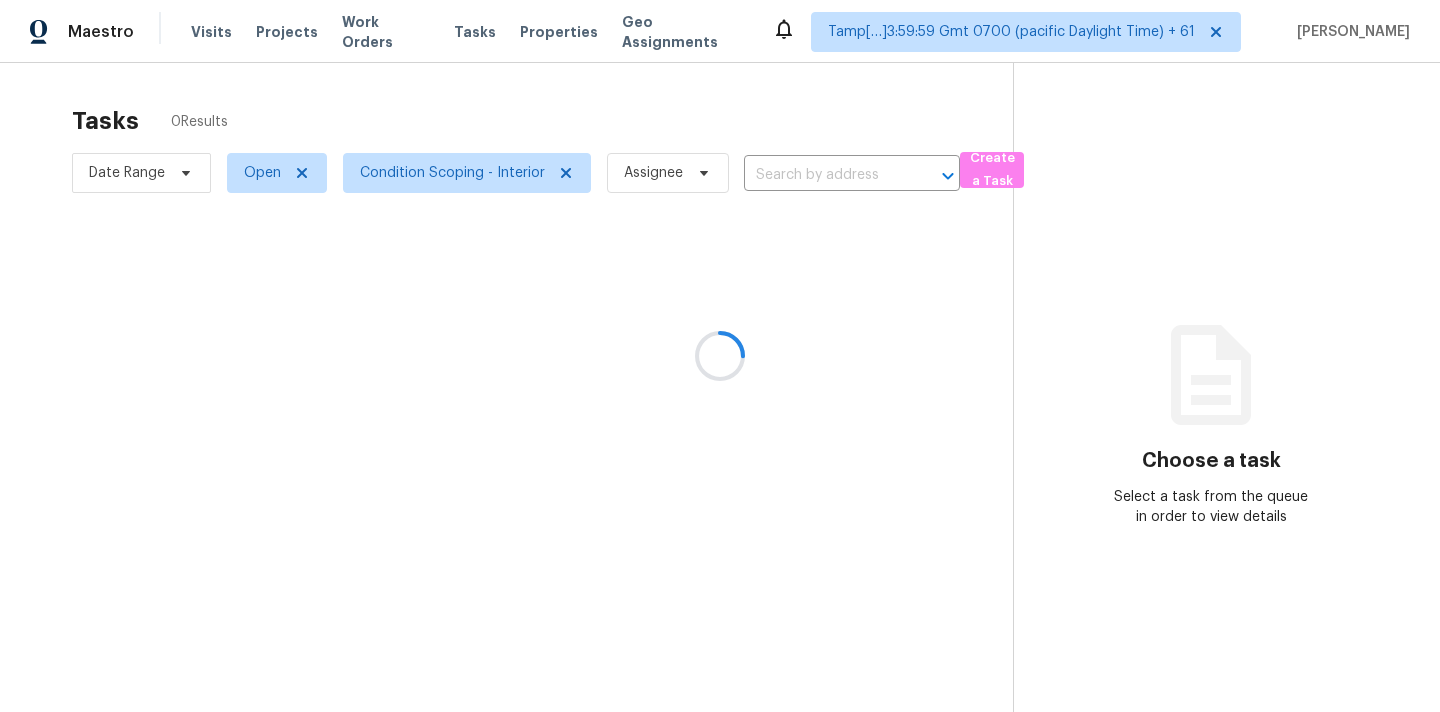 scroll, scrollTop: 0, scrollLeft: 0, axis: both 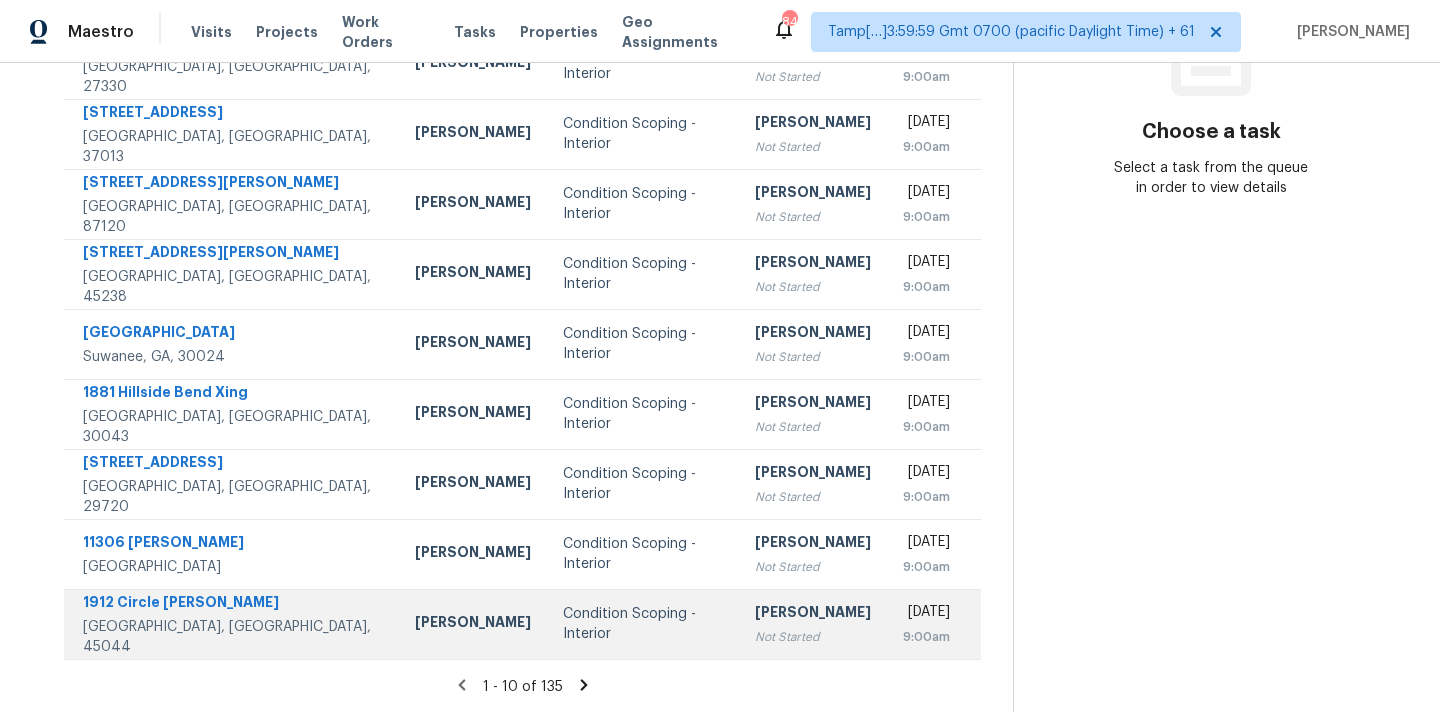 click on "Condition Scoping - Interior" at bounding box center [643, 624] 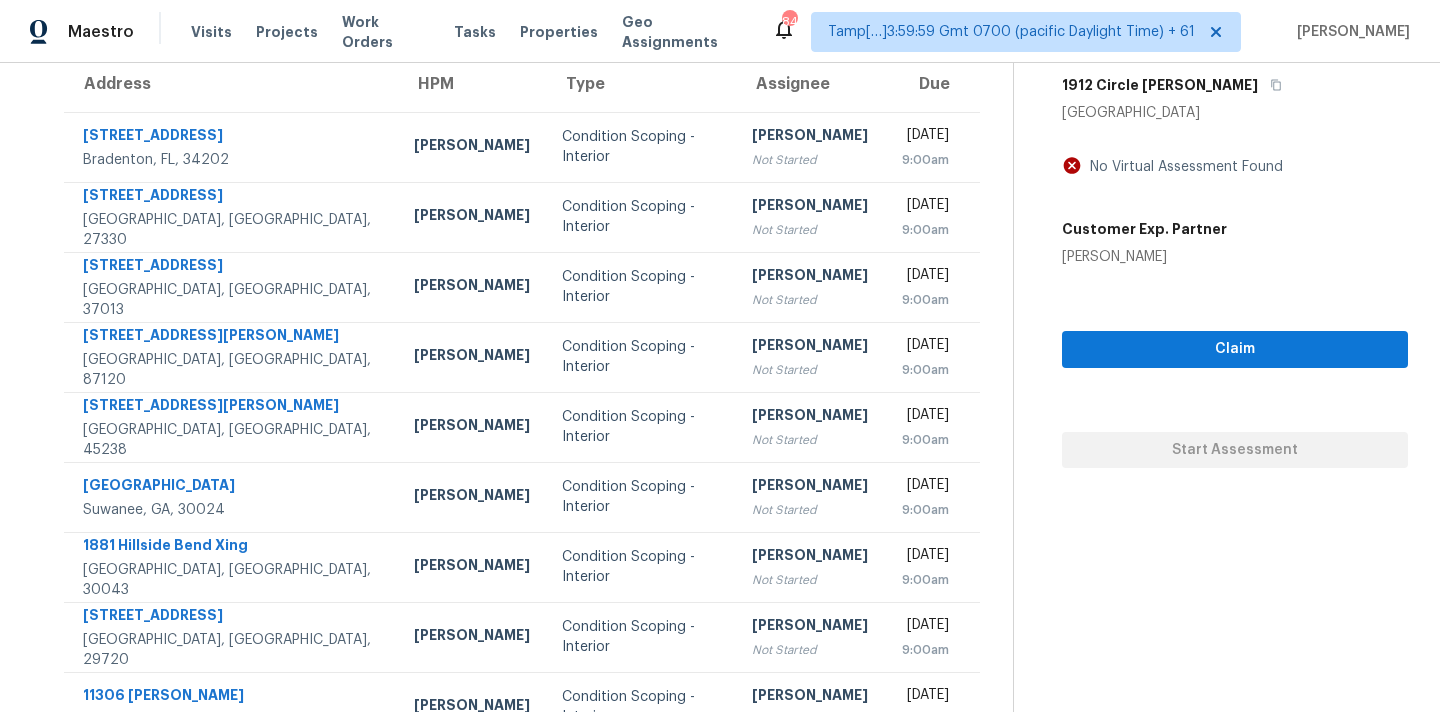 scroll, scrollTop: 130, scrollLeft: 0, axis: vertical 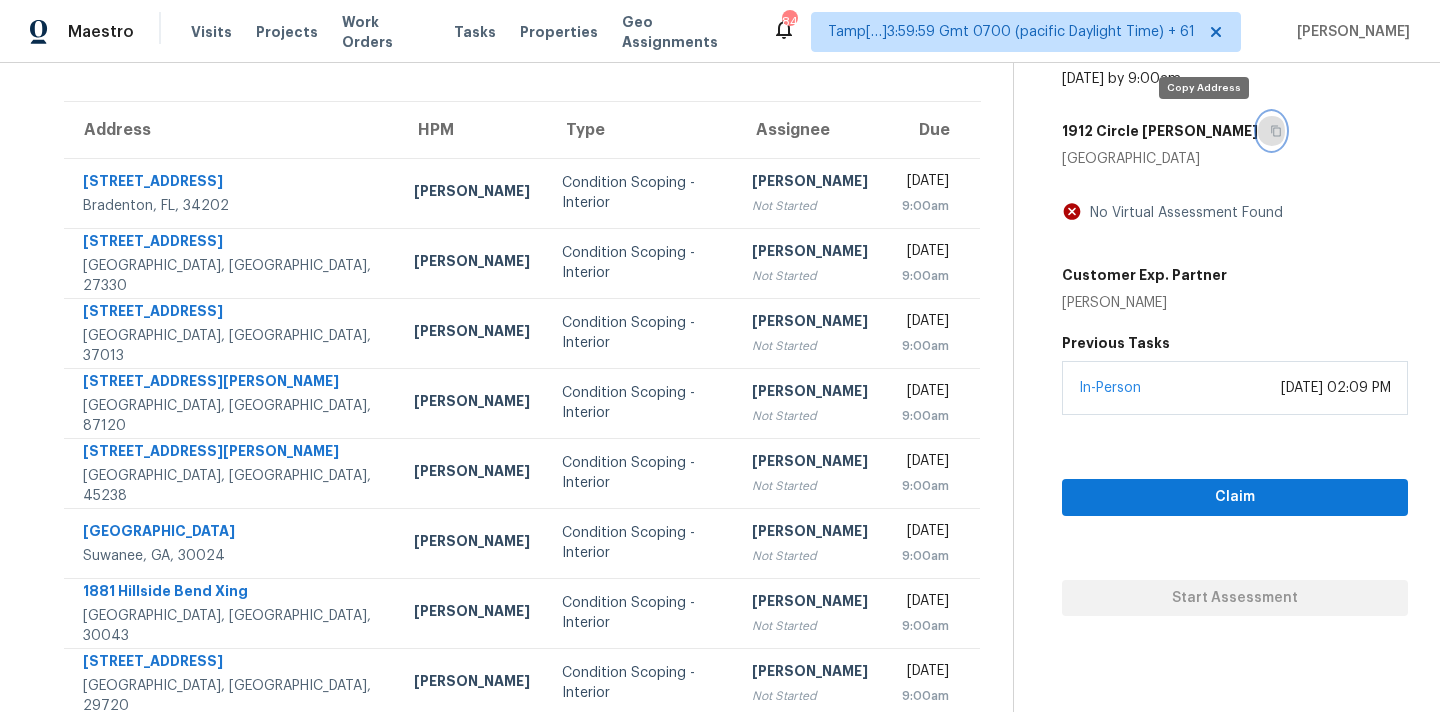 click at bounding box center (1271, 131) 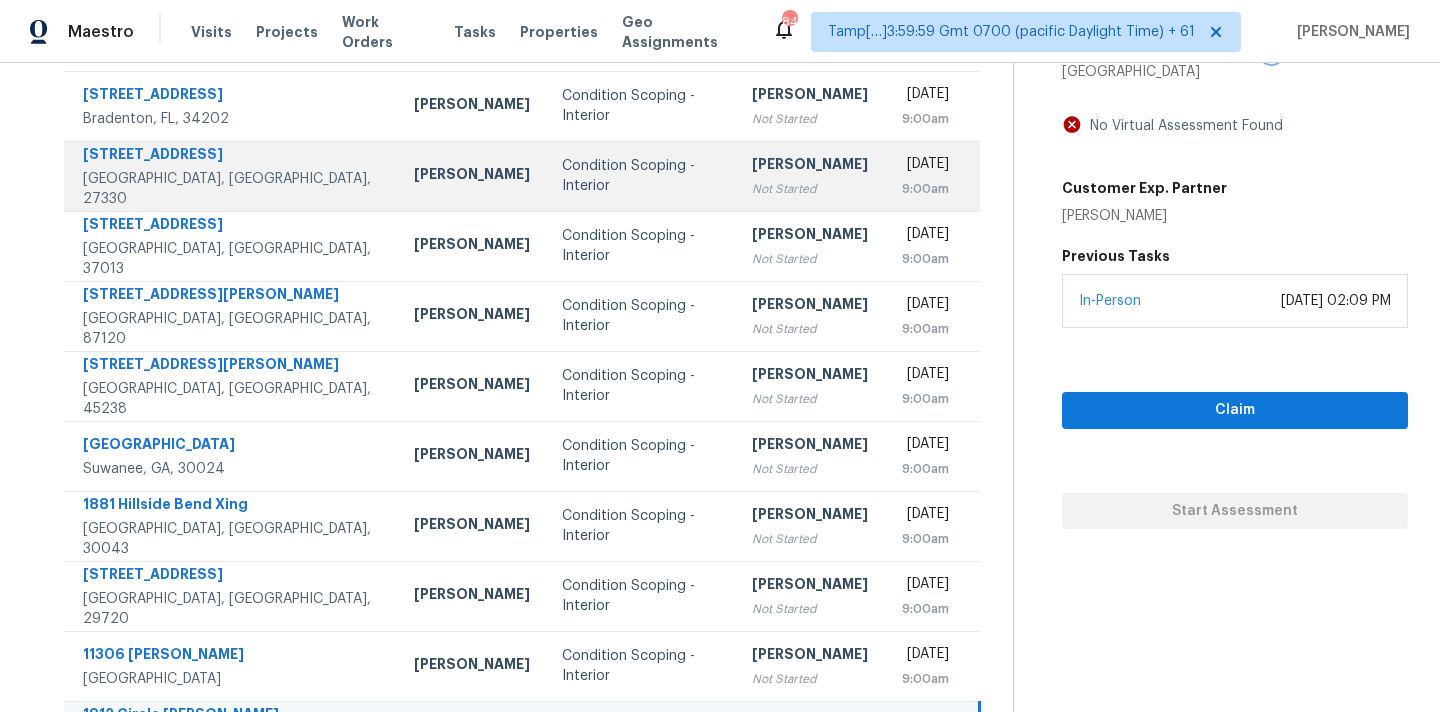 scroll, scrollTop: 329, scrollLeft: 0, axis: vertical 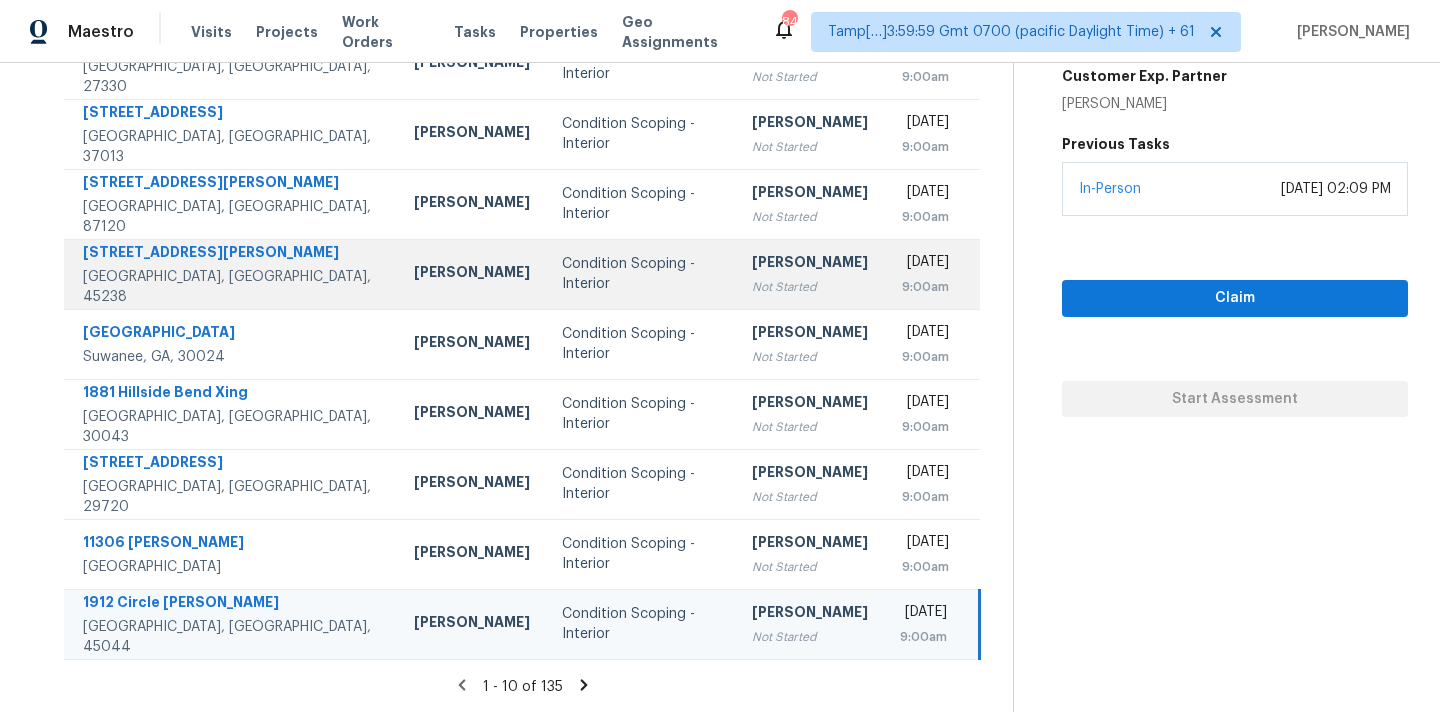 click on "Condition Scoping - Interior" at bounding box center (641, 274) 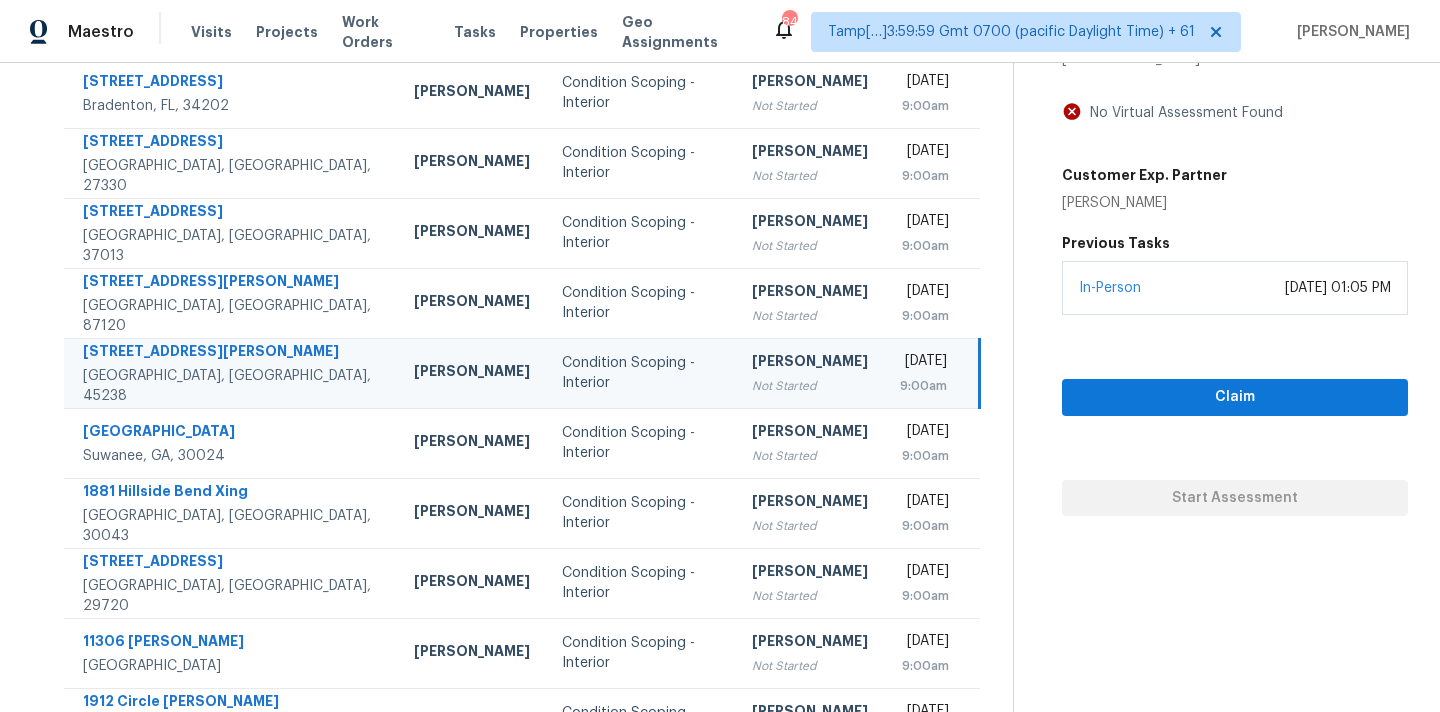 scroll, scrollTop: 182, scrollLeft: 0, axis: vertical 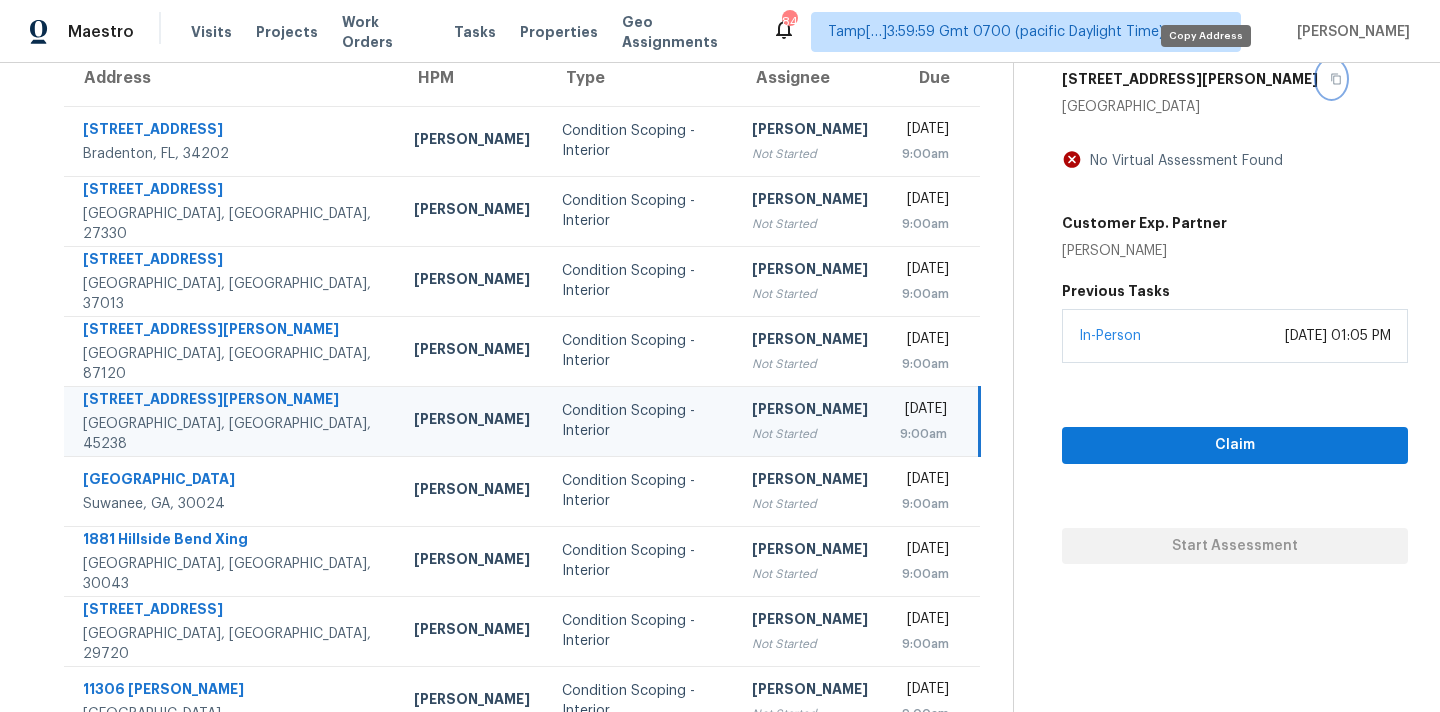 click 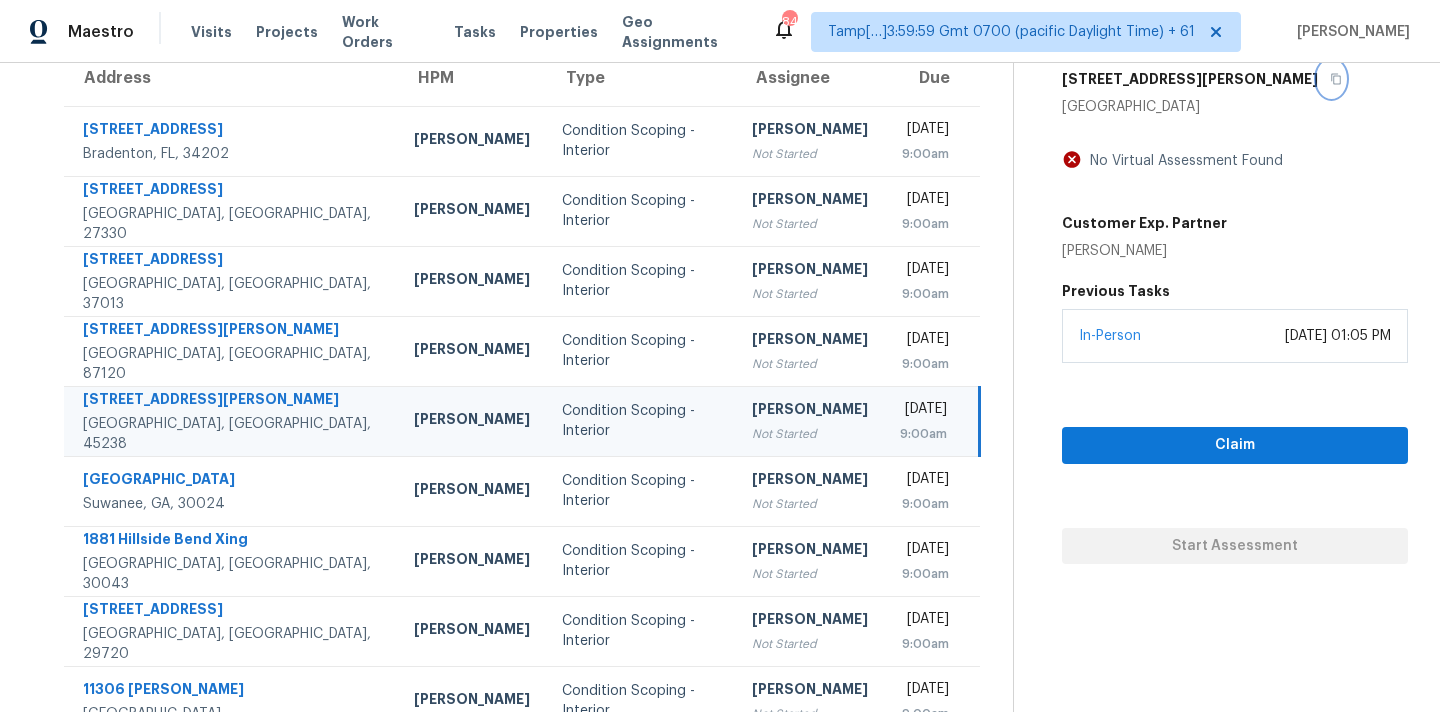 scroll, scrollTop: 329, scrollLeft: 0, axis: vertical 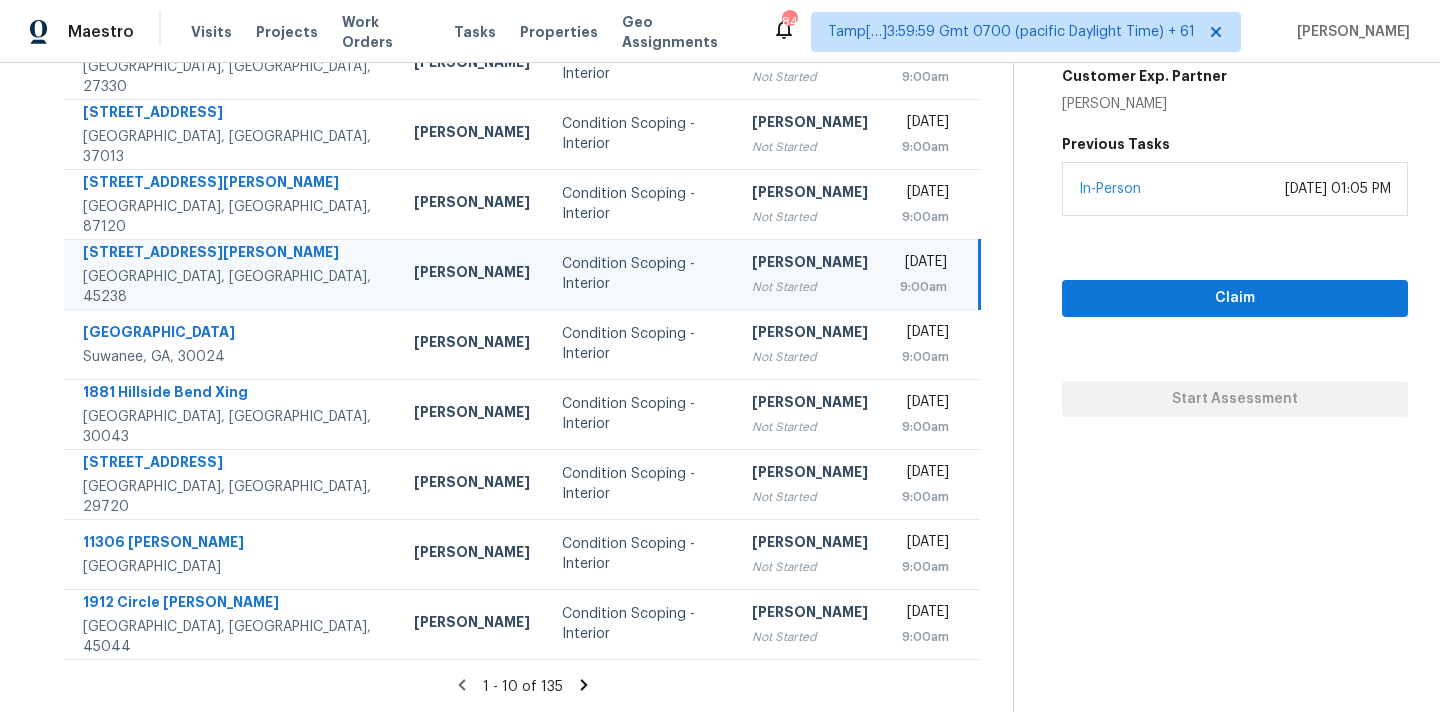 click 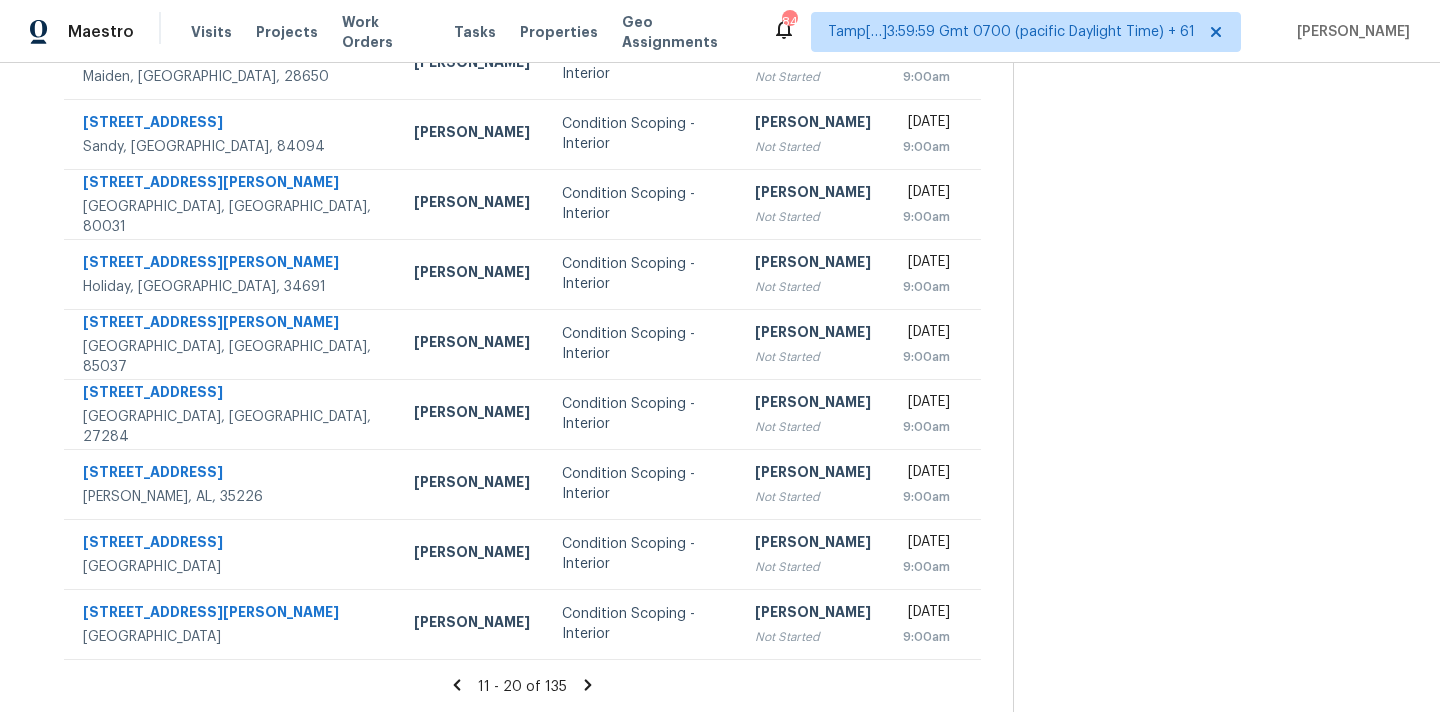 click 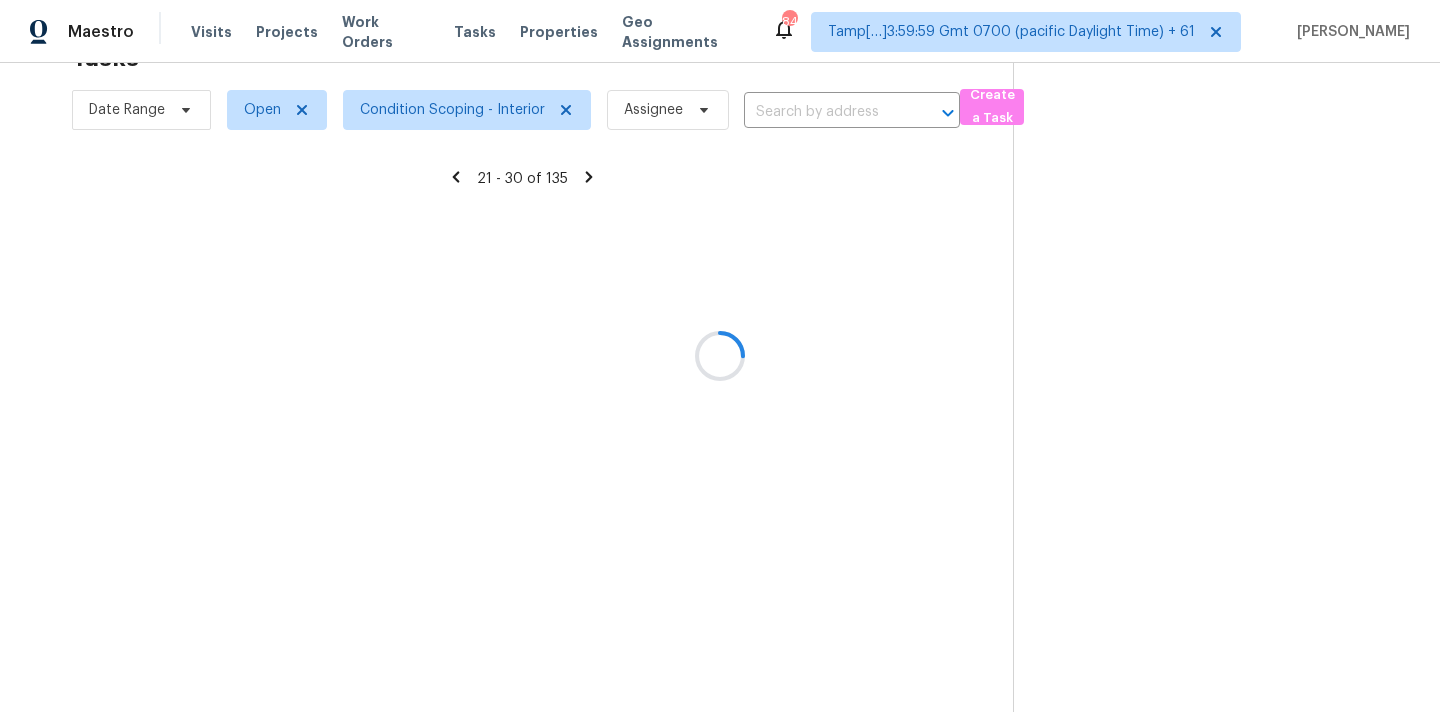 scroll, scrollTop: 63, scrollLeft: 0, axis: vertical 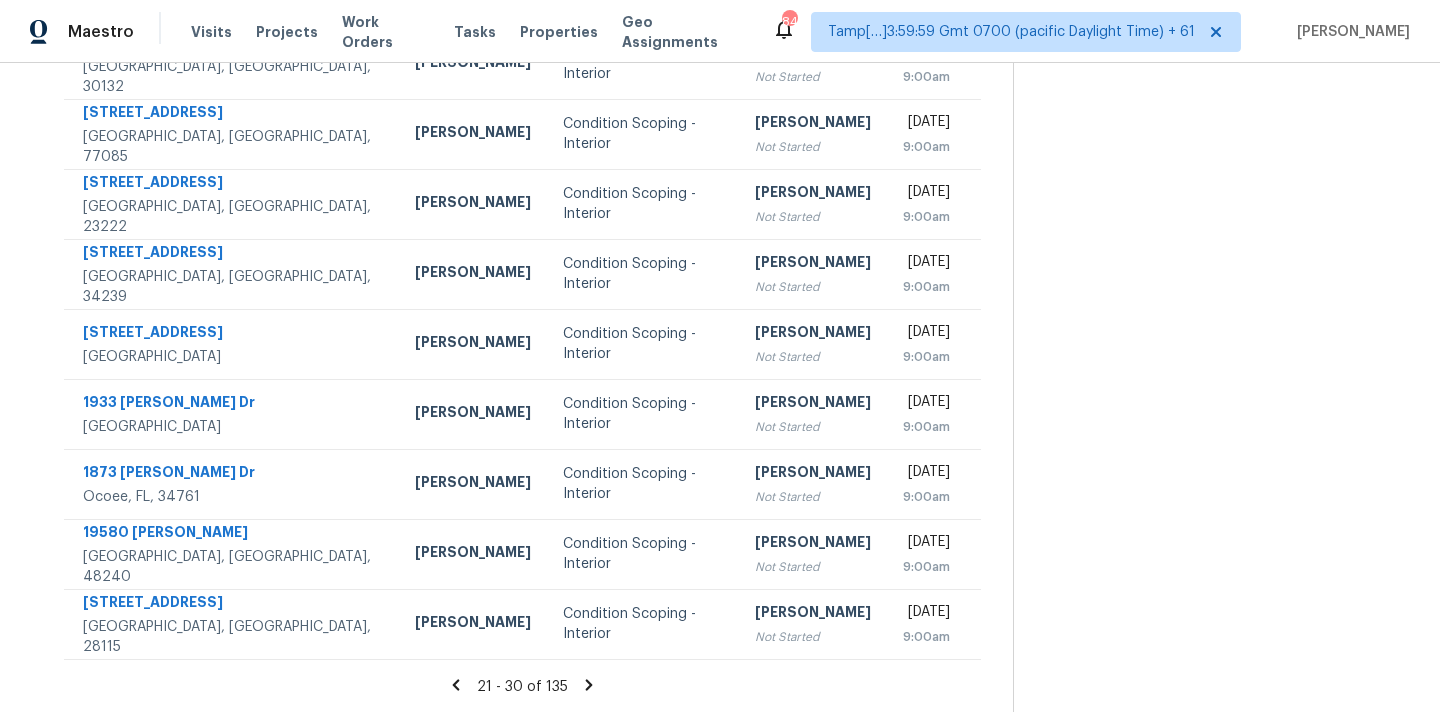 click 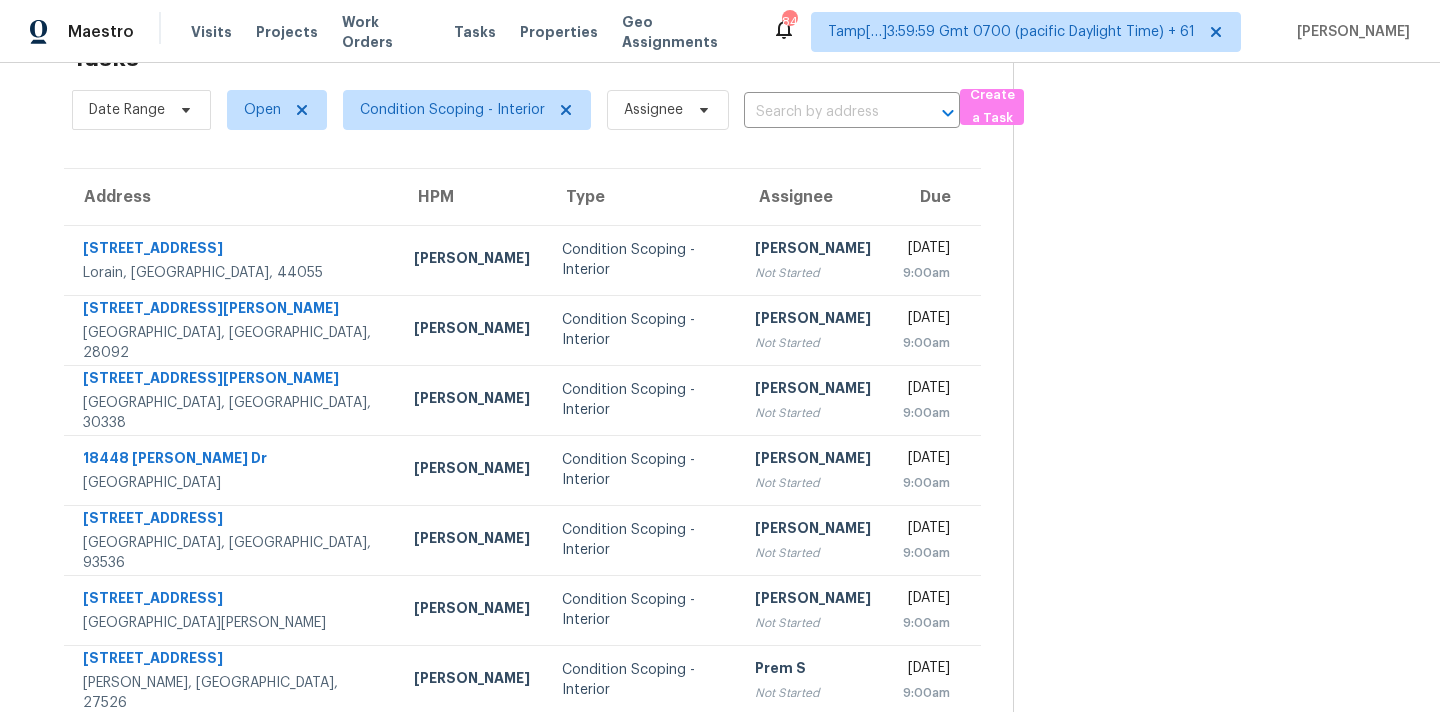 scroll, scrollTop: 329, scrollLeft: 0, axis: vertical 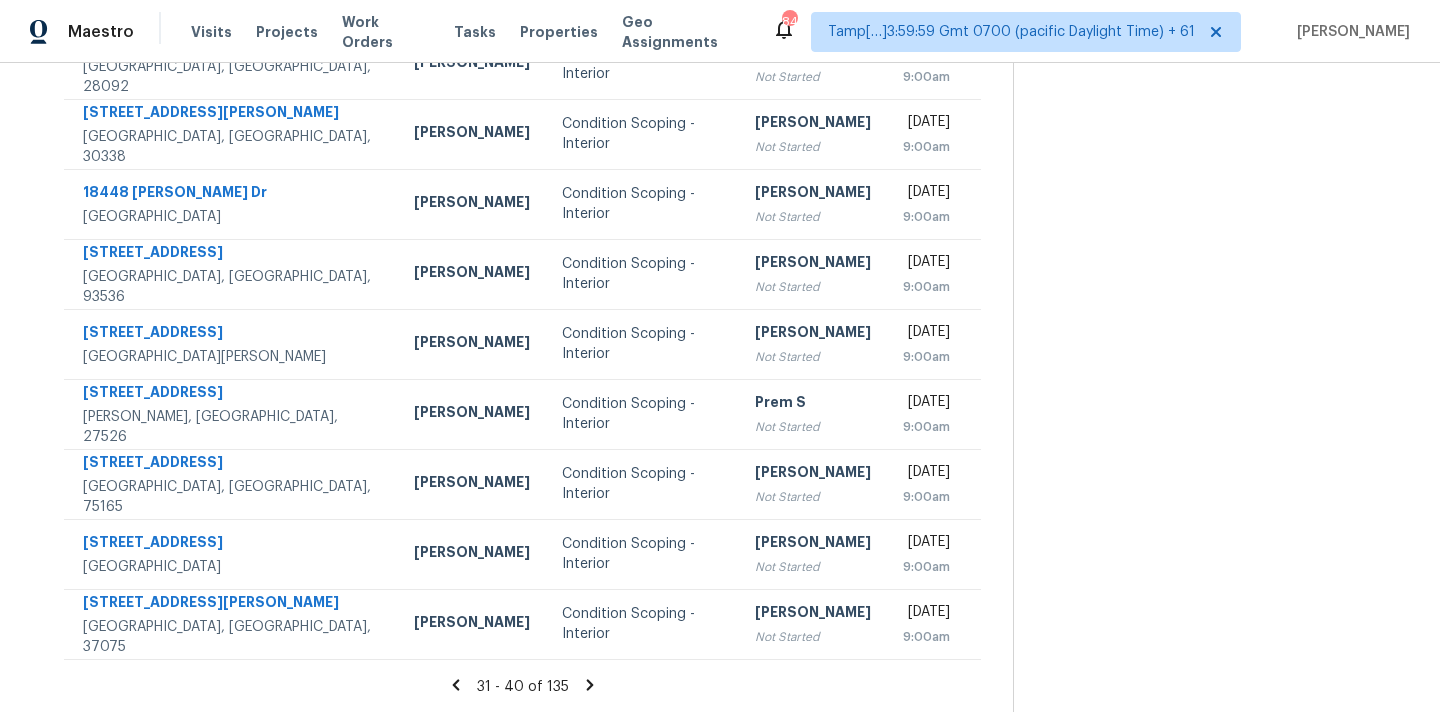 click 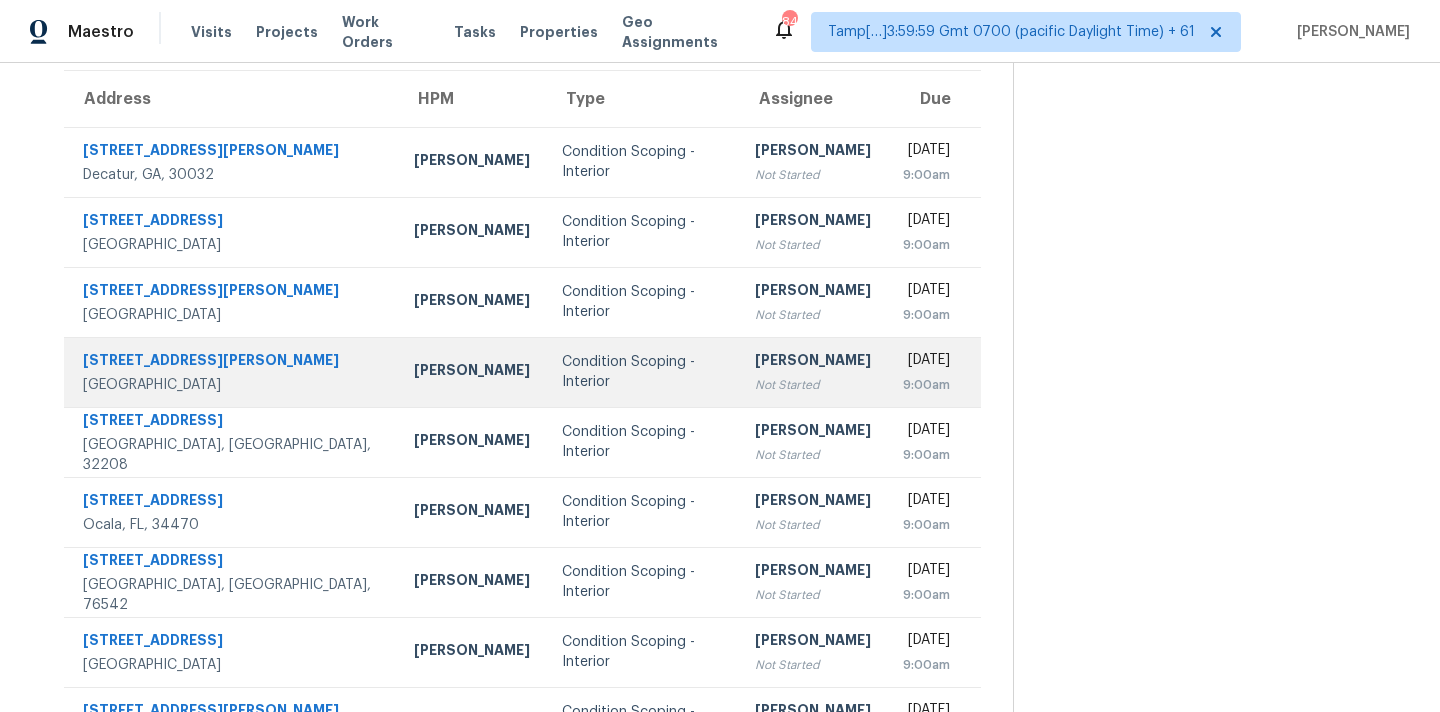 scroll, scrollTop: 329, scrollLeft: 0, axis: vertical 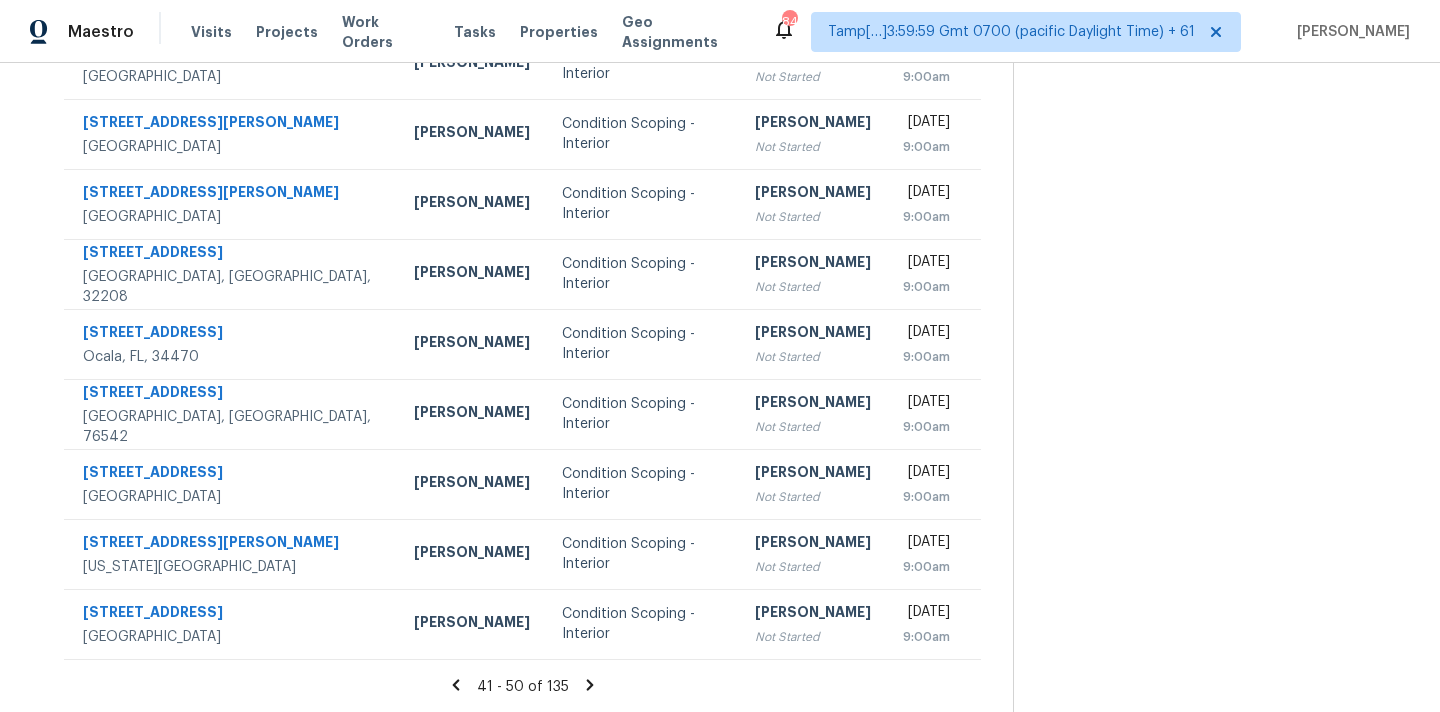 click 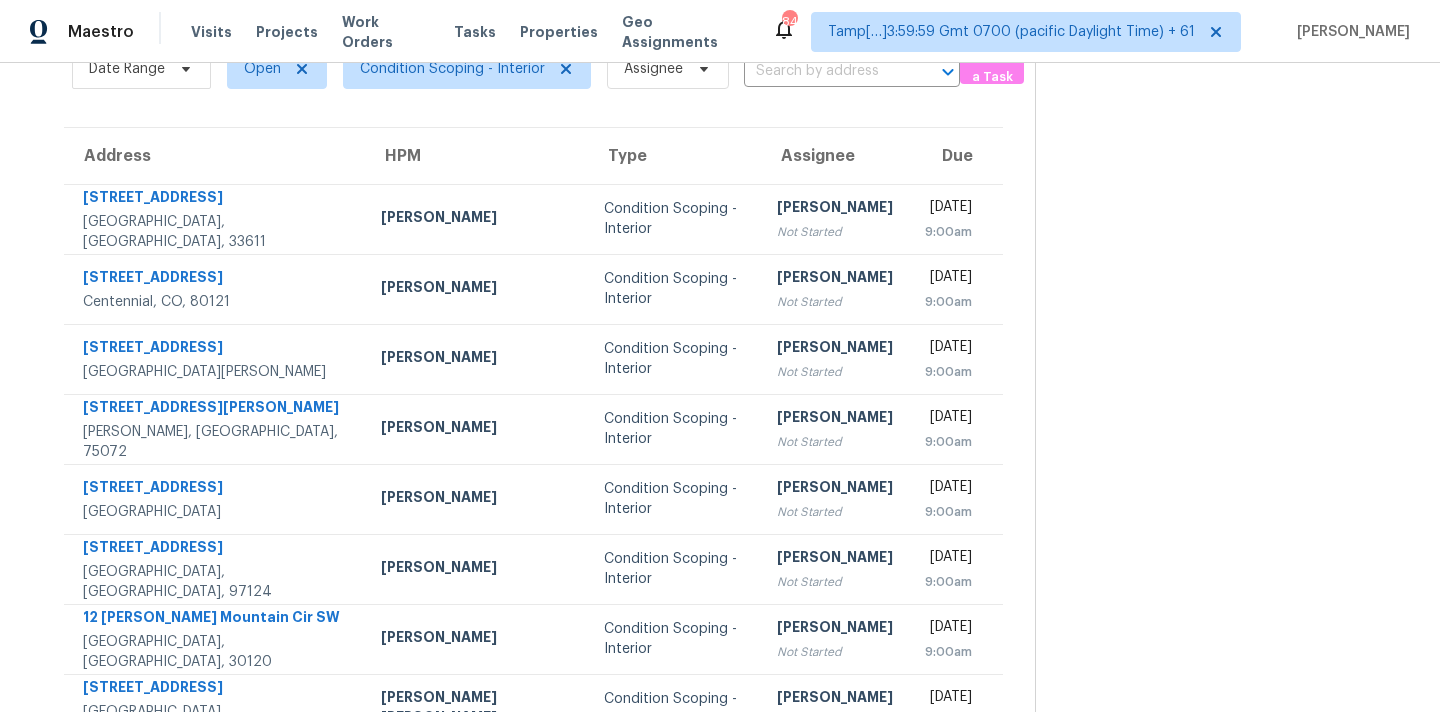 scroll, scrollTop: 96, scrollLeft: 0, axis: vertical 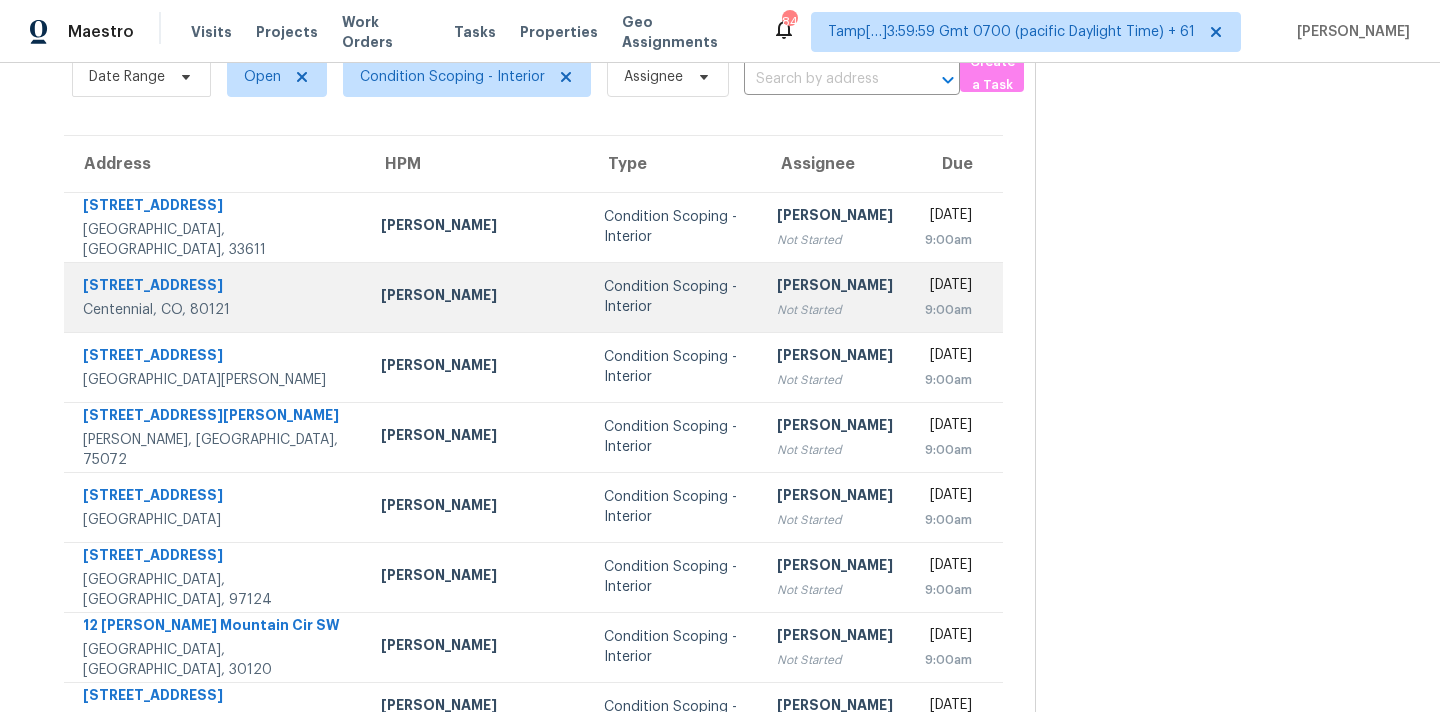 click on "Condition Scoping - Interior" at bounding box center [674, 297] 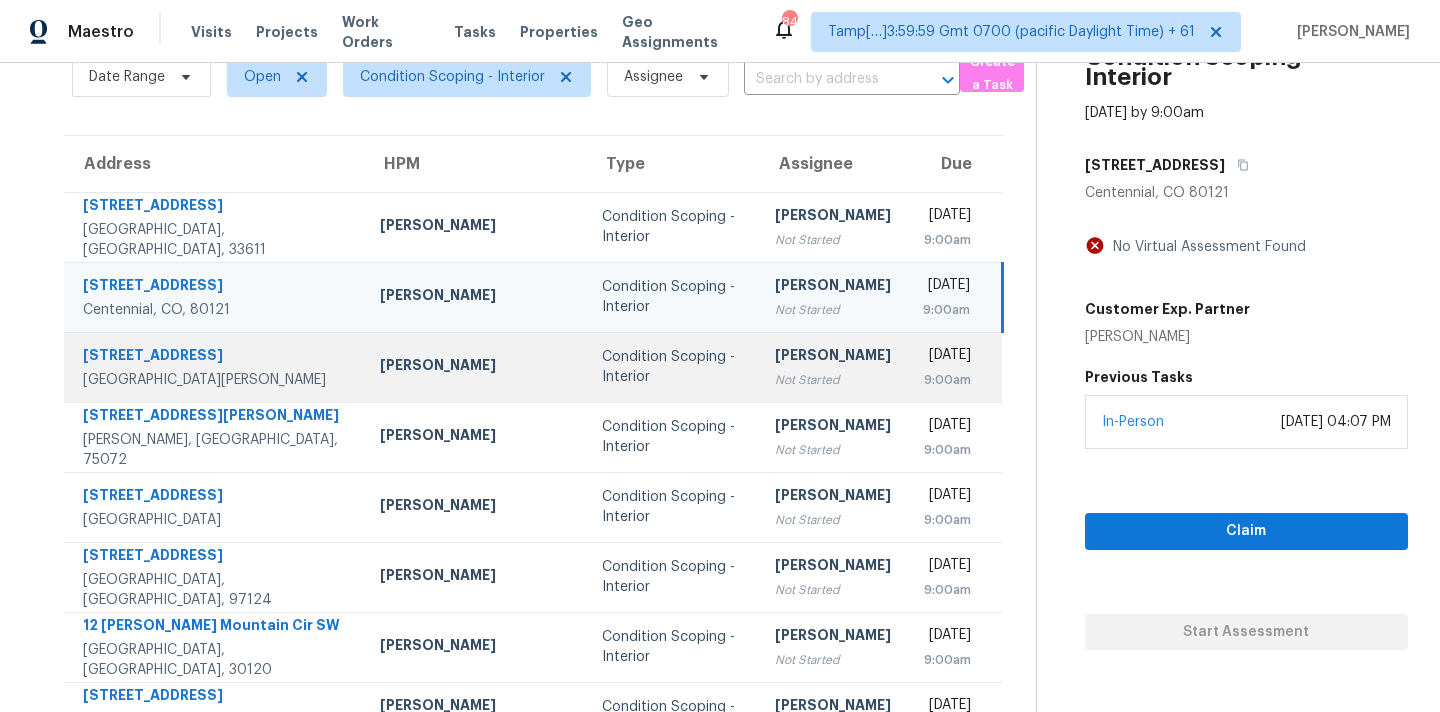 scroll, scrollTop: 329, scrollLeft: 0, axis: vertical 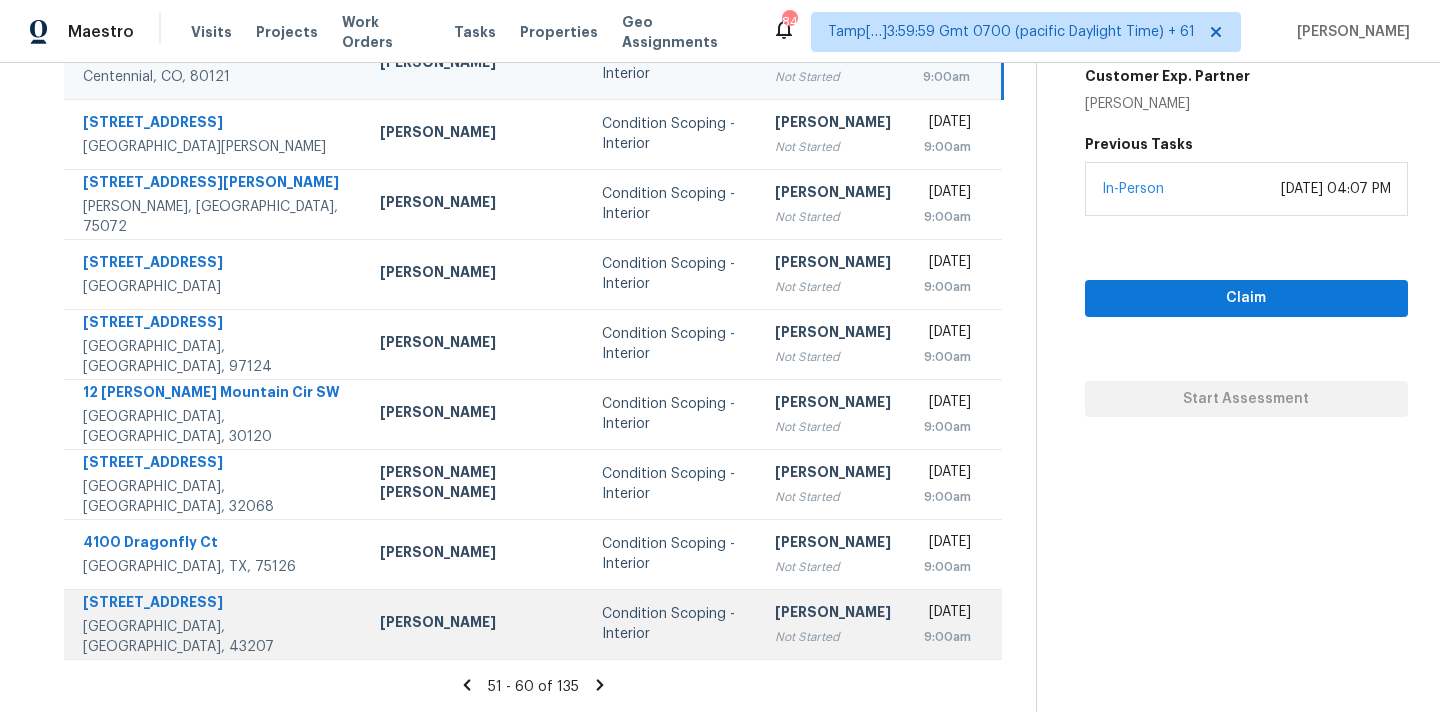 click on "Condition Scoping - Interior" at bounding box center [672, 624] 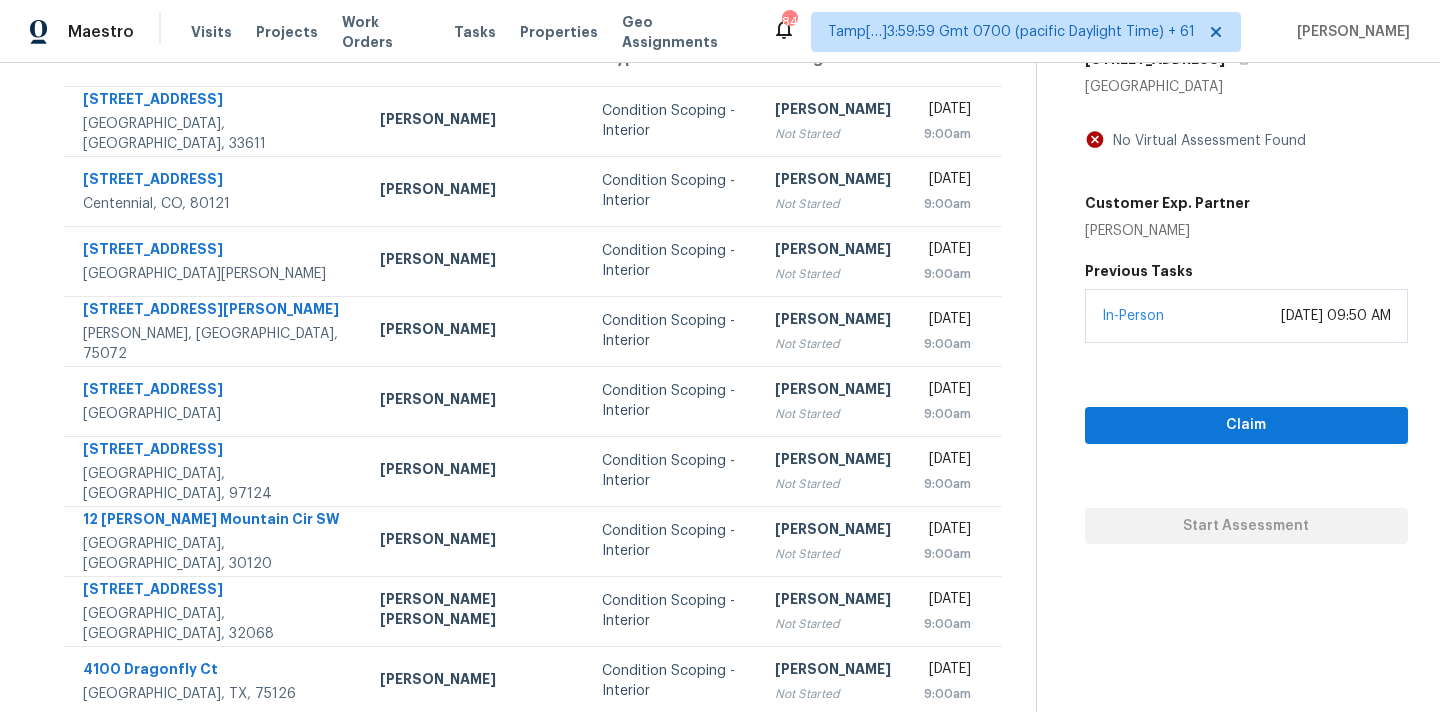 scroll, scrollTop: 172, scrollLeft: 0, axis: vertical 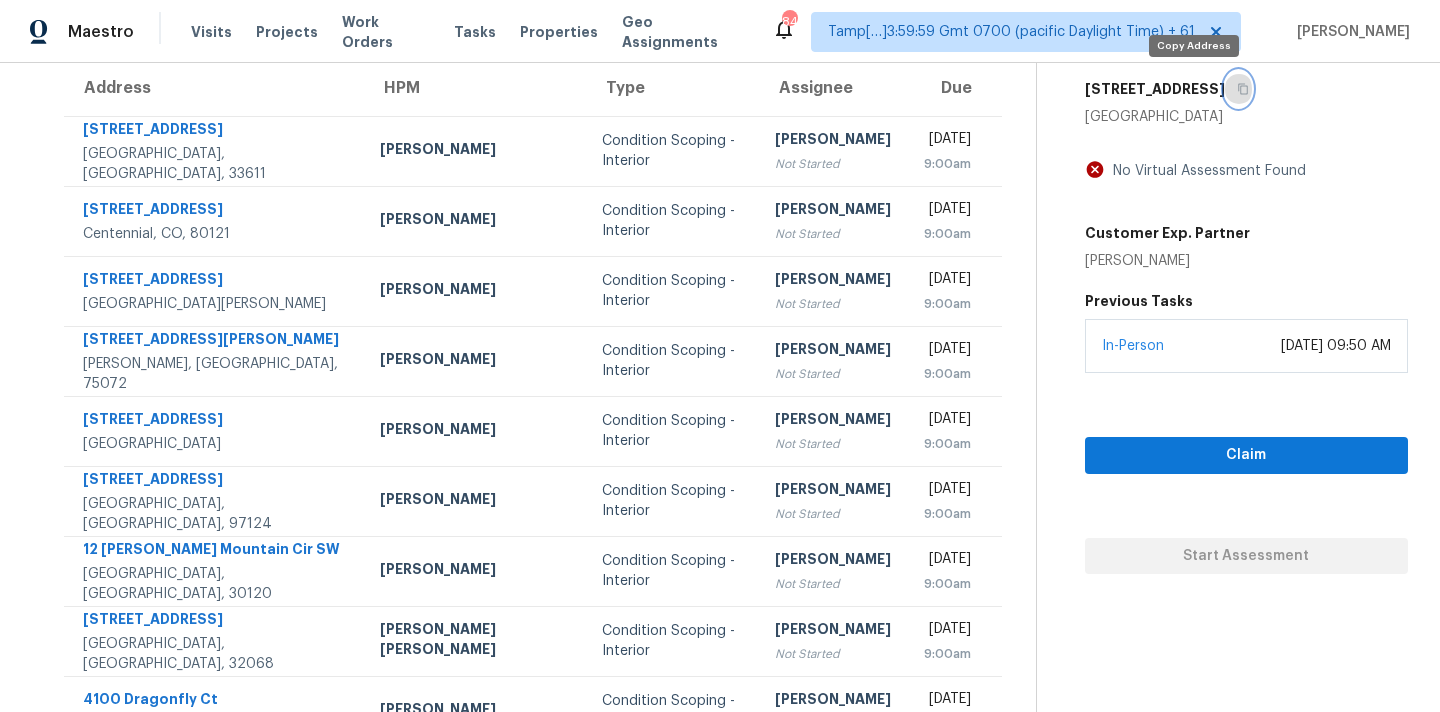 click 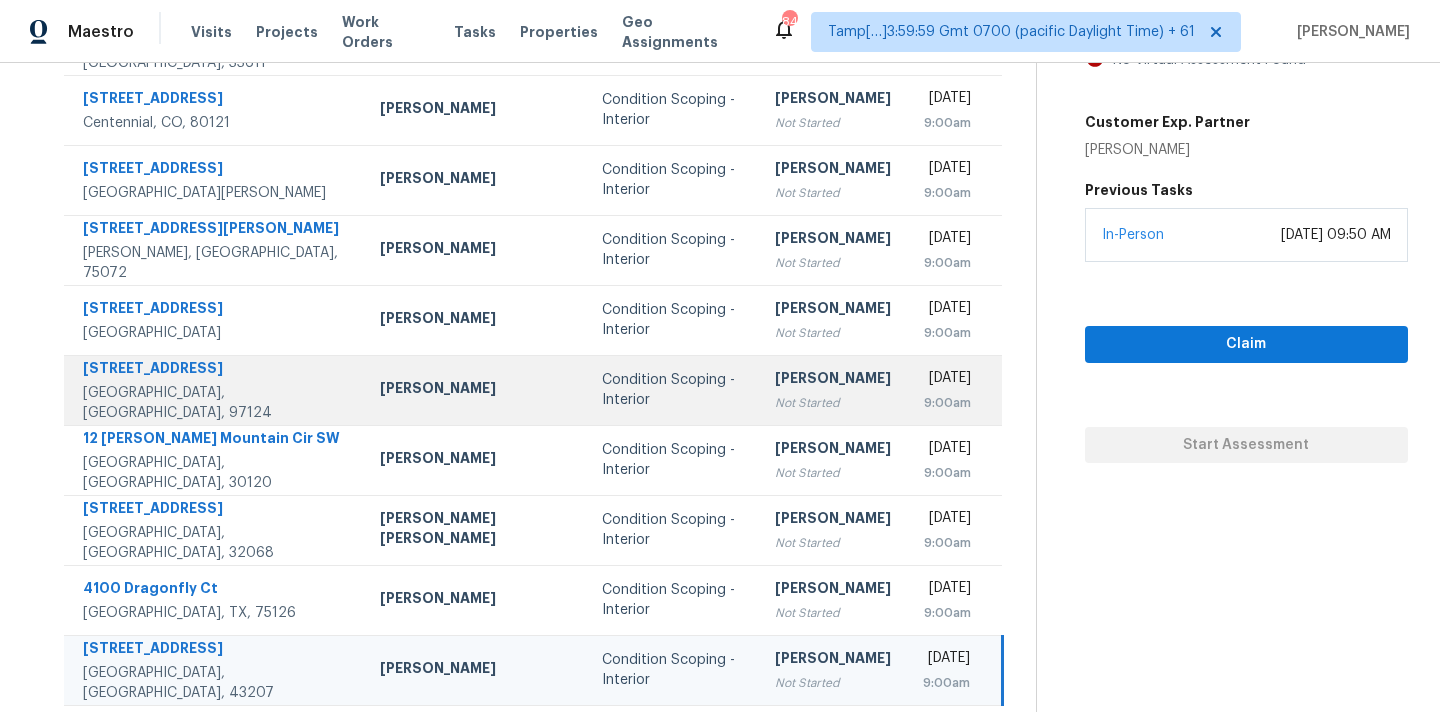 scroll, scrollTop: 290, scrollLeft: 0, axis: vertical 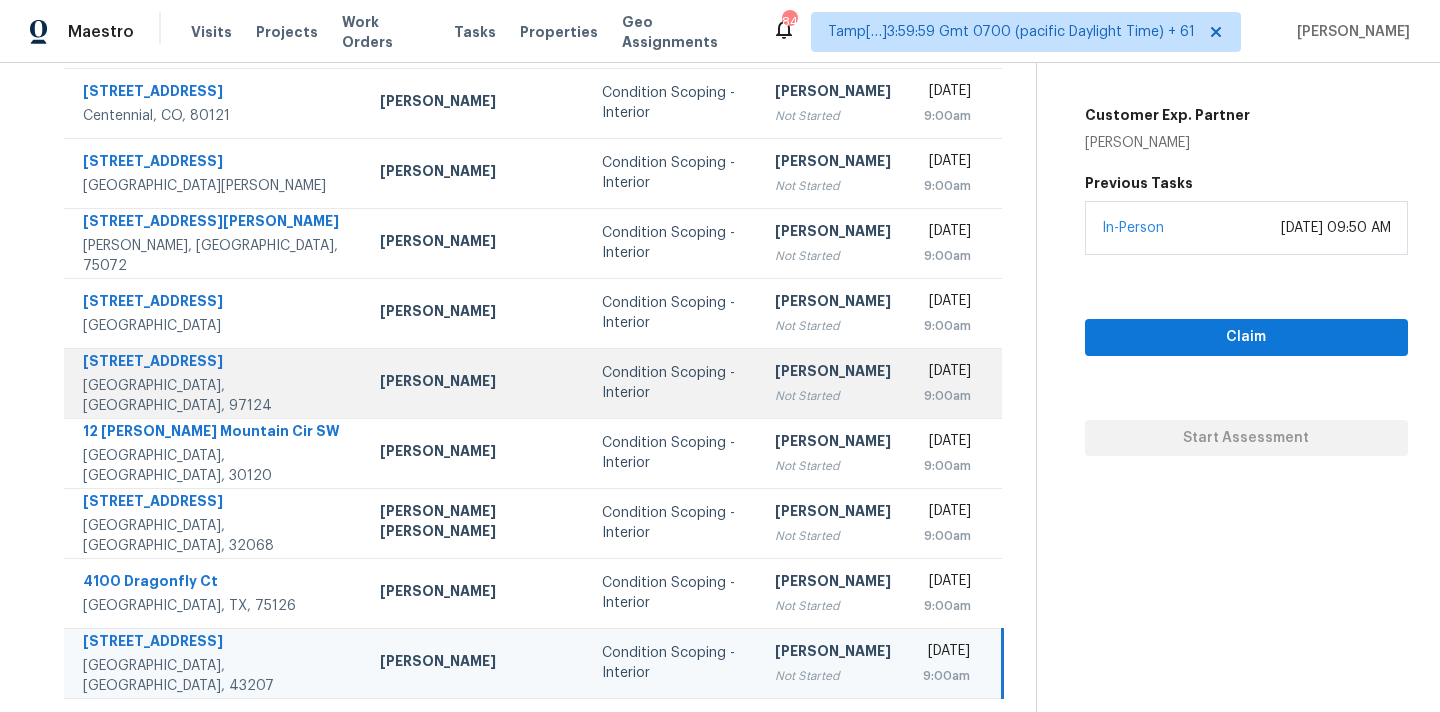 click on "Sakthivel Chandran Not Started" at bounding box center [833, 383] 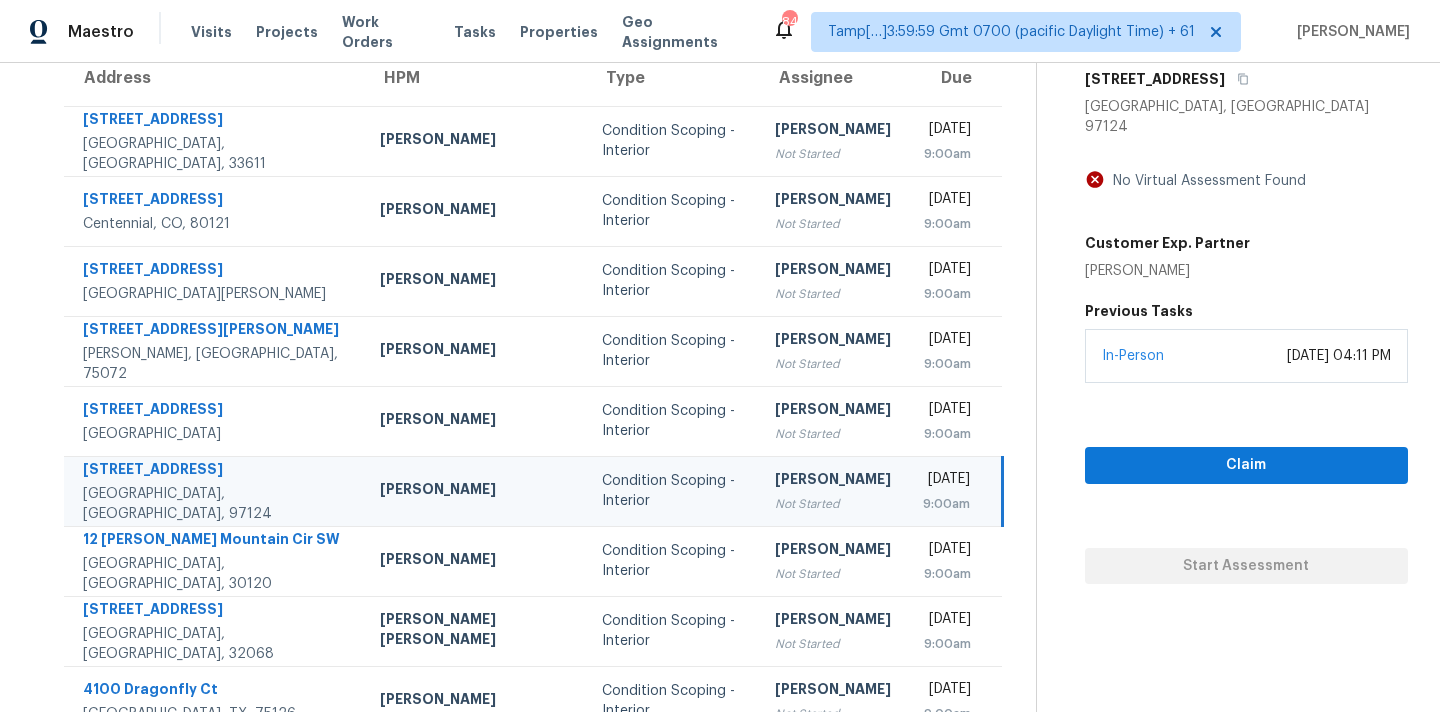 scroll, scrollTop: 113, scrollLeft: 0, axis: vertical 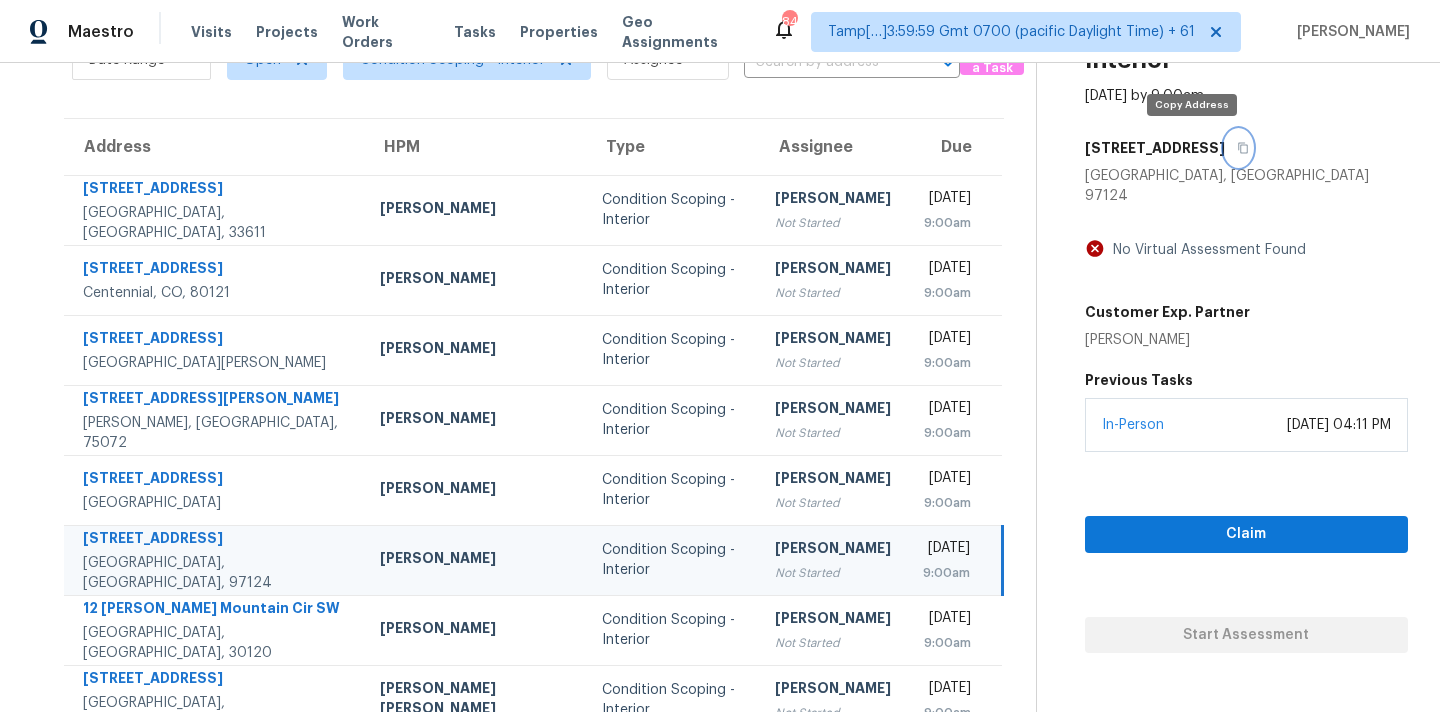 click 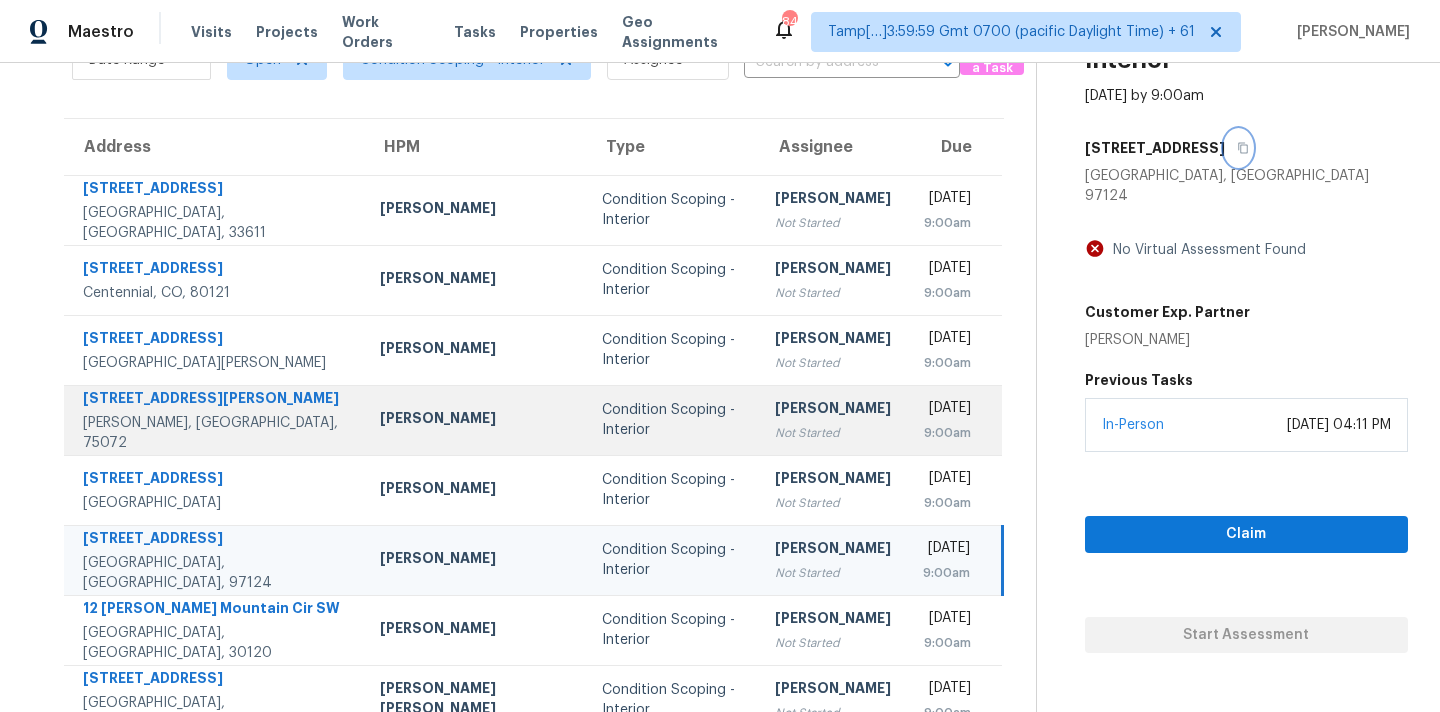 scroll, scrollTop: 329, scrollLeft: 0, axis: vertical 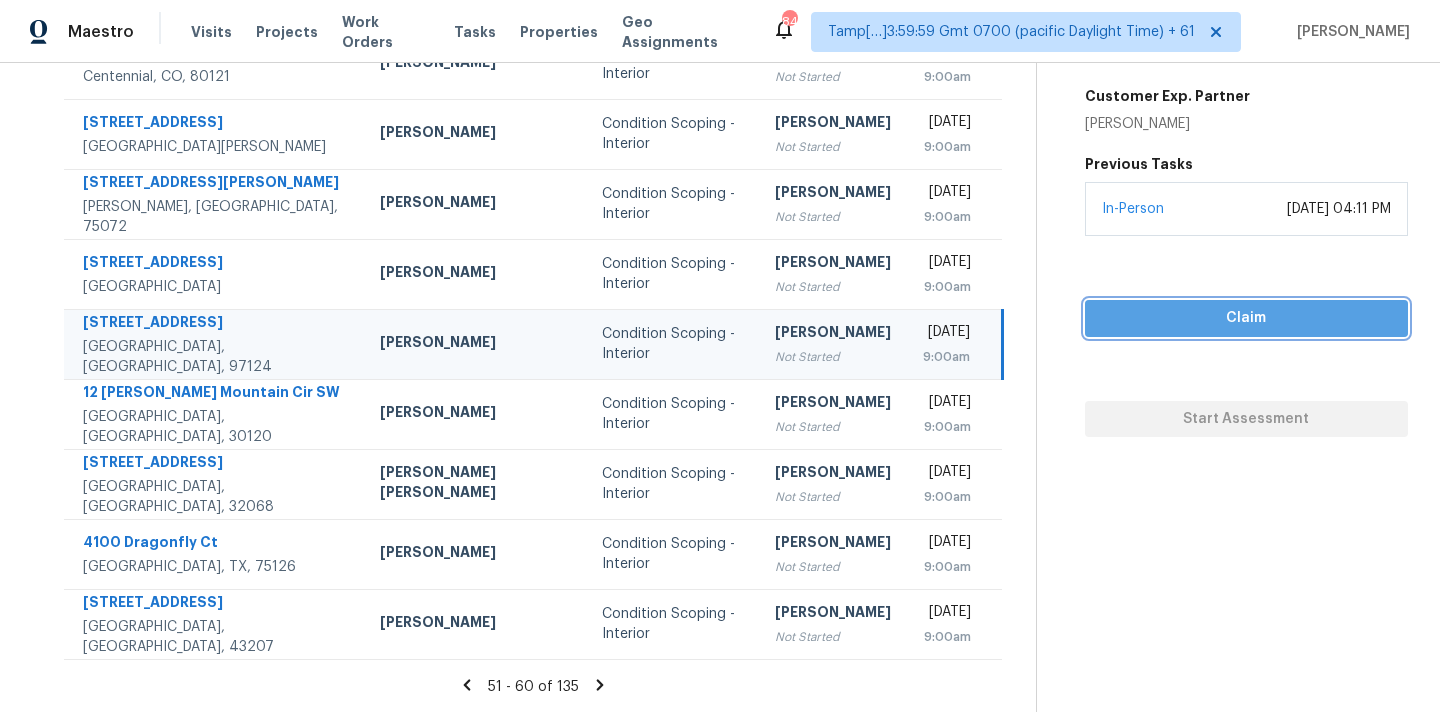 click on "Claim" at bounding box center (1246, 318) 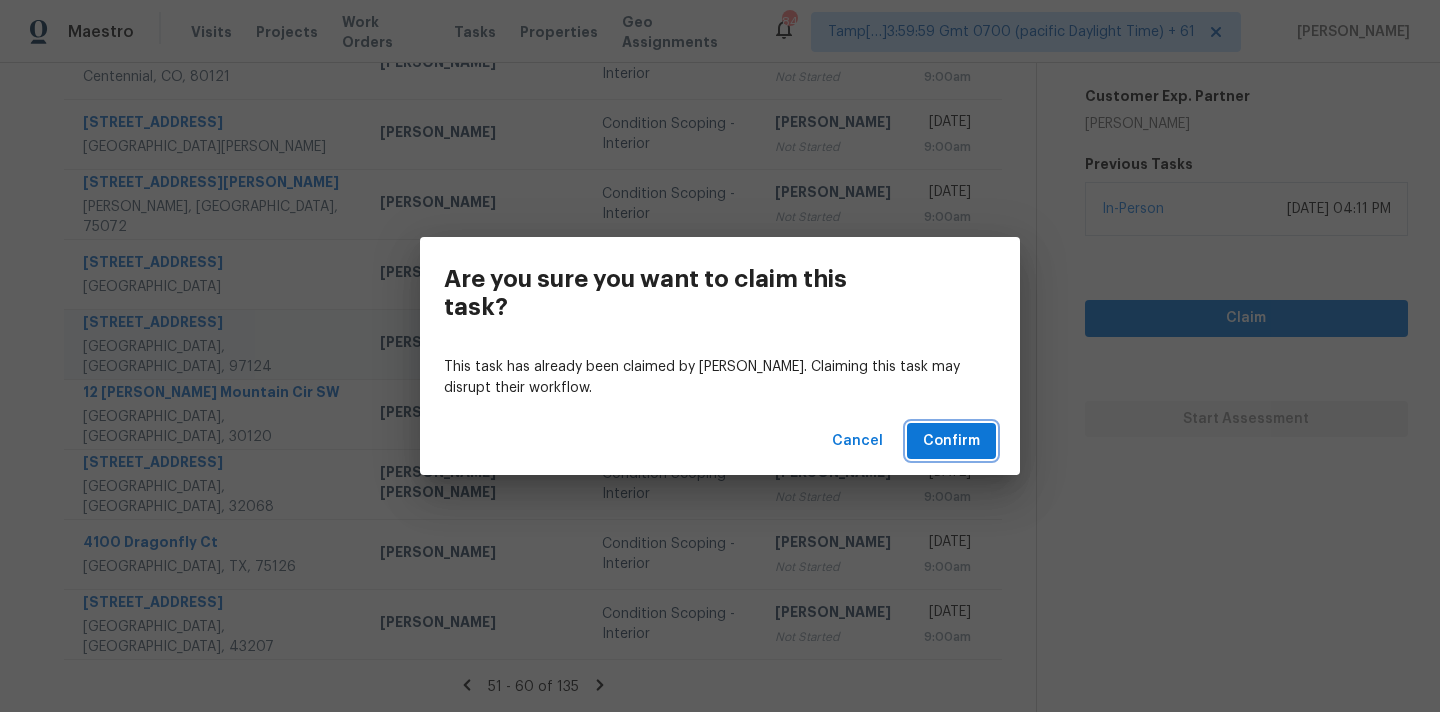 click on "Confirm" at bounding box center [951, 441] 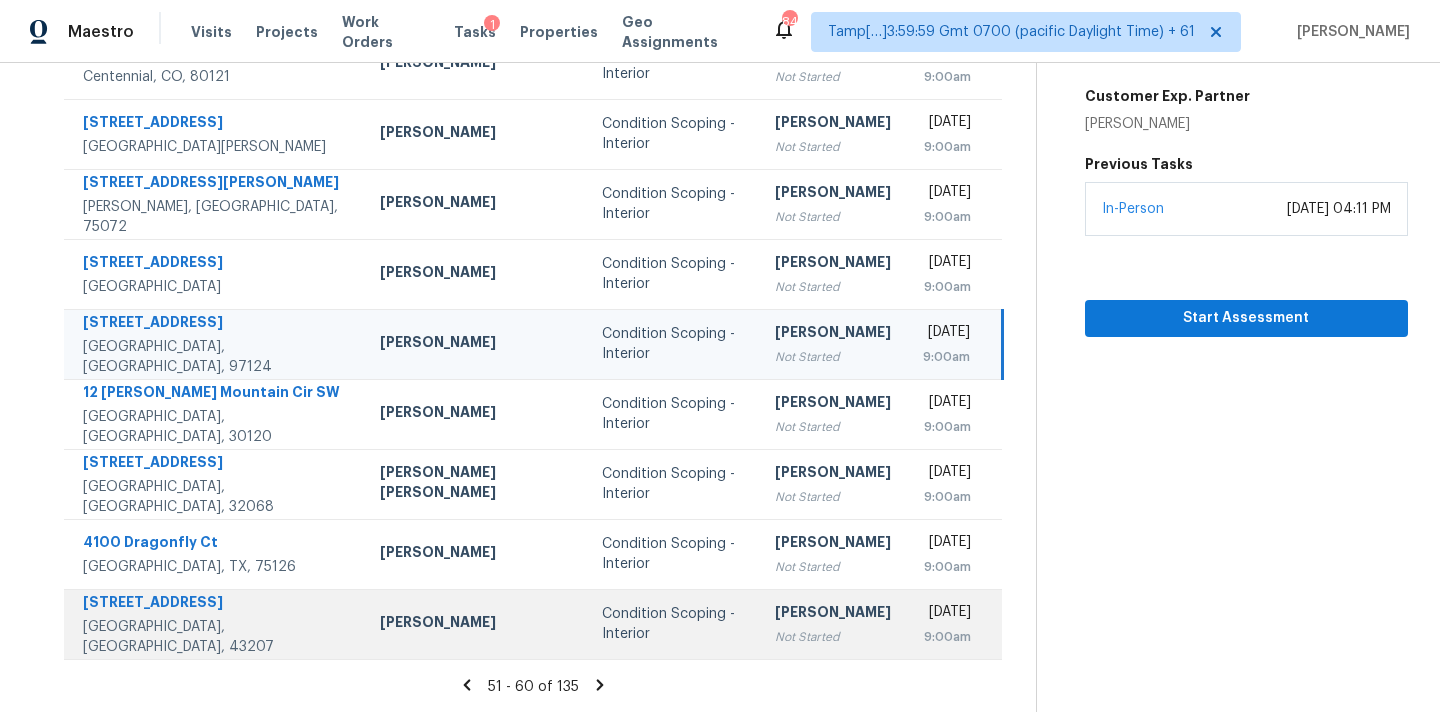 click on "Sakthivel Chandran" at bounding box center (833, 614) 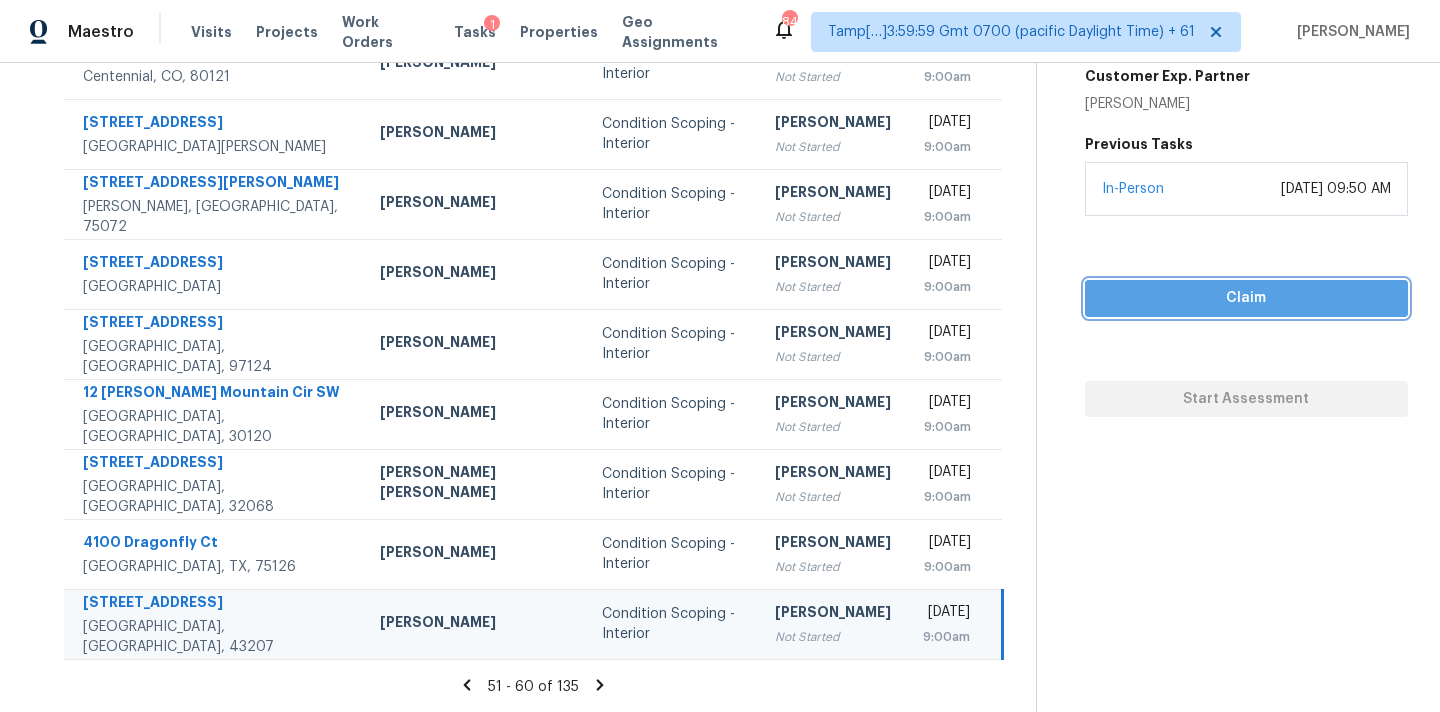 click on "Claim" at bounding box center [1246, 298] 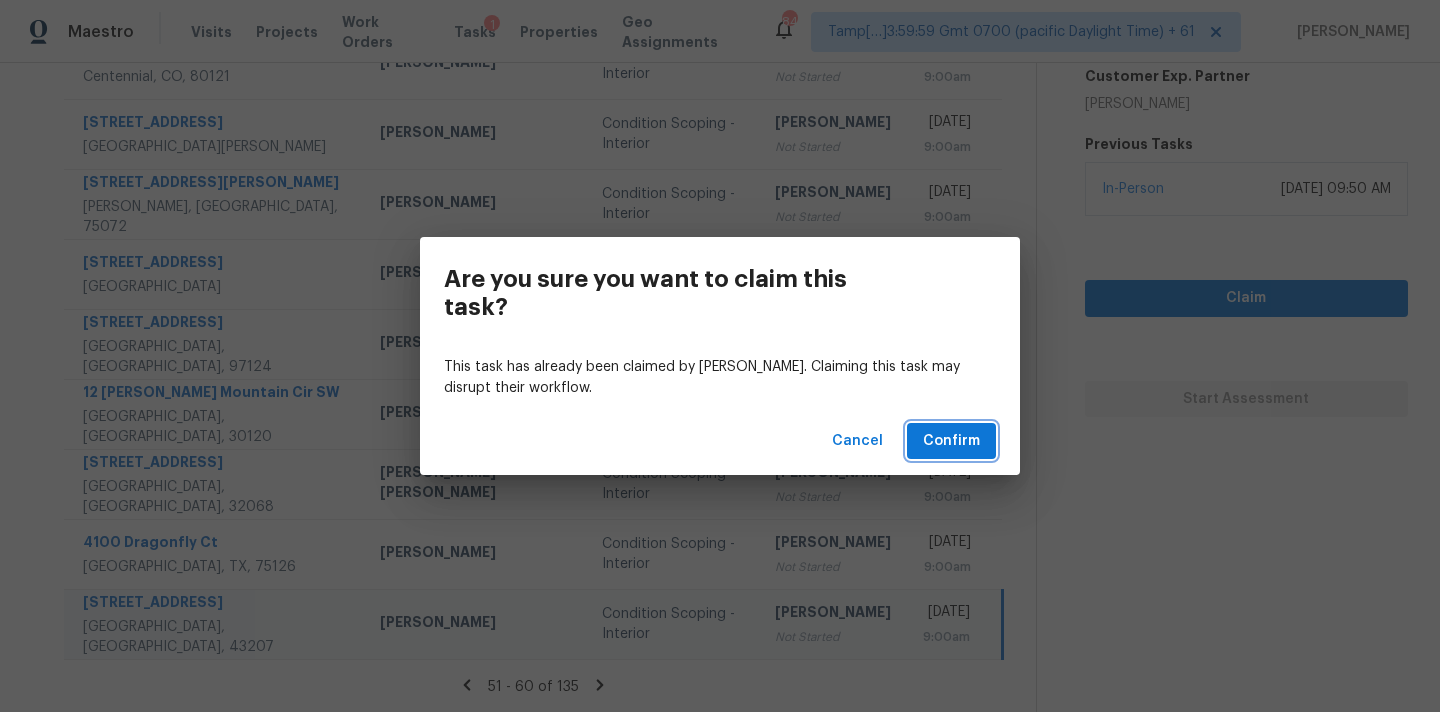 click on "Confirm" at bounding box center [951, 441] 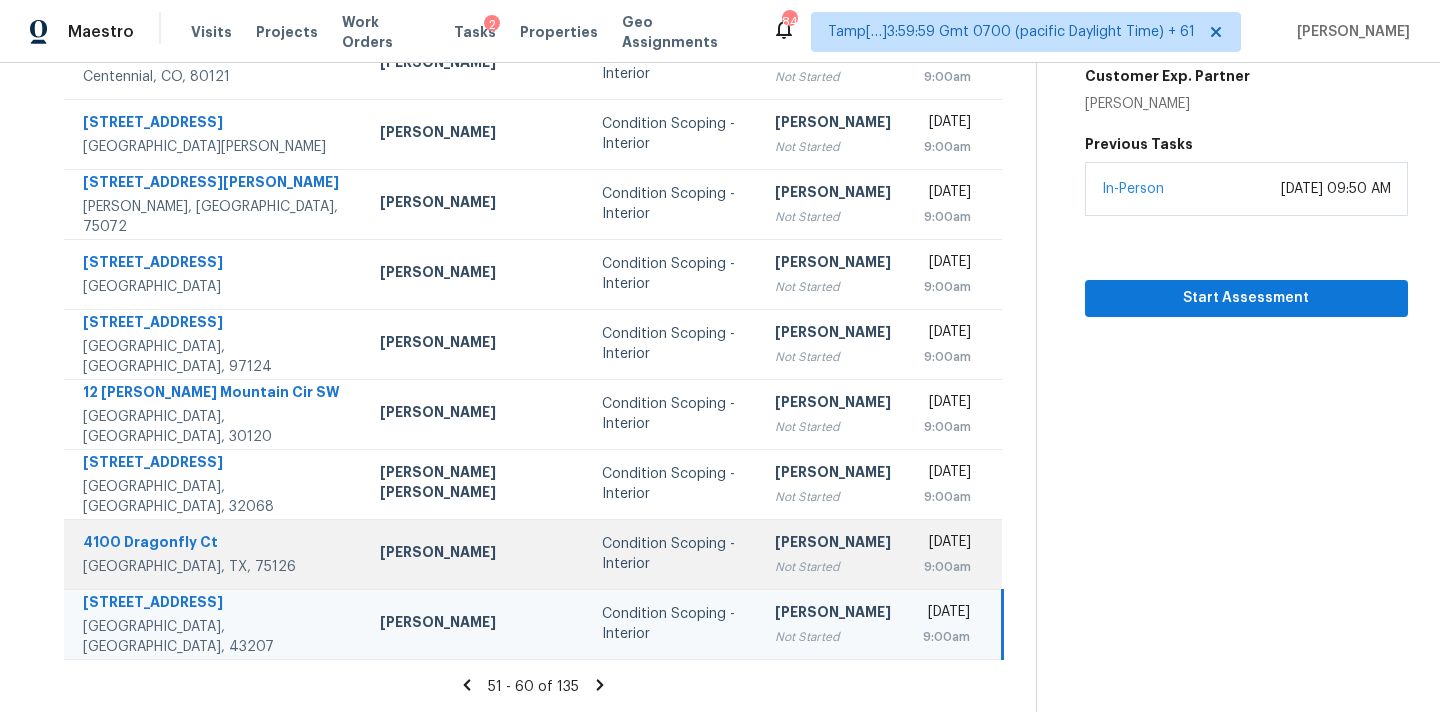 click on "Sakthivel Chandran" at bounding box center (833, 544) 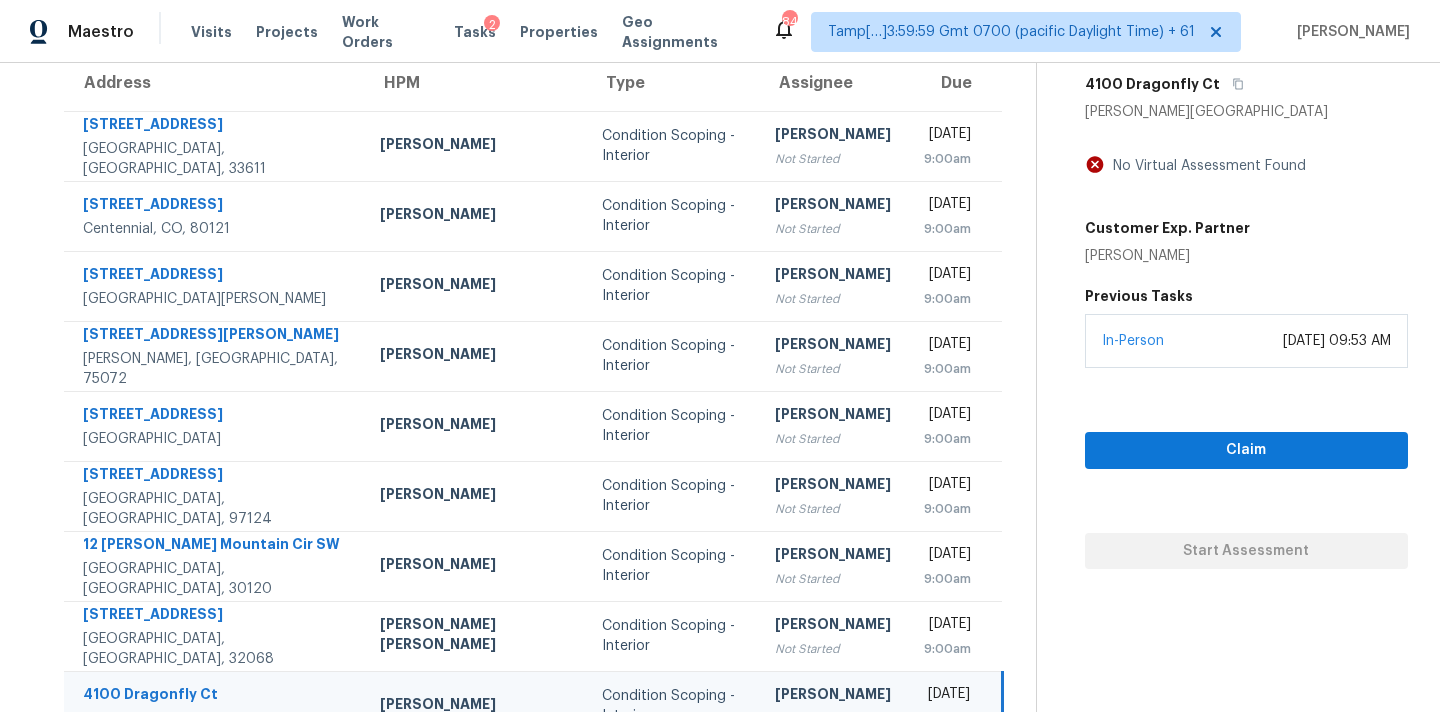 scroll, scrollTop: 138, scrollLeft: 0, axis: vertical 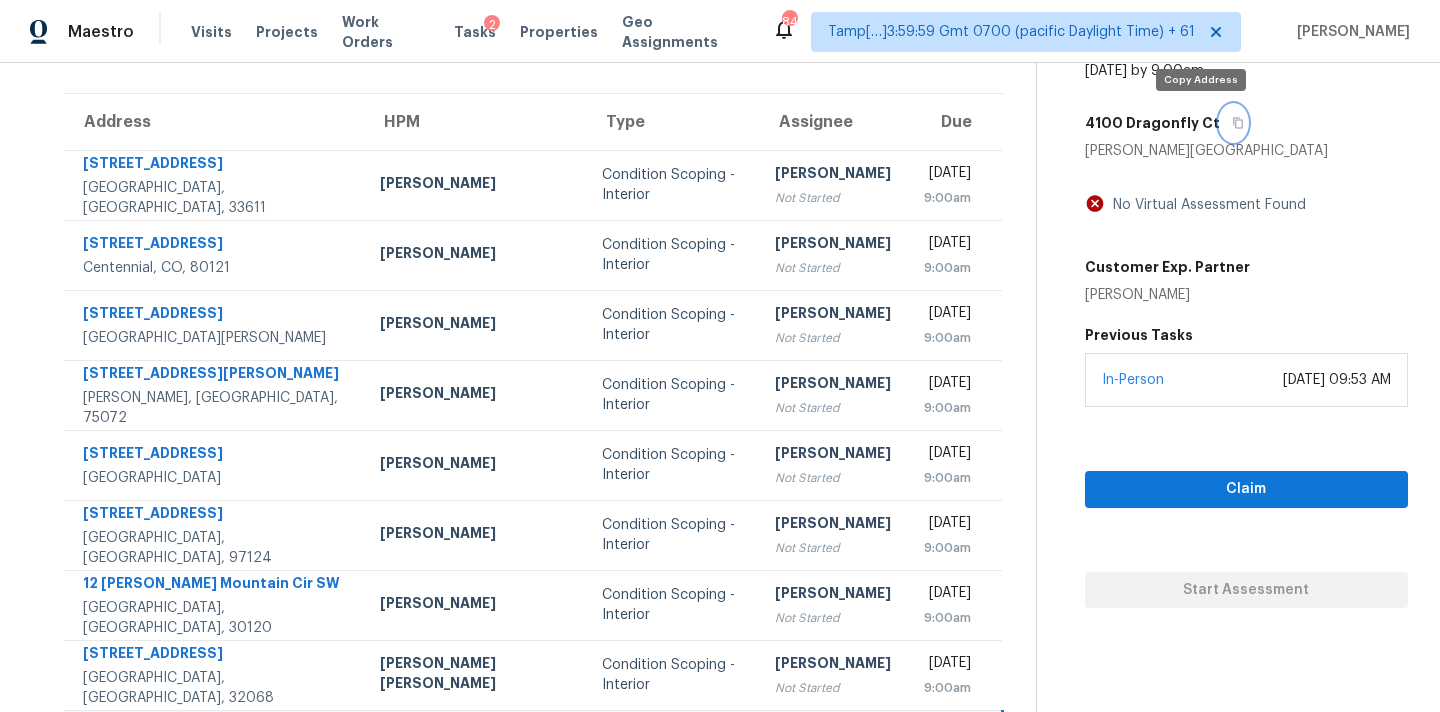 click at bounding box center (1233, 123) 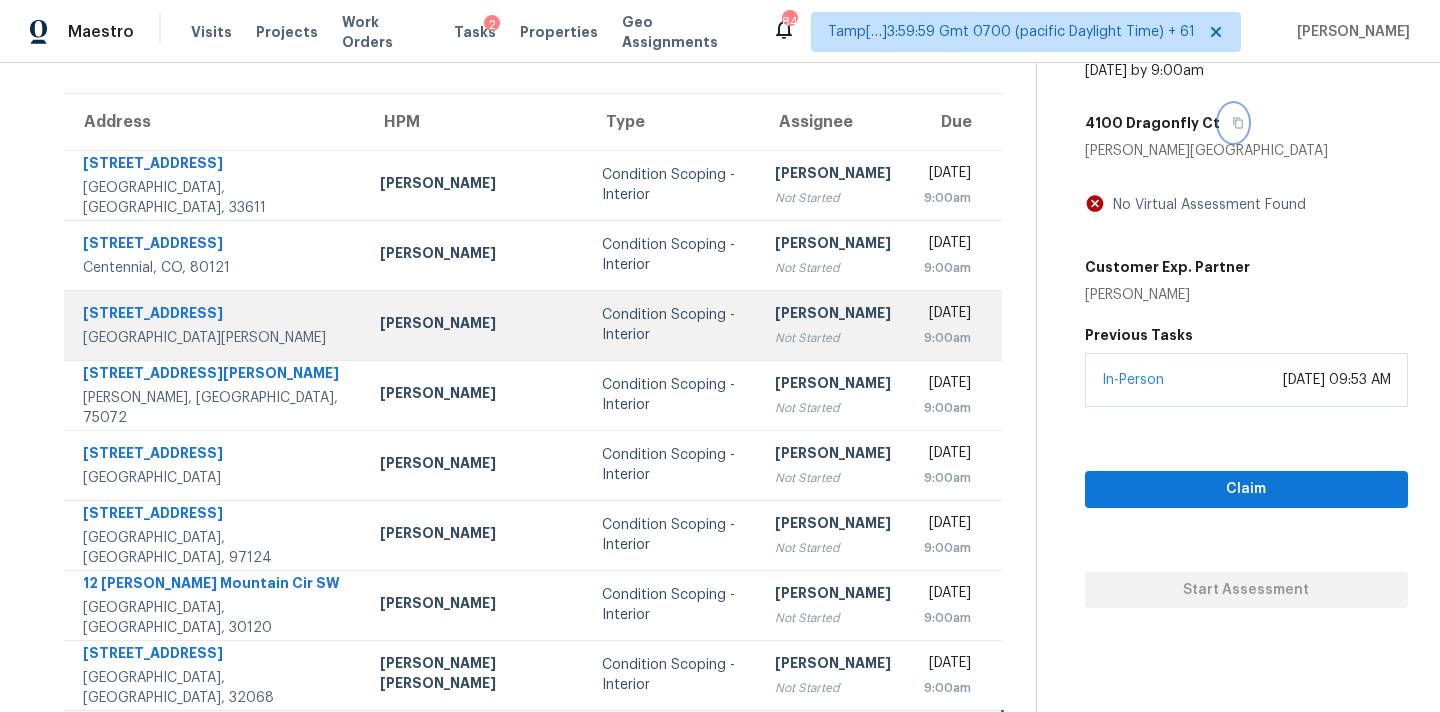 scroll, scrollTop: 329, scrollLeft: 0, axis: vertical 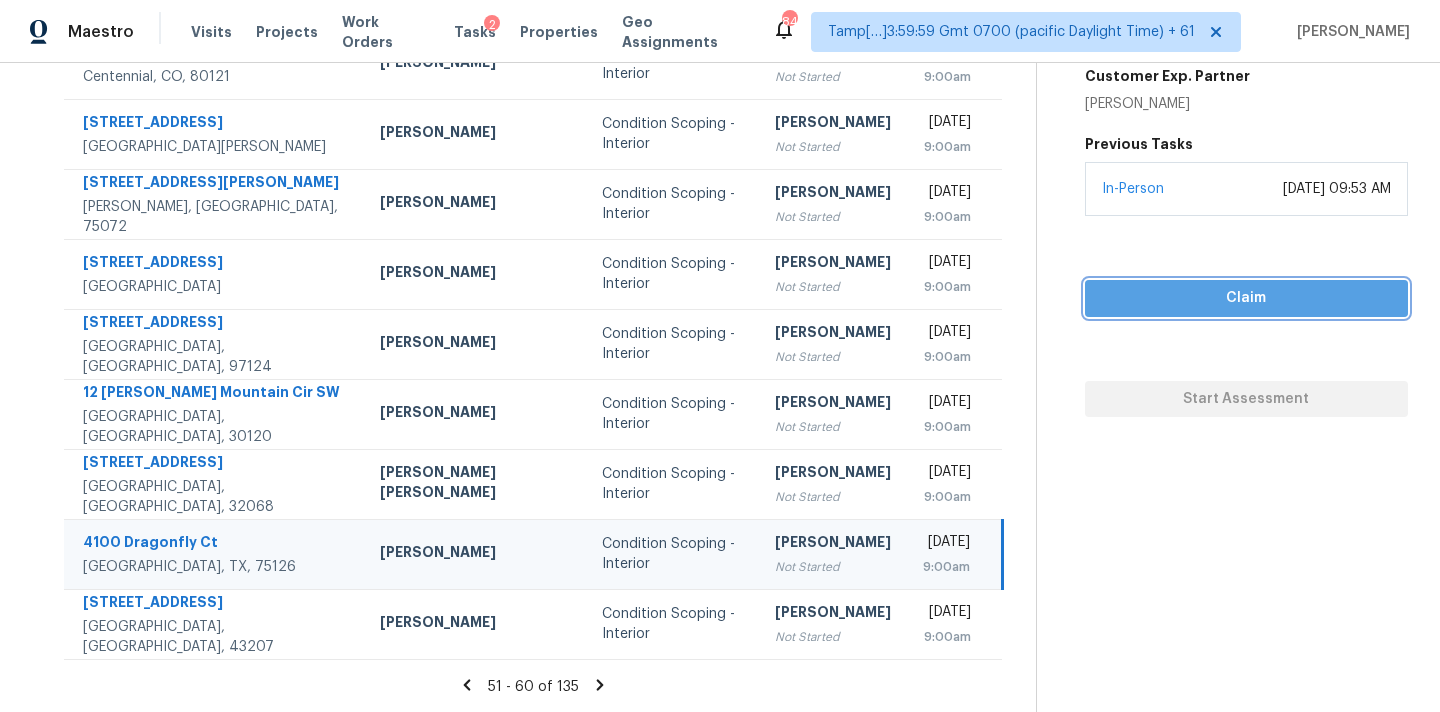 click on "Claim" at bounding box center (1246, 298) 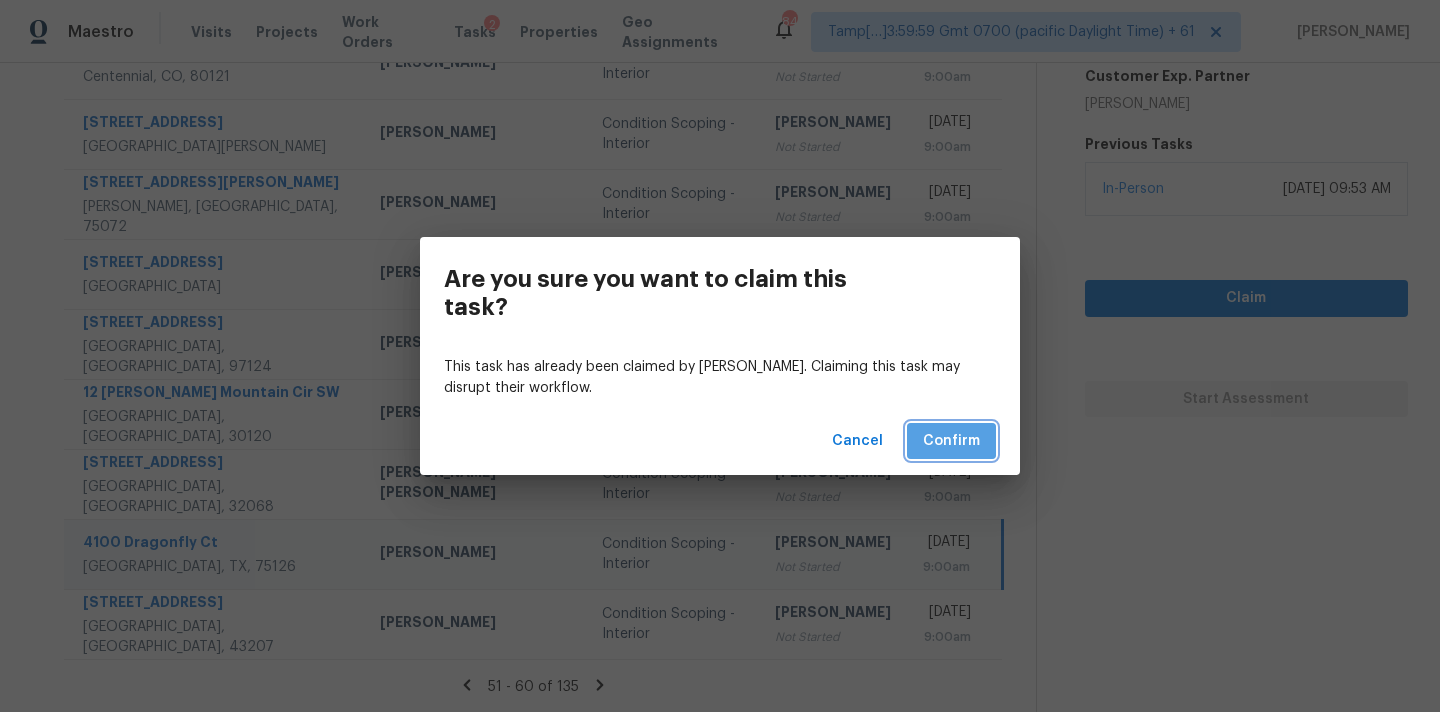 click on "Confirm" at bounding box center (951, 441) 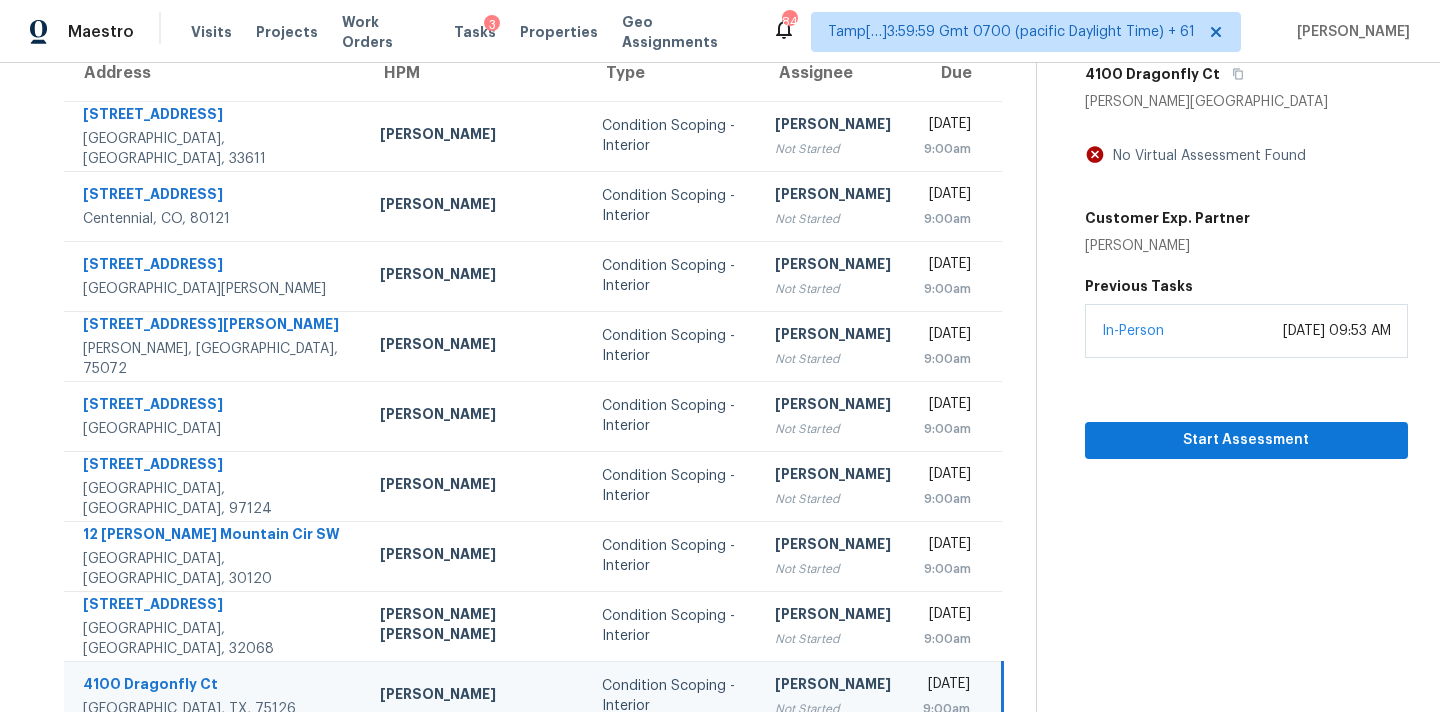 scroll, scrollTop: 100, scrollLeft: 0, axis: vertical 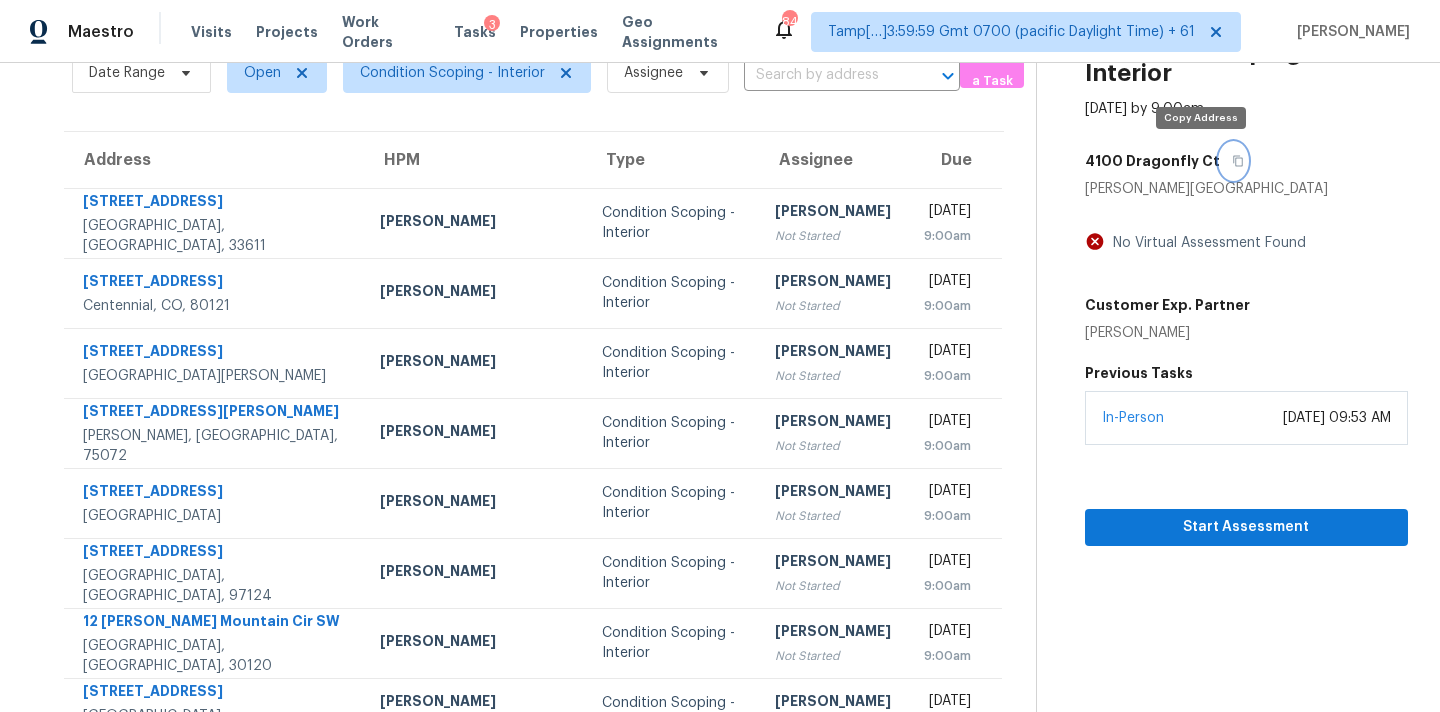 click 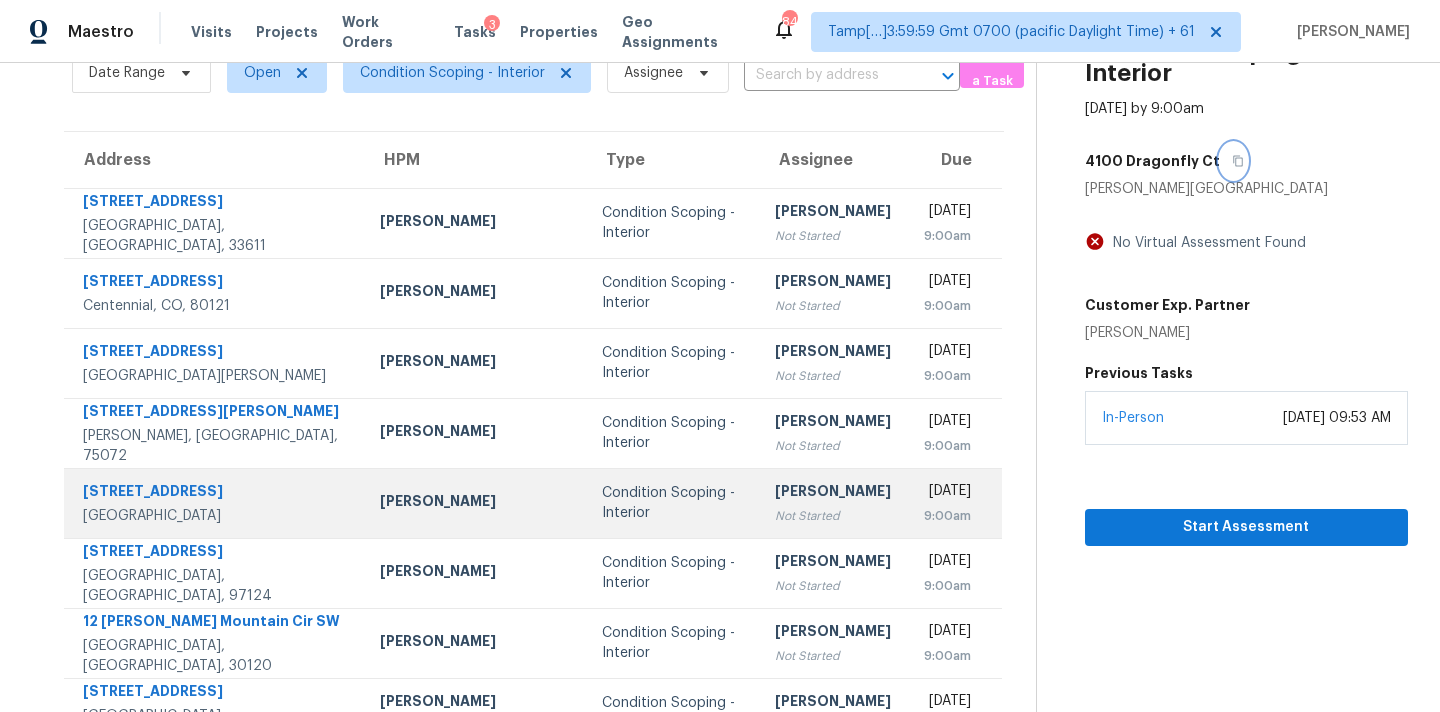 scroll, scrollTop: 329, scrollLeft: 0, axis: vertical 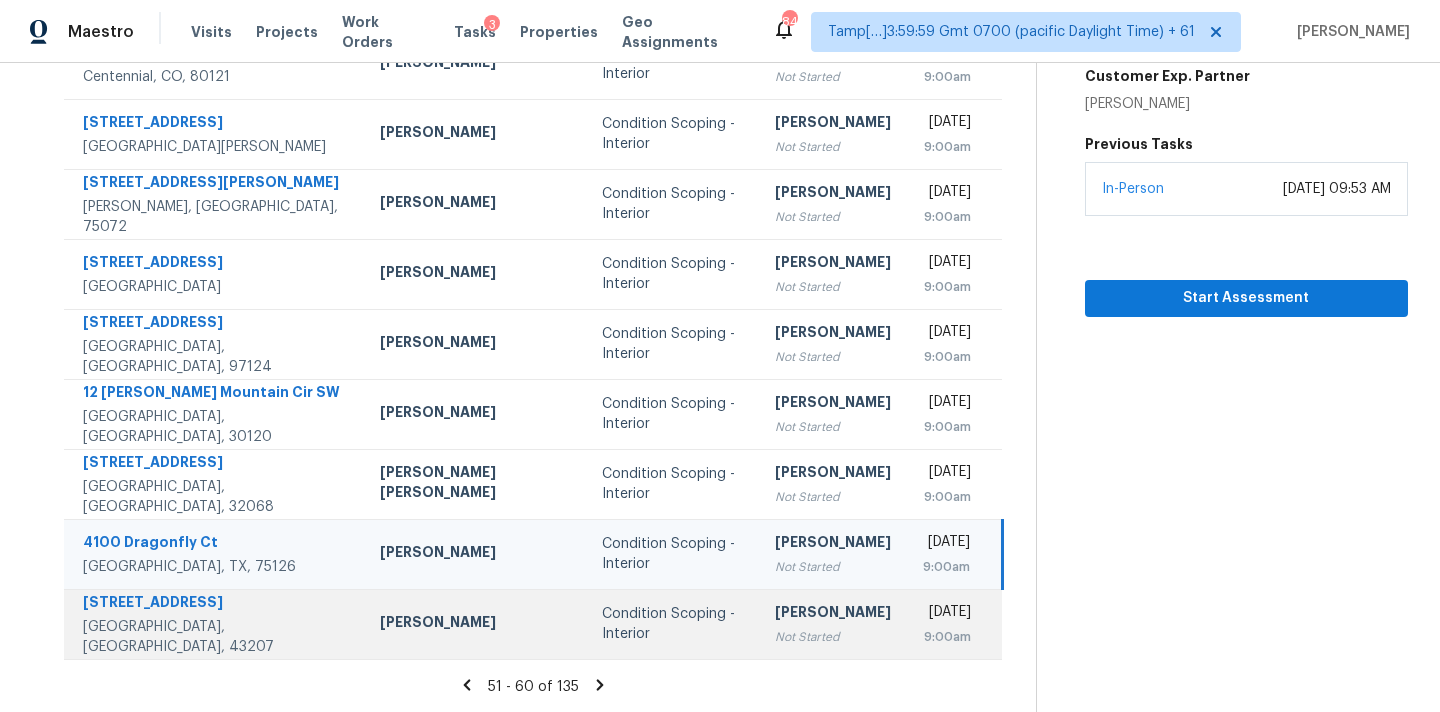 click on "[PERSON_NAME]" at bounding box center [833, 614] 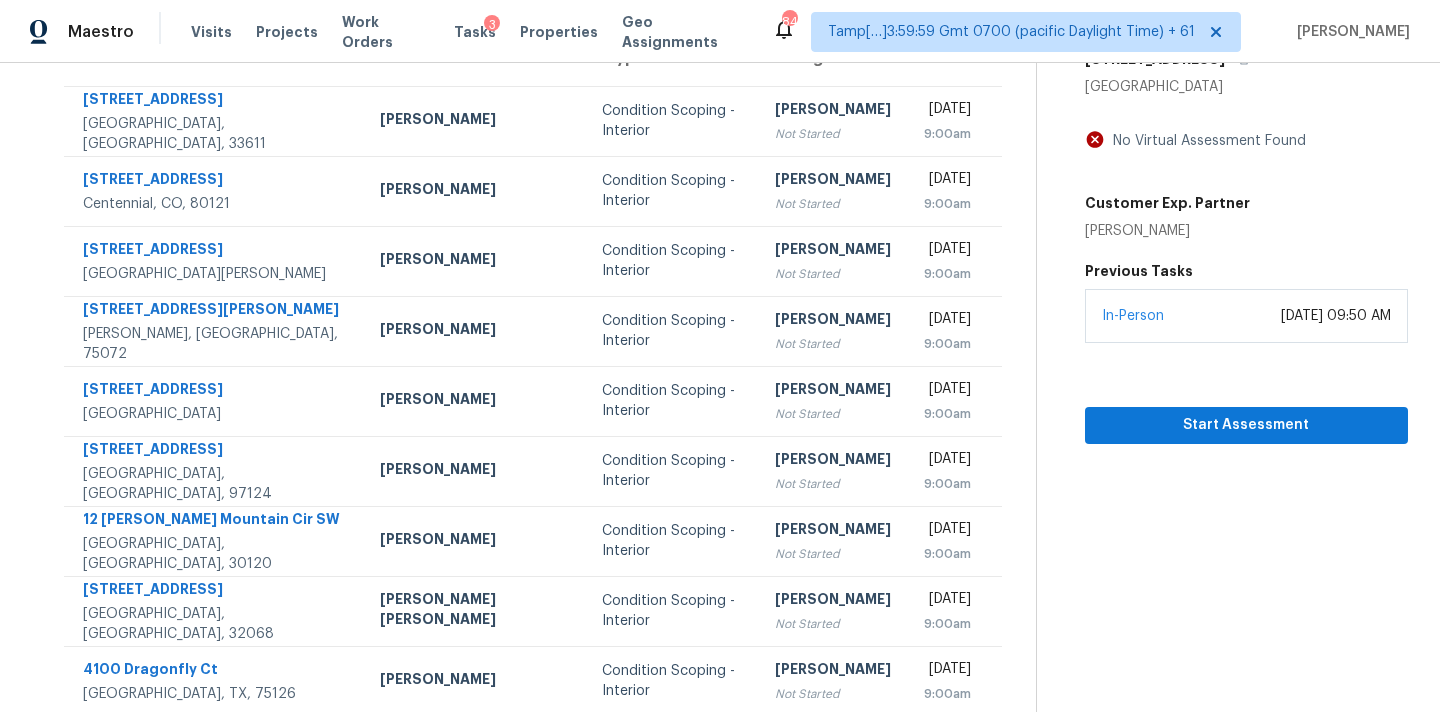 scroll, scrollTop: 145, scrollLeft: 0, axis: vertical 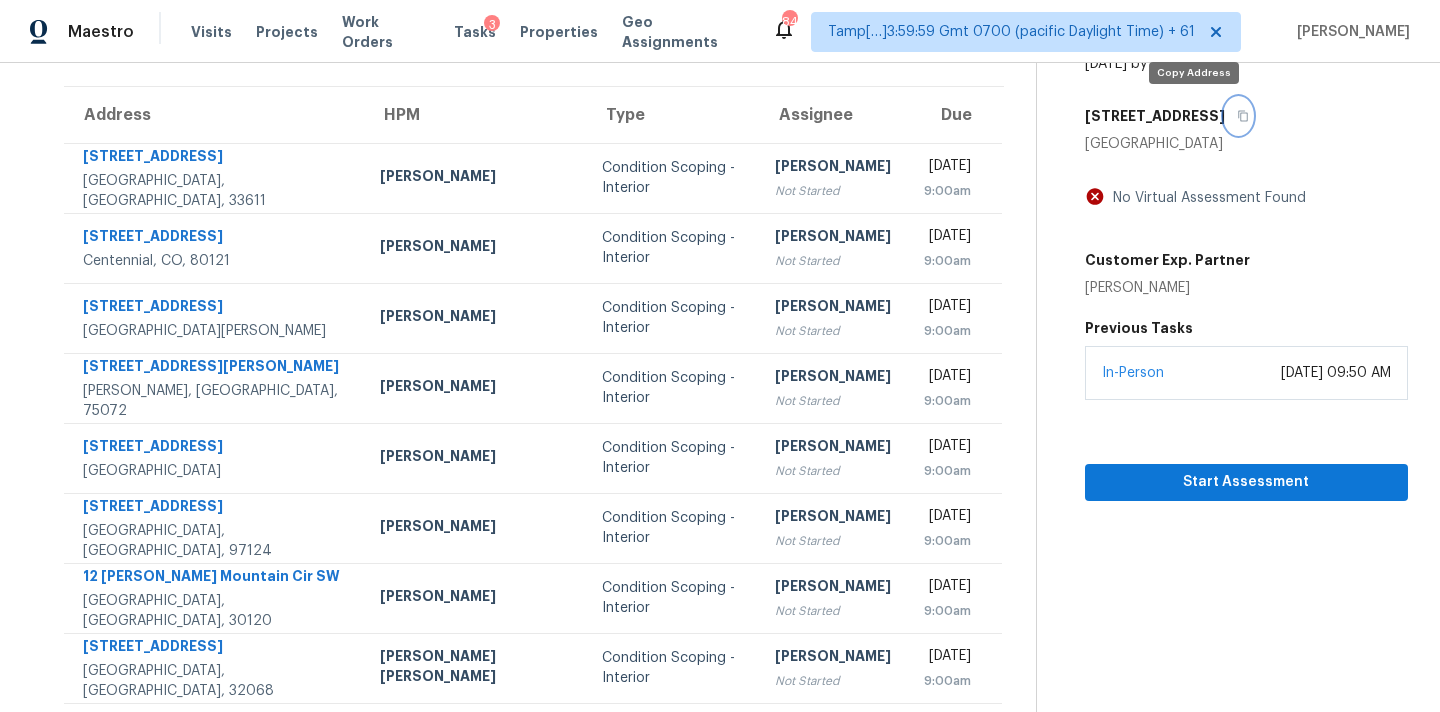 click 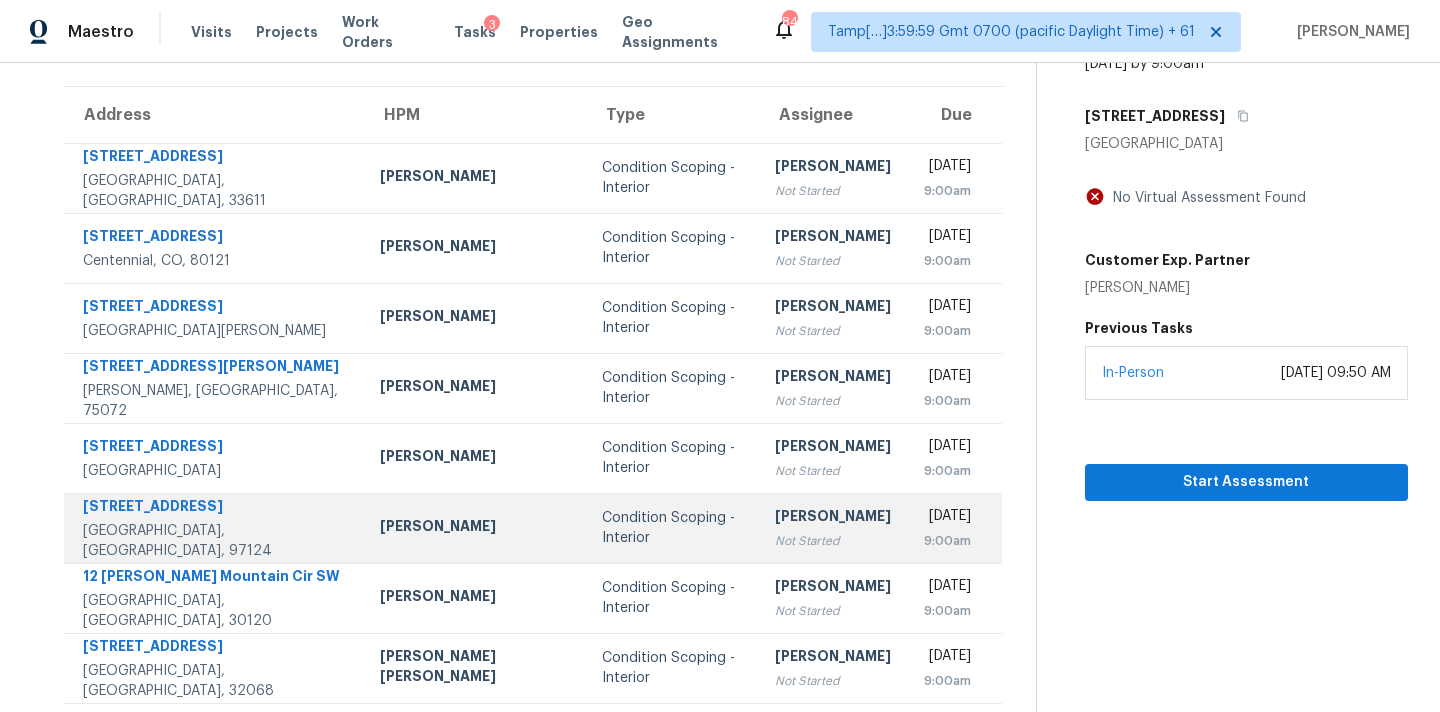 click on "[PERSON_NAME]" at bounding box center [833, 518] 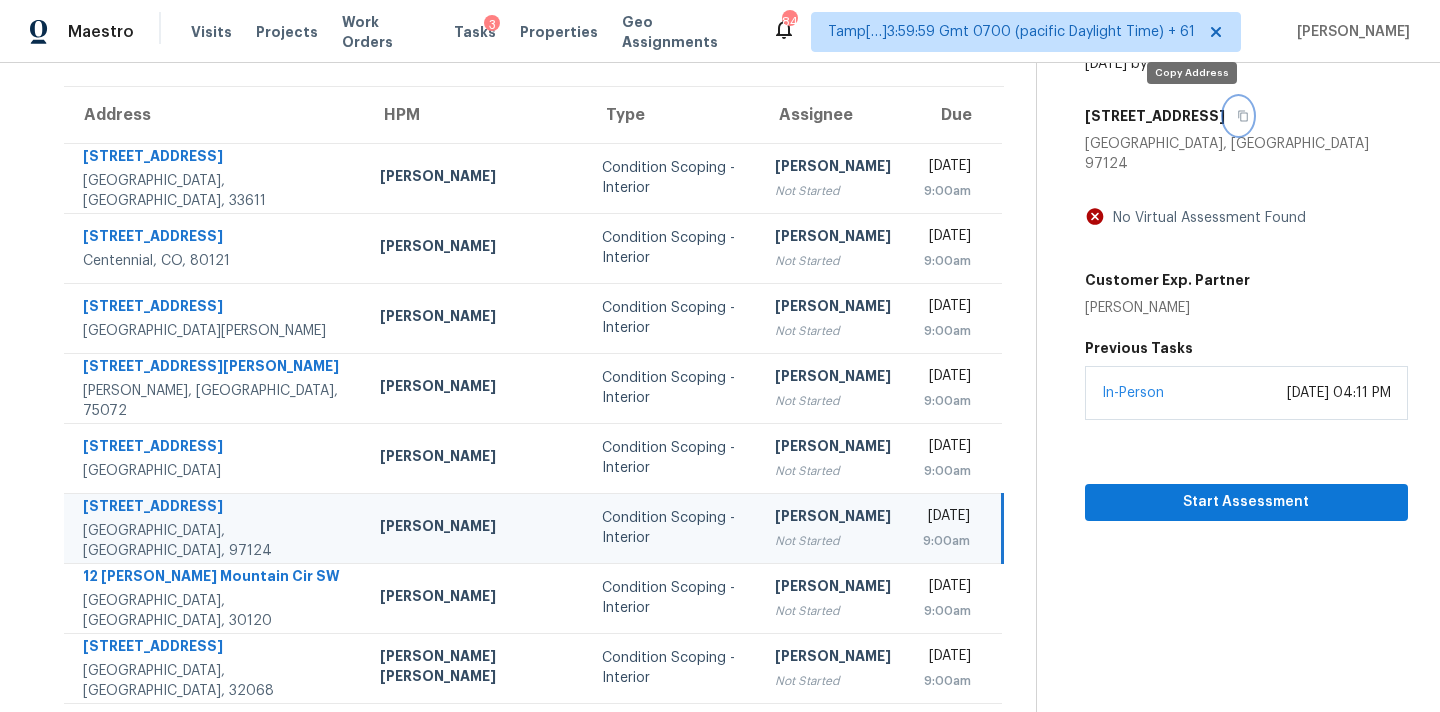 click 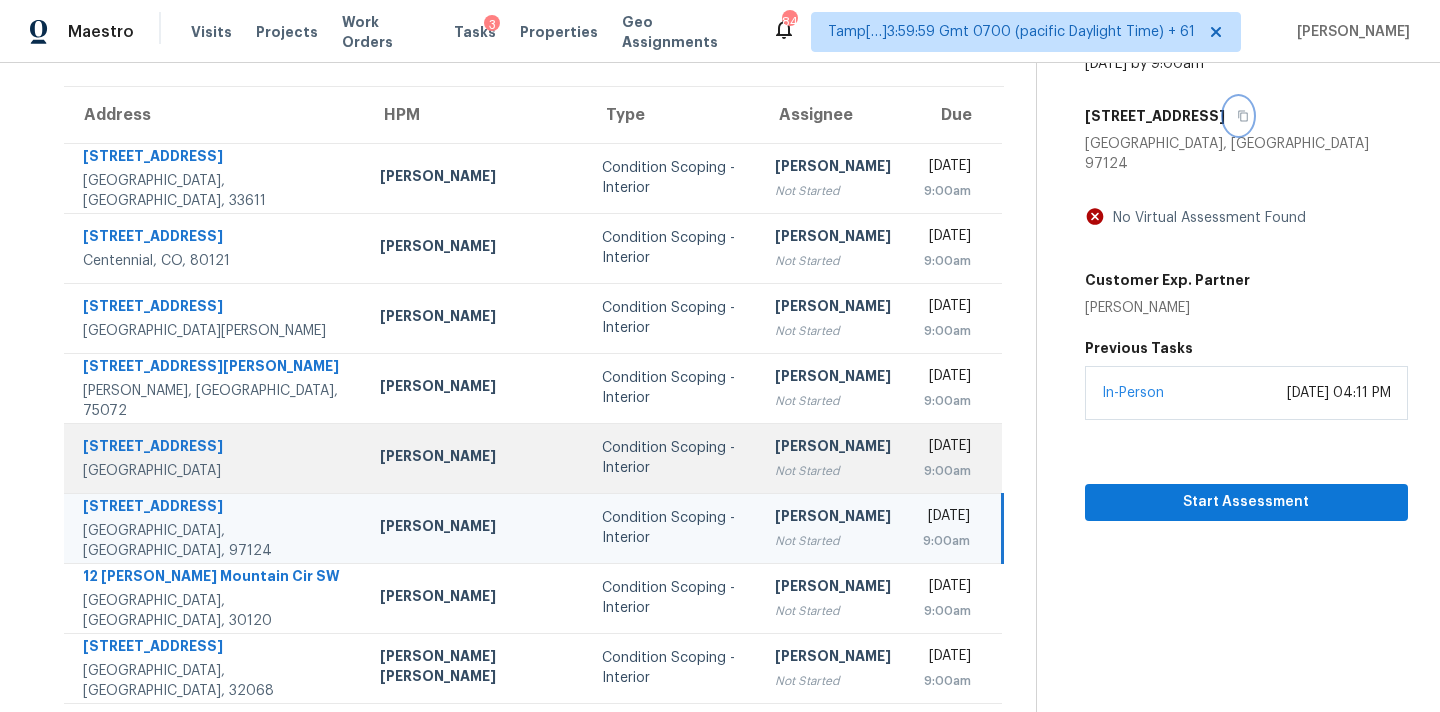 scroll, scrollTop: 329, scrollLeft: 0, axis: vertical 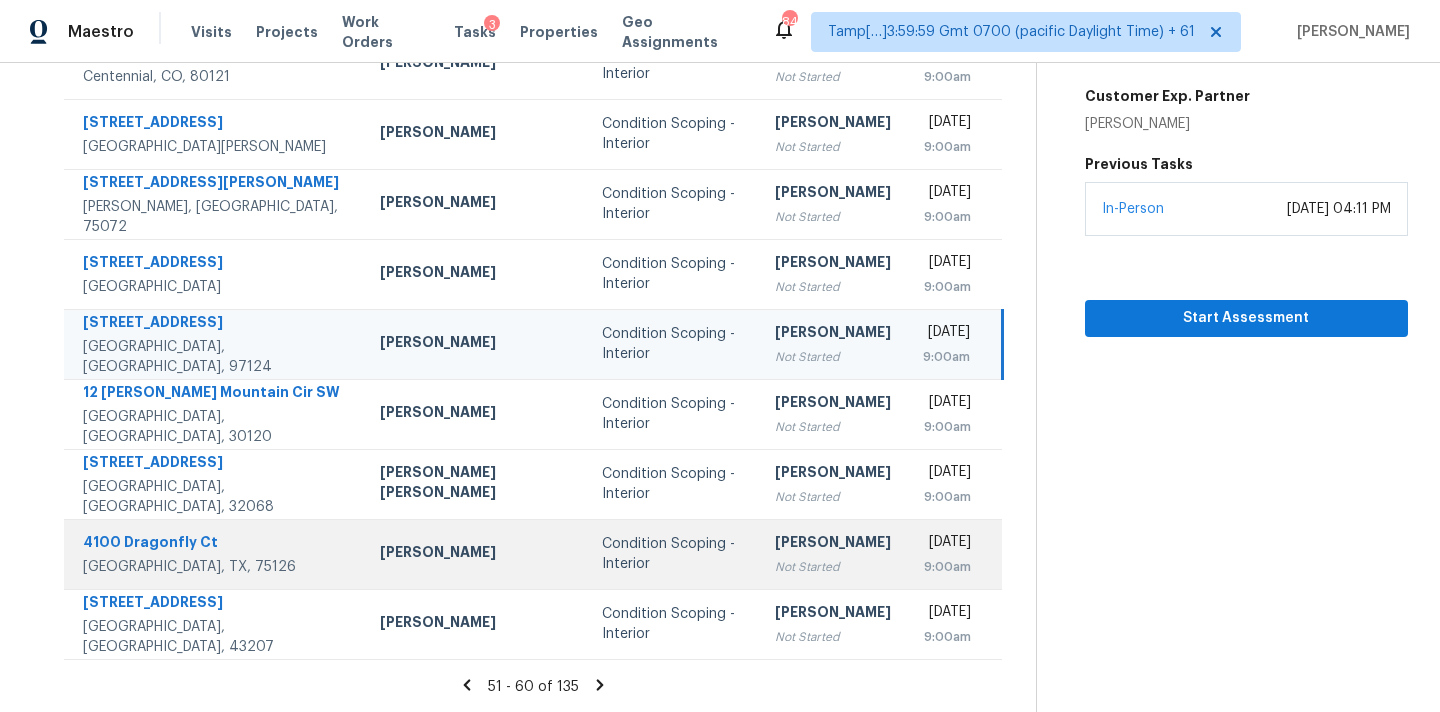 click on "[PERSON_NAME]" at bounding box center [833, 544] 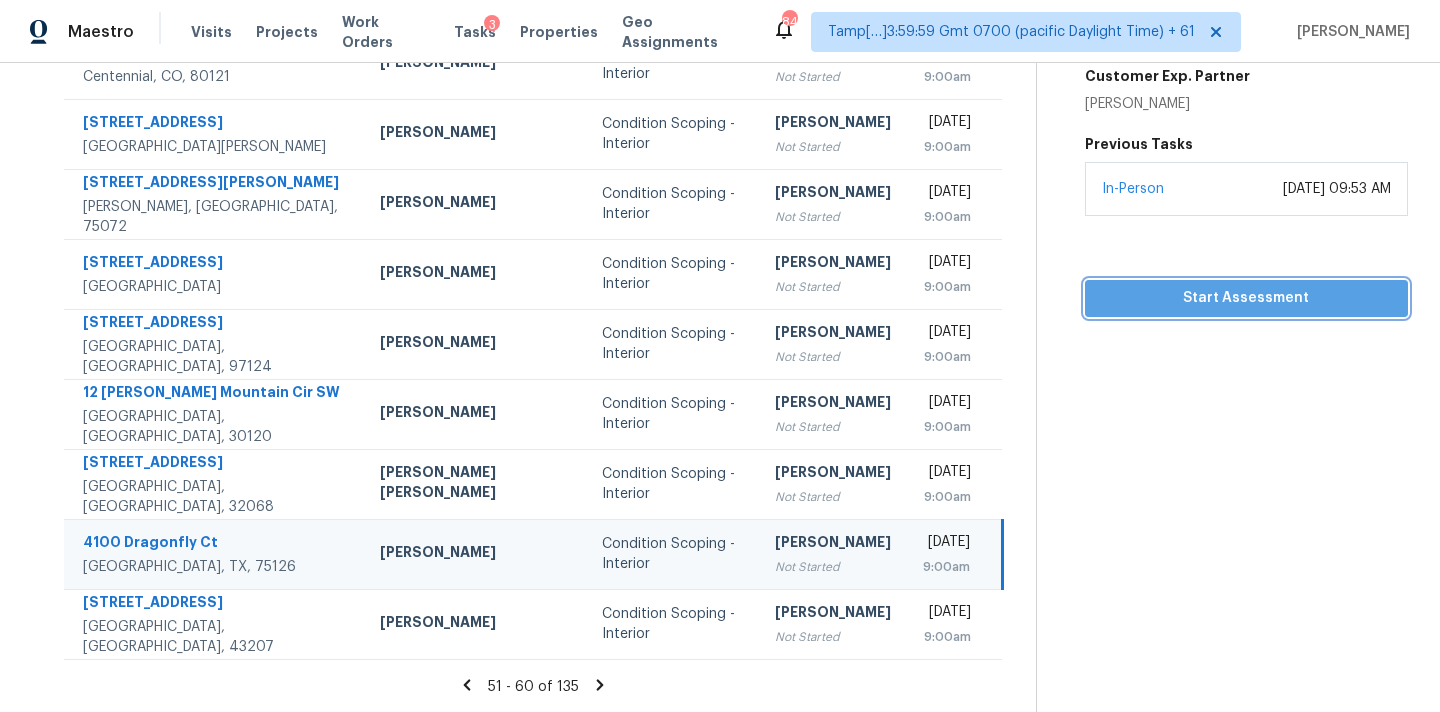 click on "Start Assessment" at bounding box center [1246, 298] 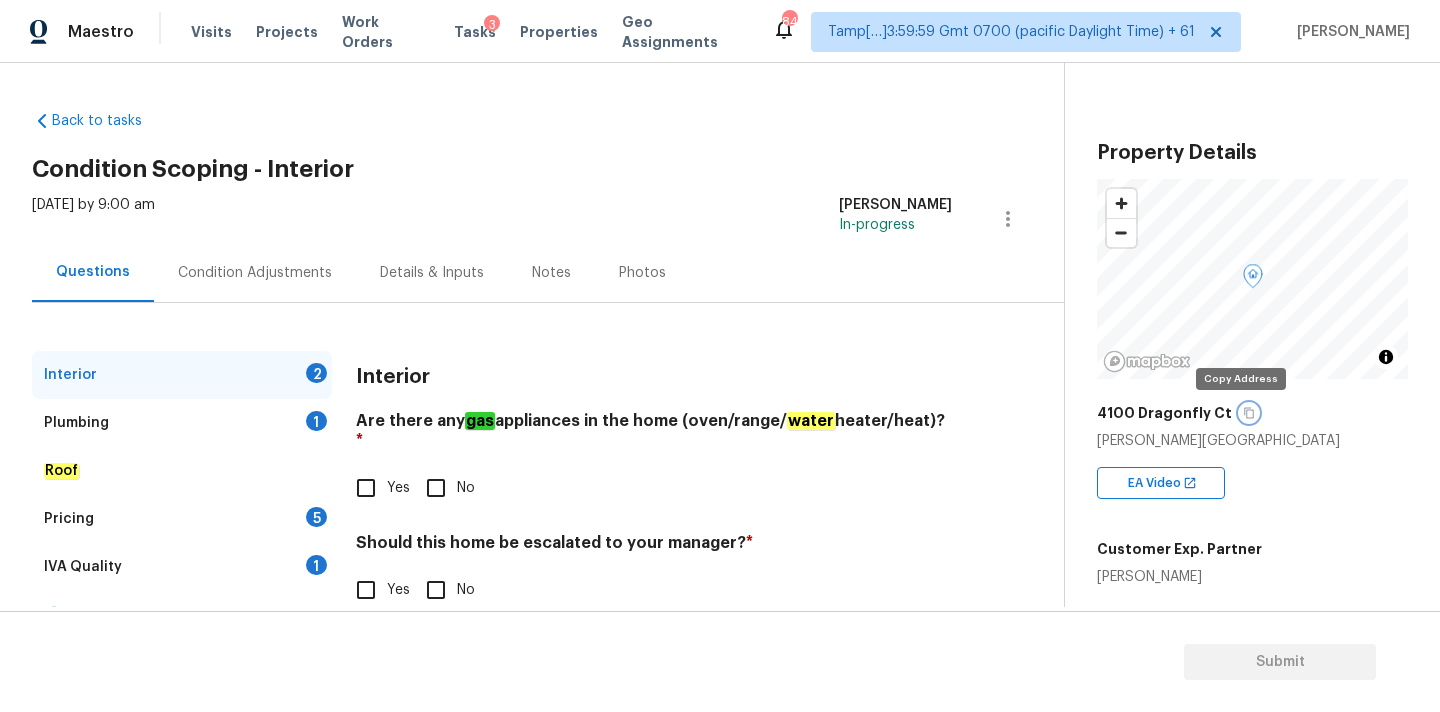 click 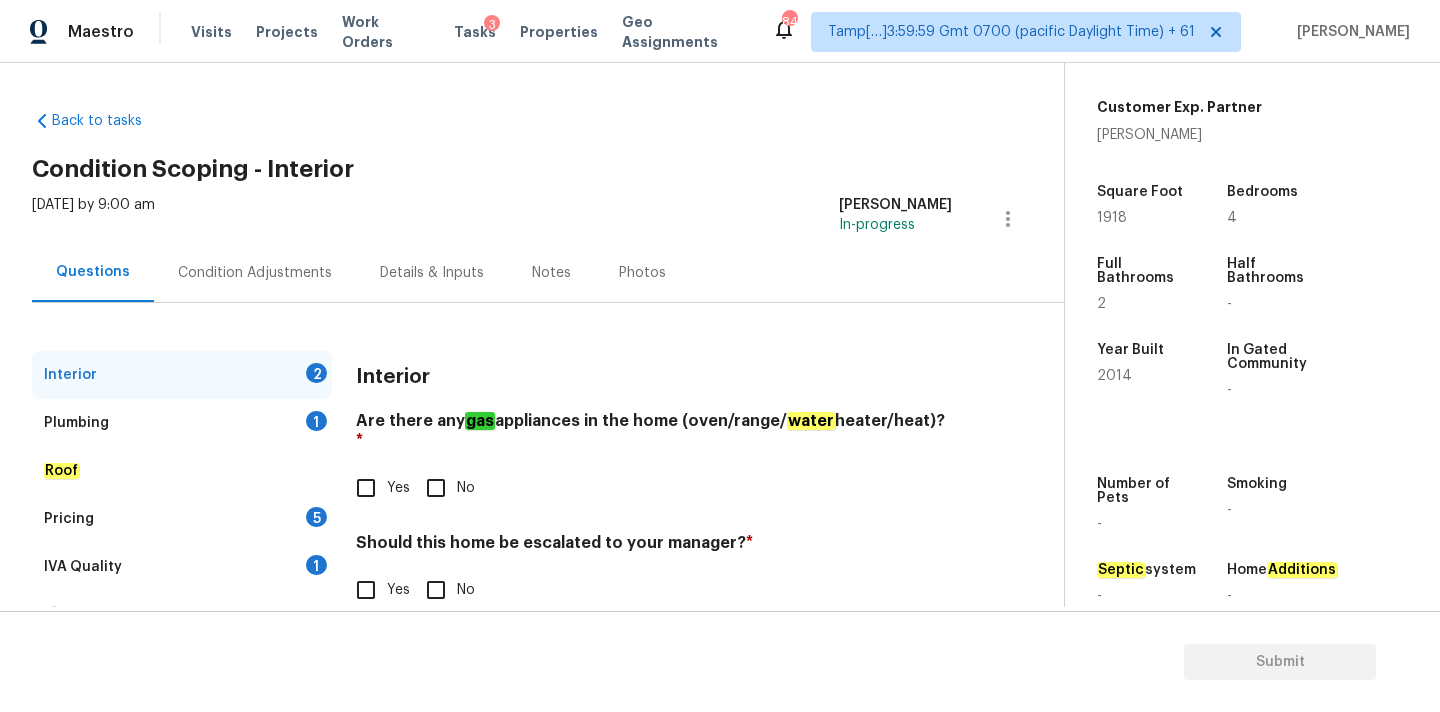 scroll, scrollTop: 460, scrollLeft: 0, axis: vertical 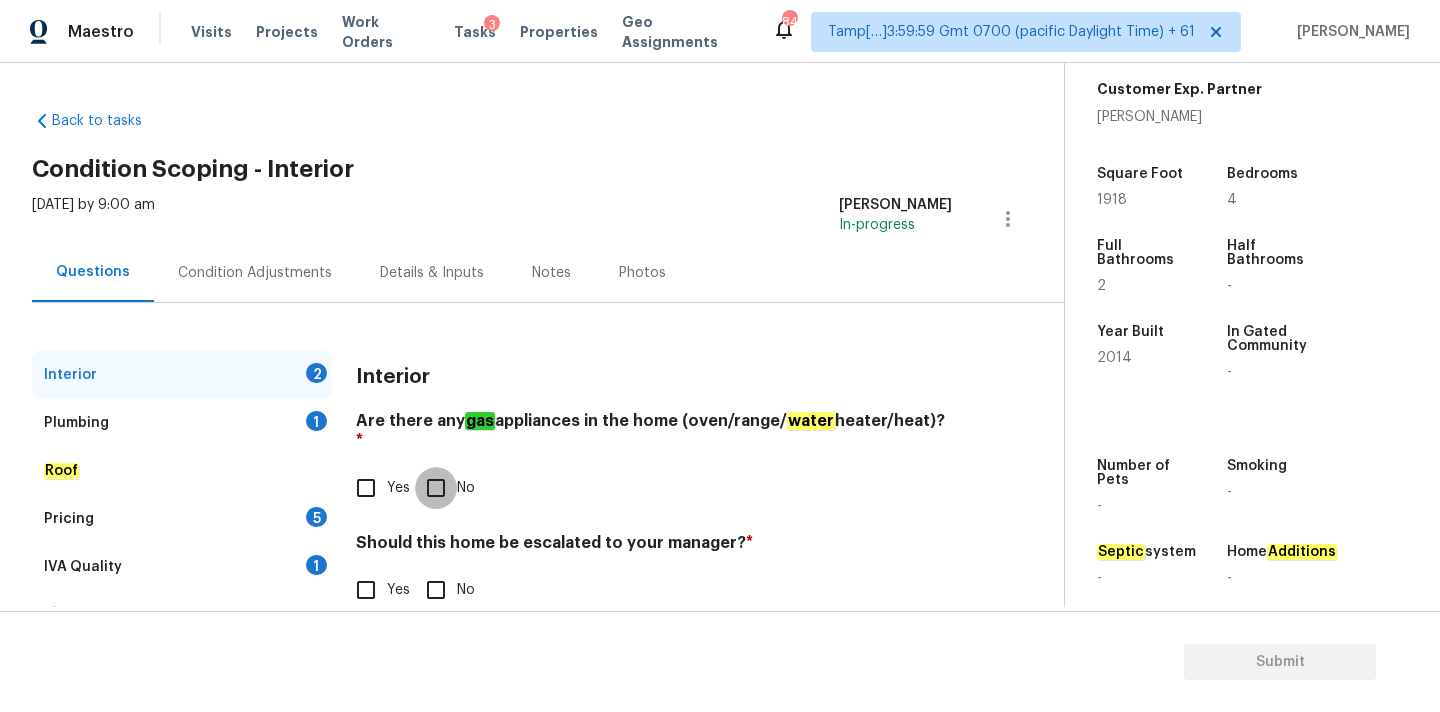click on "No" at bounding box center [436, 488] 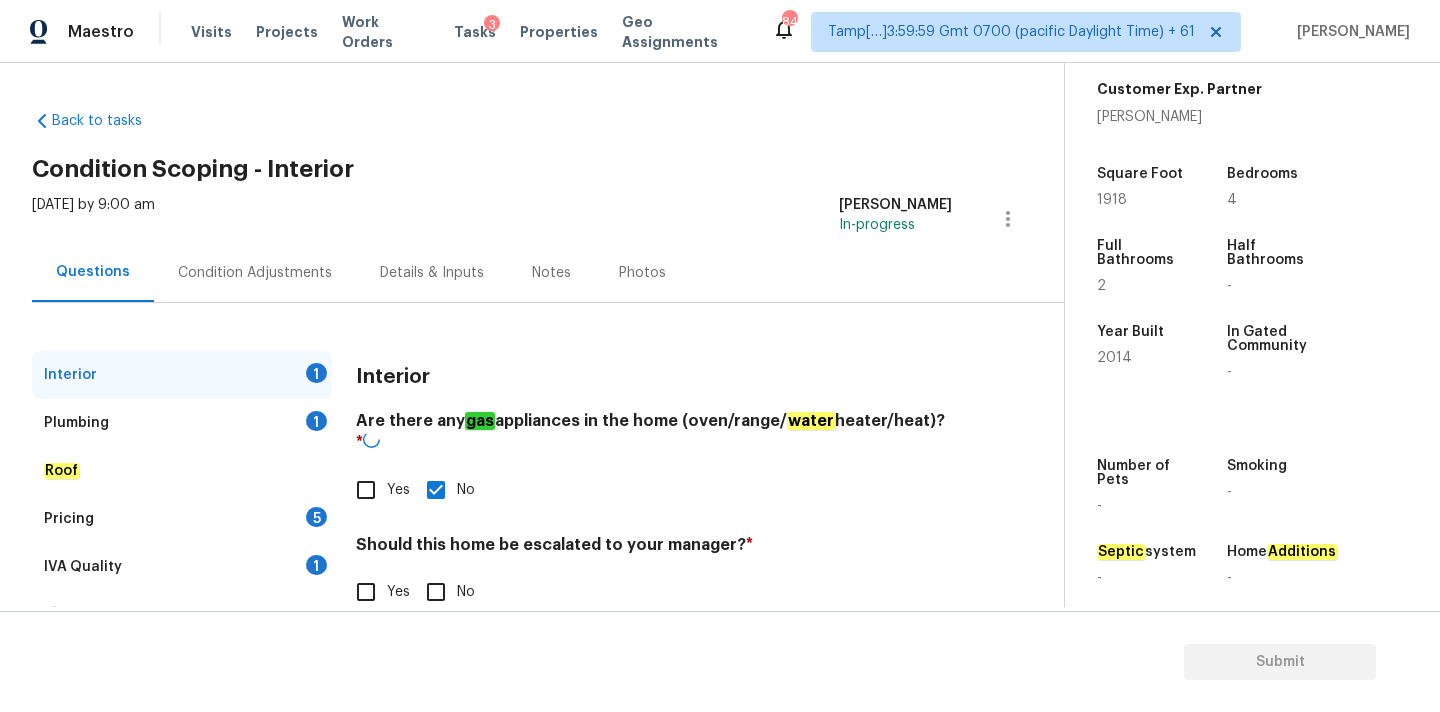 click on "Should this home be escalated to your manager?  * Yes No" at bounding box center (654, 574) 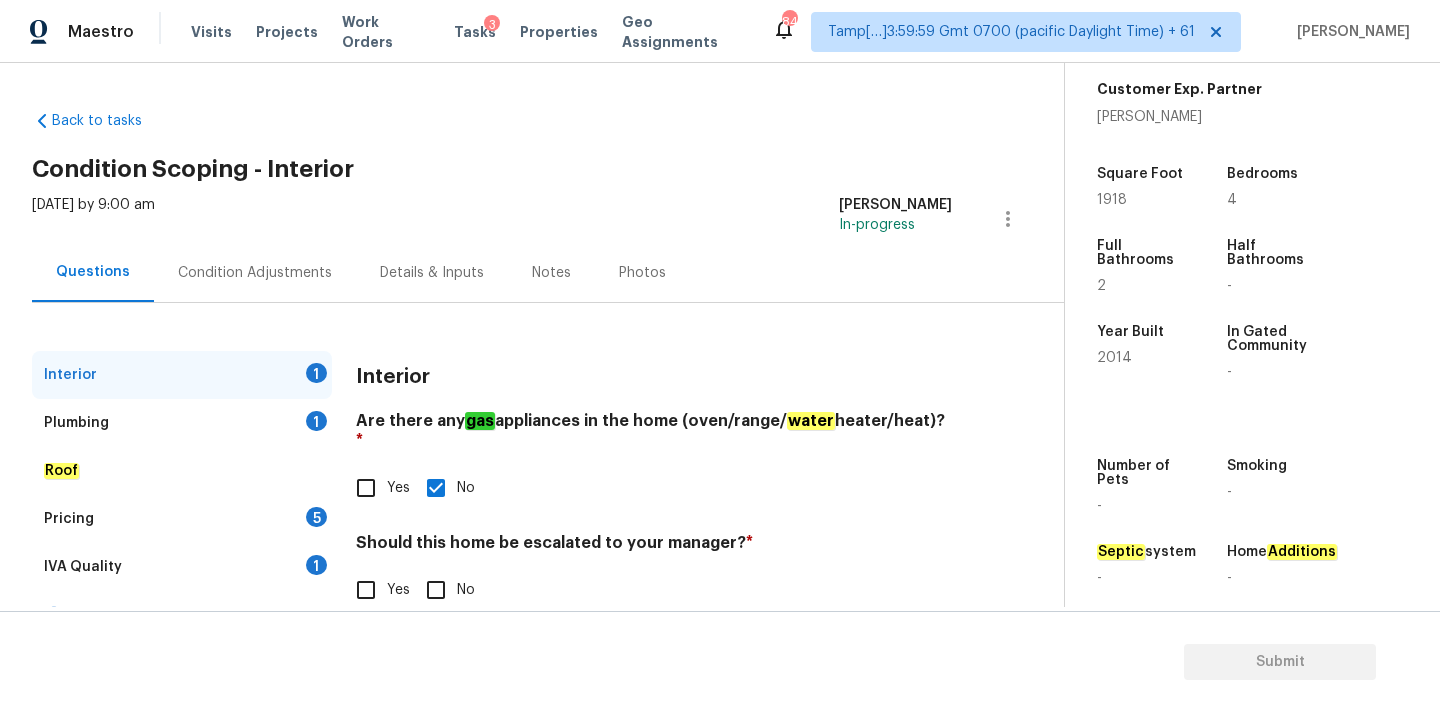 click on "No" at bounding box center (436, 590) 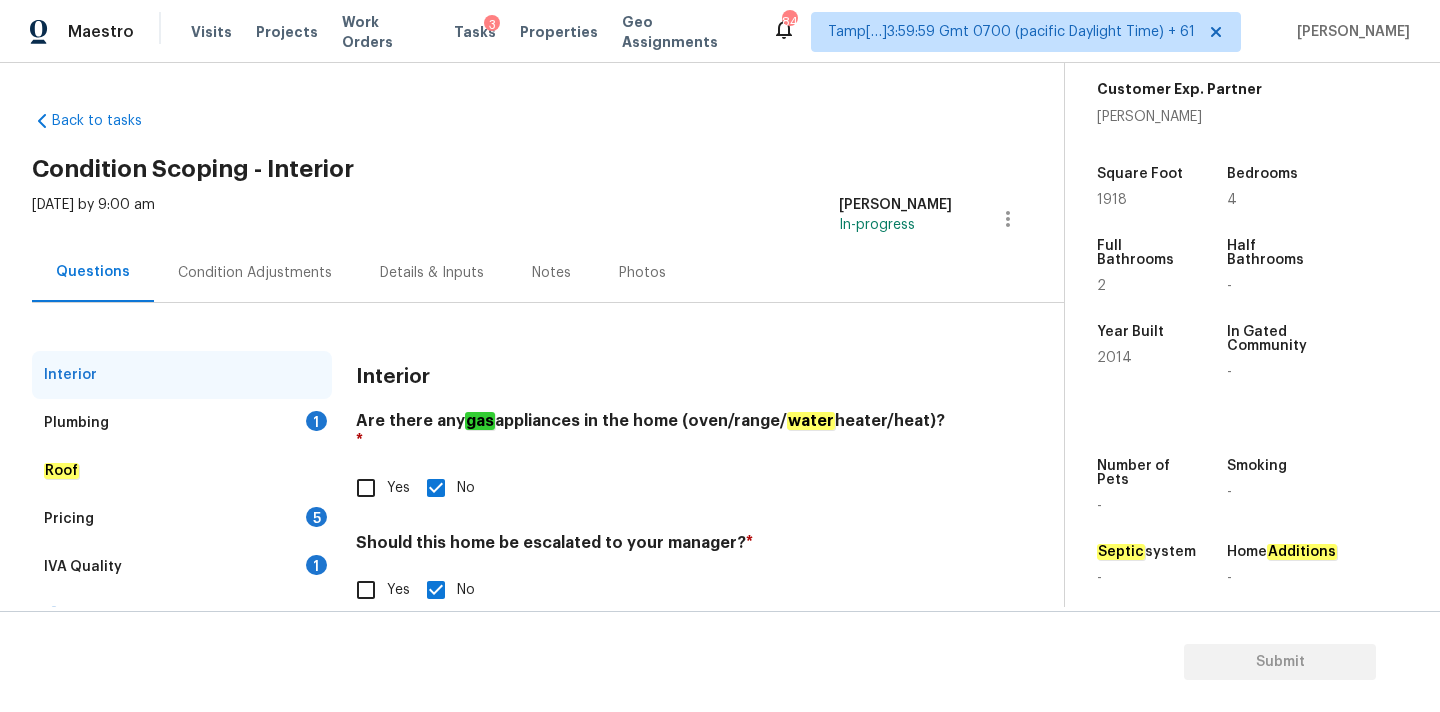 click on "Plumbing 1" at bounding box center [182, 423] 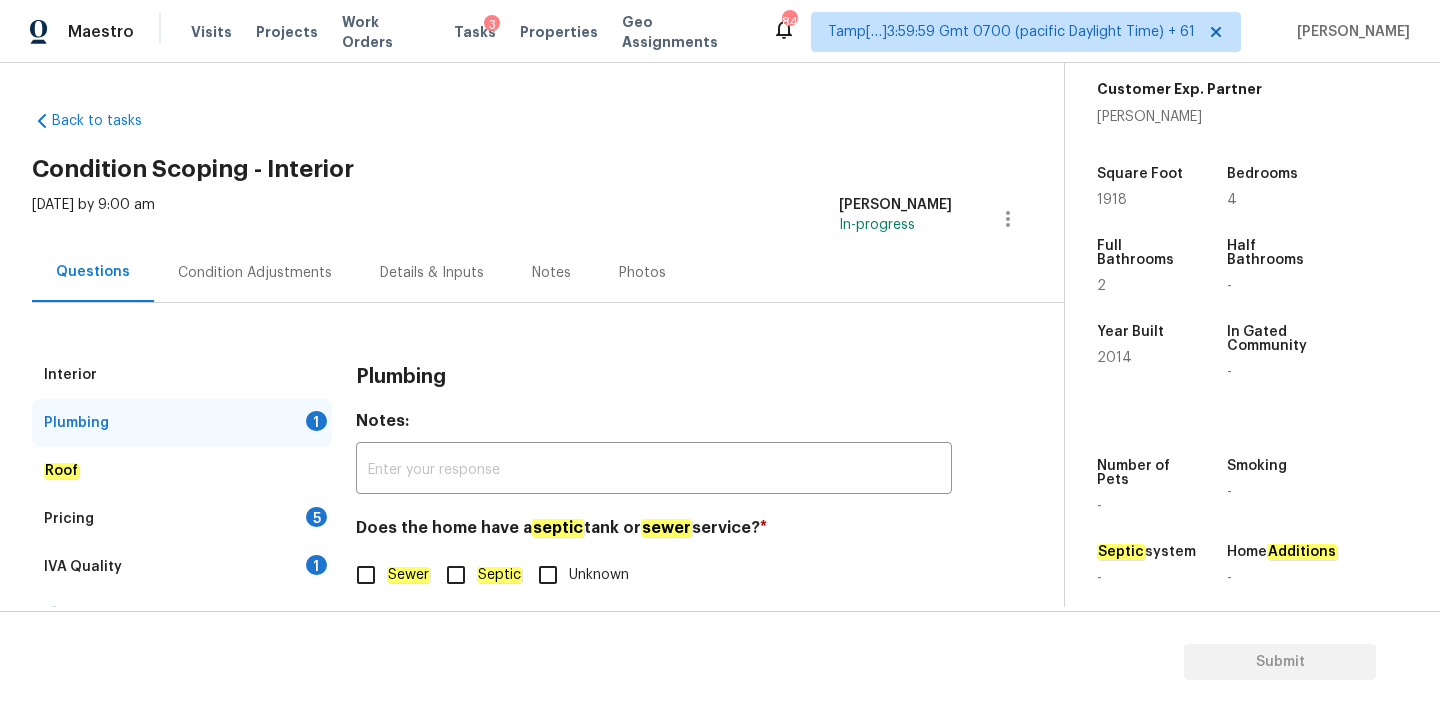 click on "Sewer" 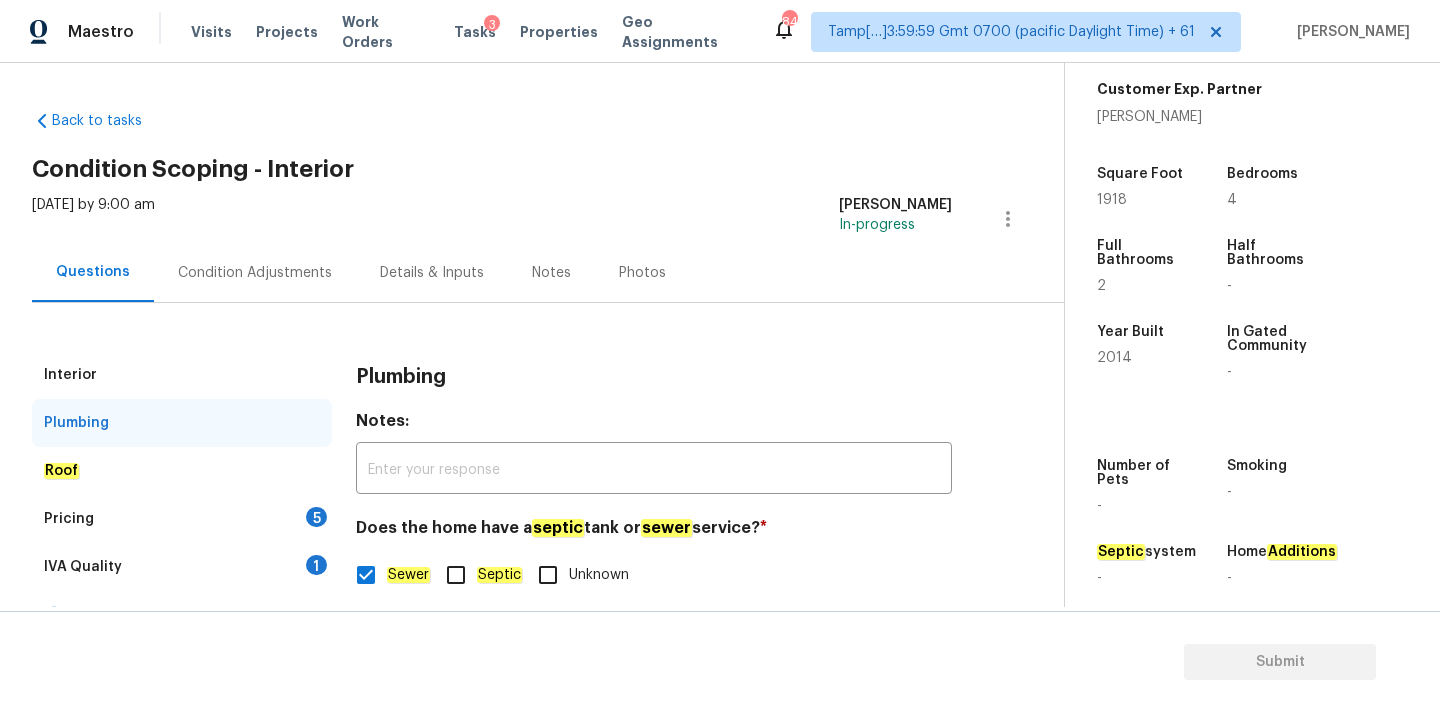 click on "IVA Quality 1" at bounding box center [182, 567] 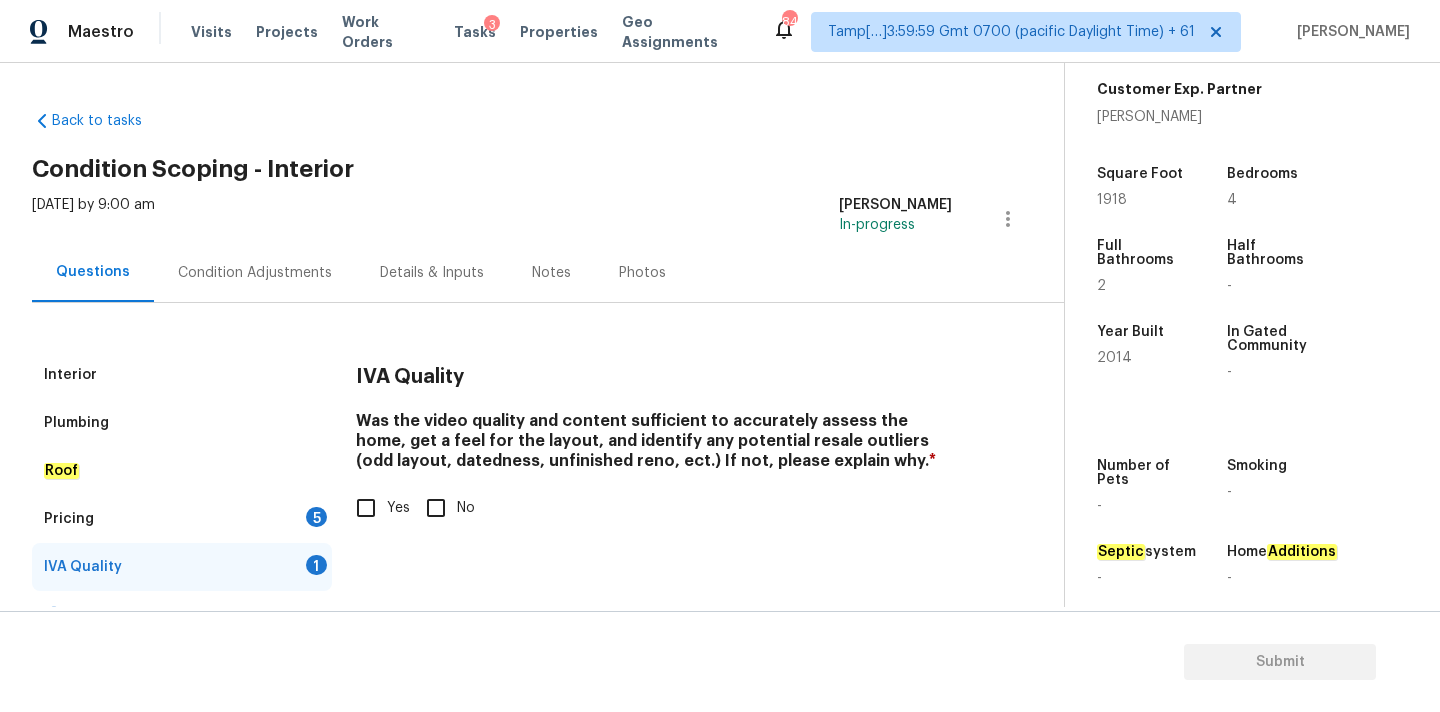 click on "Yes" at bounding box center [398, 508] 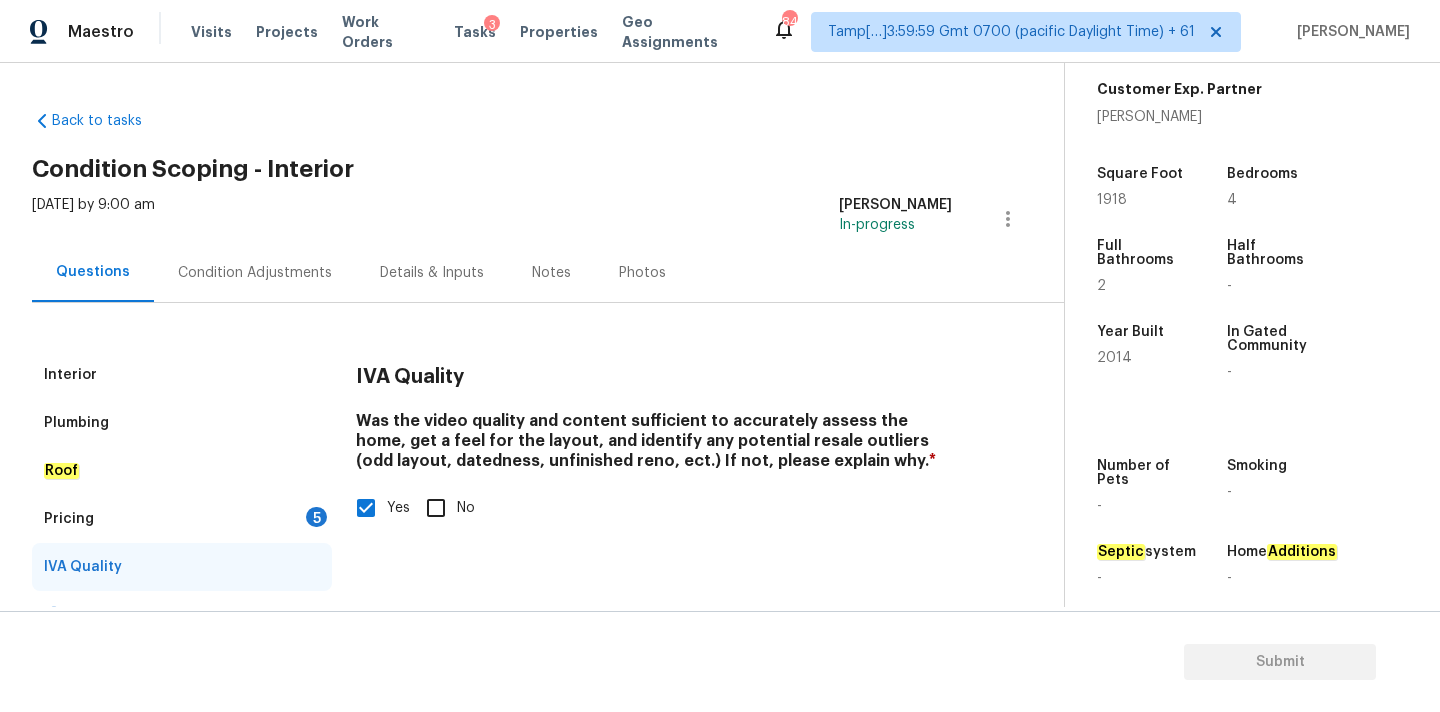 click on "Pricing 5" at bounding box center [182, 519] 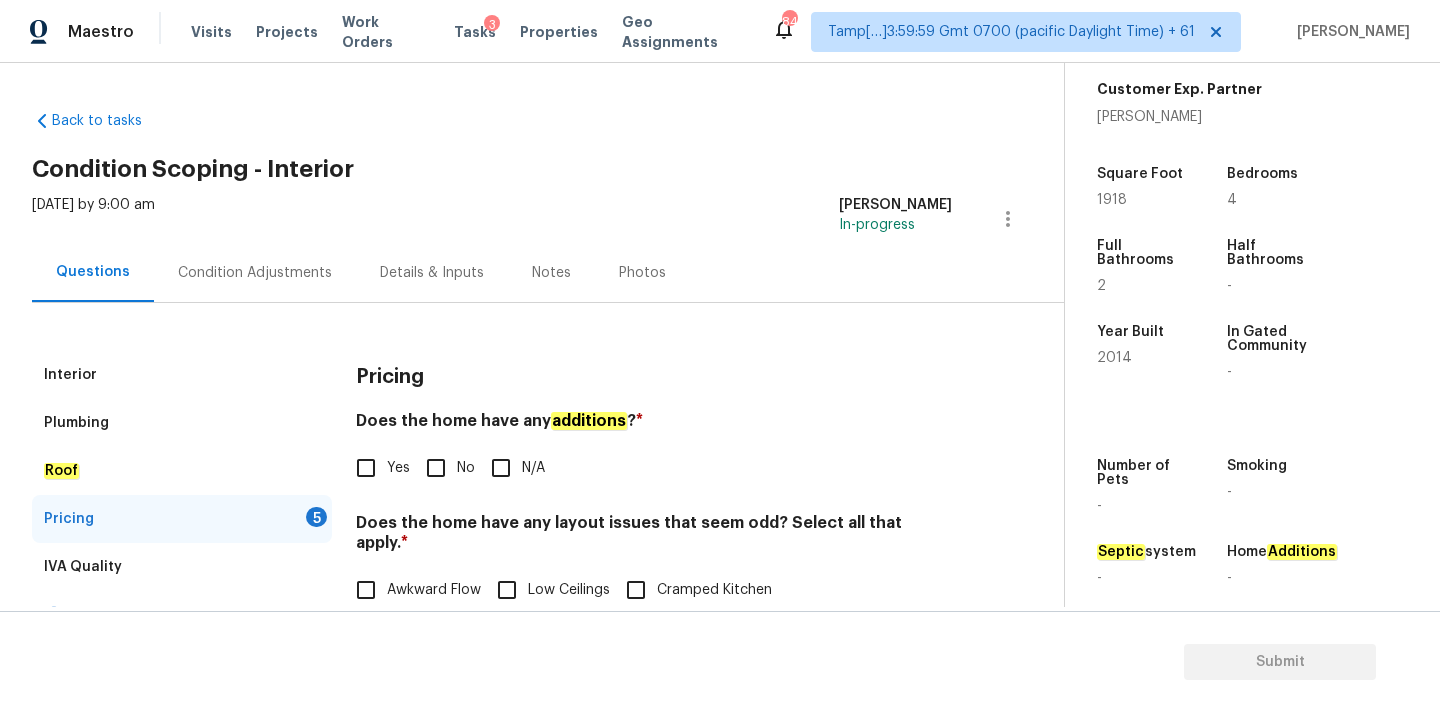 click on "No" at bounding box center (436, 468) 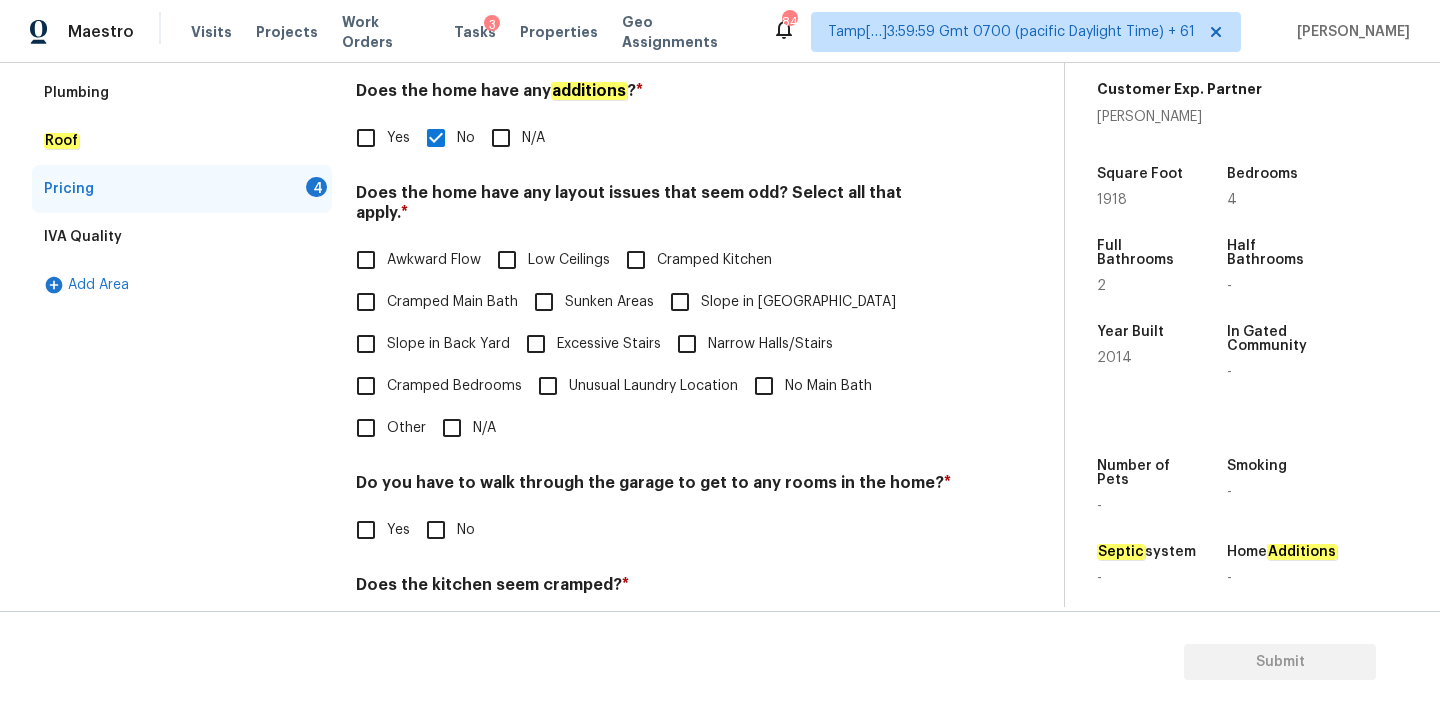 scroll, scrollTop: 488, scrollLeft: 0, axis: vertical 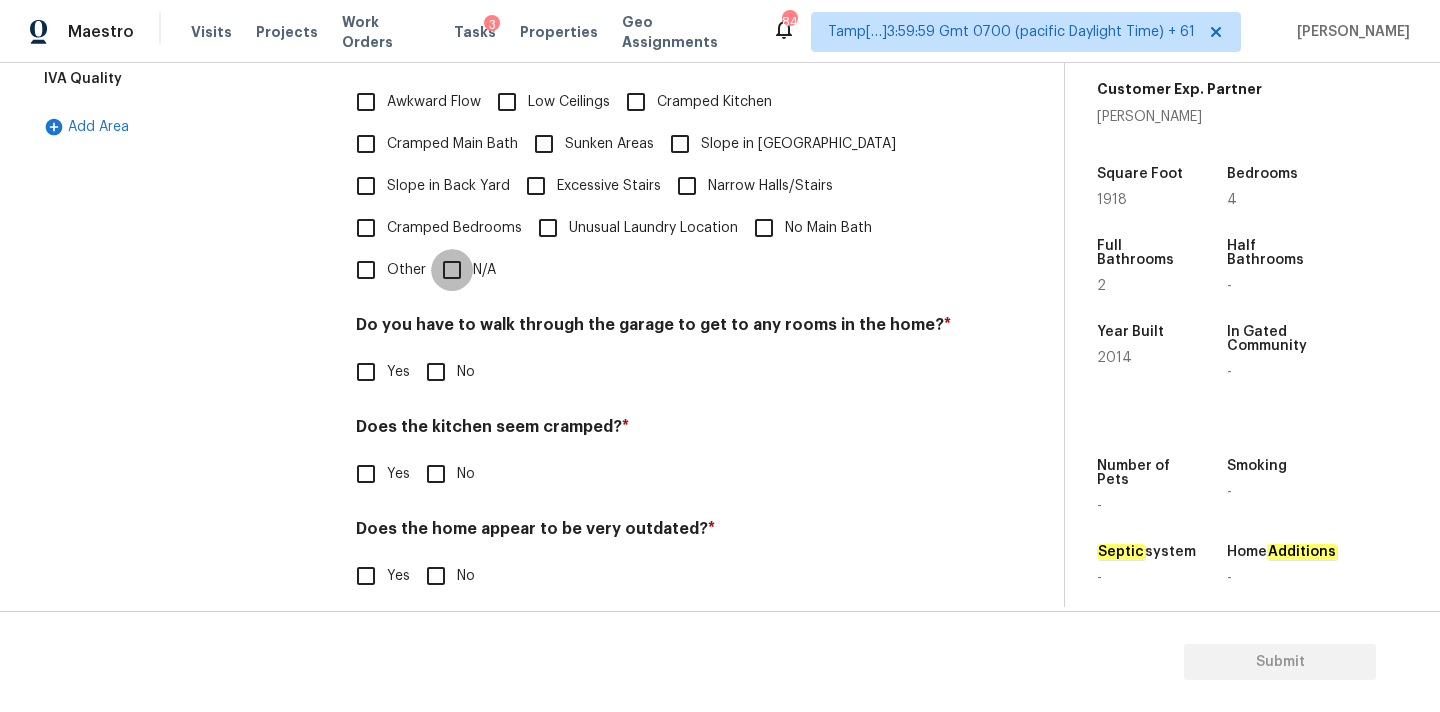 click on "N/A" at bounding box center [452, 270] 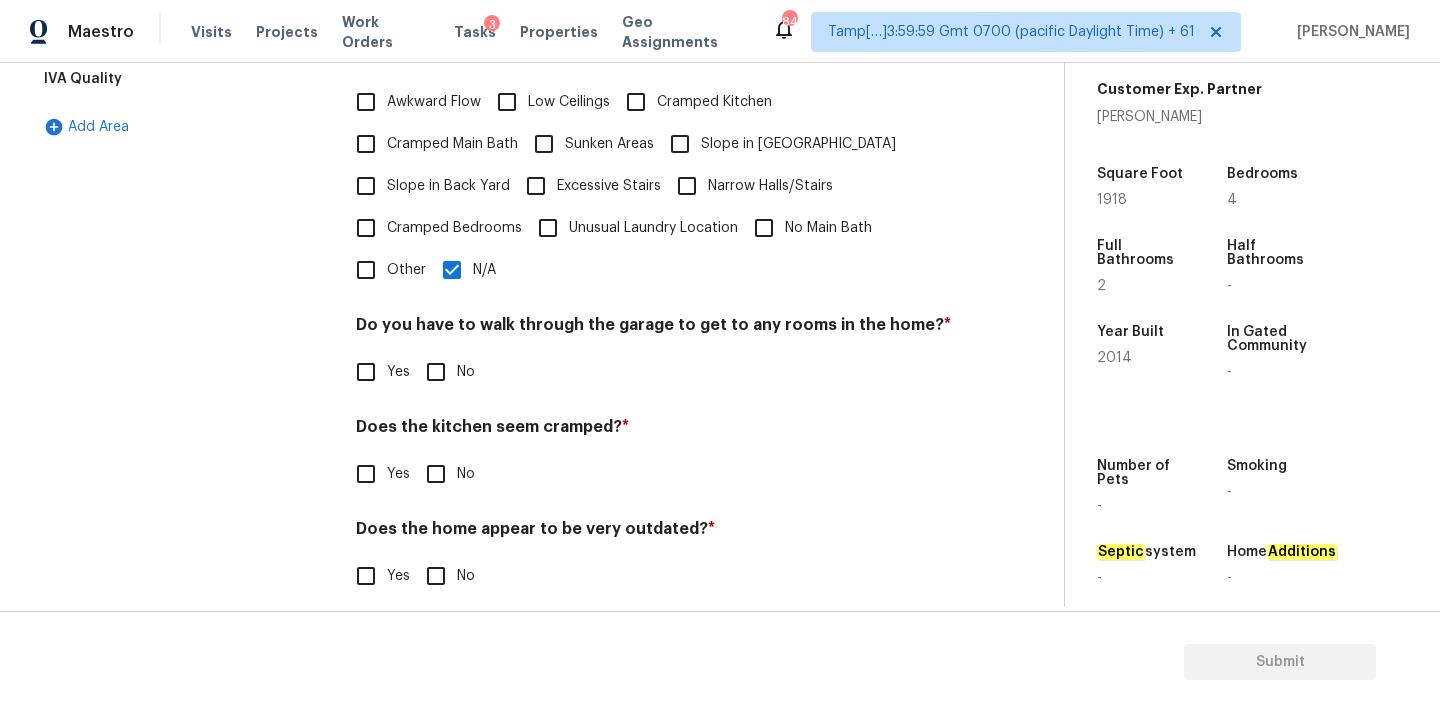 click on "No" at bounding box center (436, 372) 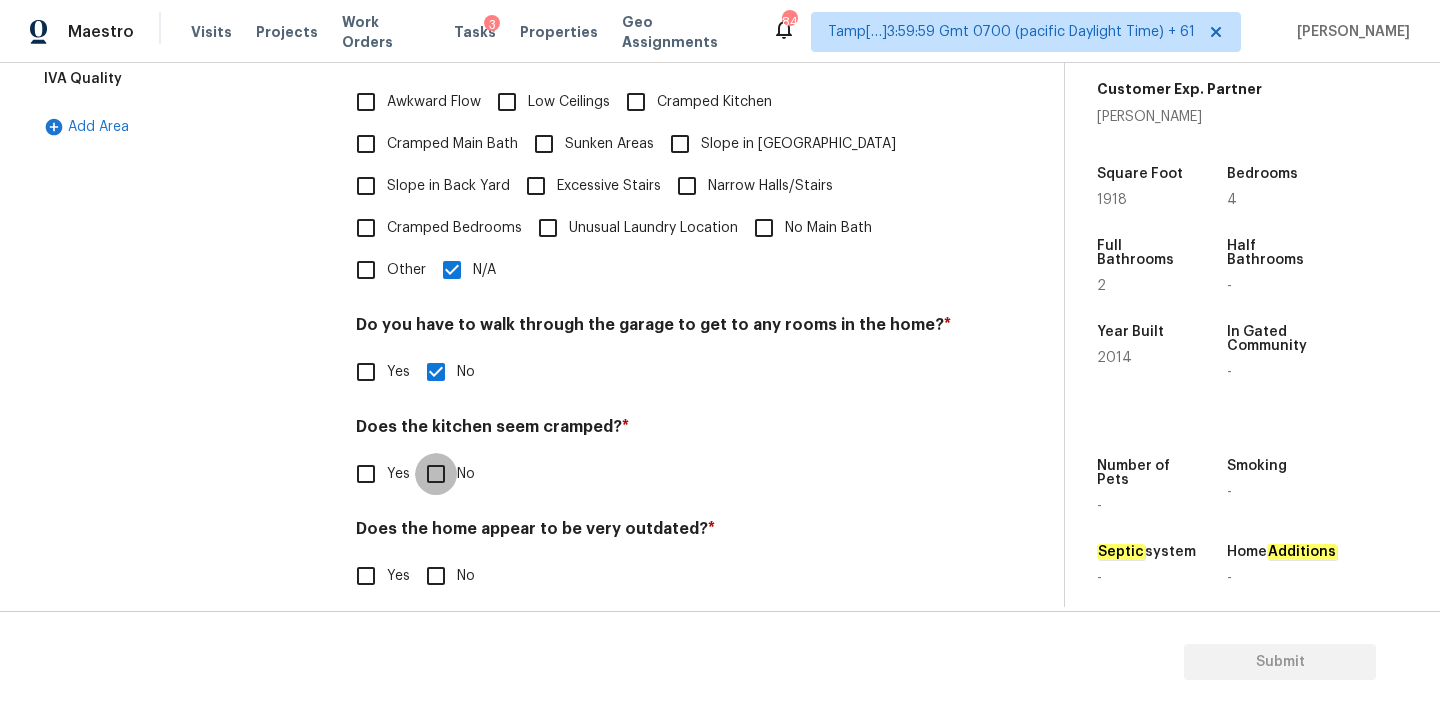 click on "No" at bounding box center (436, 474) 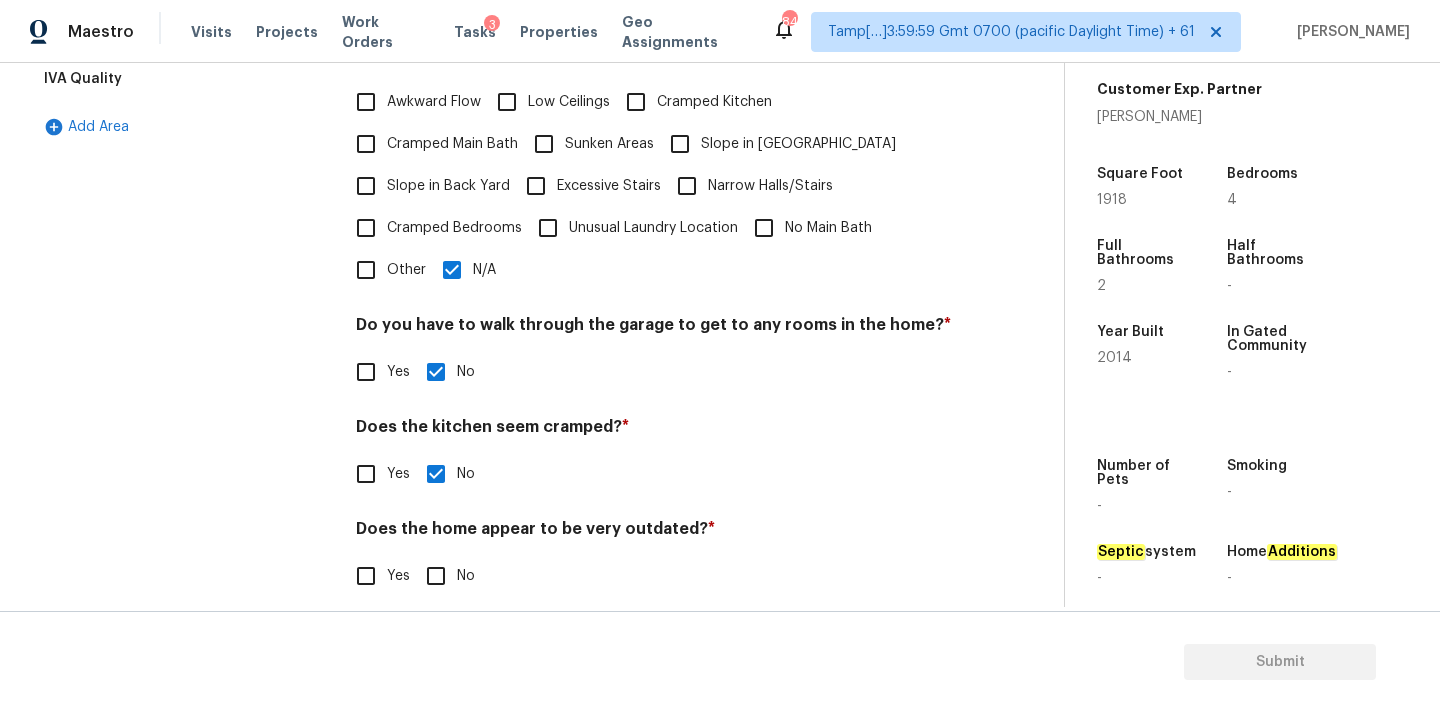 click on "No" at bounding box center [436, 576] 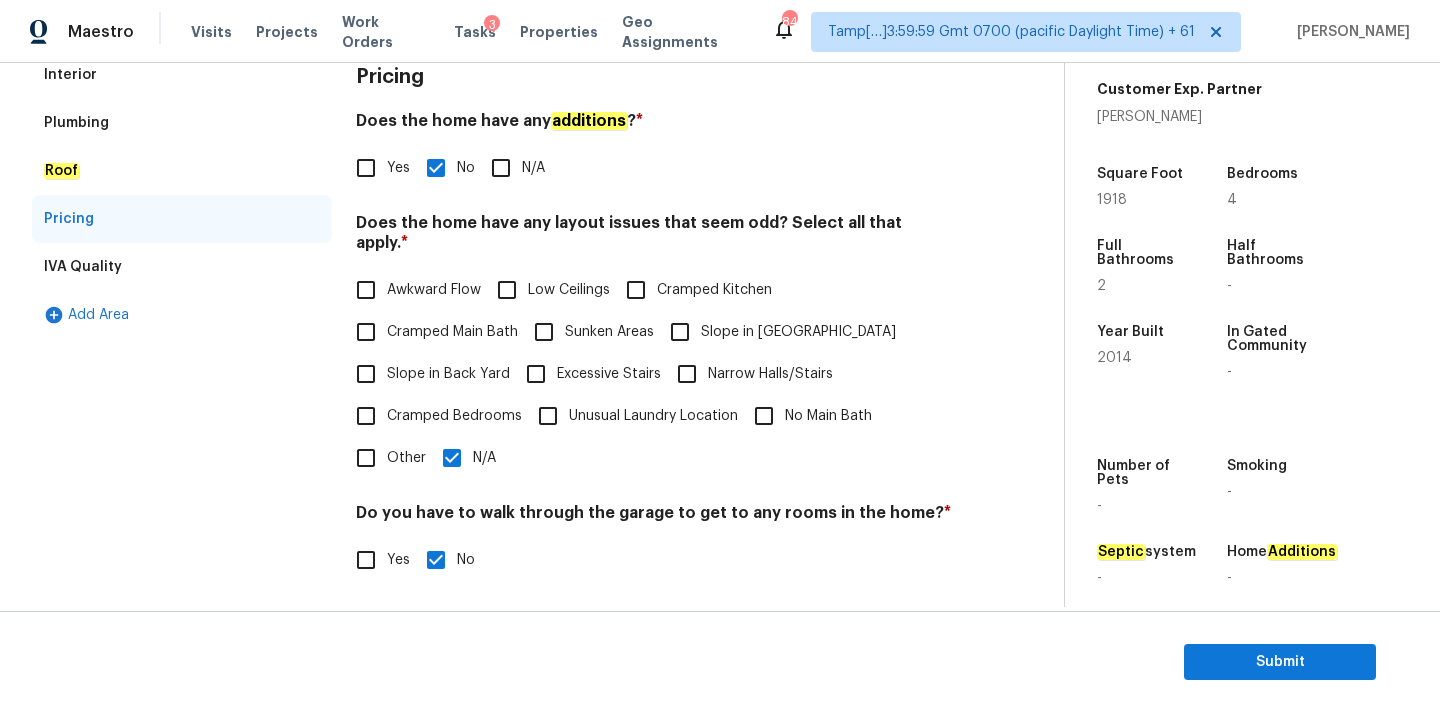 scroll, scrollTop: 207, scrollLeft: 0, axis: vertical 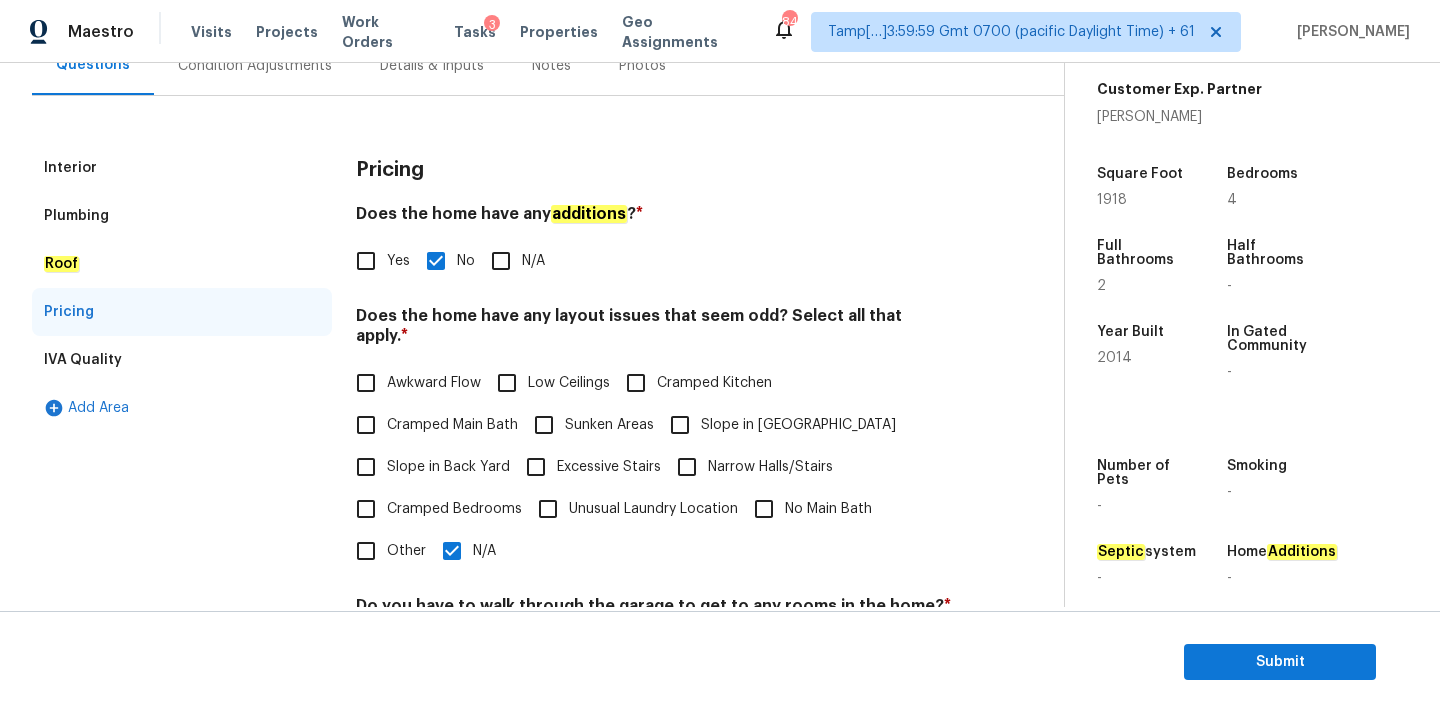 click on "Condition Adjustments" at bounding box center (255, 65) 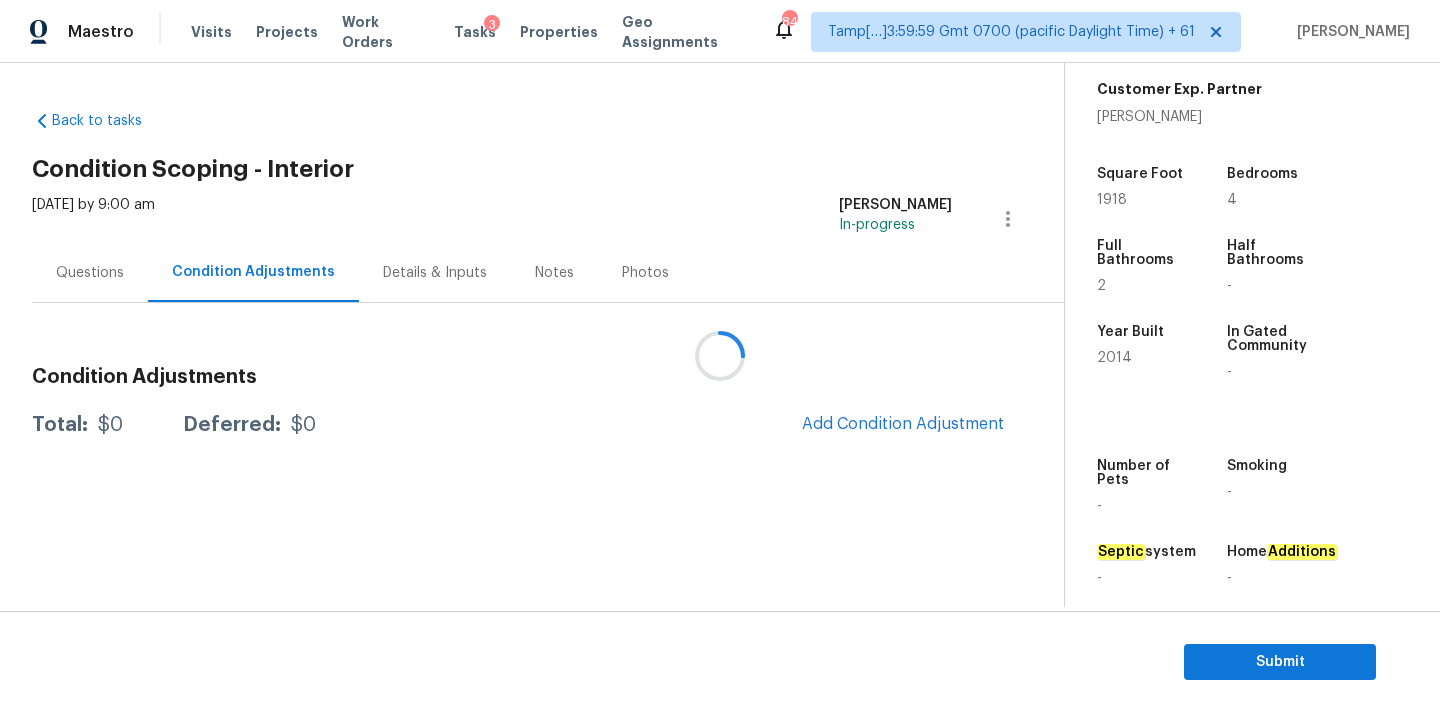 scroll, scrollTop: 0, scrollLeft: 0, axis: both 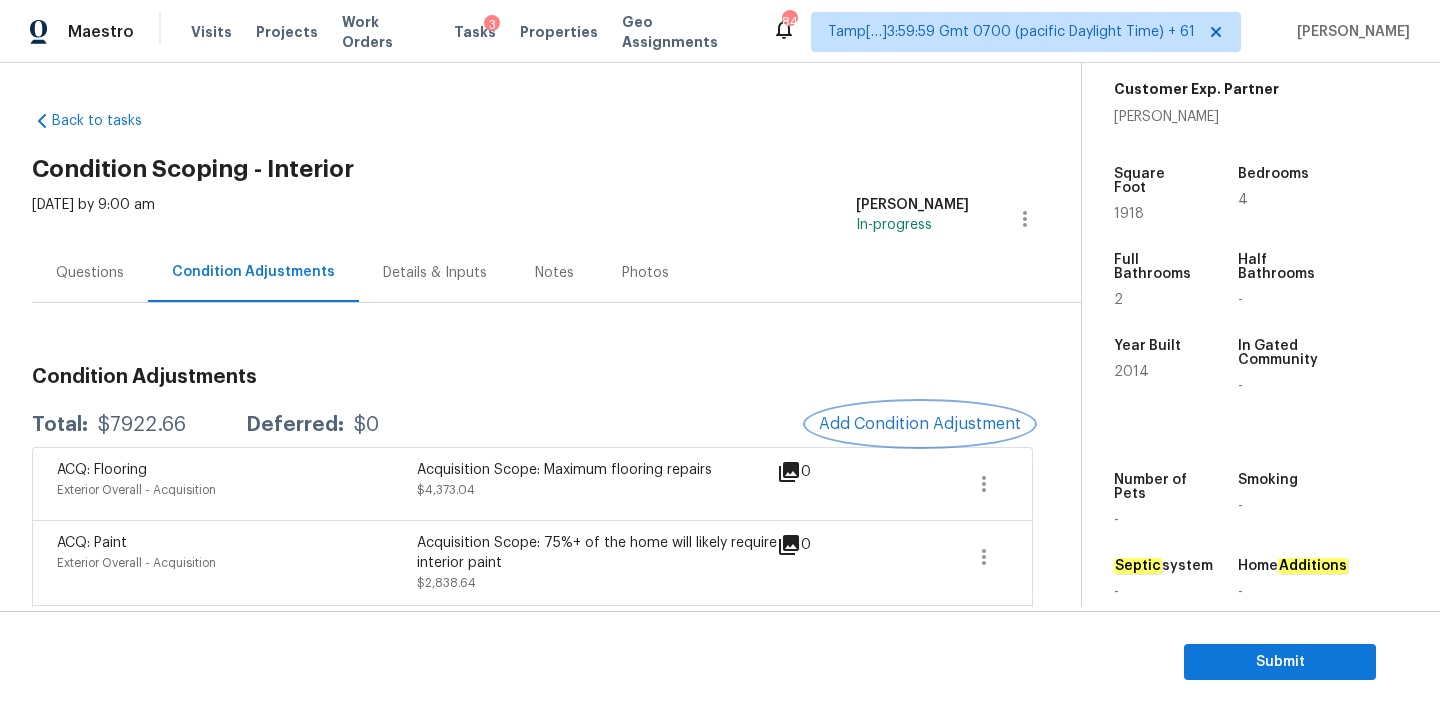 click on "Add Condition Adjustment" at bounding box center [920, 424] 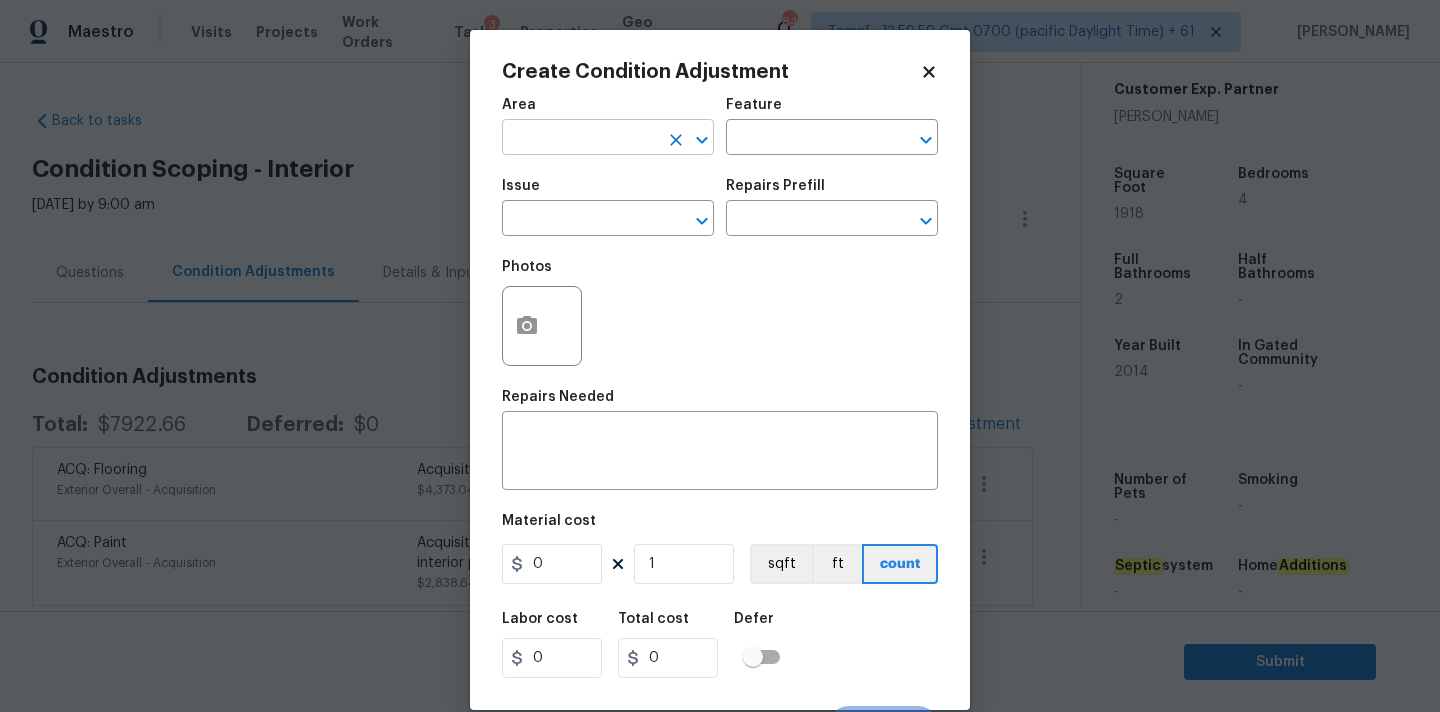 click at bounding box center (580, 139) 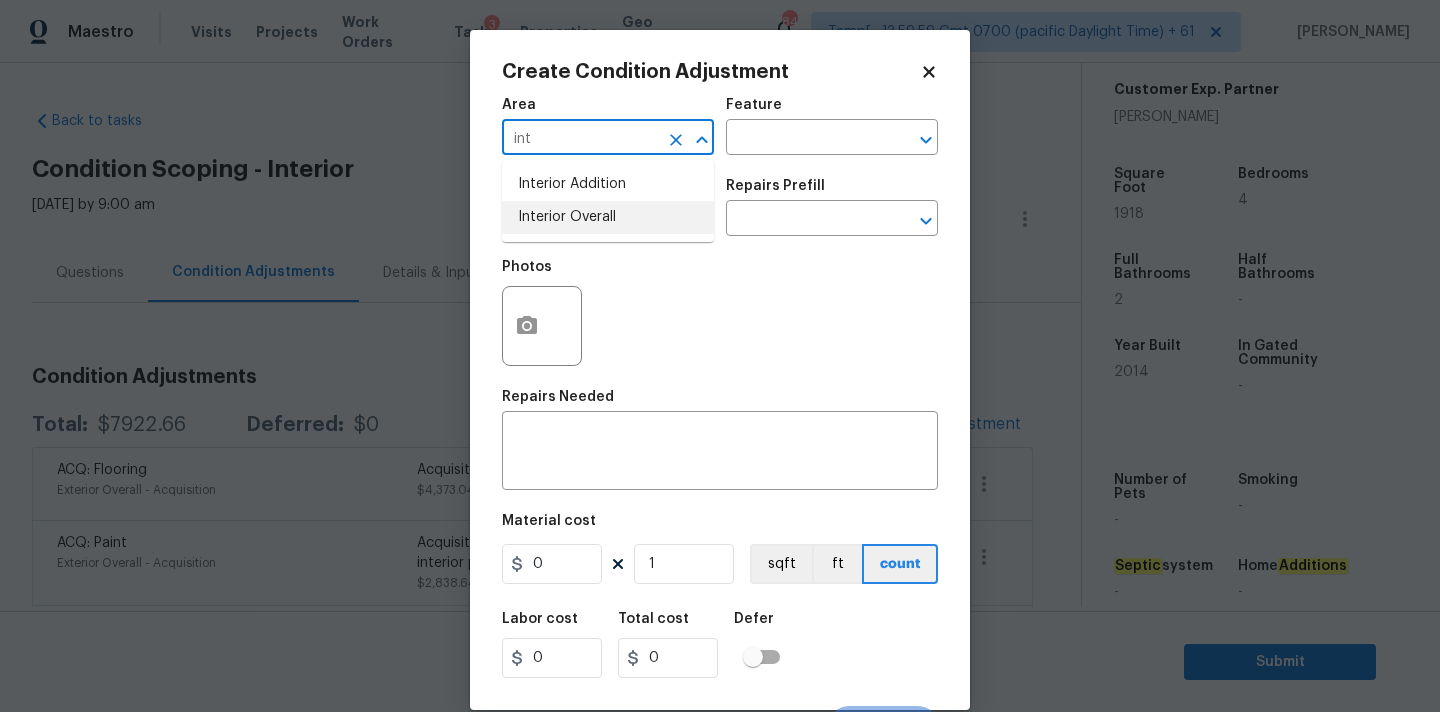 click on "Interior Overall" at bounding box center (608, 217) 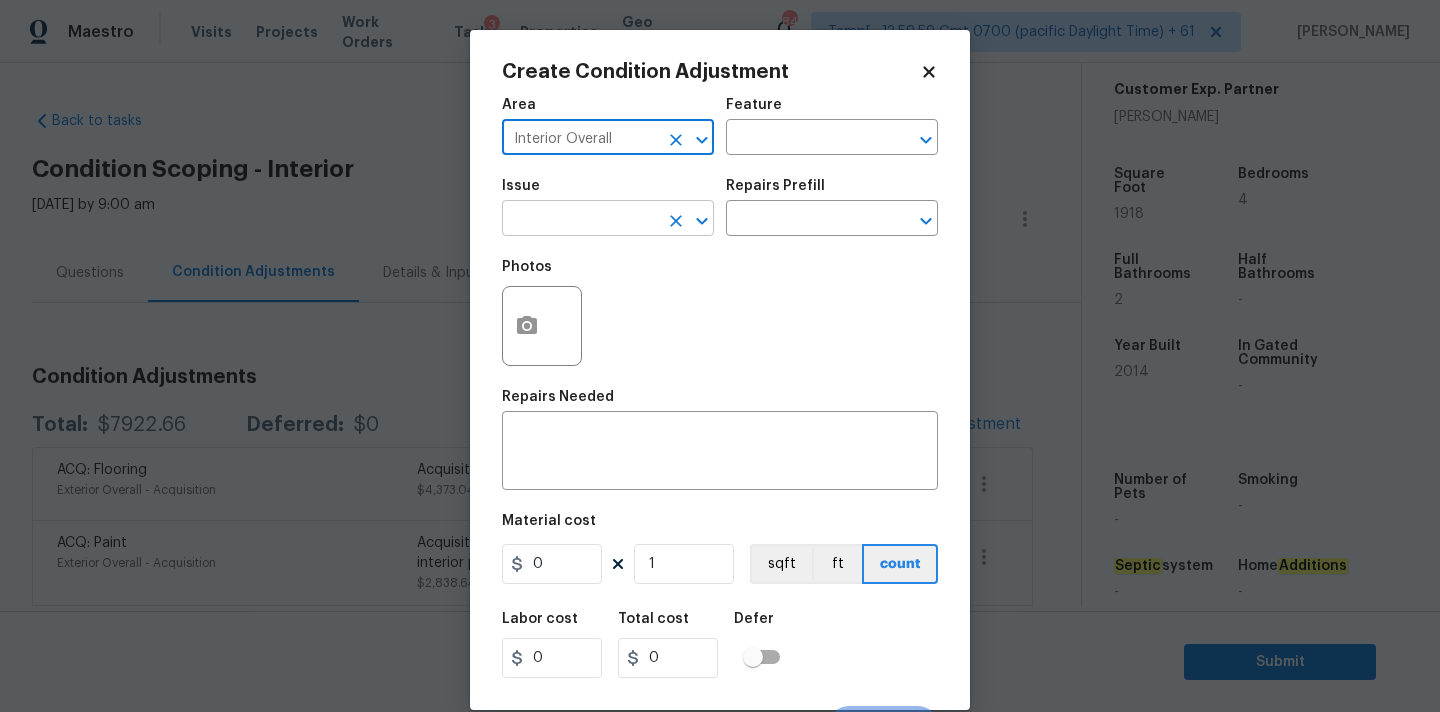 type on "Interior Overall" 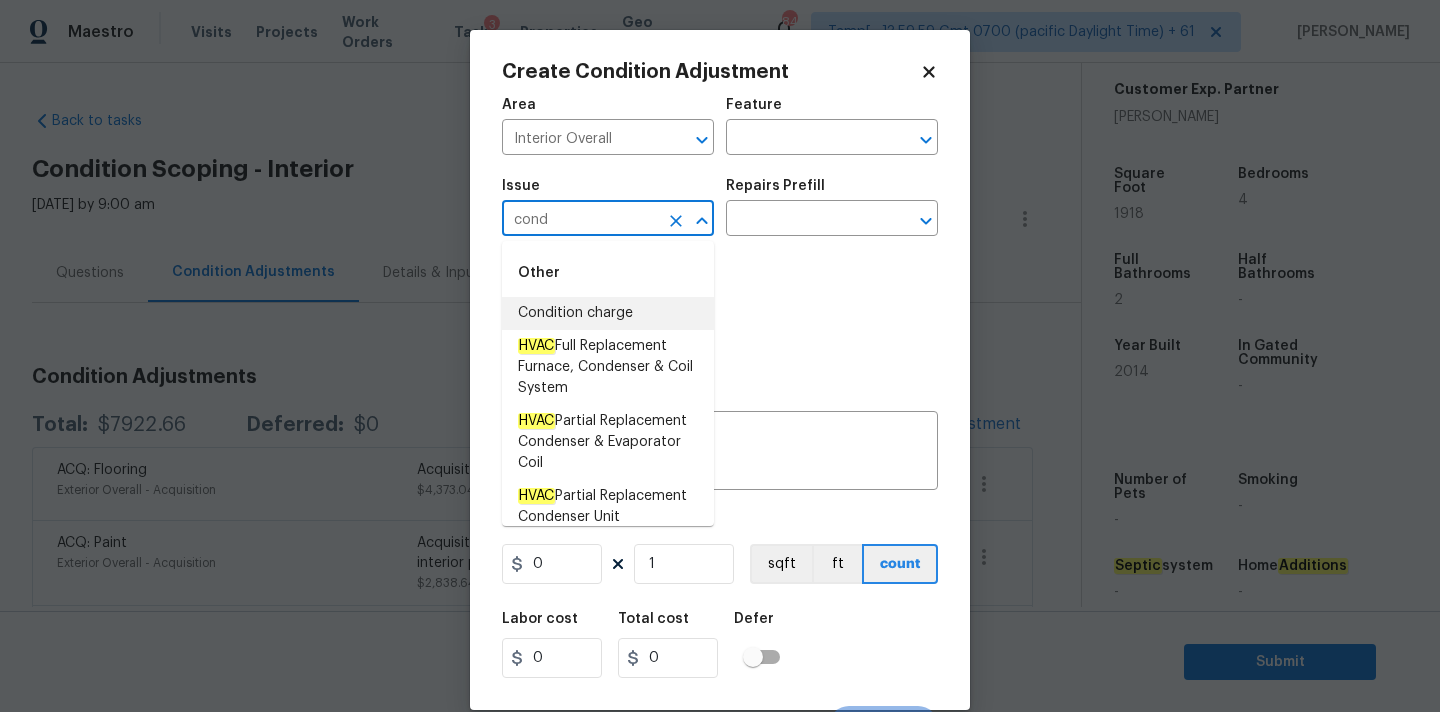 click on "Condition charge" at bounding box center (608, 313) 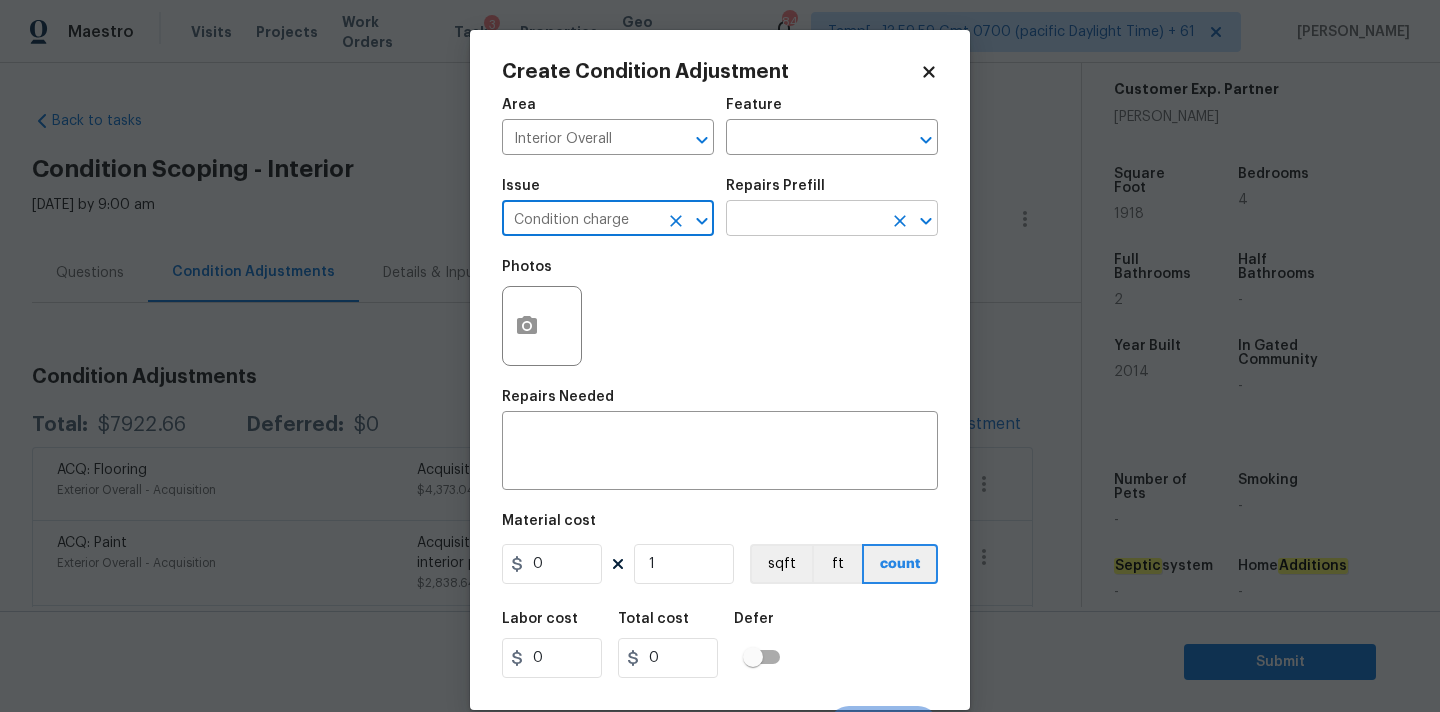 type on "Condition charge" 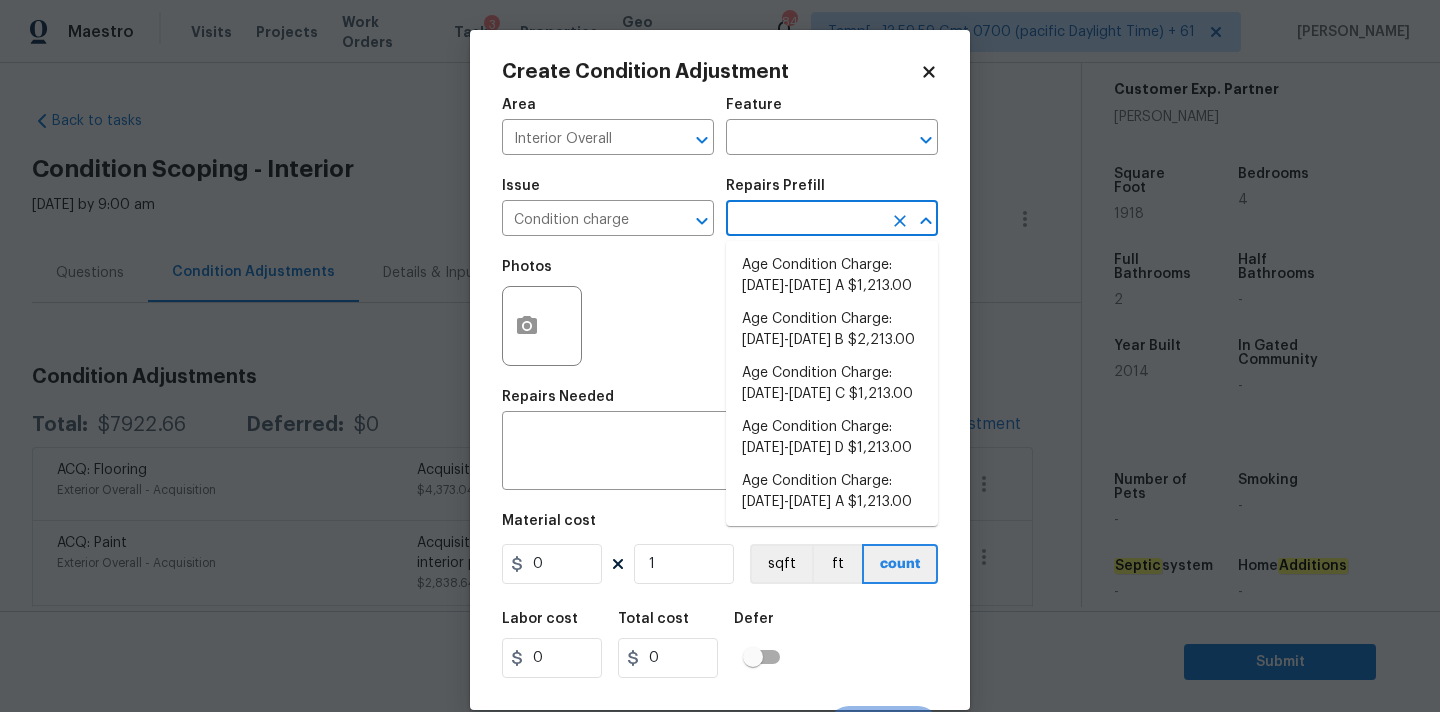 click at bounding box center (804, 220) 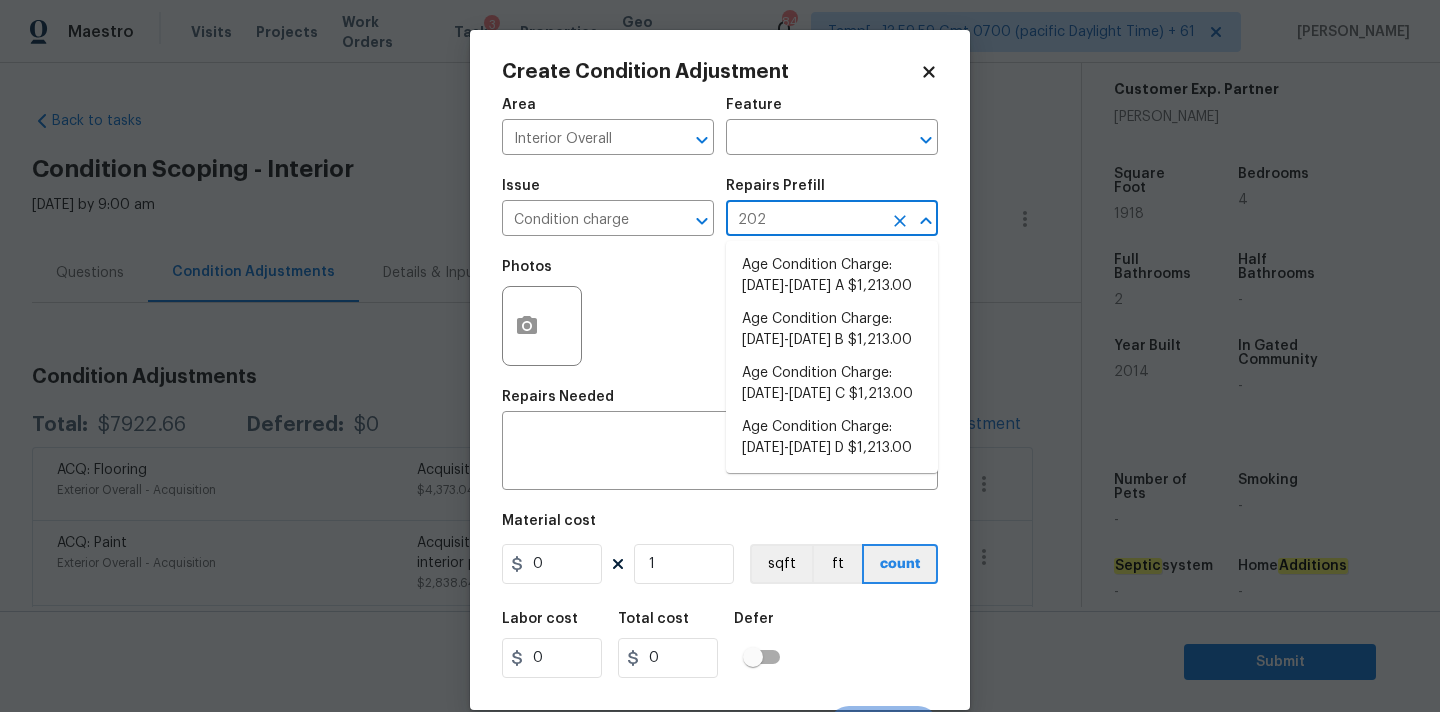 type on "2023" 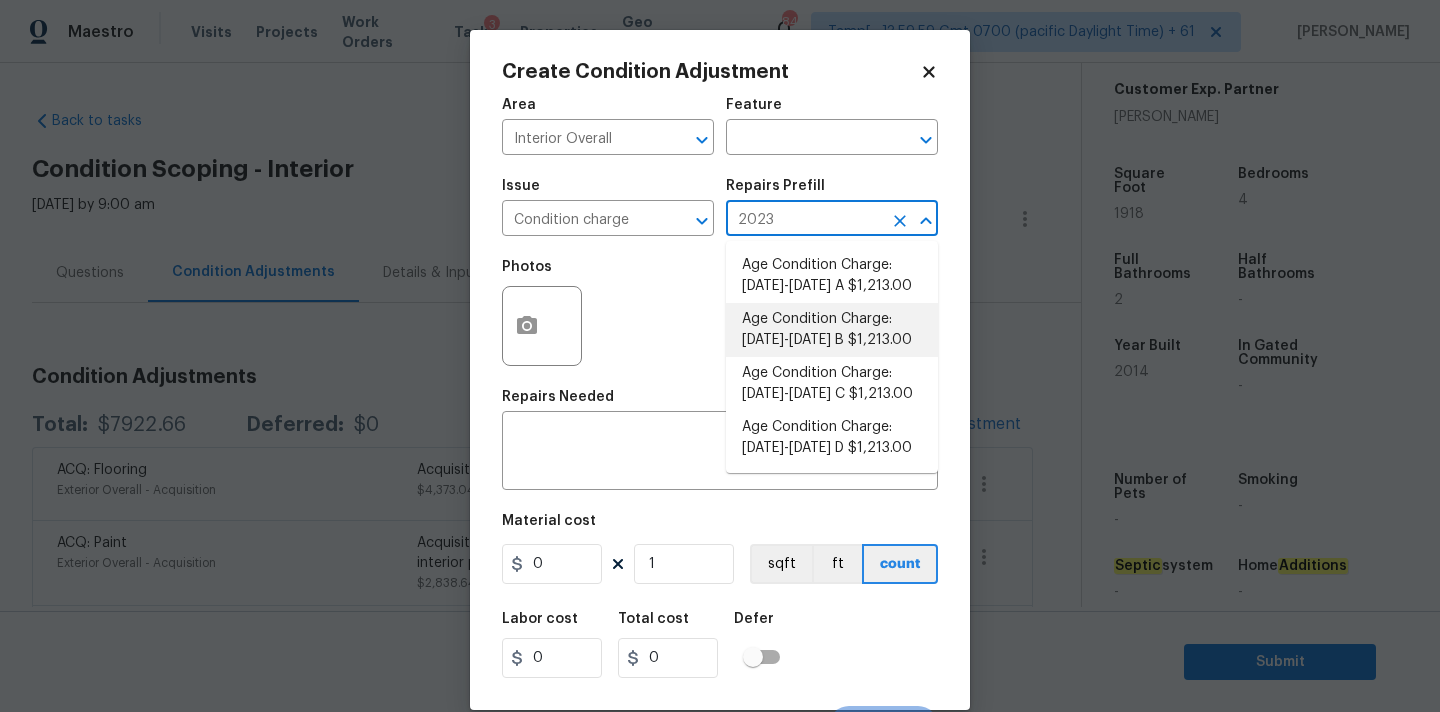 click on "Age Condition Charge: 2009-2023 B	 $1,213.00" at bounding box center (832, 330) 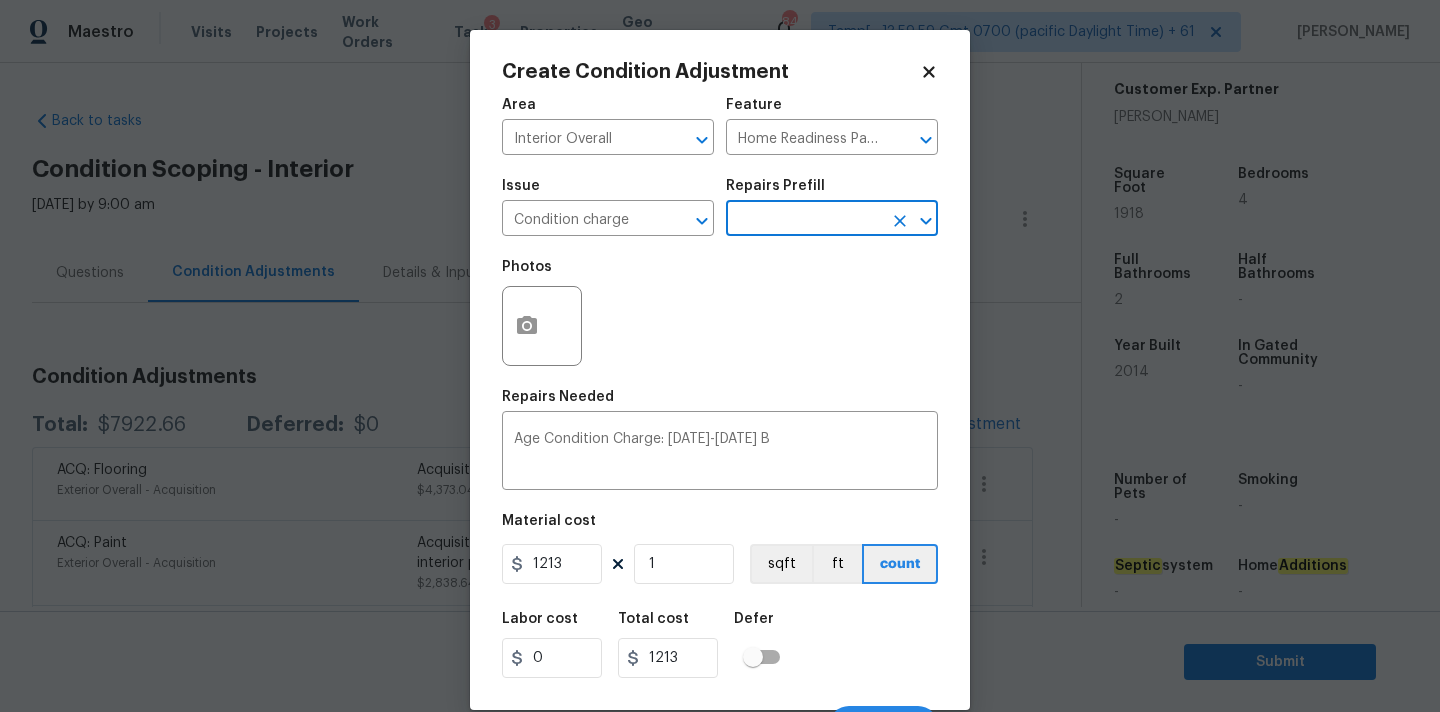 scroll, scrollTop: 35, scrollLeft: 0, axis: vertical 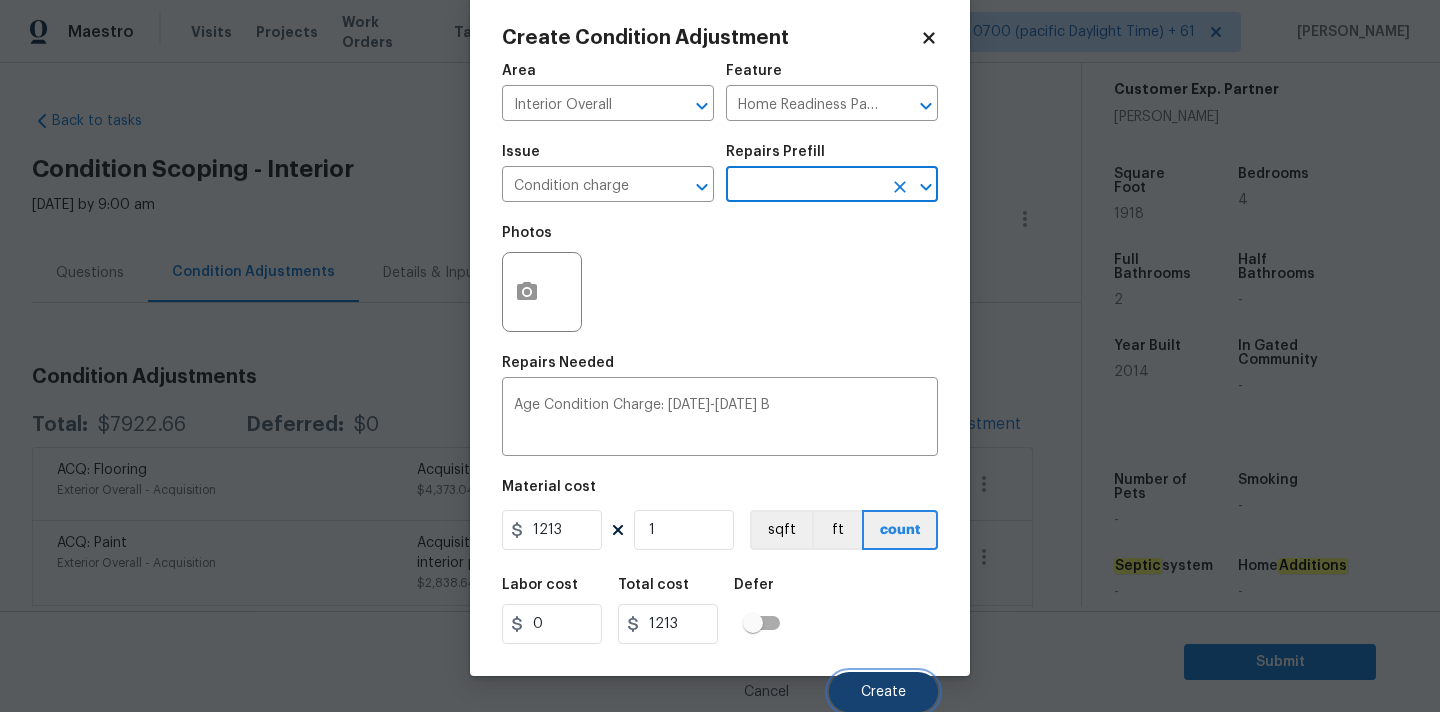 click on "Create" at bounding box center [883, 692] 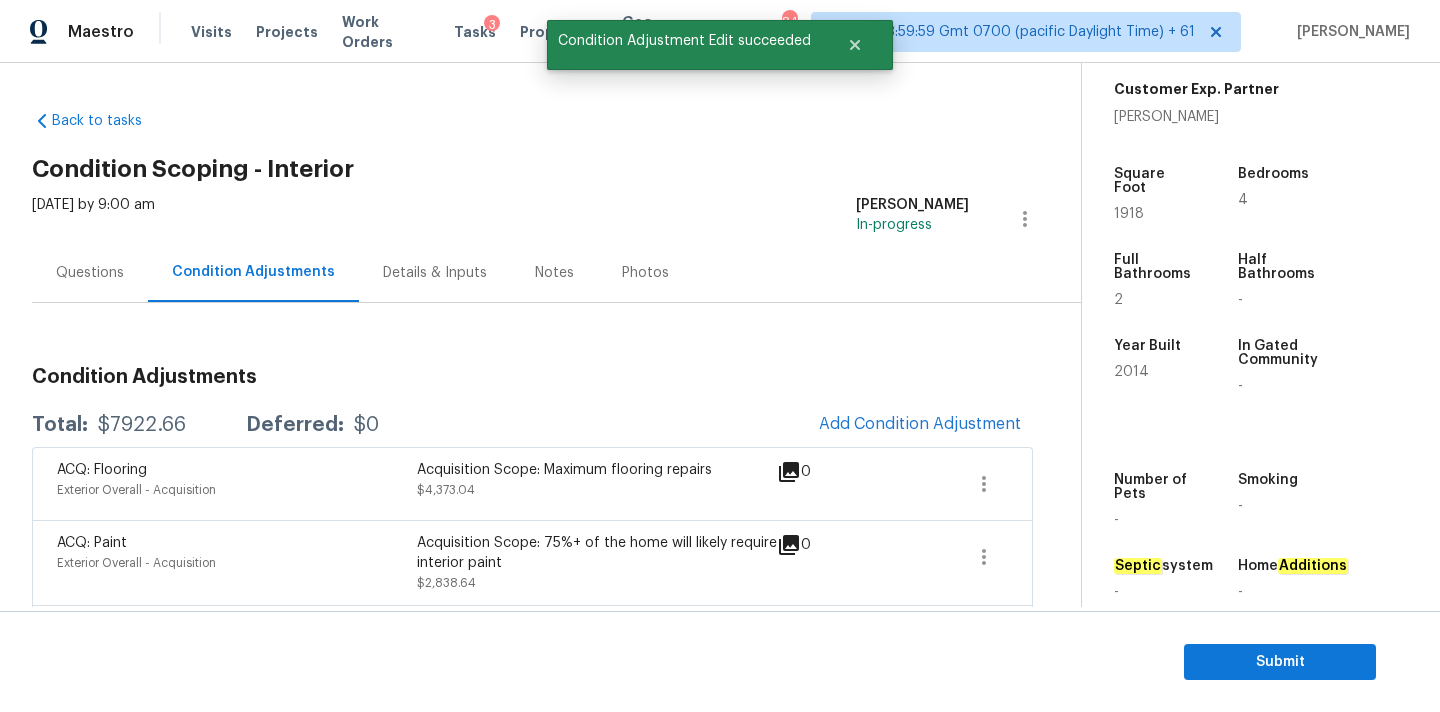 scroll, scrollTop: 28, scrollLeft: 0, axis: vertical 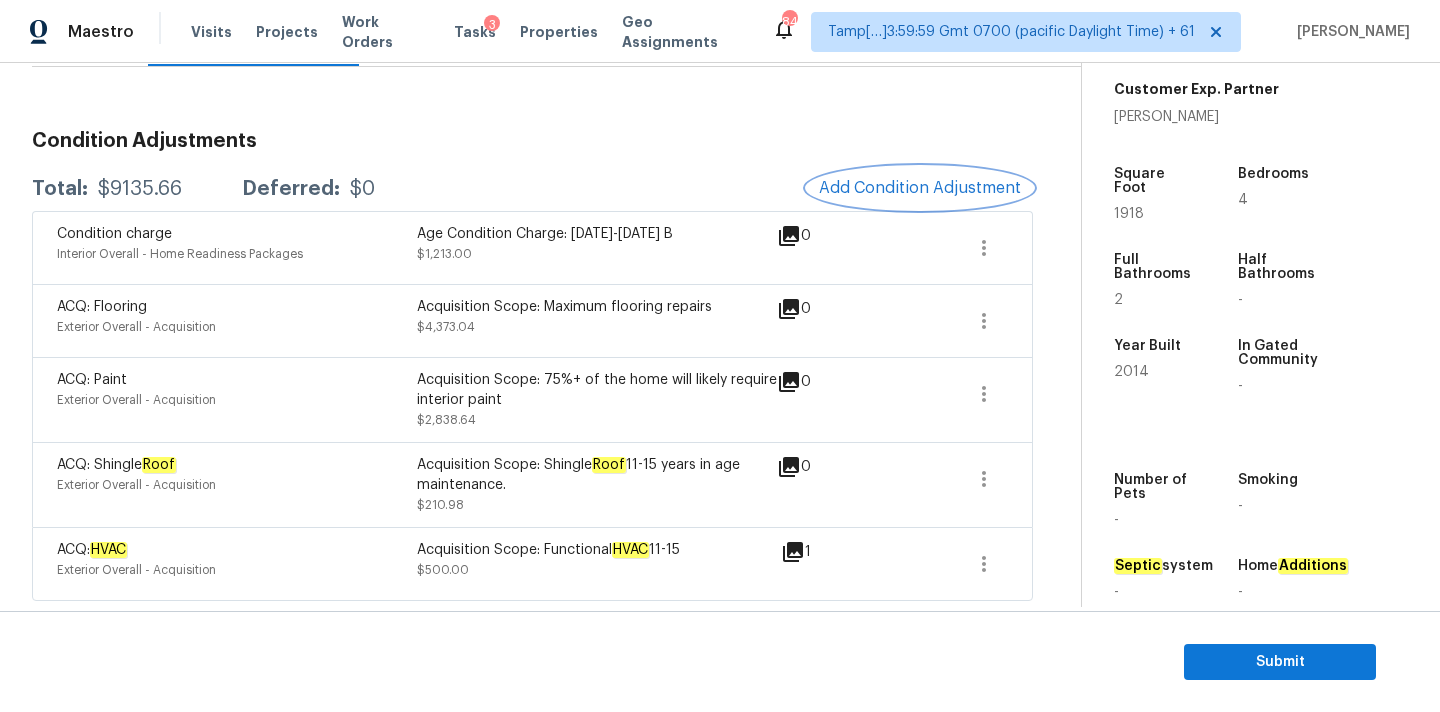click on "Add Condition Adjustment" at bounding box center [920, 188] 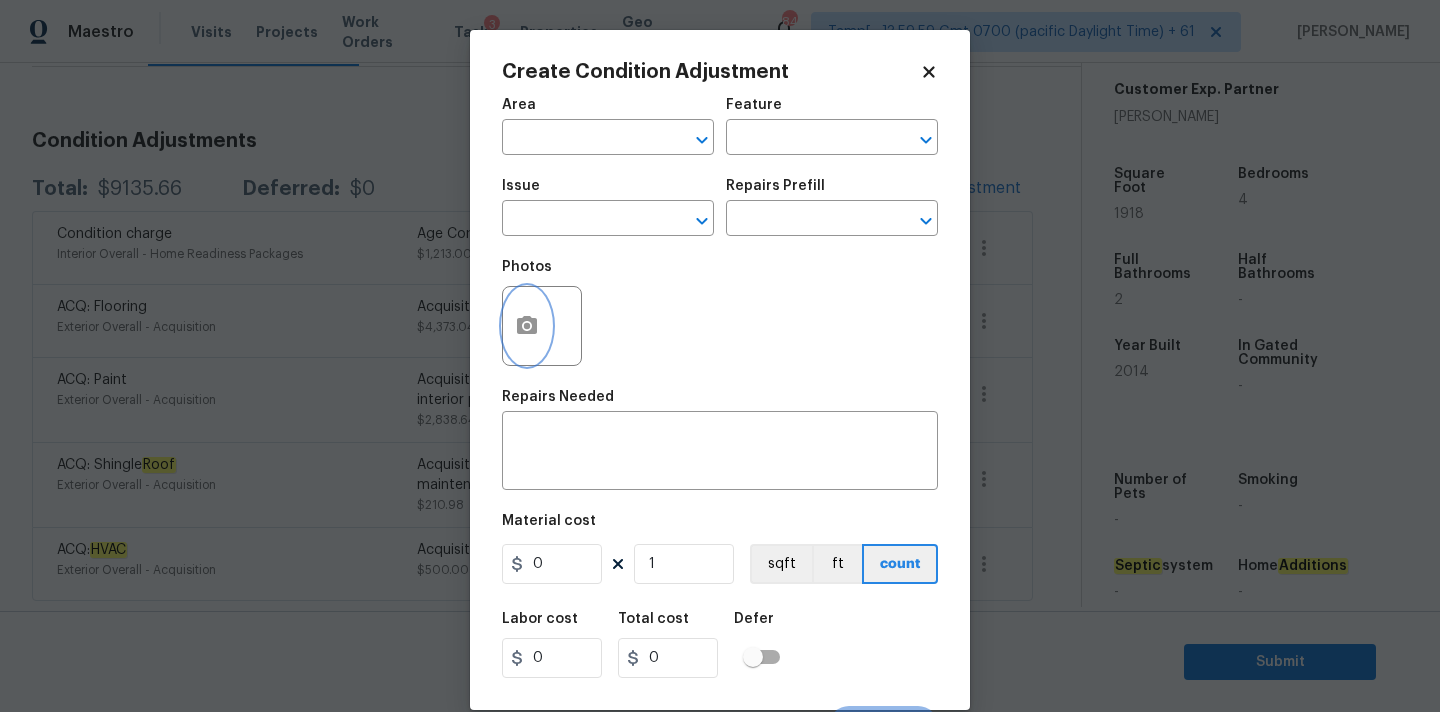 click 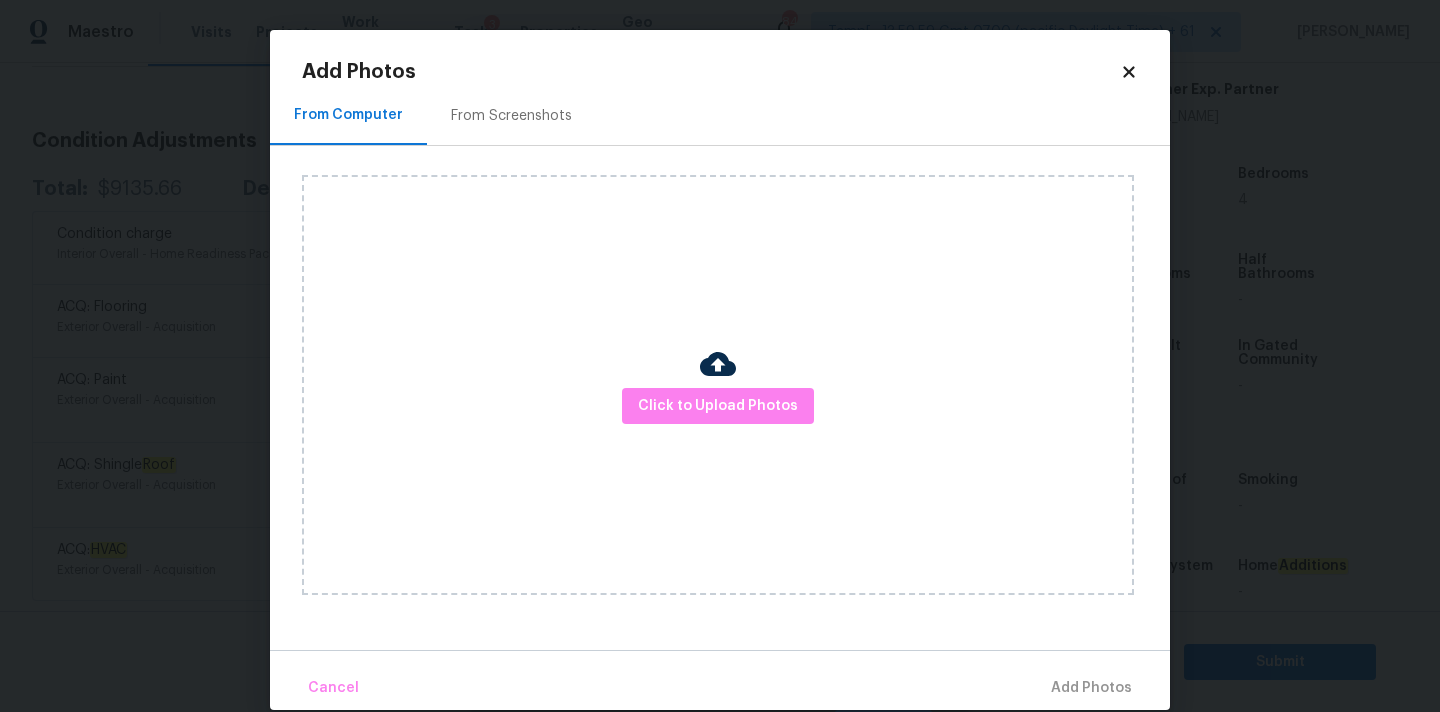 click on "Click to Upload Photos" at bounding box center (718, 385) 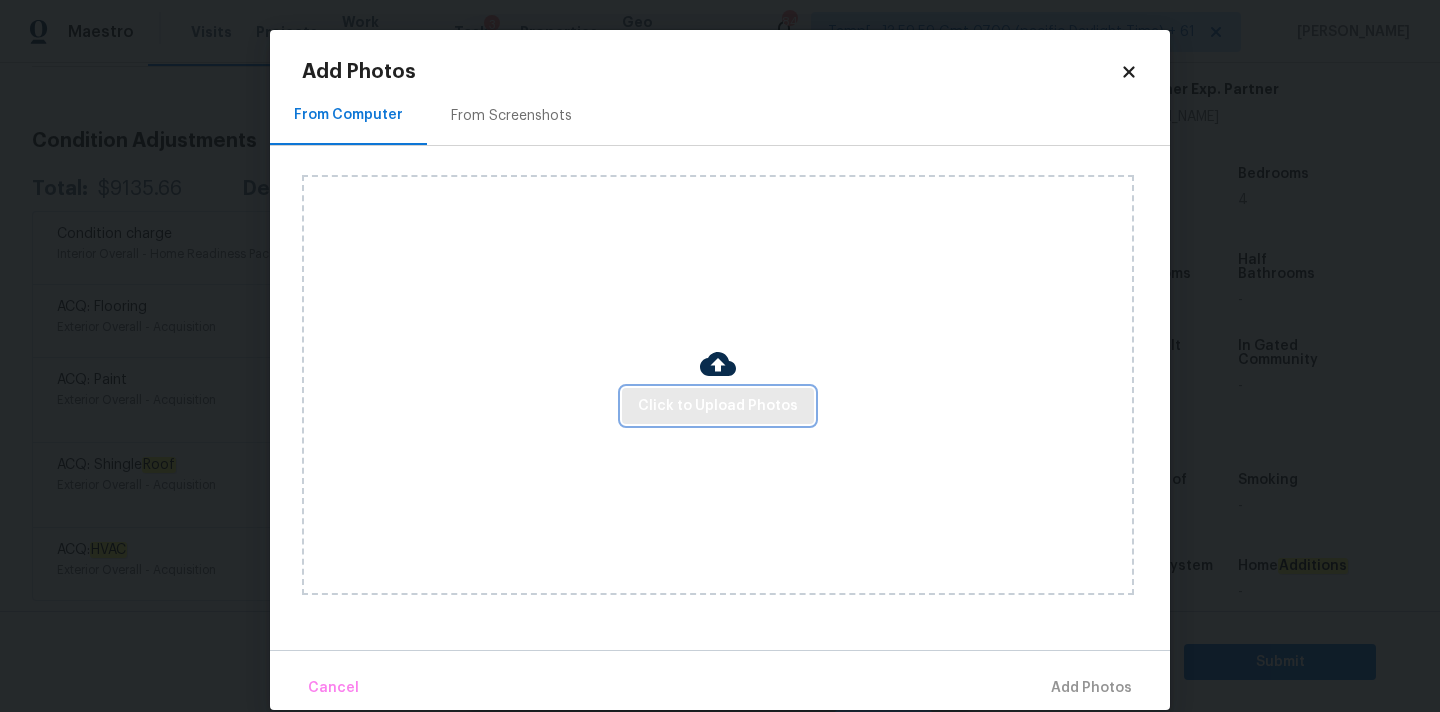 click on "Click to Upload Photos" at bounding box center [718, 406] 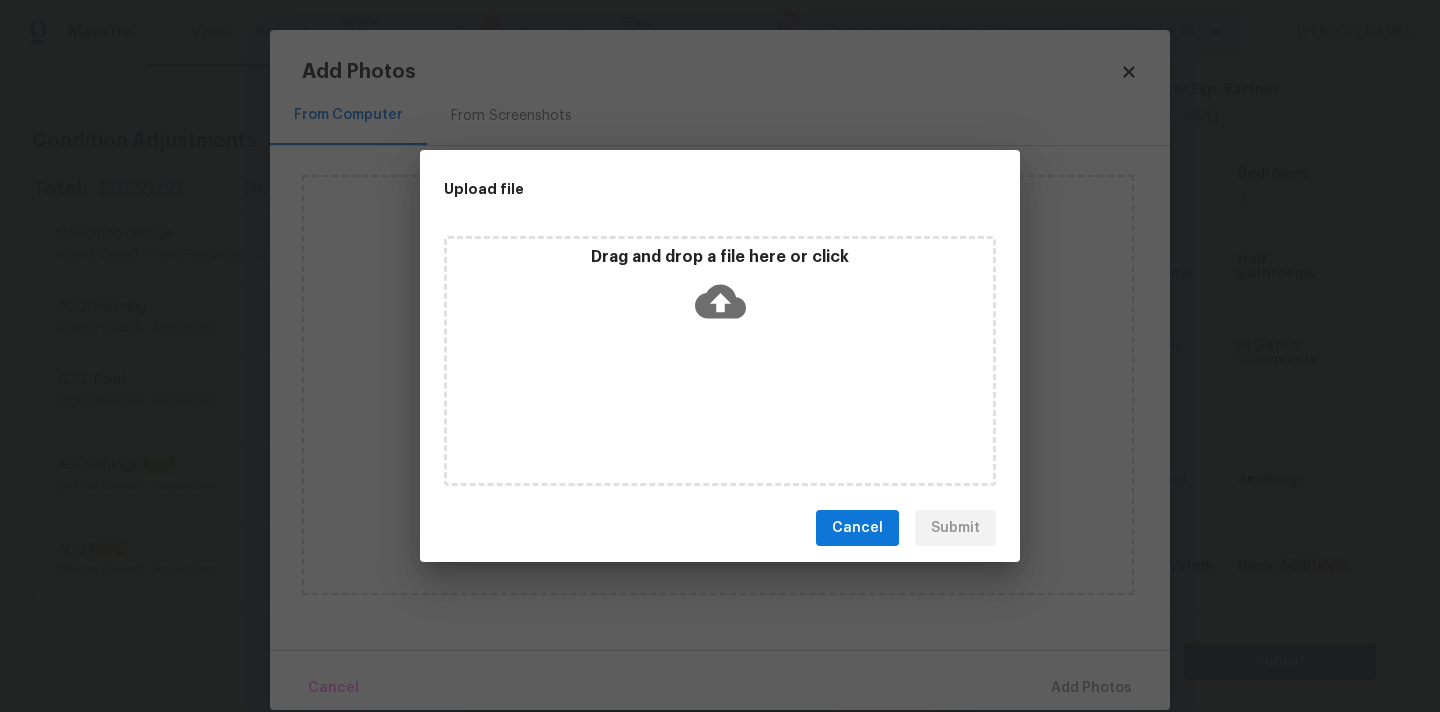 click 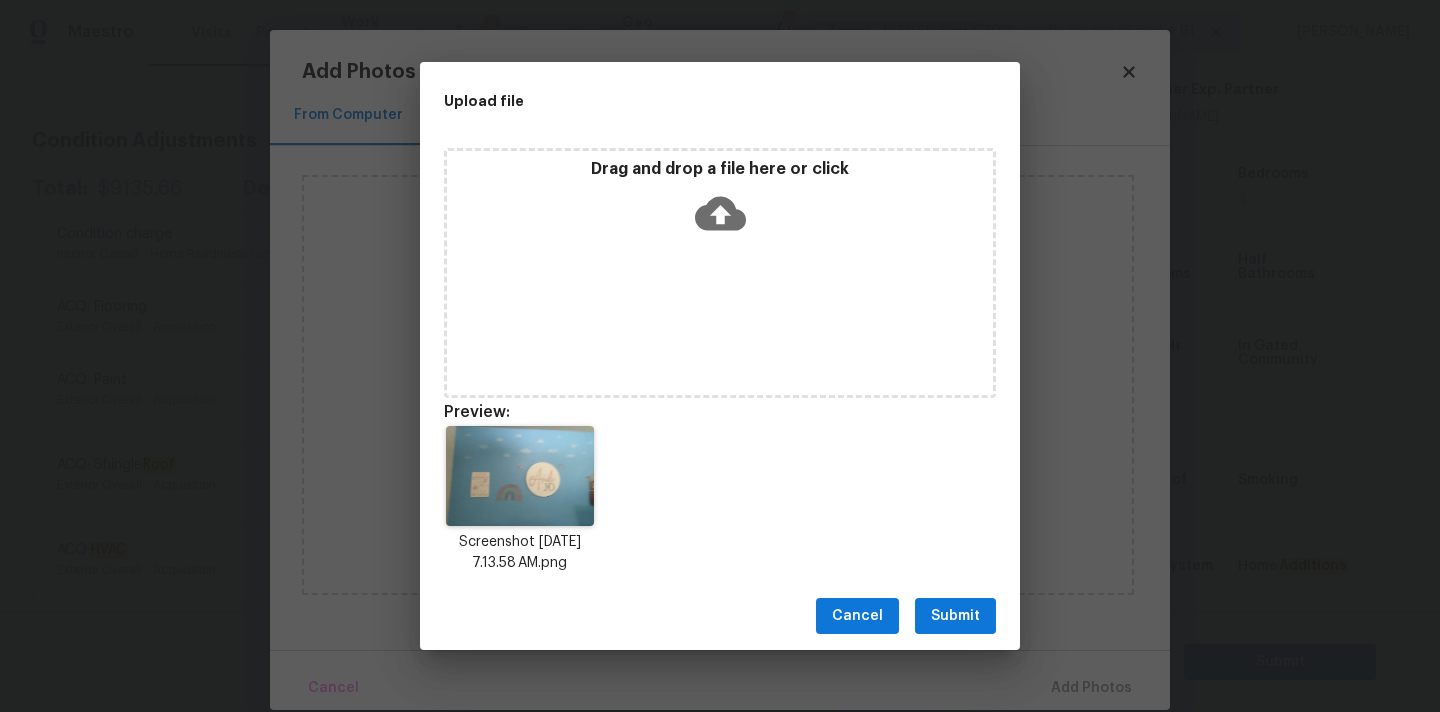 click on "Submit" at bounding box center (955, 616) 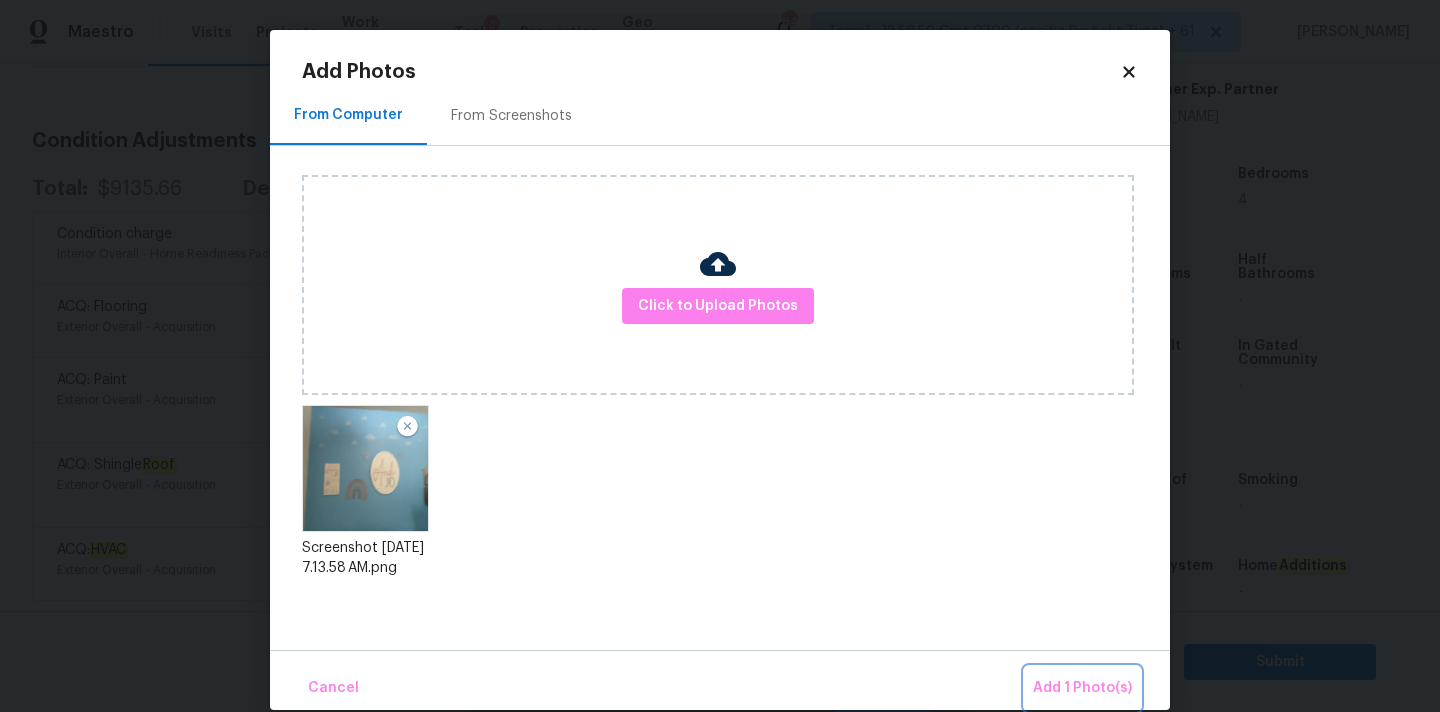 click on "Add 1 Photo(s)" at bounding box center [1082, 688] 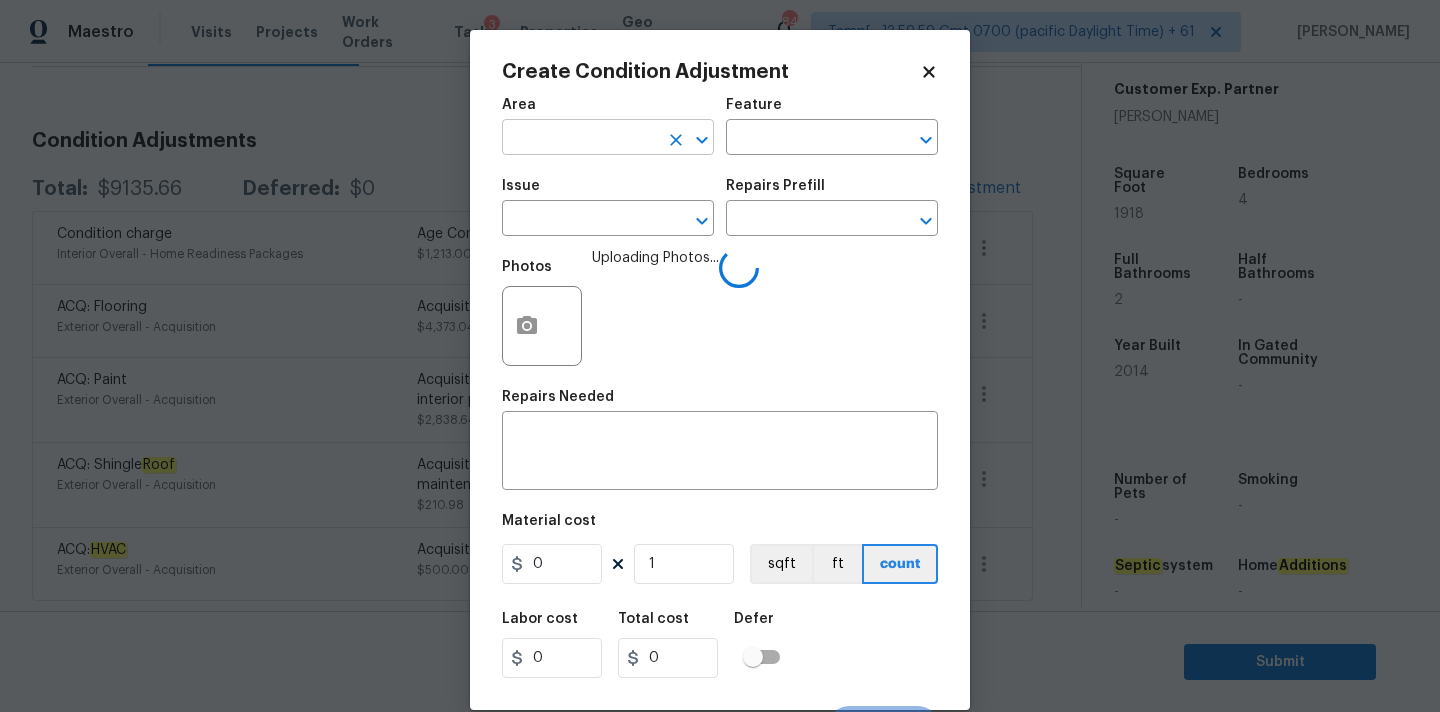 click at bounding box center (580, 139) 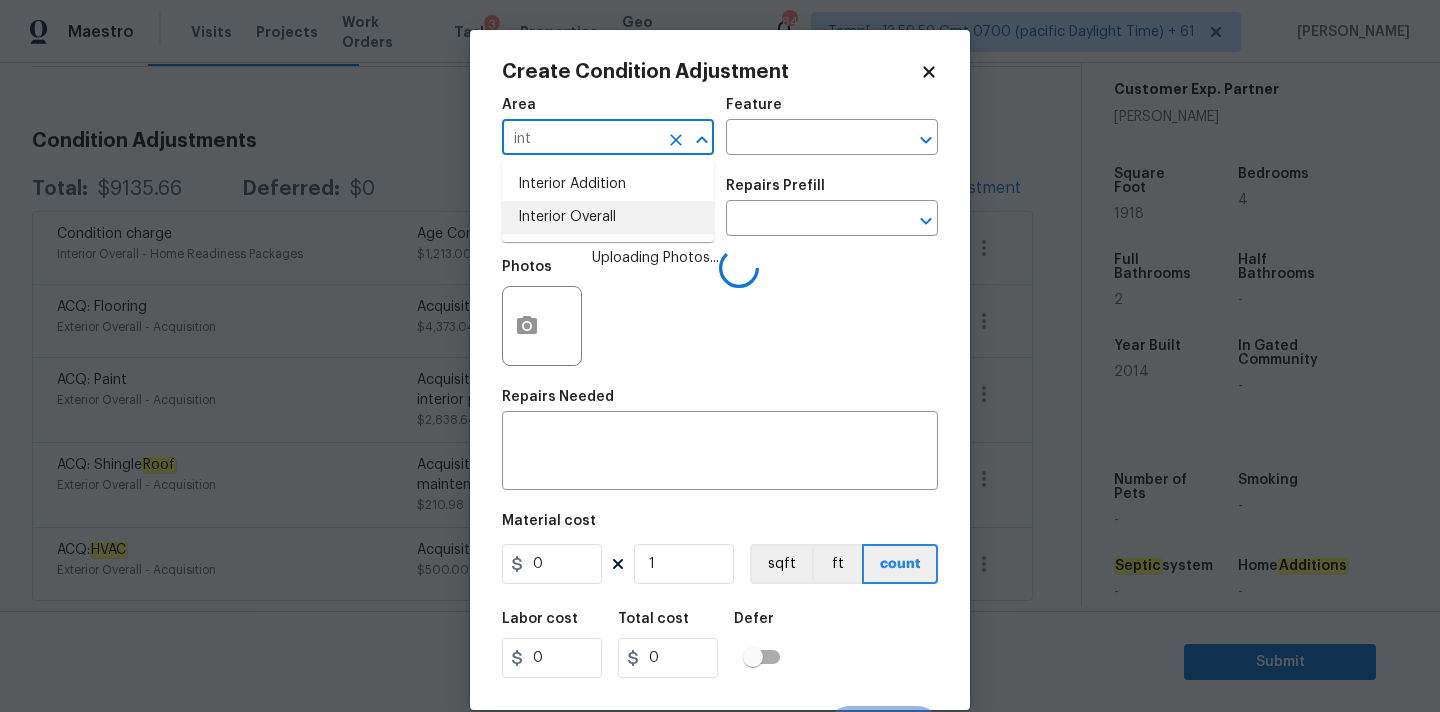 click on "Interior Overall" at bounding box center [608, 217] 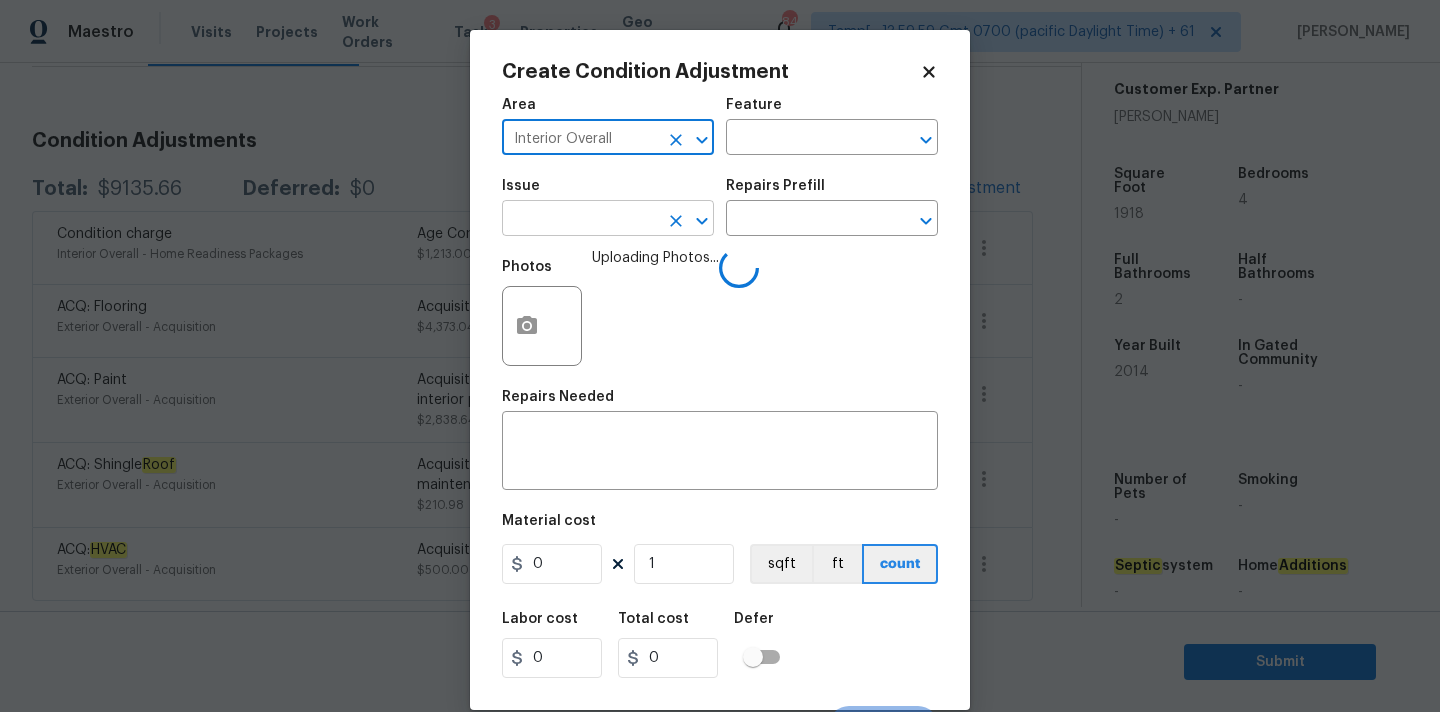 type on "Interior Overall" 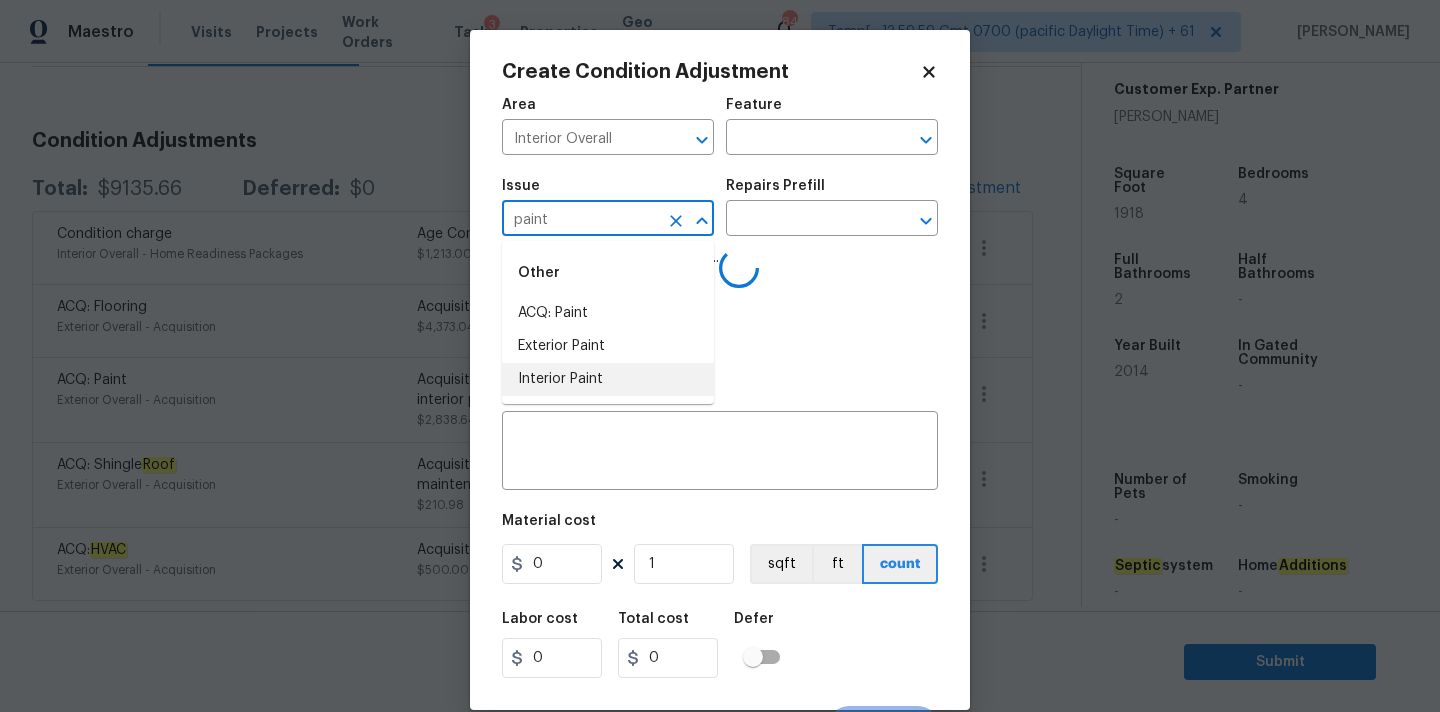 click on "Interior Paint" at bounding box center [608, 379] 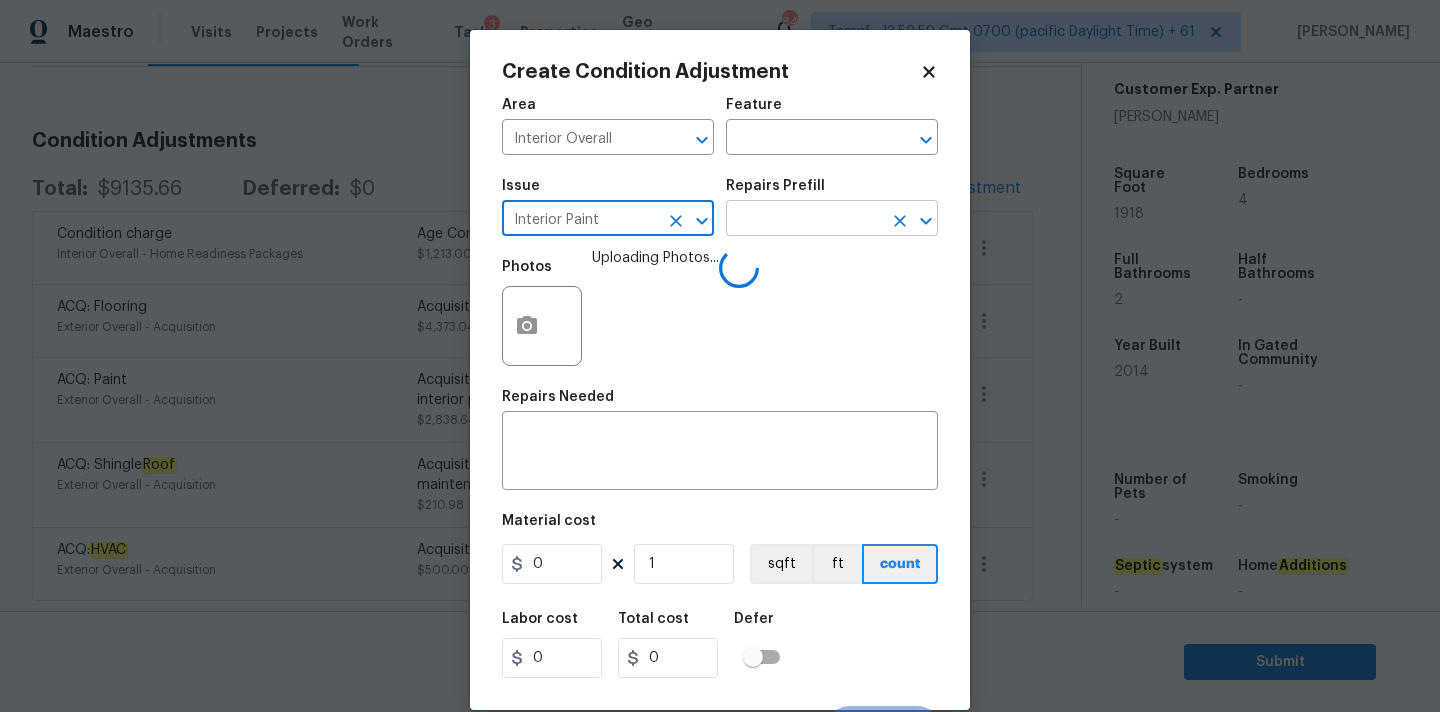 type on "Interior Paint" 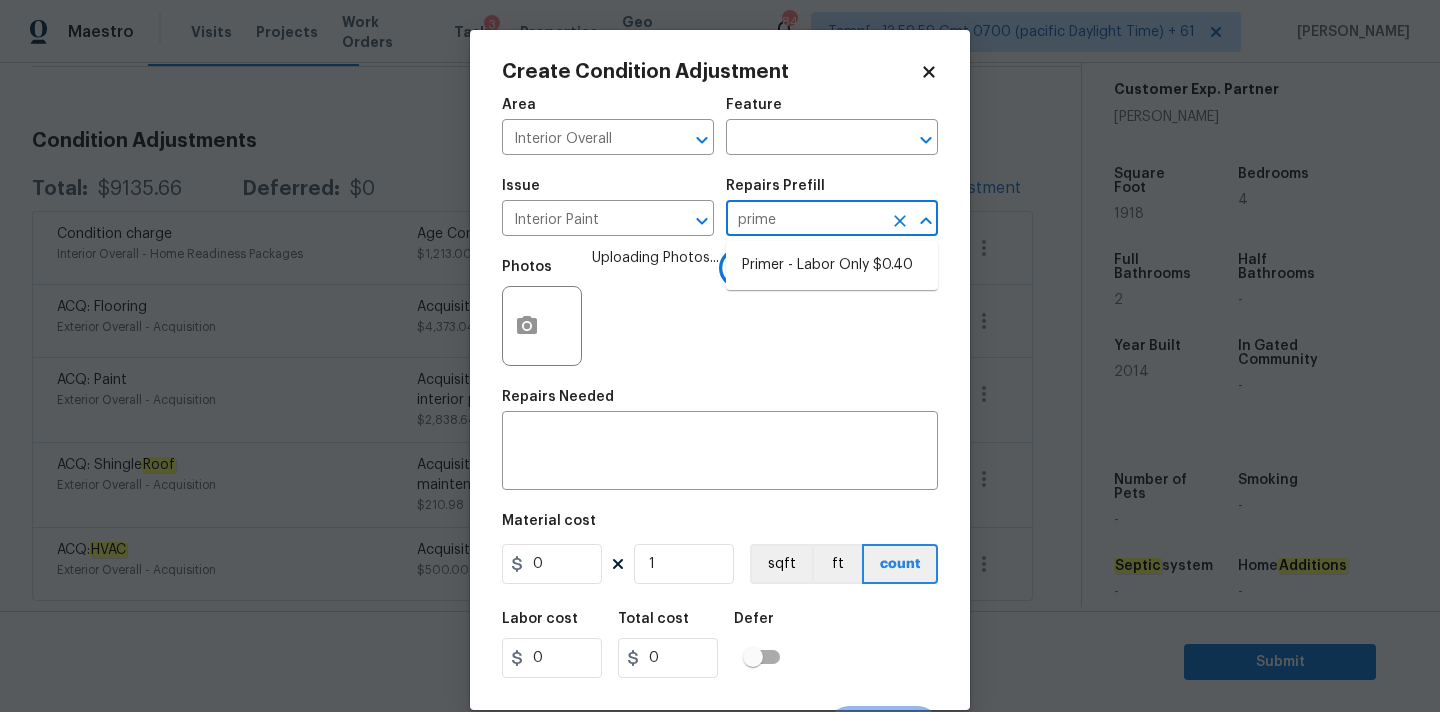 type on "primer" 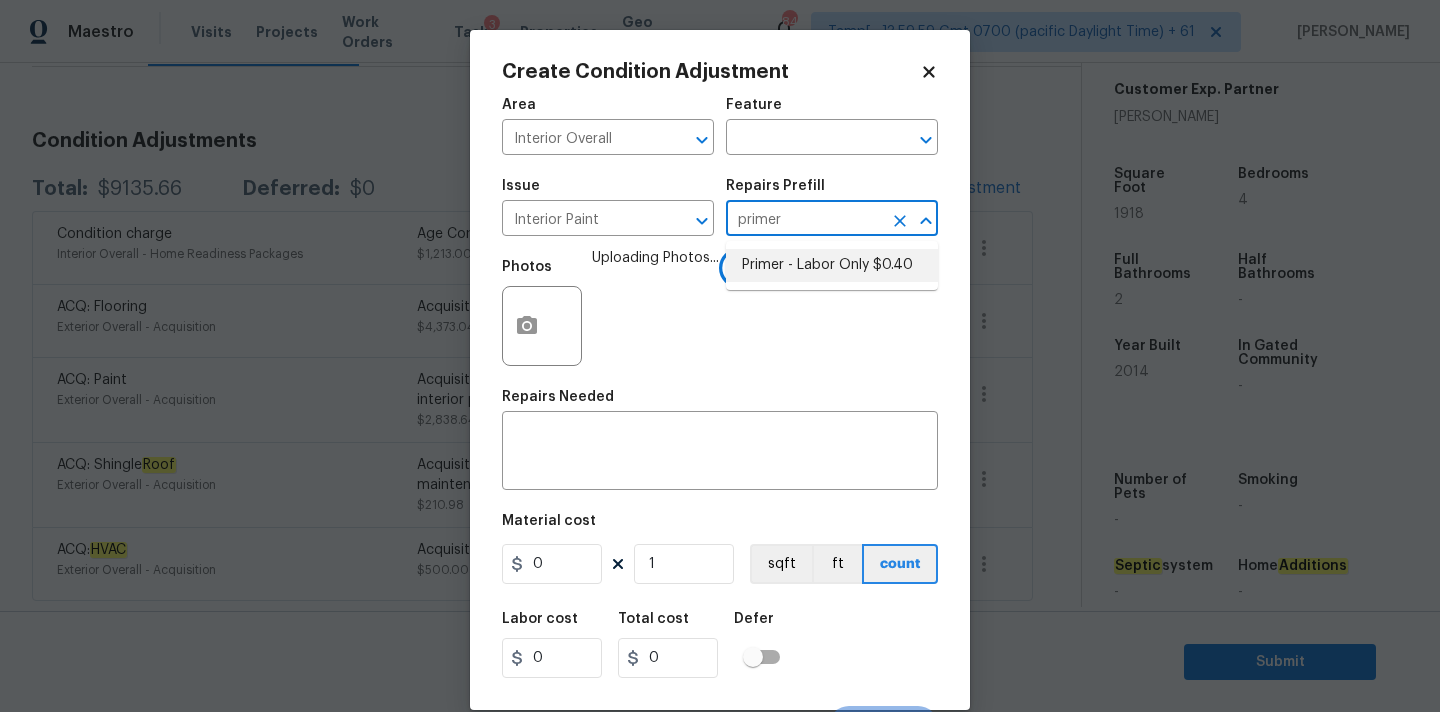 click on "Primer - Labor Only $0.40" at bounding box center [832, 265] 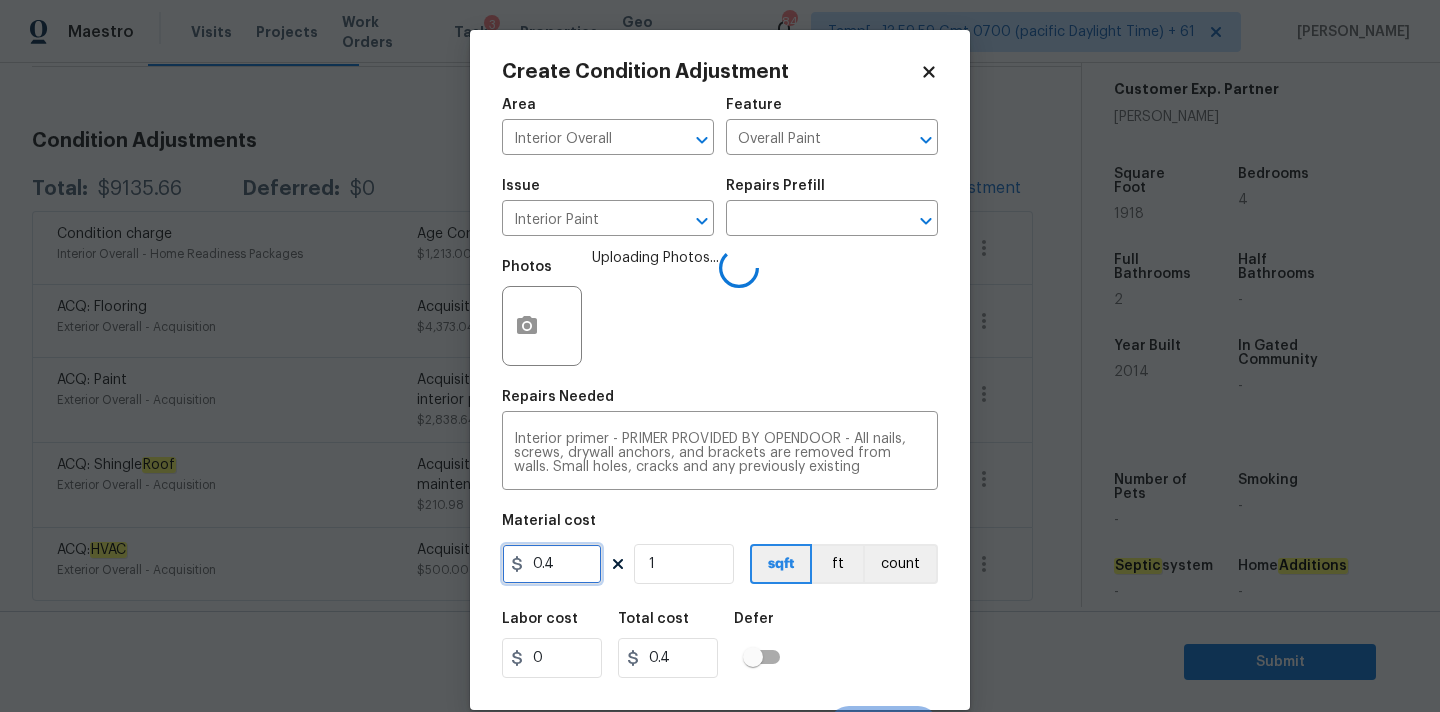 click on "0.4" at bounding box center [552, 564] 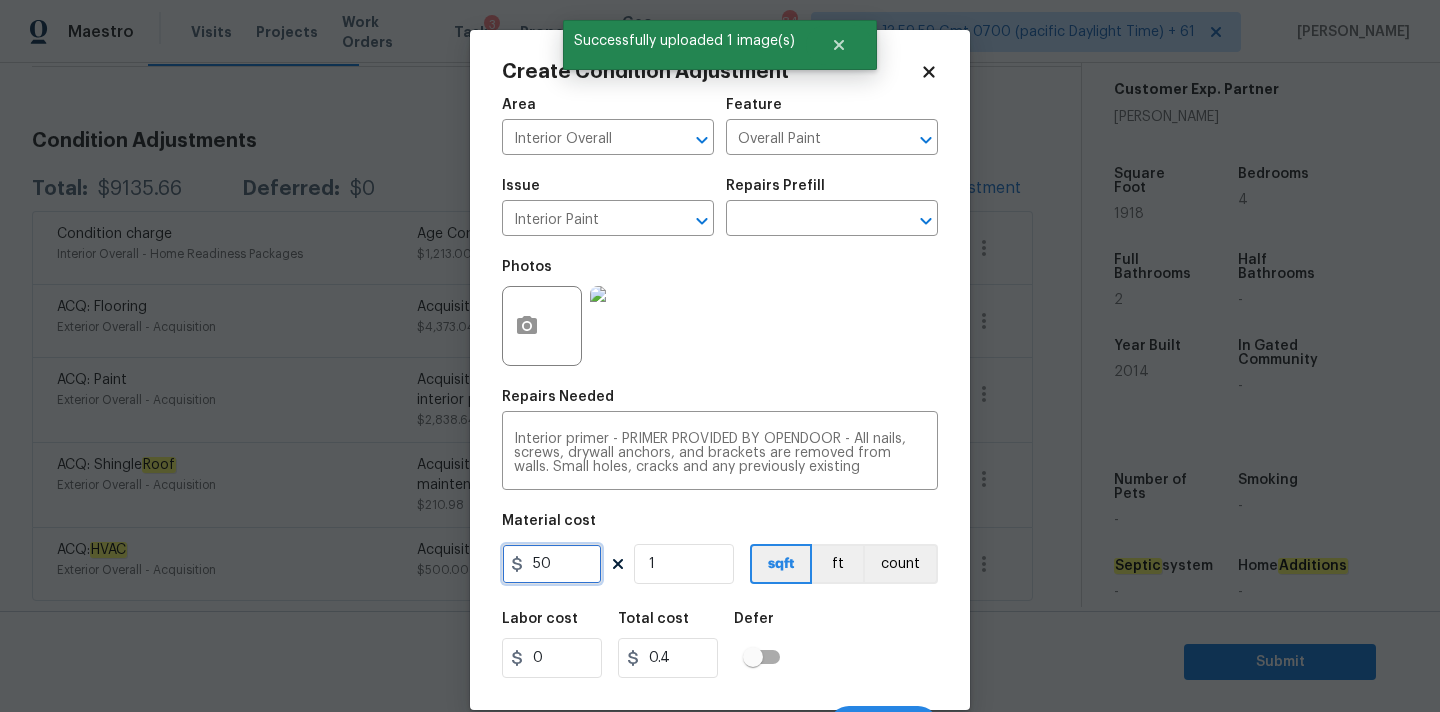 type on "50" 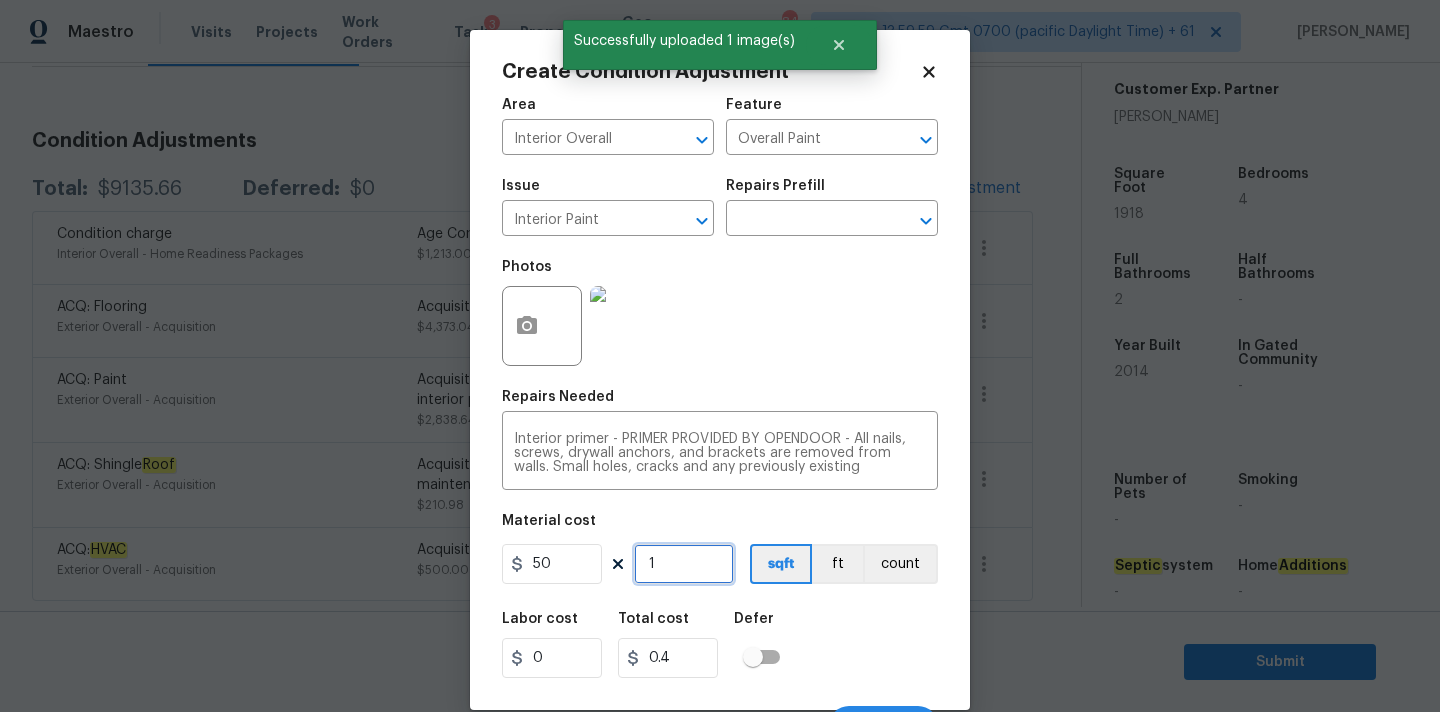 type on "50" 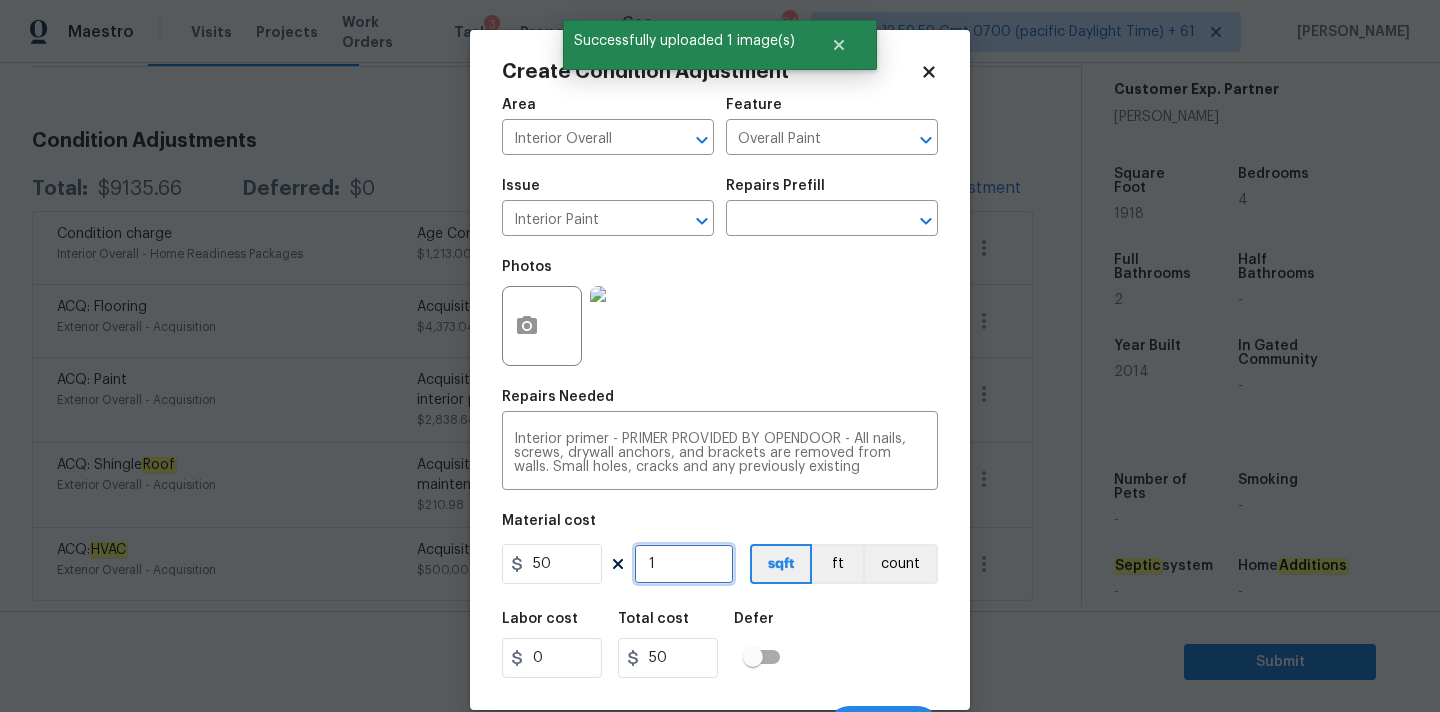 scroll, scrollTop: 35, scrollLeft: 0, axis: vertical 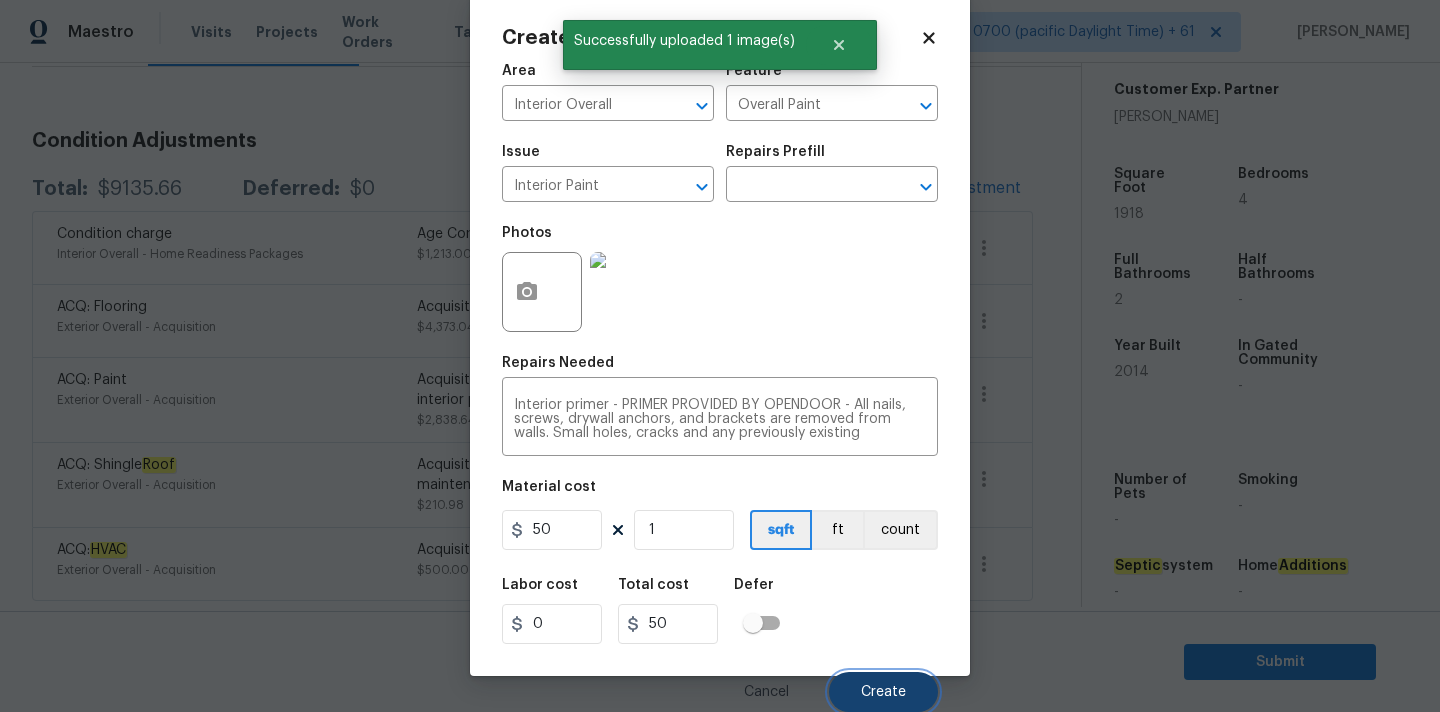 click on "Create" at bounding box center (883, 692) 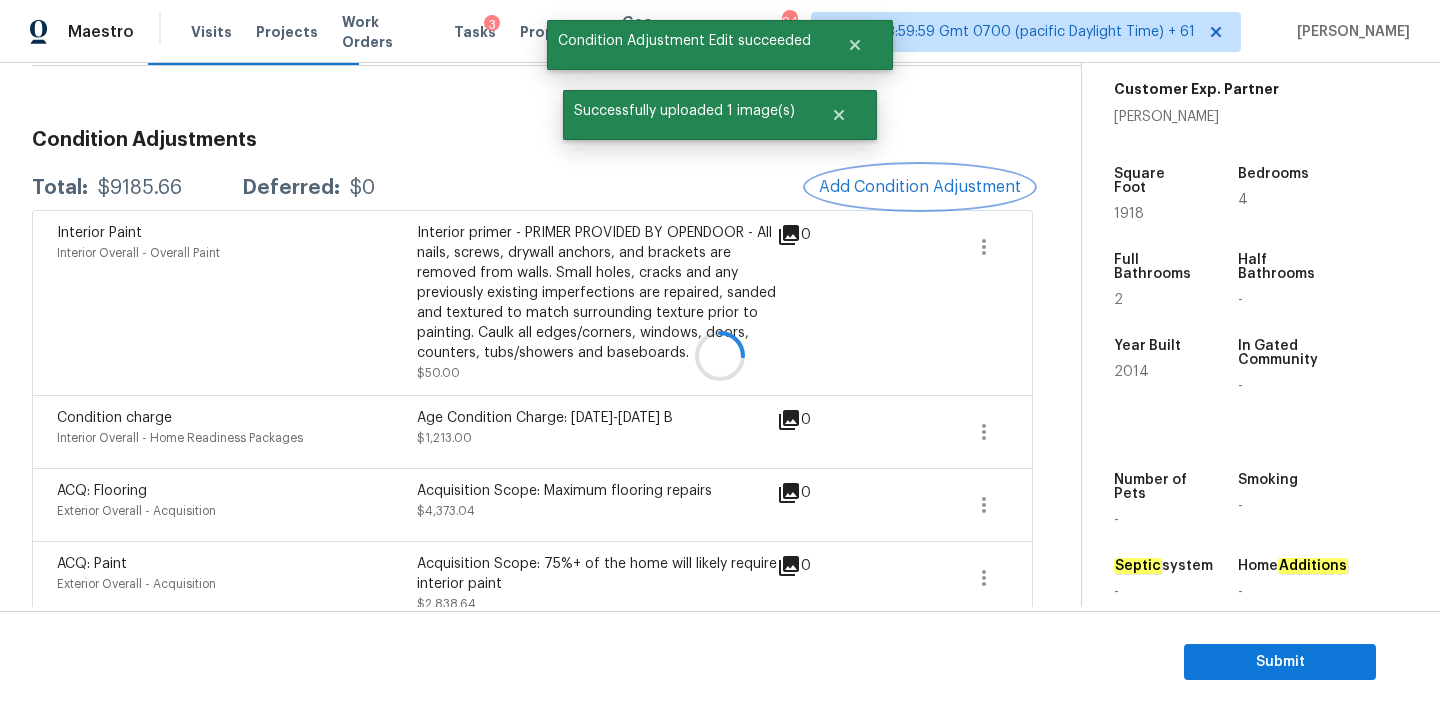 scroll, scrollTop: 0, scrollLeft: 0, axis: both 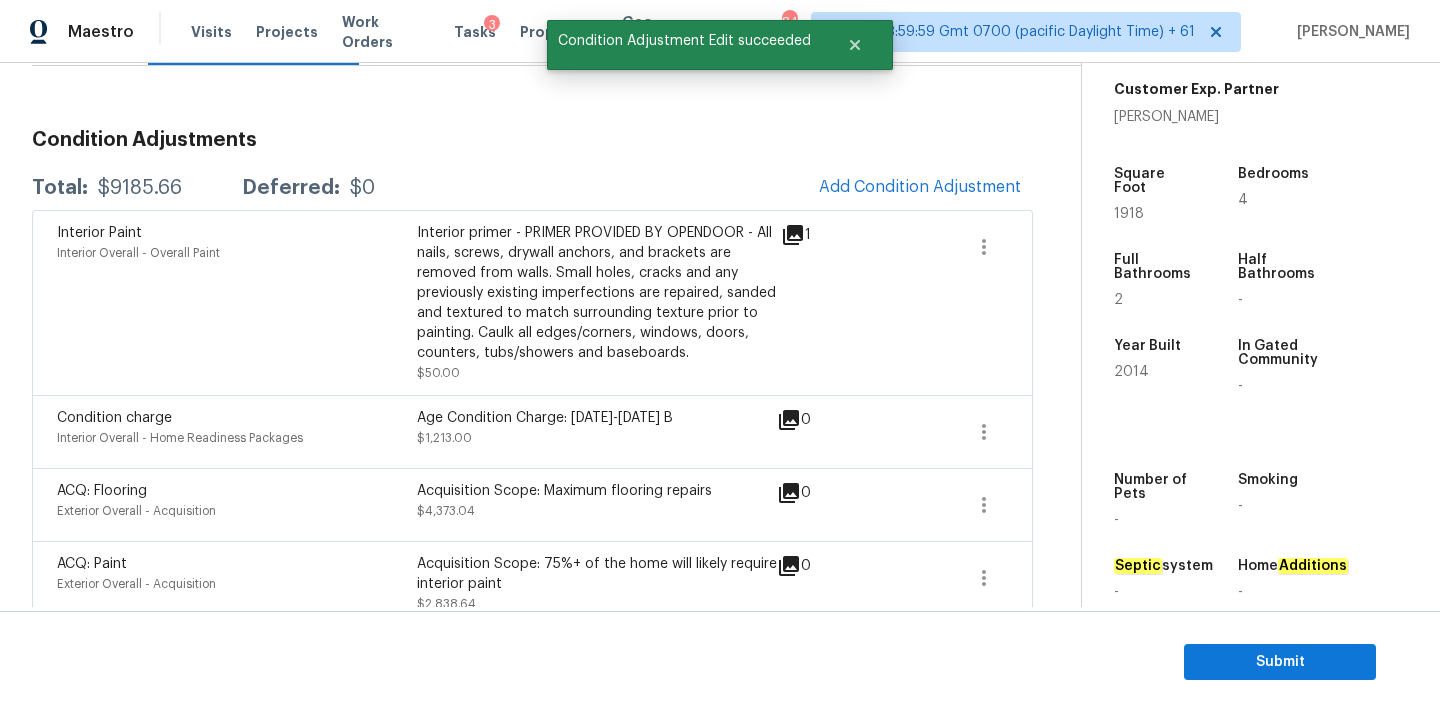 click on "$9185.66" at bounding box center [140, 188] 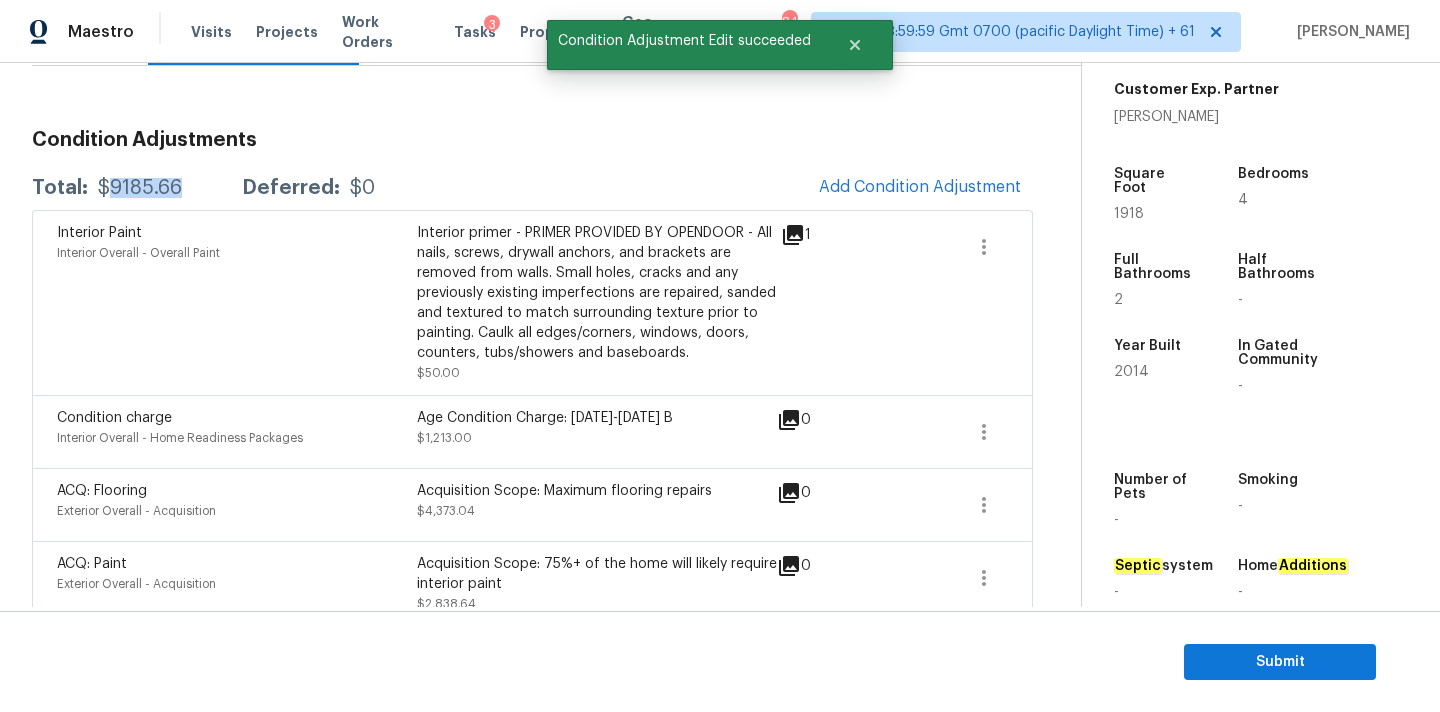 click on "$9185.66" at bounding box center [140, 188] 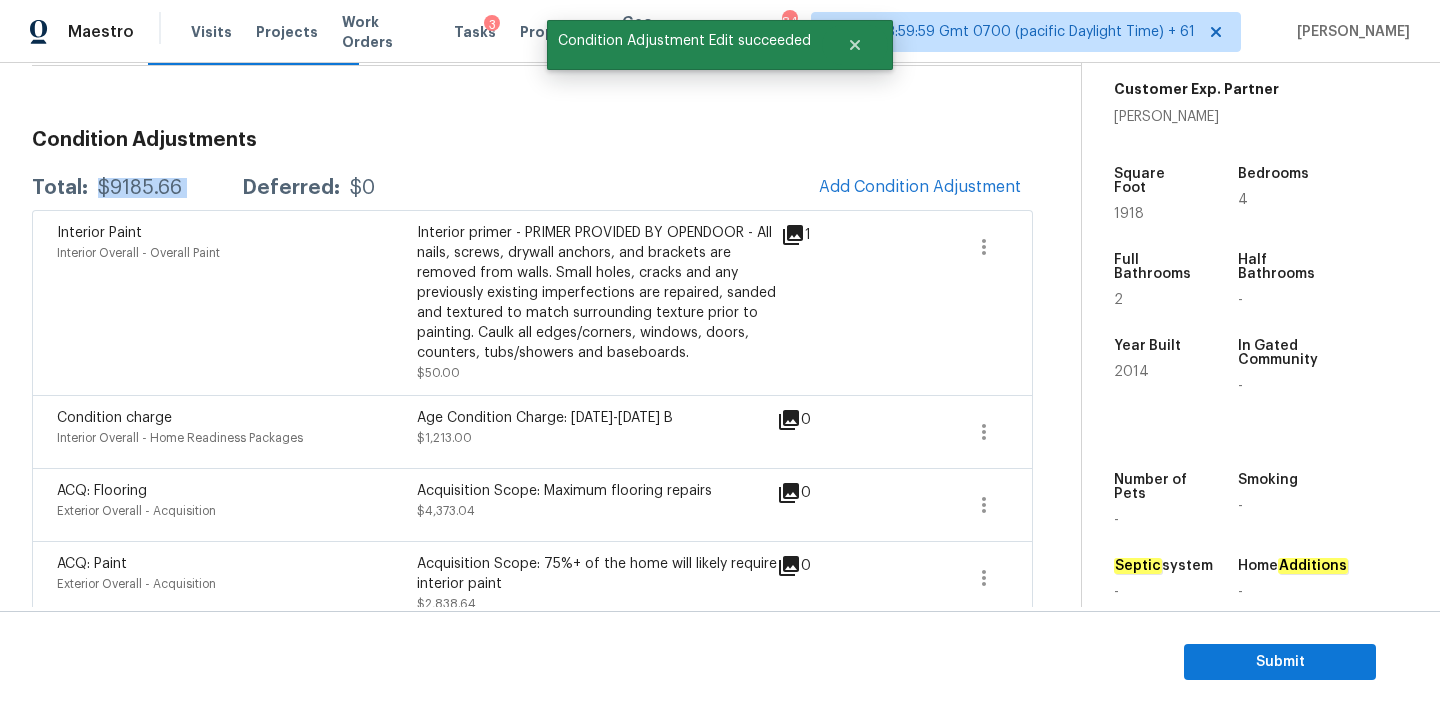 click on "$9185.66" at bounding box center (140, 188) 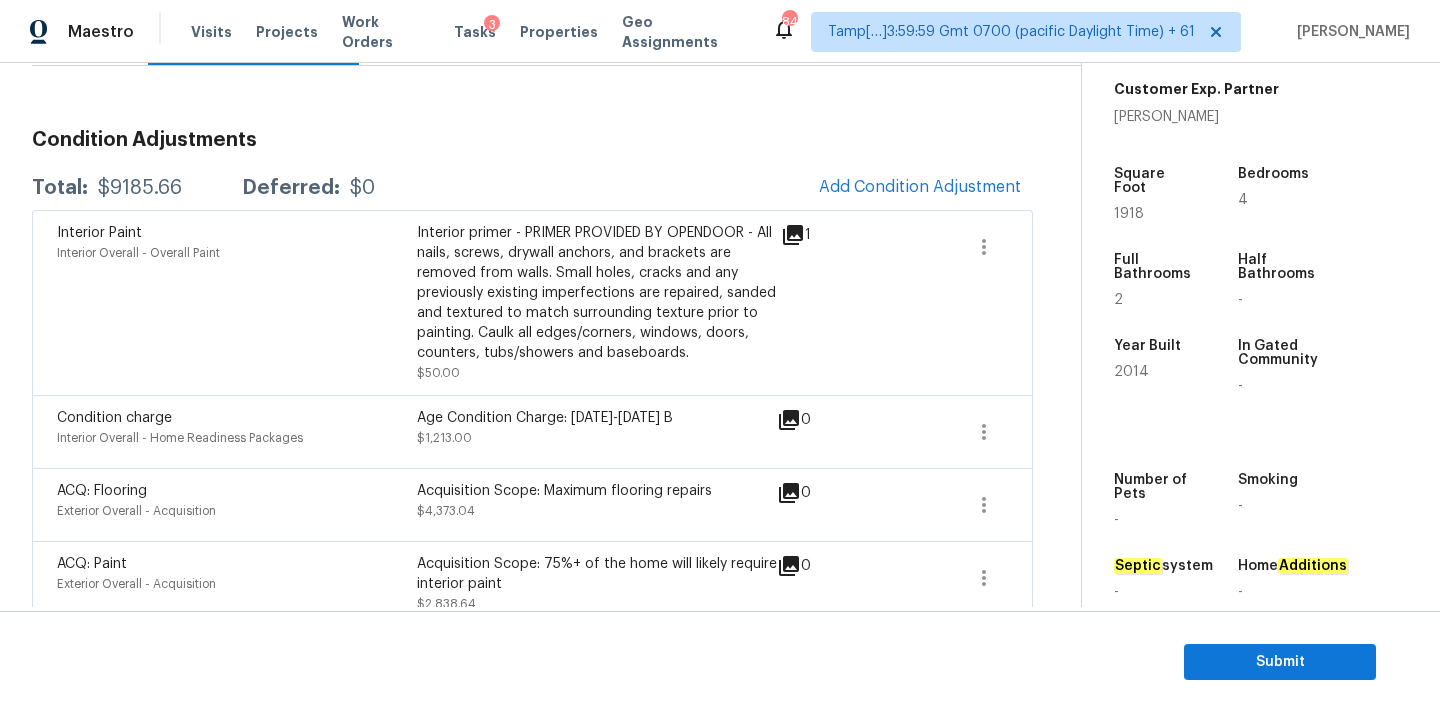 click on "Age Condition Charge: 2009-2023 B" at bounding box center (597, 418) 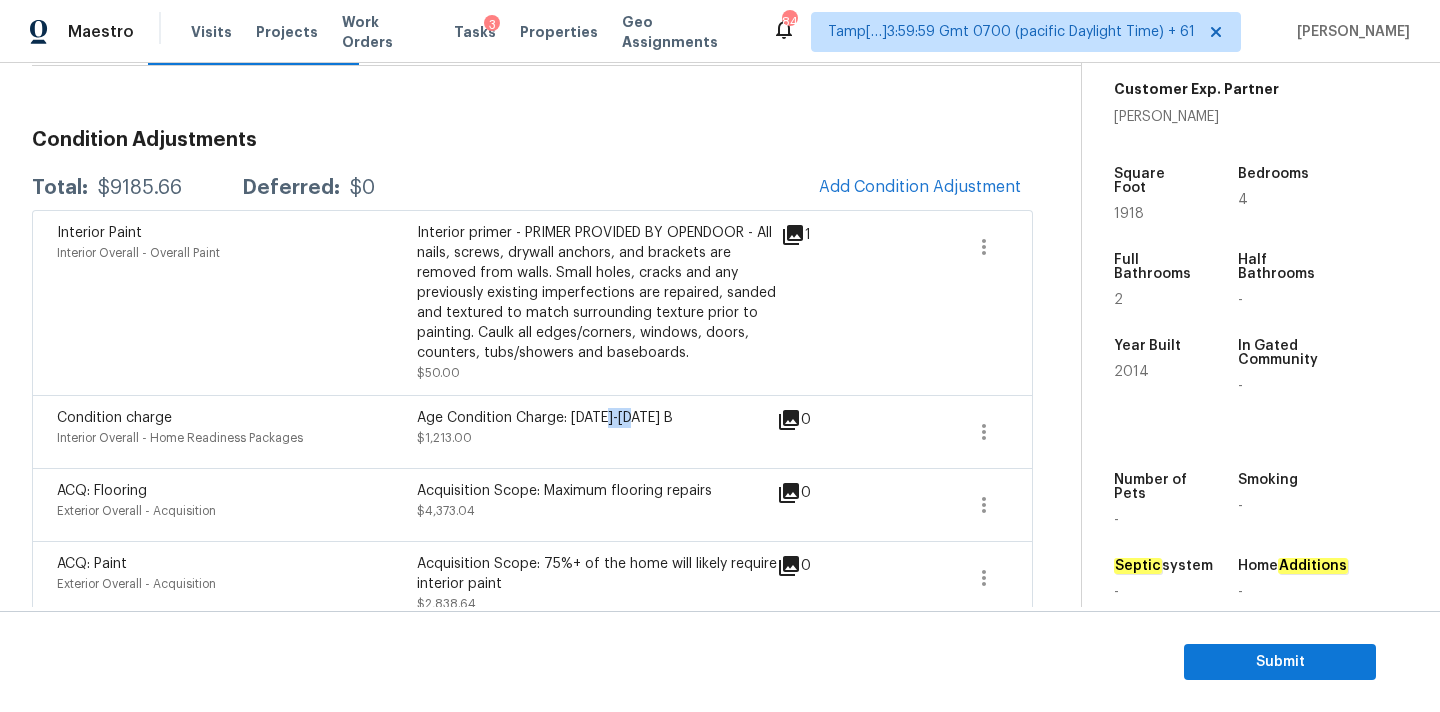 click on "Age Condition Charge: 2009-2023 B" at bounding box center [597, 418] 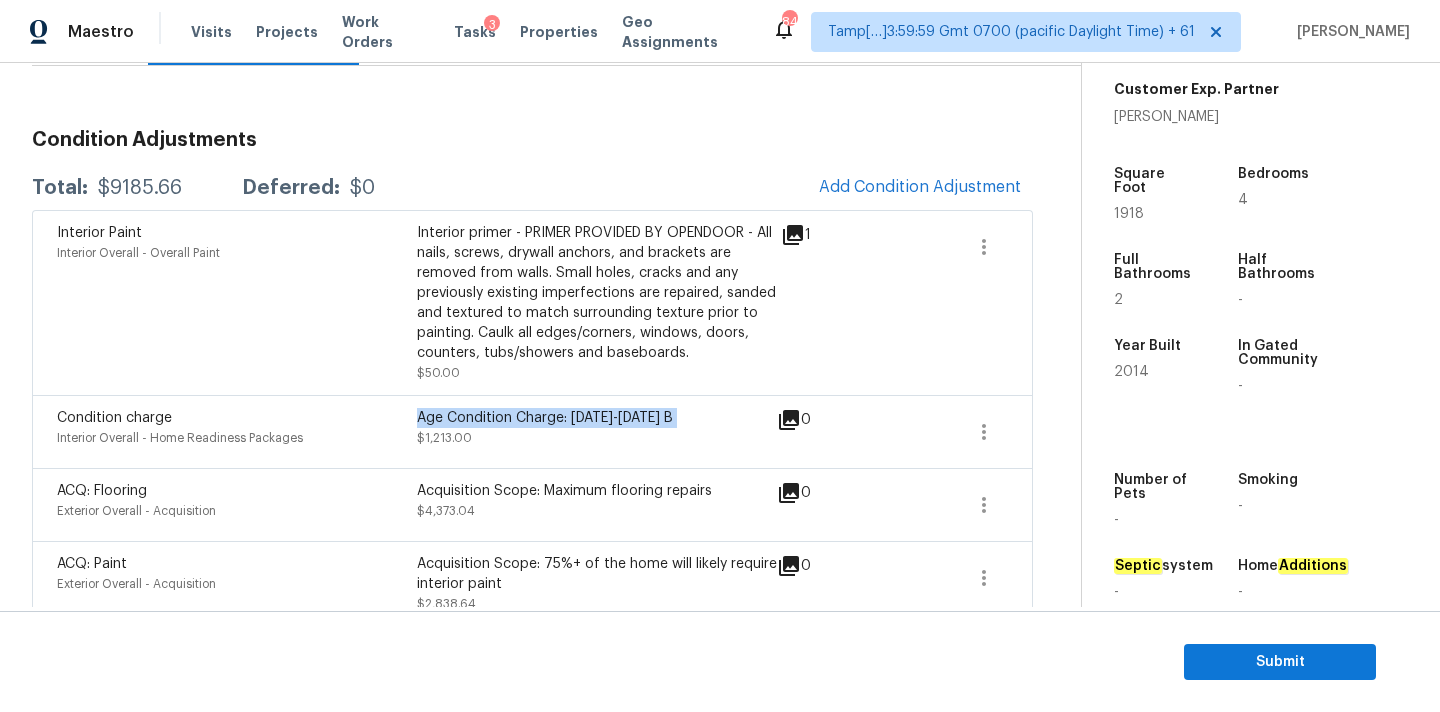 click on "Age Condition Charge: 2009-2023 B" at bounding box center (597, 418) 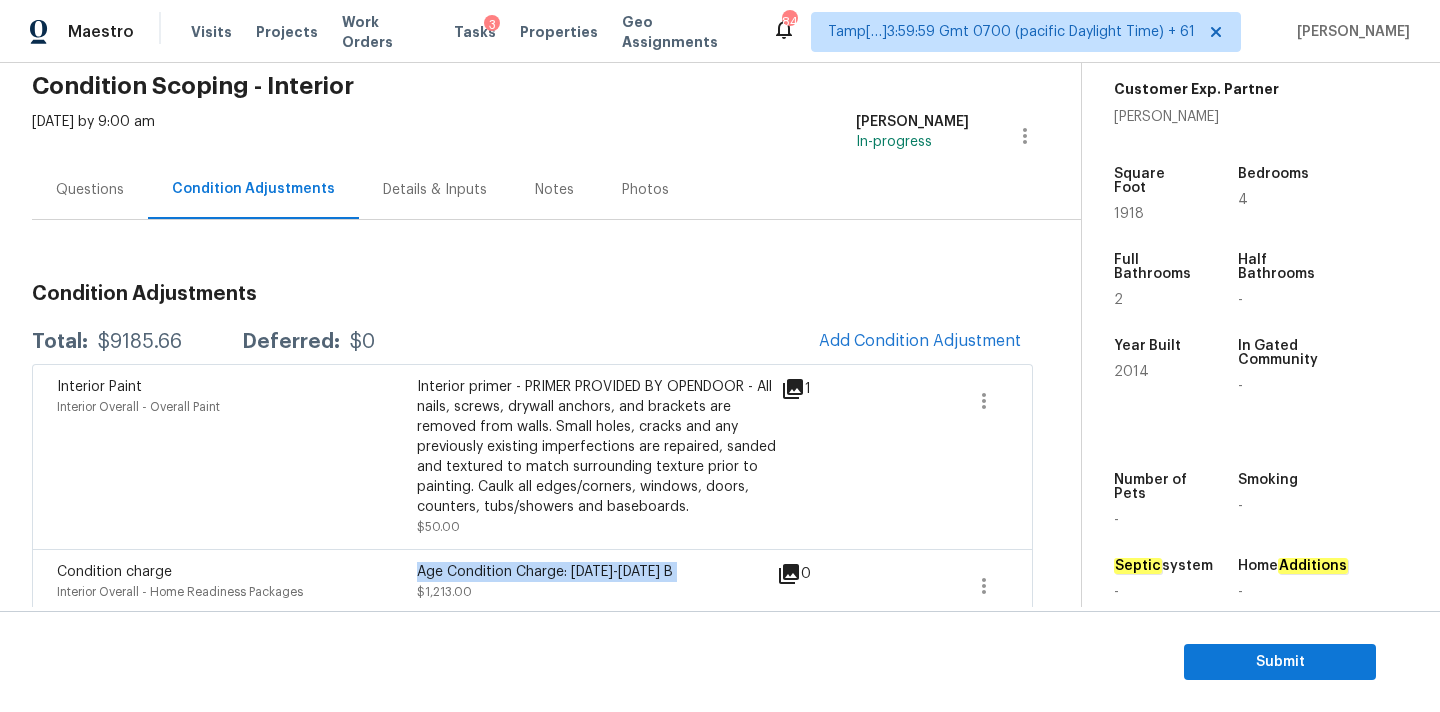 scroll, scrollTop: 24, scrollLeft: 0, axis: vertical 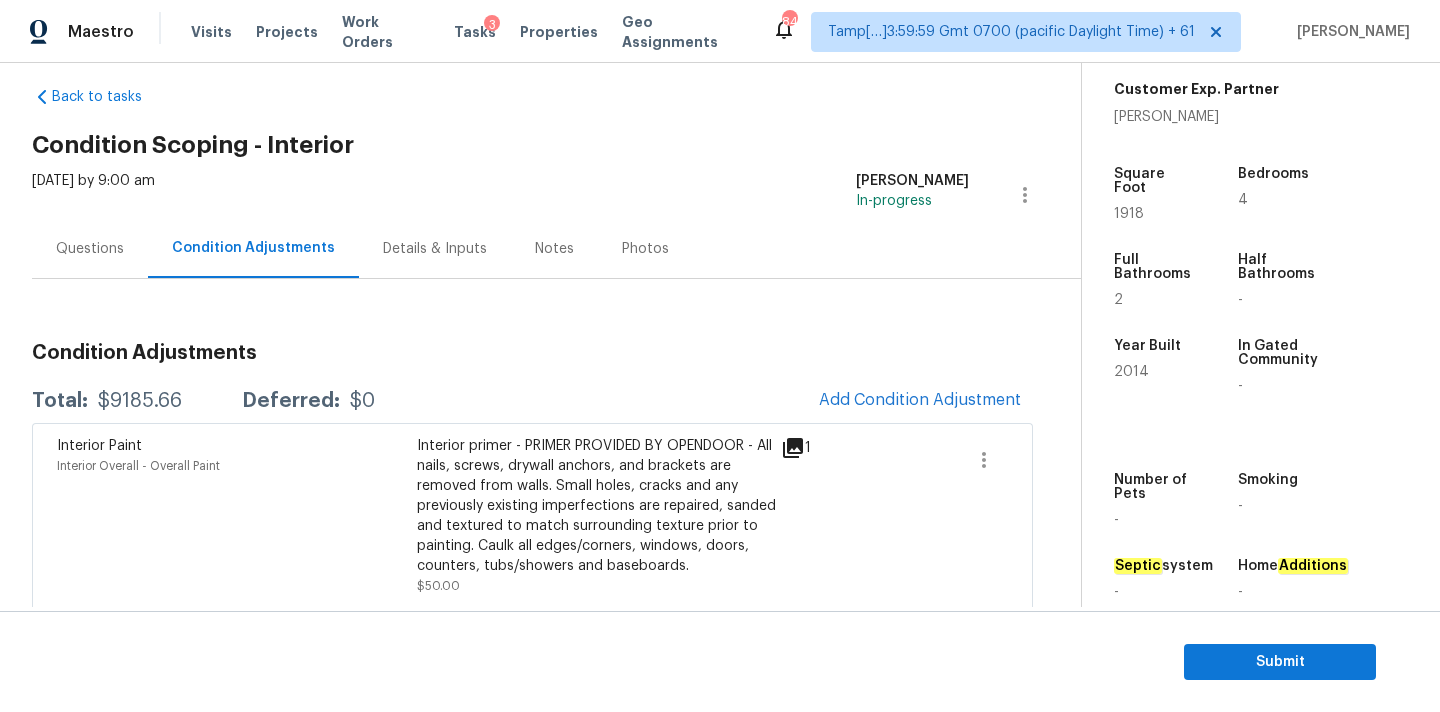 click on "Questions" at bounding box center (90, 249) 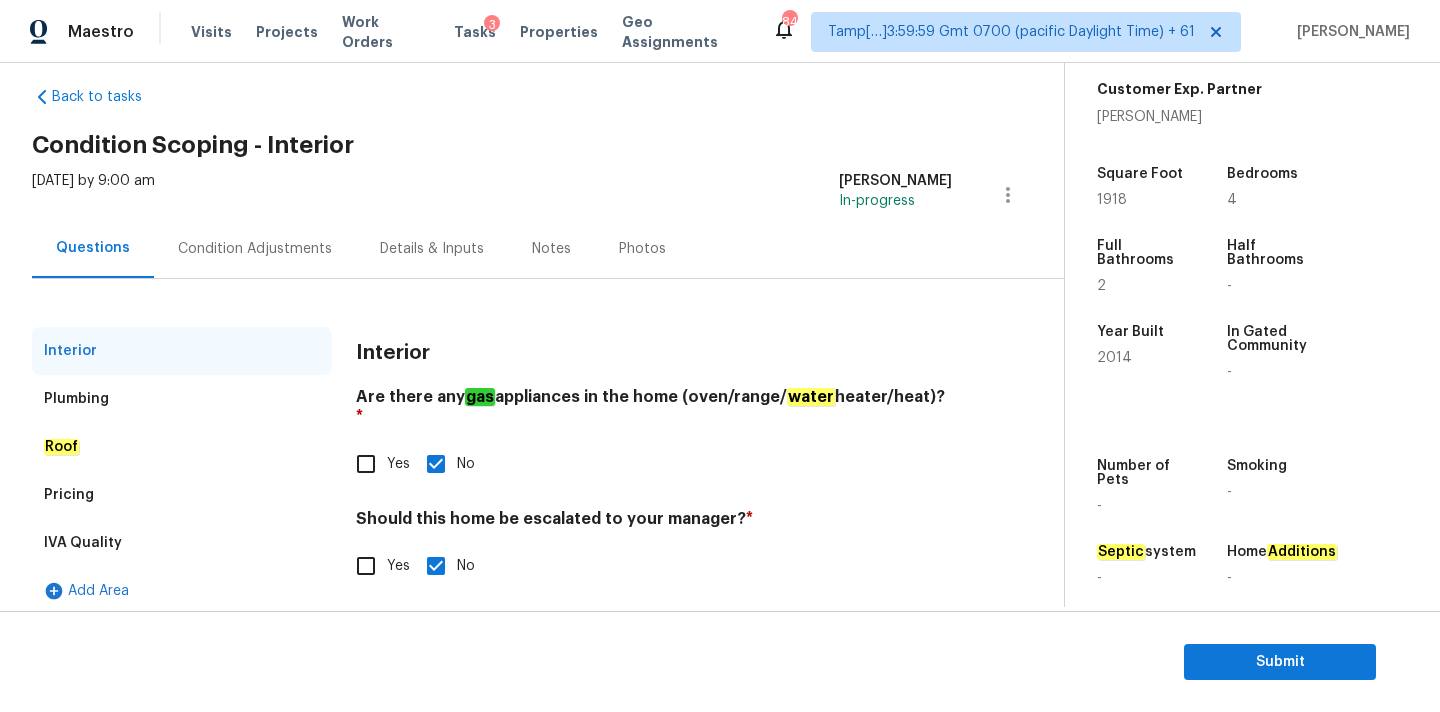 scroll, scrollTop: 38, scrollLeft: 0, axis: vertical 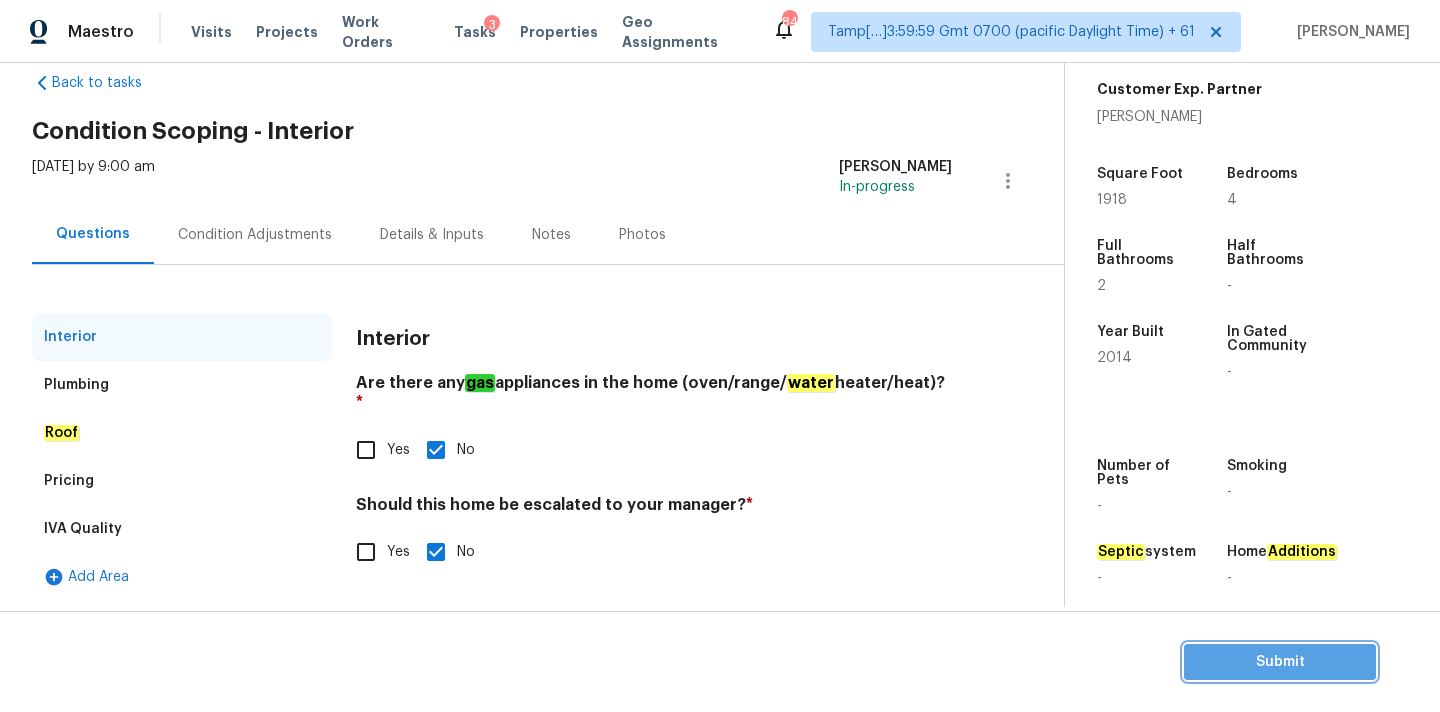 click on "Submit" at bounding box center [1280, 662] 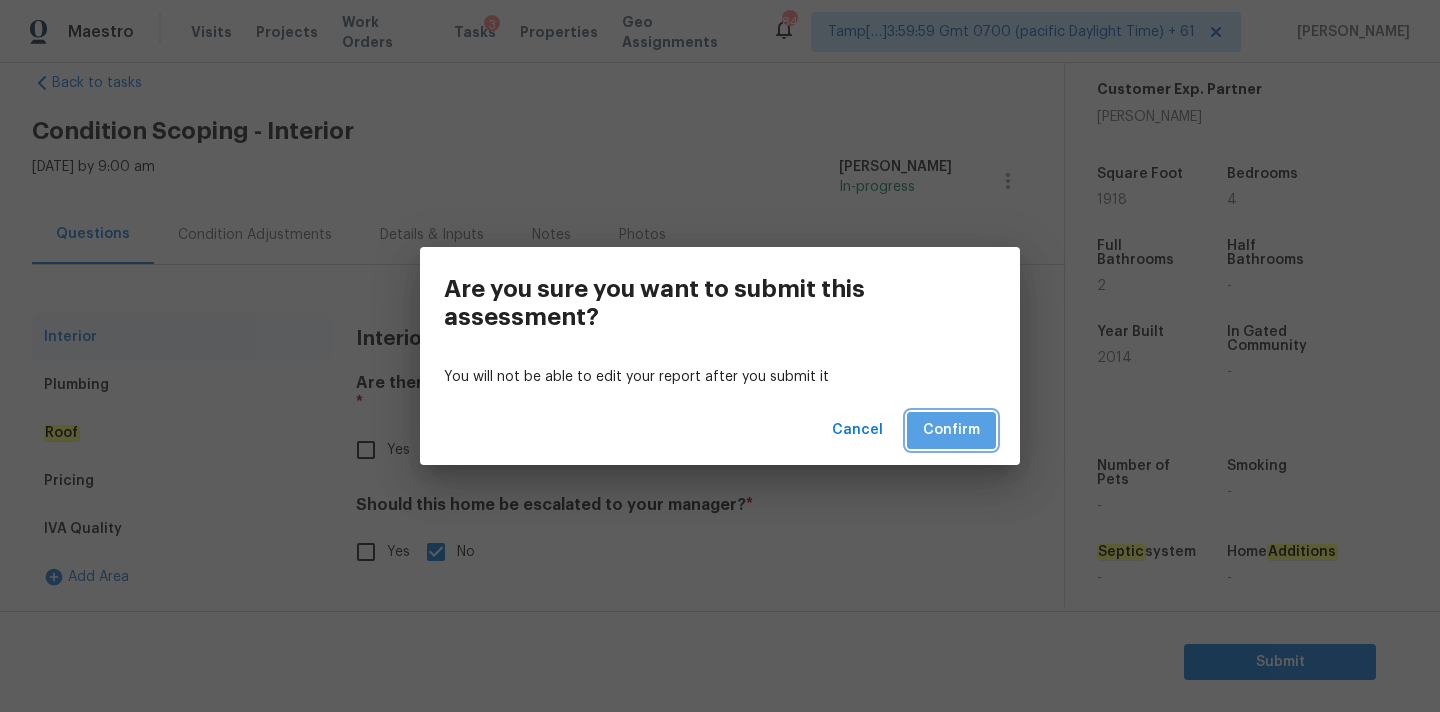 click on "Confirm" at bounding box center [951, 430] 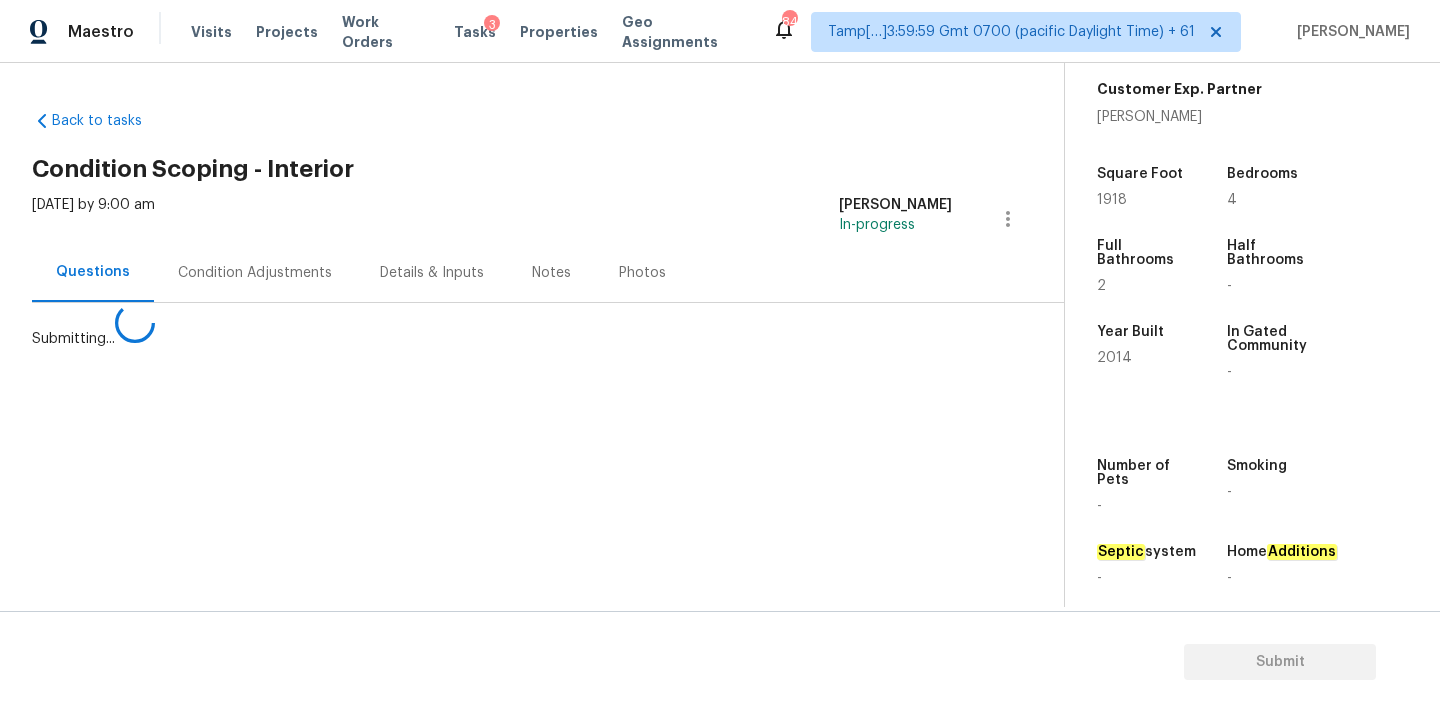 scroll, scrollTop: 0, scrollLeft: 0, axis: both 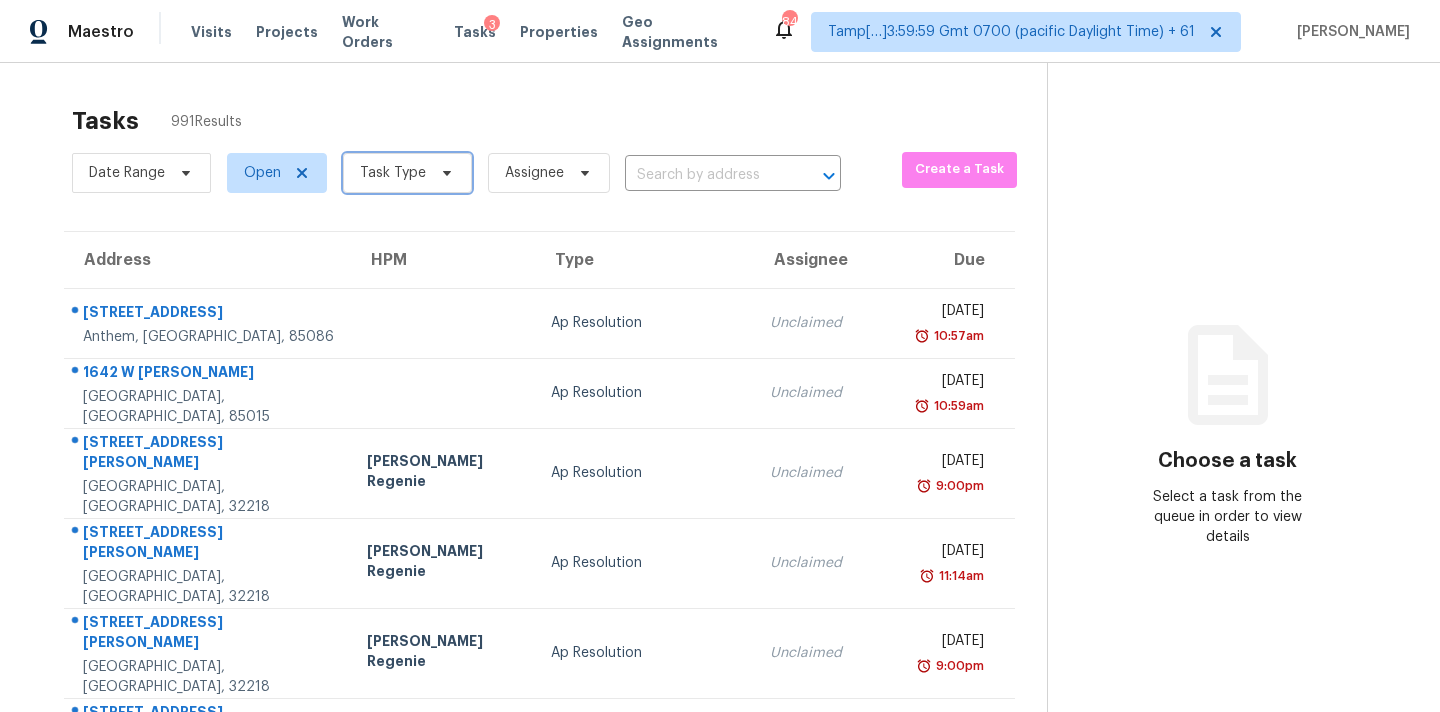 click 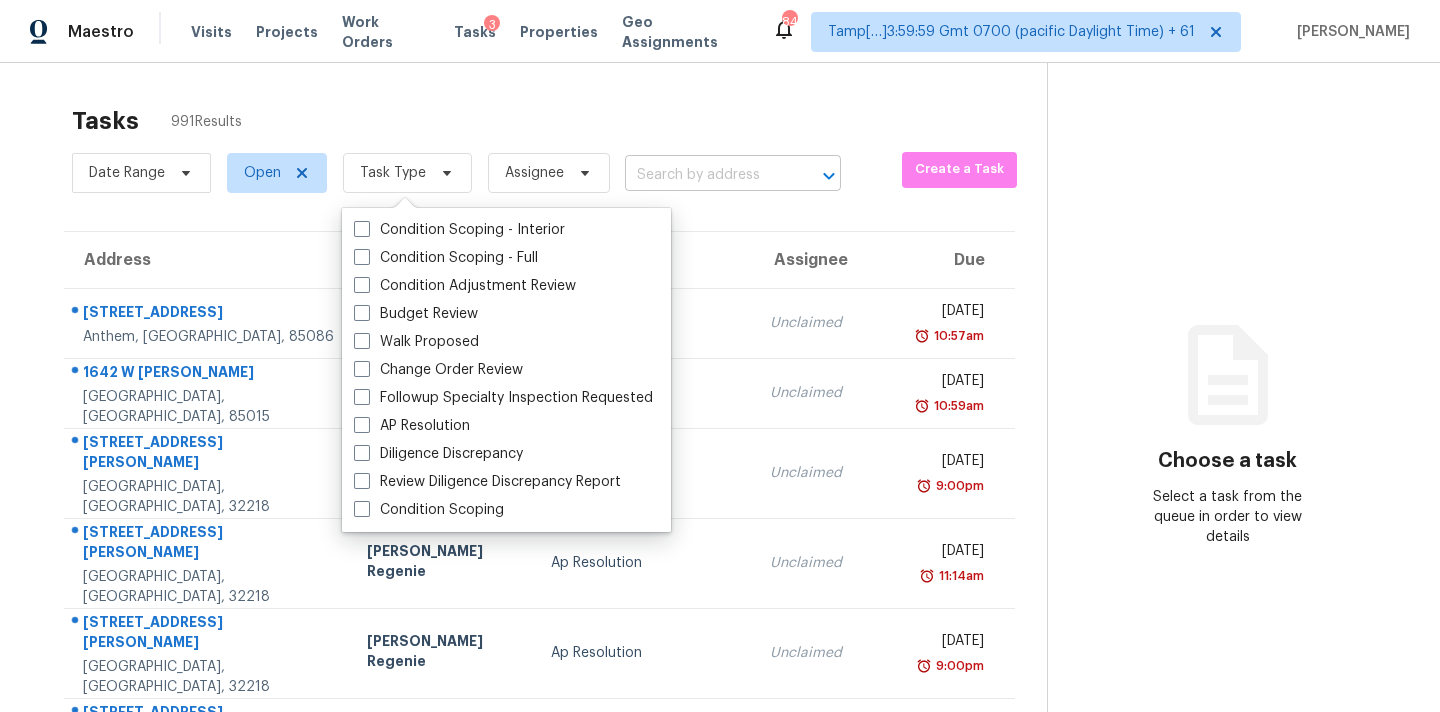 click at bounding box center [705, 175] 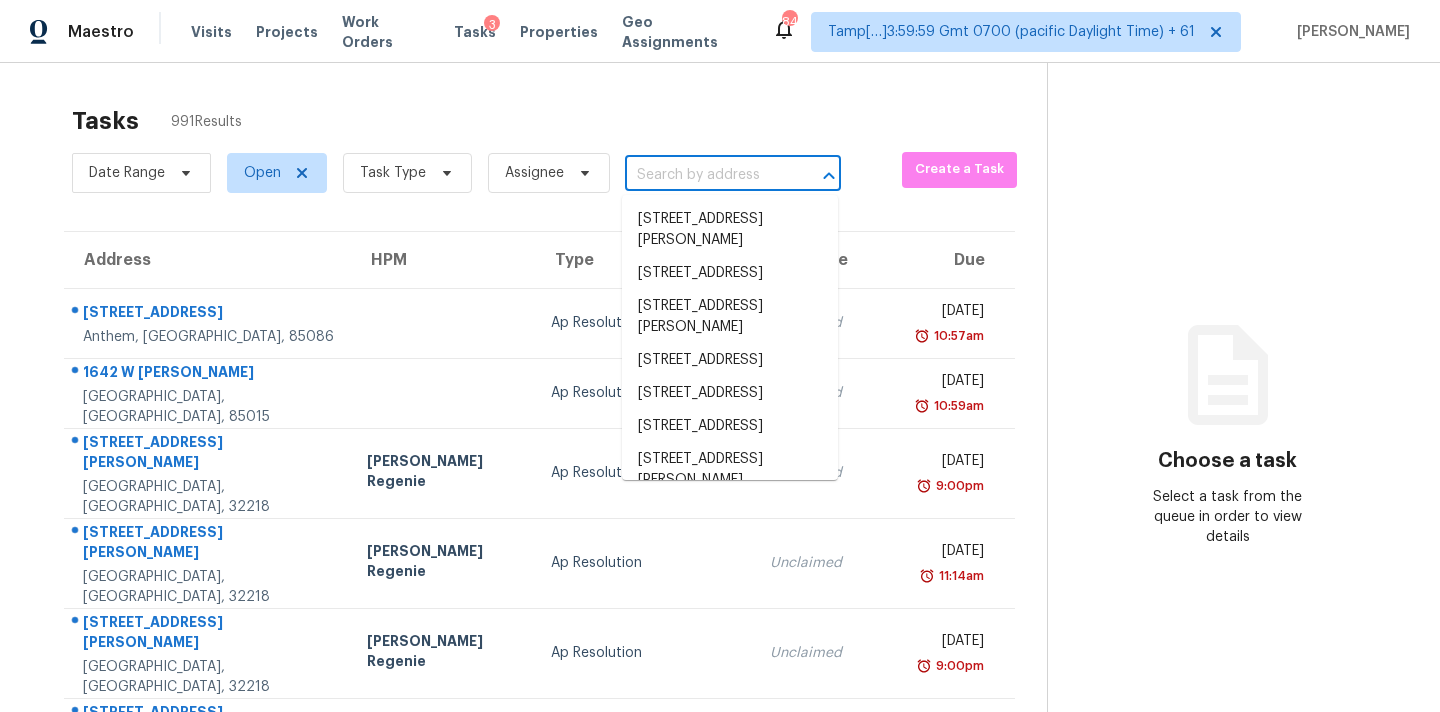 paste on "541 Basswood Rd, Columbus, OH 43207" 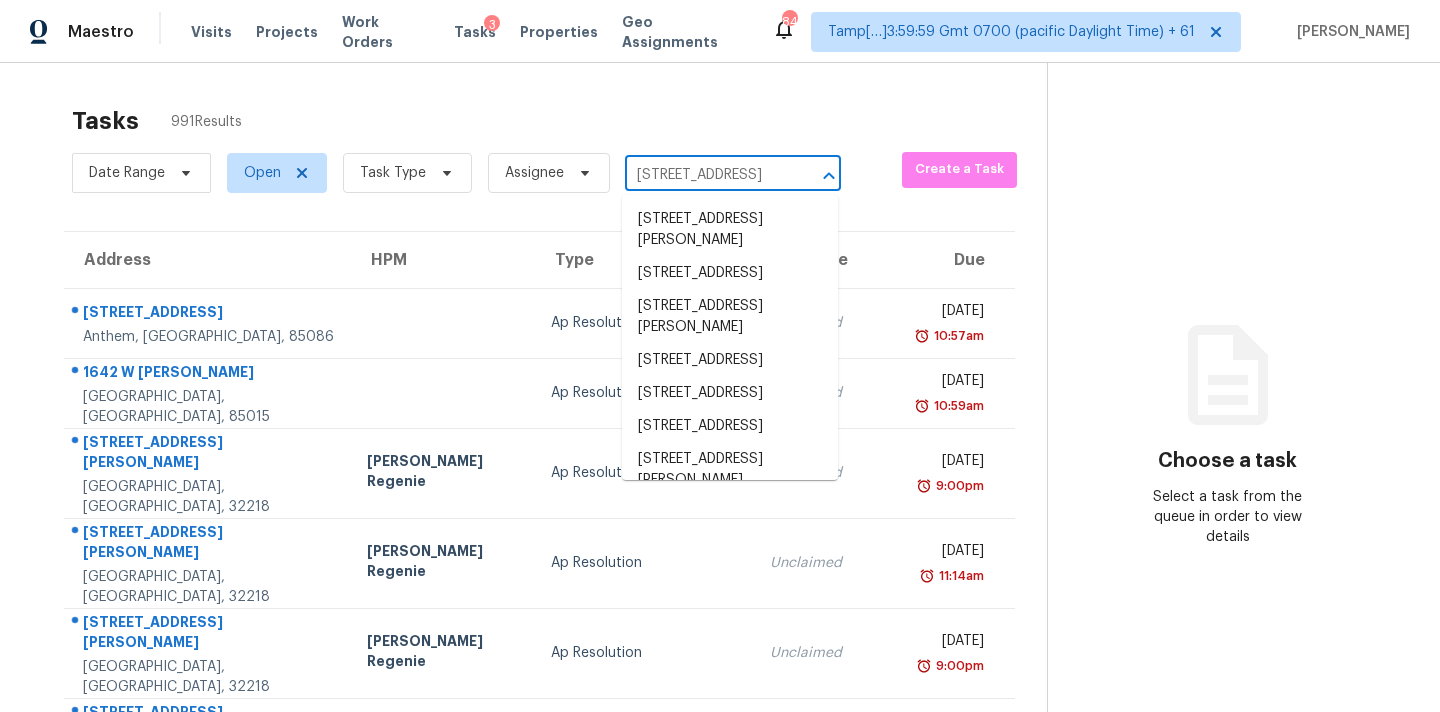 scroll, scrollTop: 0, scrollLeft: 114, axis: horizontal 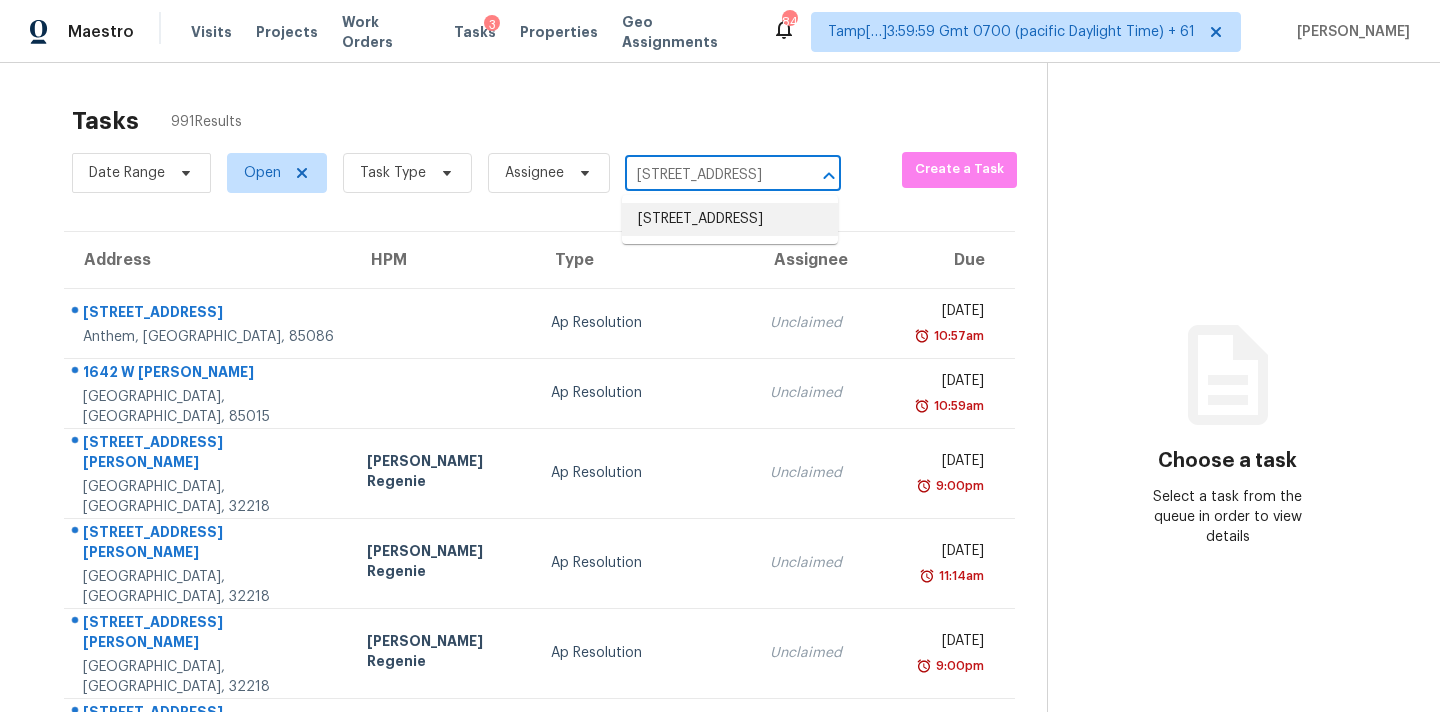 click on "541 Basswood Rd, Columbus, OH 43207" at bounding box center [730, 219] 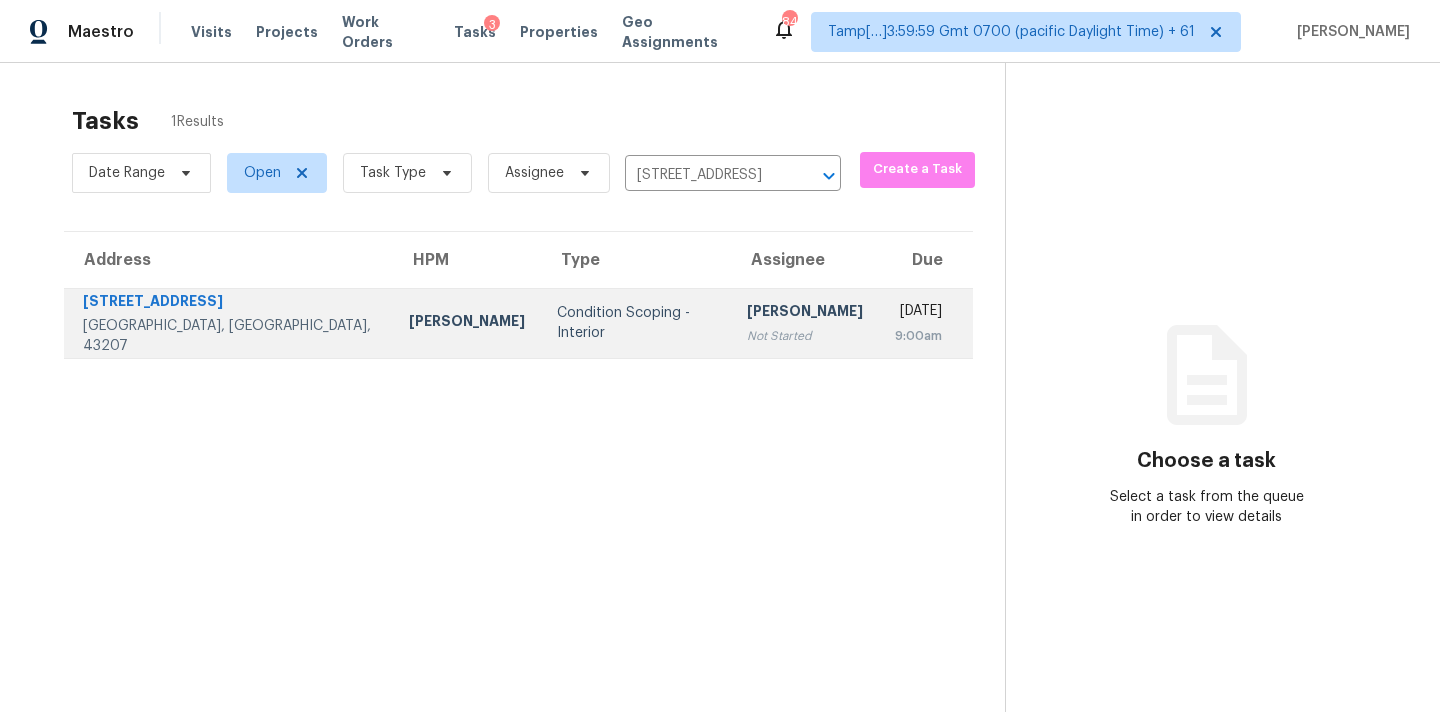 click on "[PERSON_NAME]" at bounding box center (805, 313) 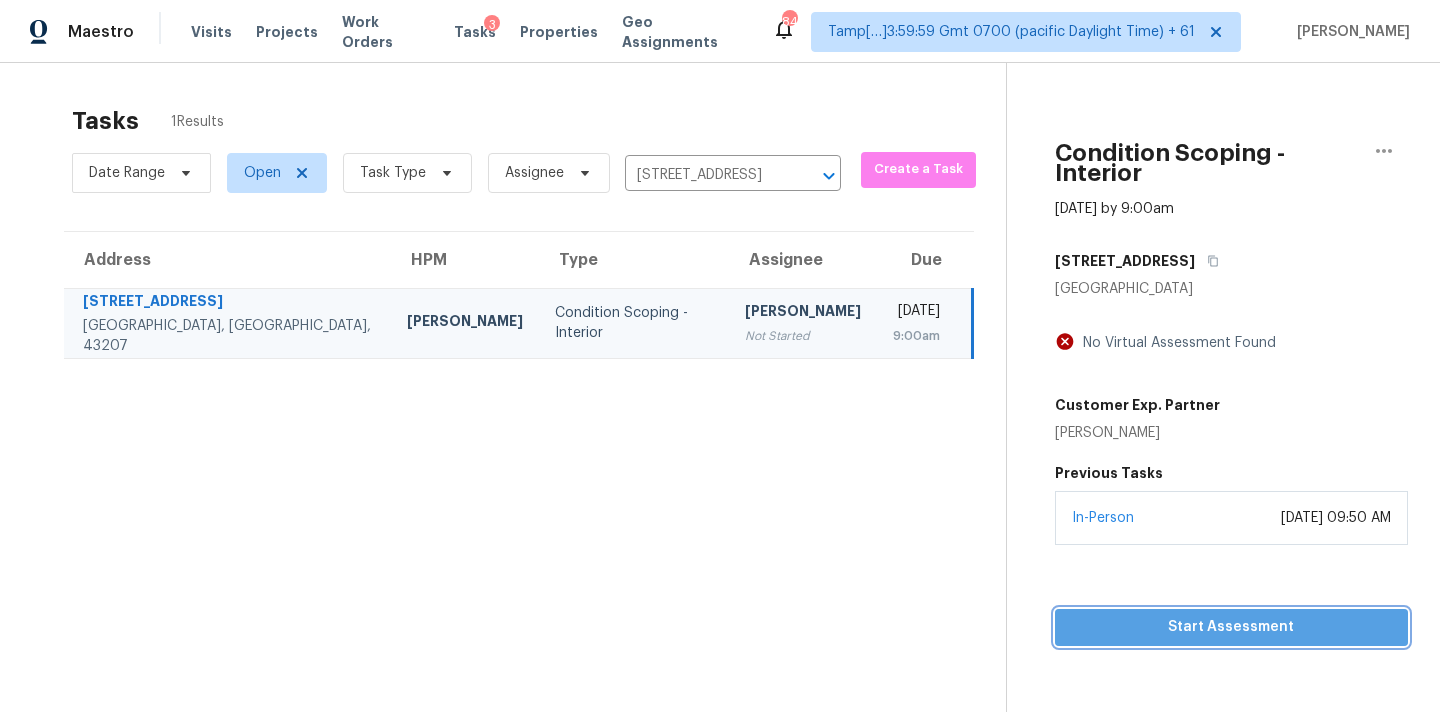 click on "Start Assessment" at bounding box center [1231, 627] 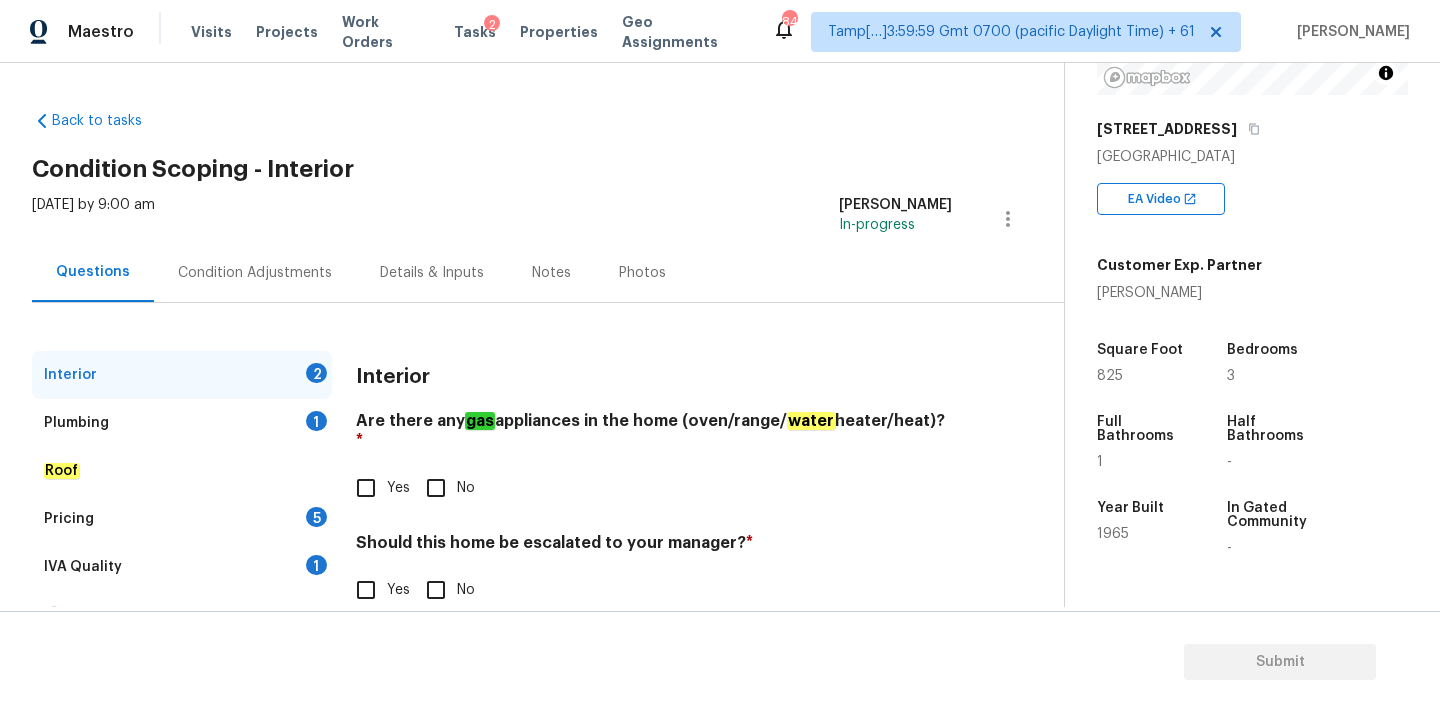 scroll, scrollTop: 492, scrollLeft: 0, axis: vertical 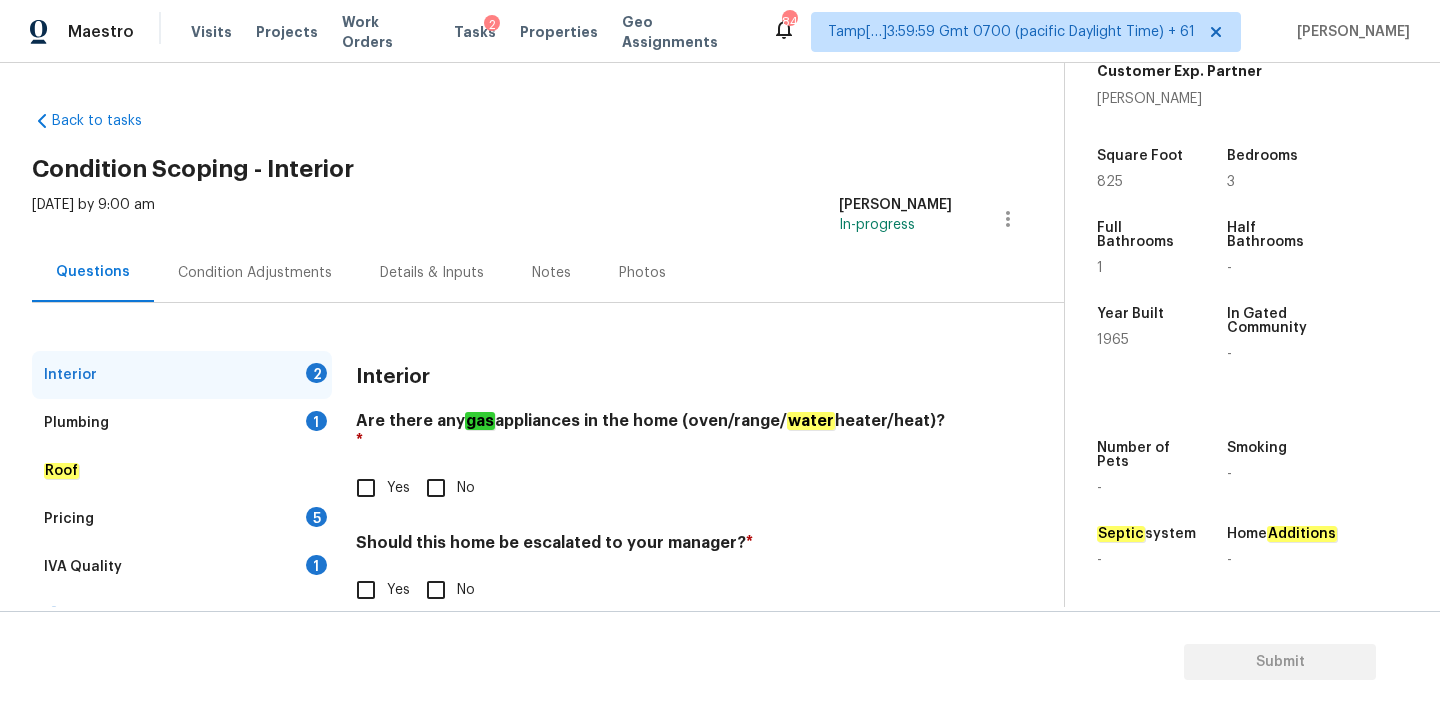 click on "Condition Adjustments" at bounding box center (255, 272) 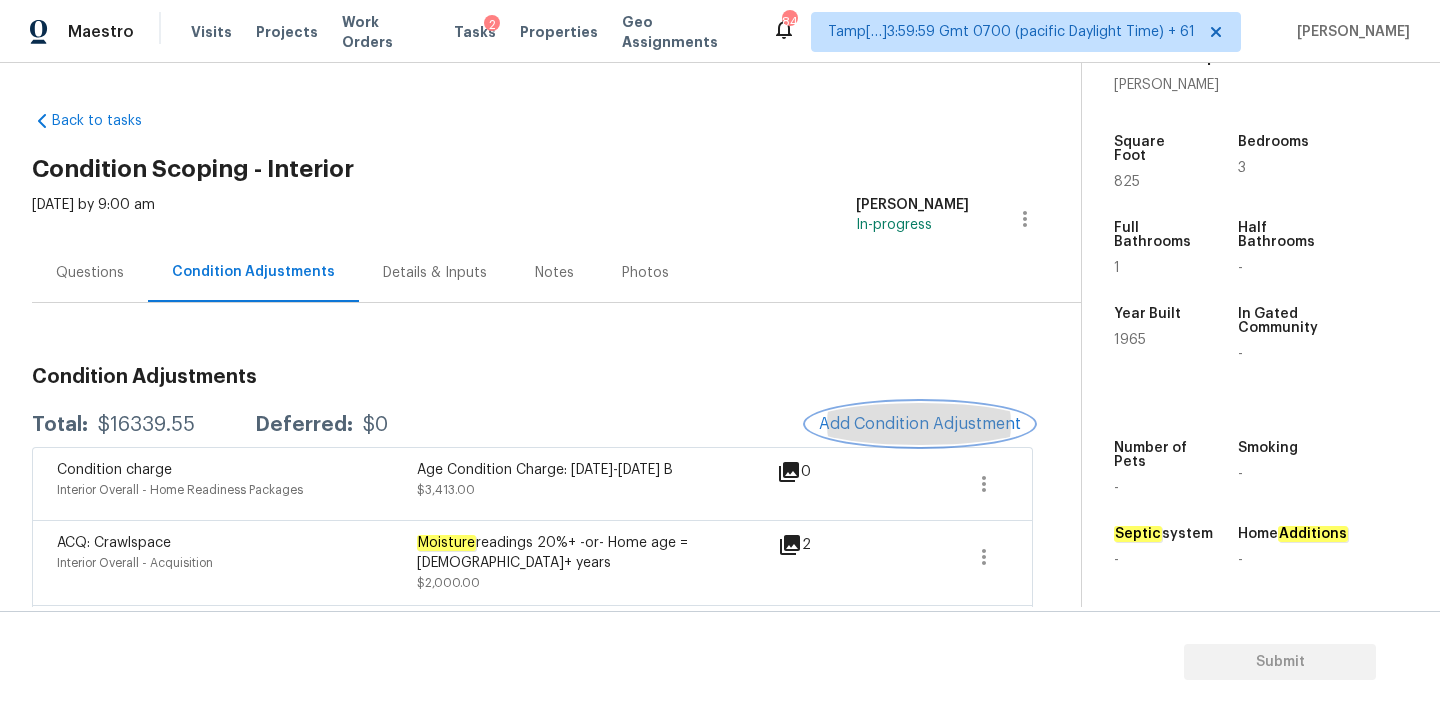 click on "Add Condition Adjustment" at bounding box center [920, 424] 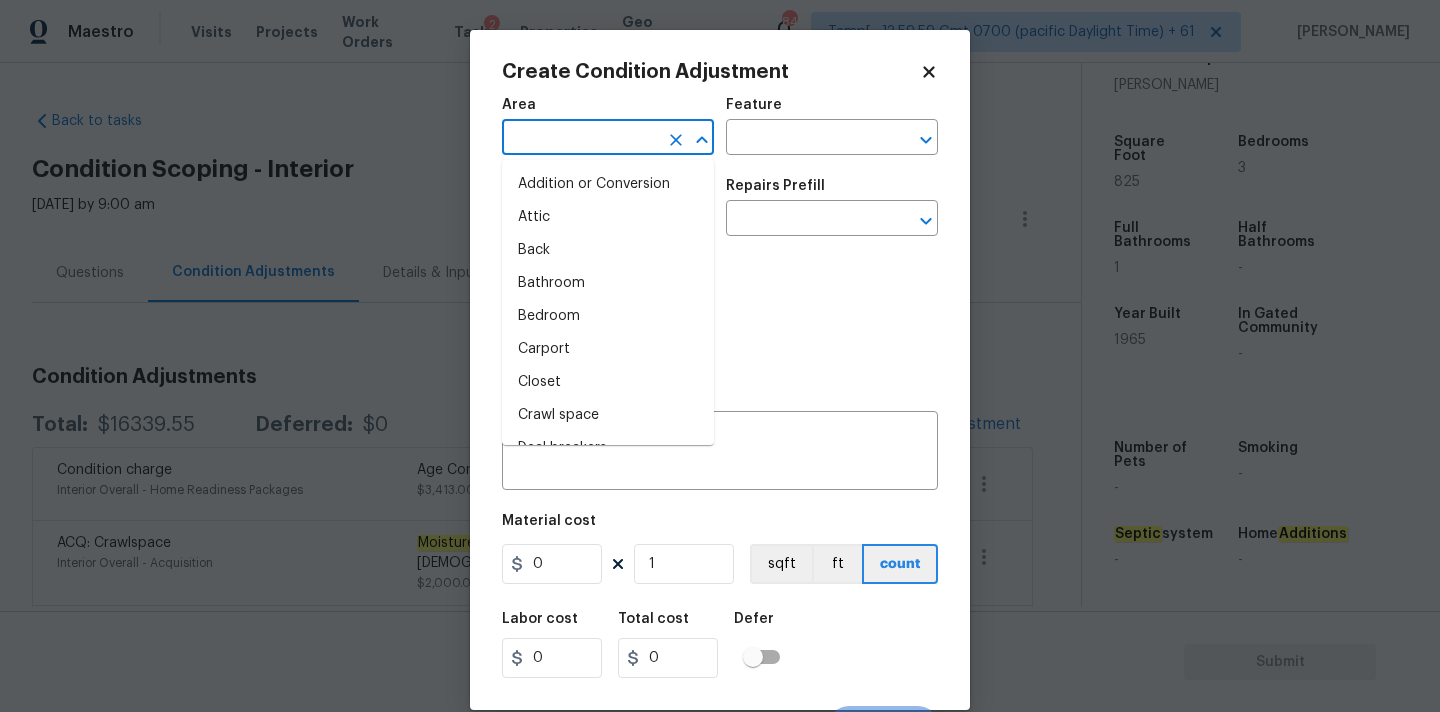 click at bounding box center (580, 139) 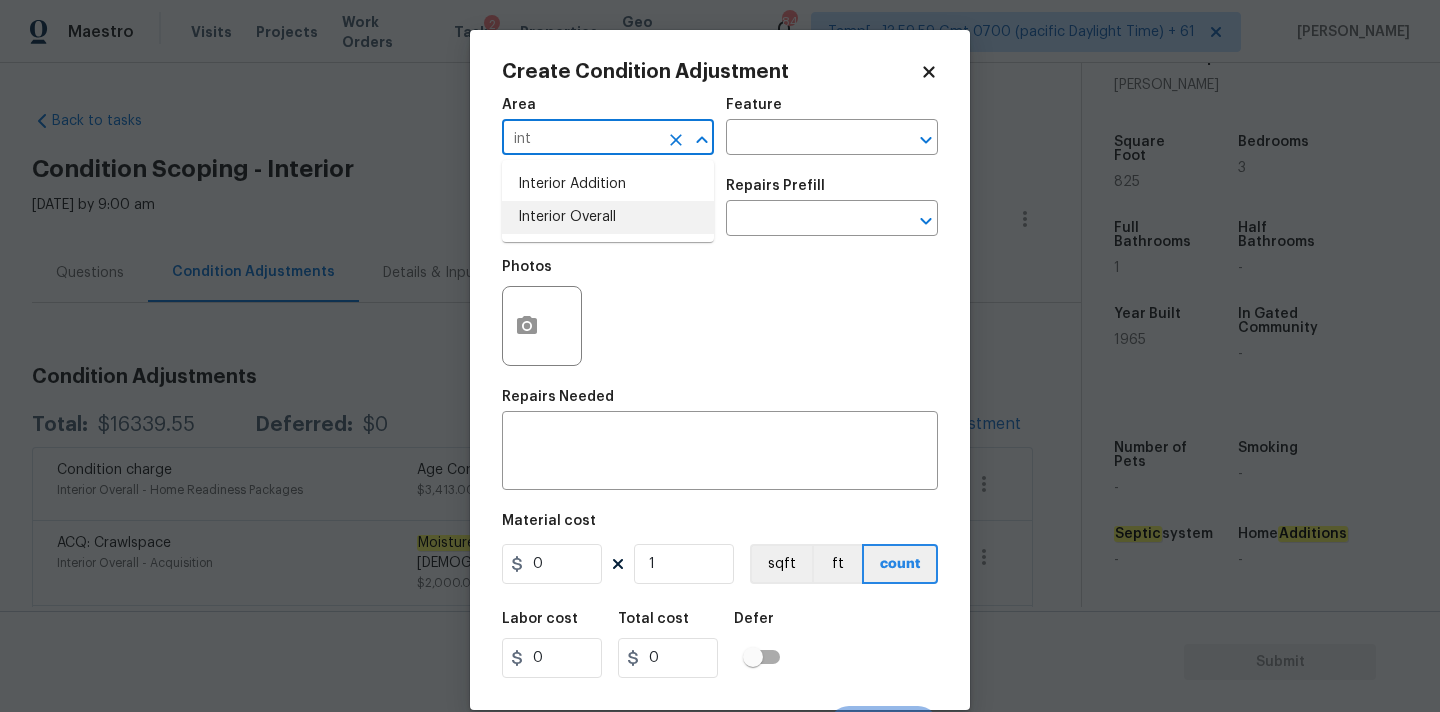 click on "Interior Overall" at bounding box center [608, 217] 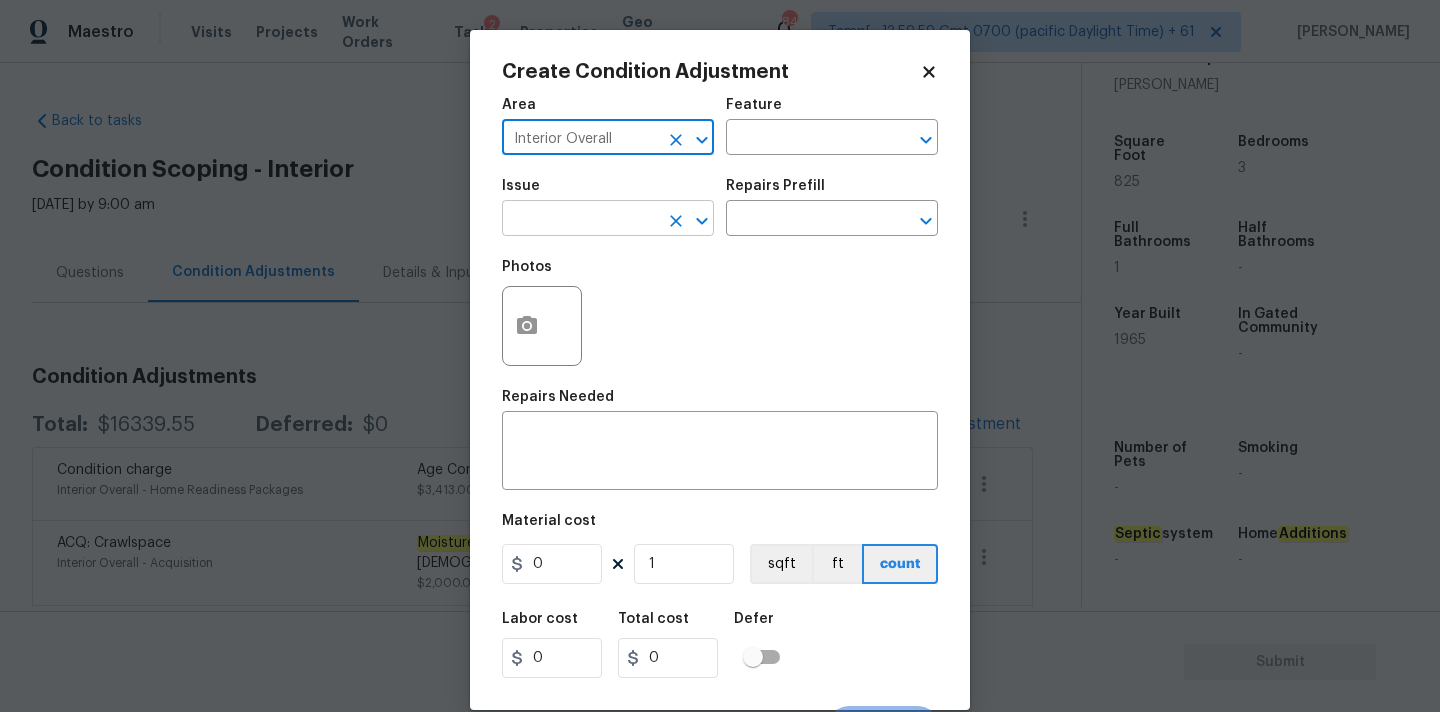 type on "Interior Overall" 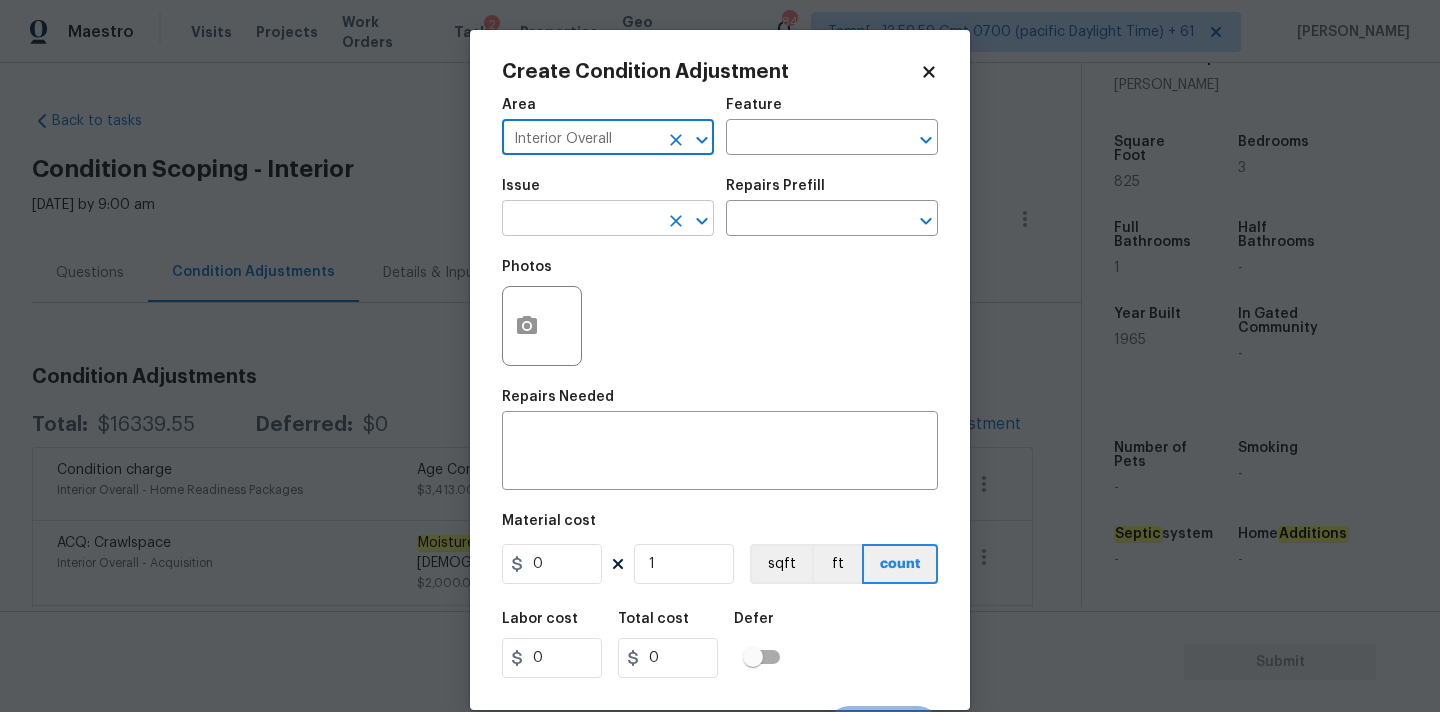 click at bounding box center (580, 220) 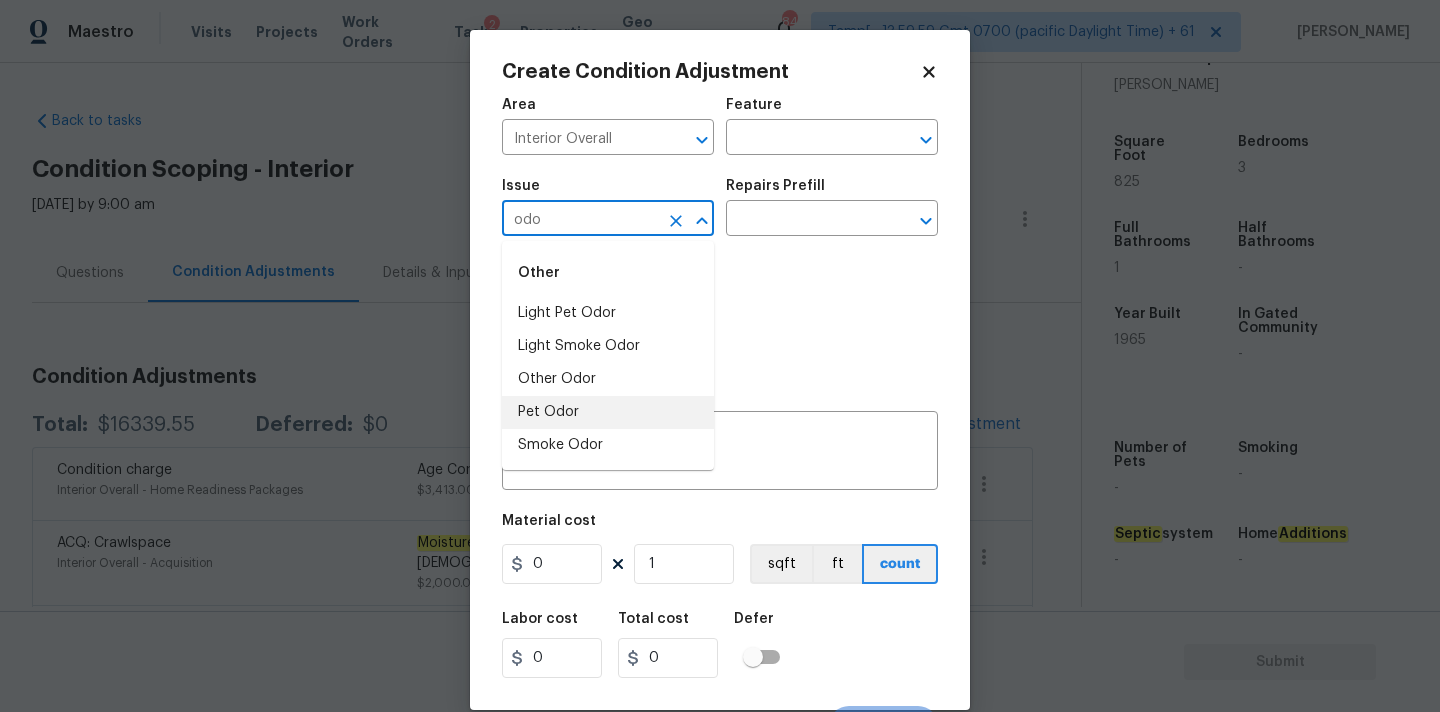 click on "Pet Odor" at bounding box center [608, 412] 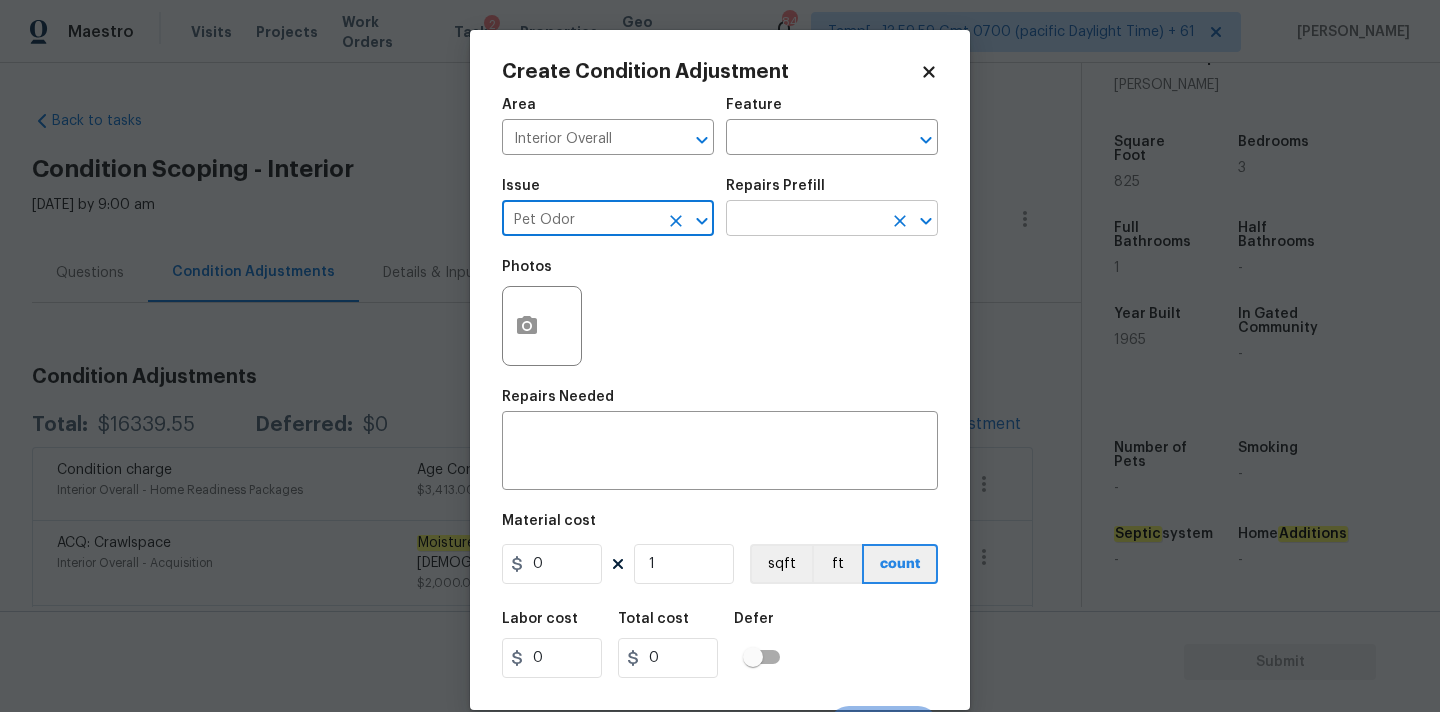 type on "Pet Odor" 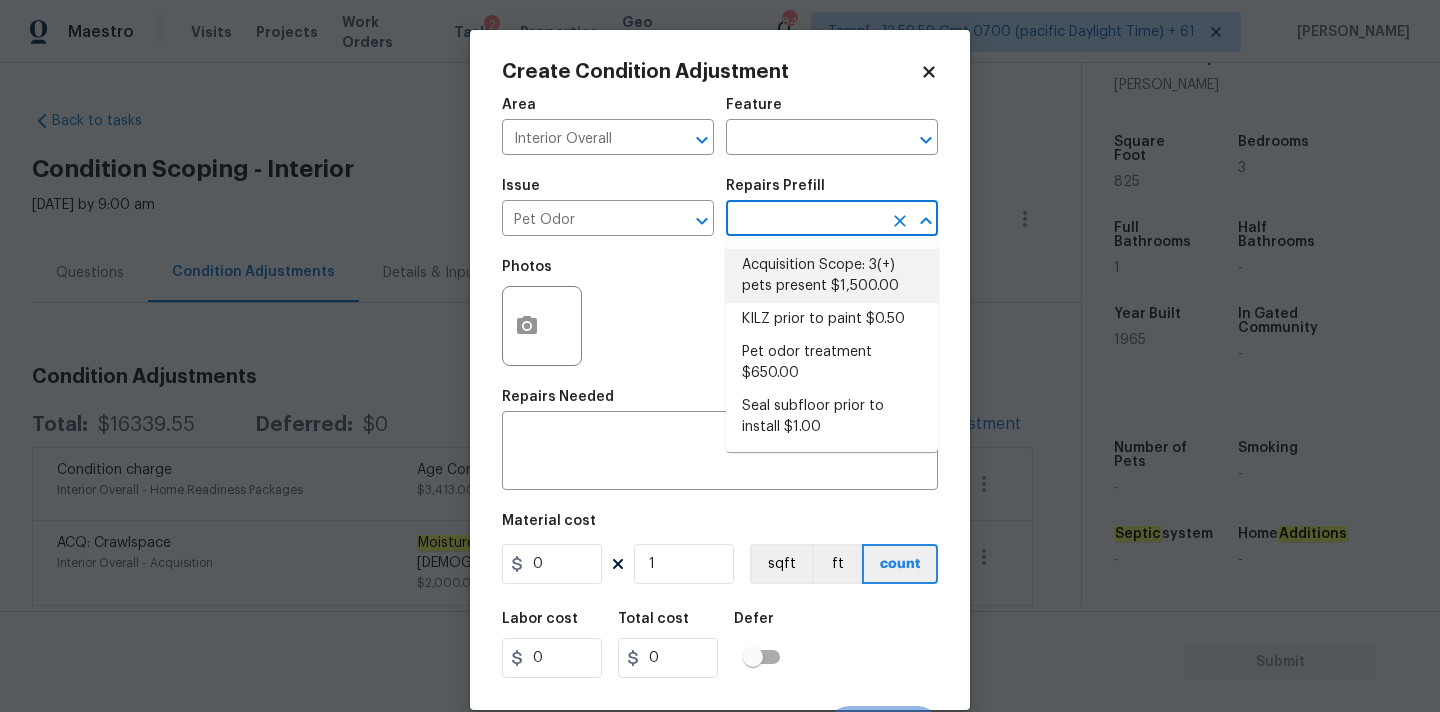 click on "Acquisition Scope: 3(+) pets present $1,500.00" at bounding box center (832, 276) 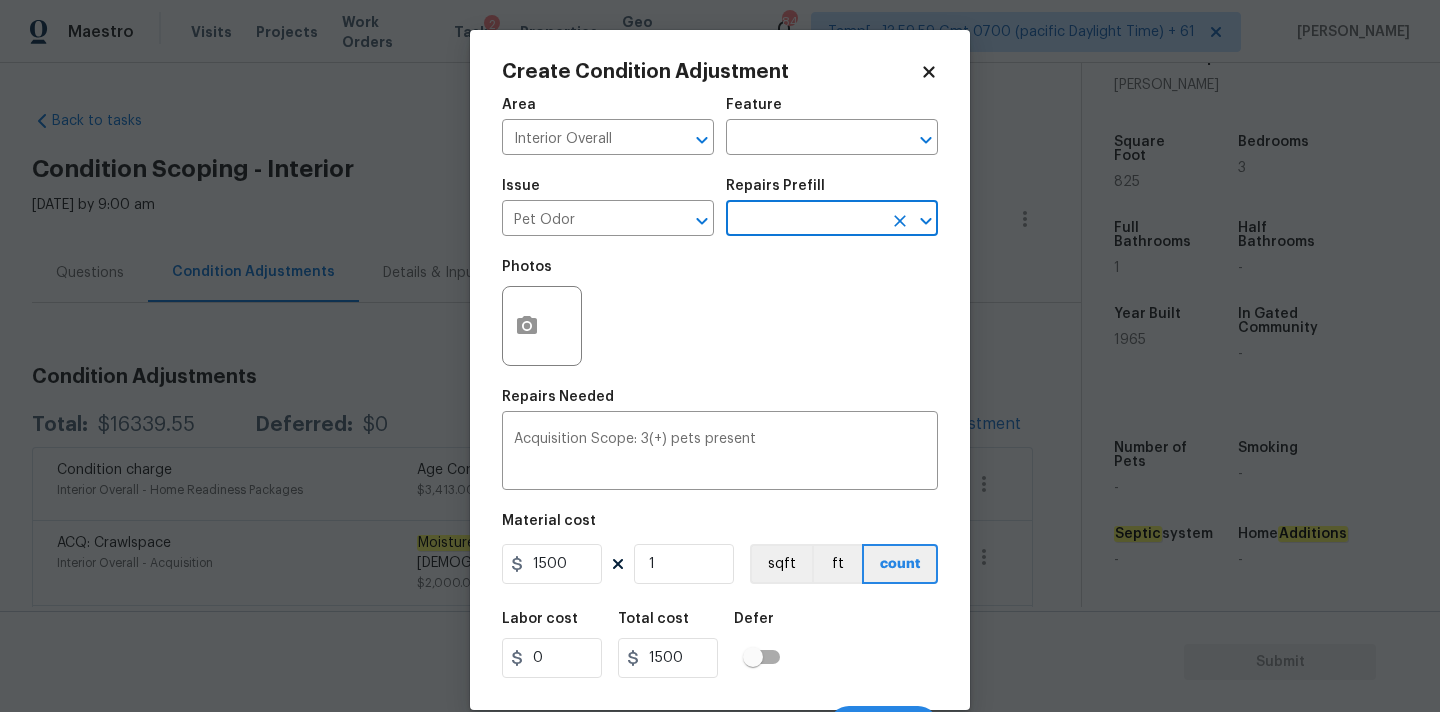 scroll, scrollTop: 35, scrollLeft: 0, axis: vertical 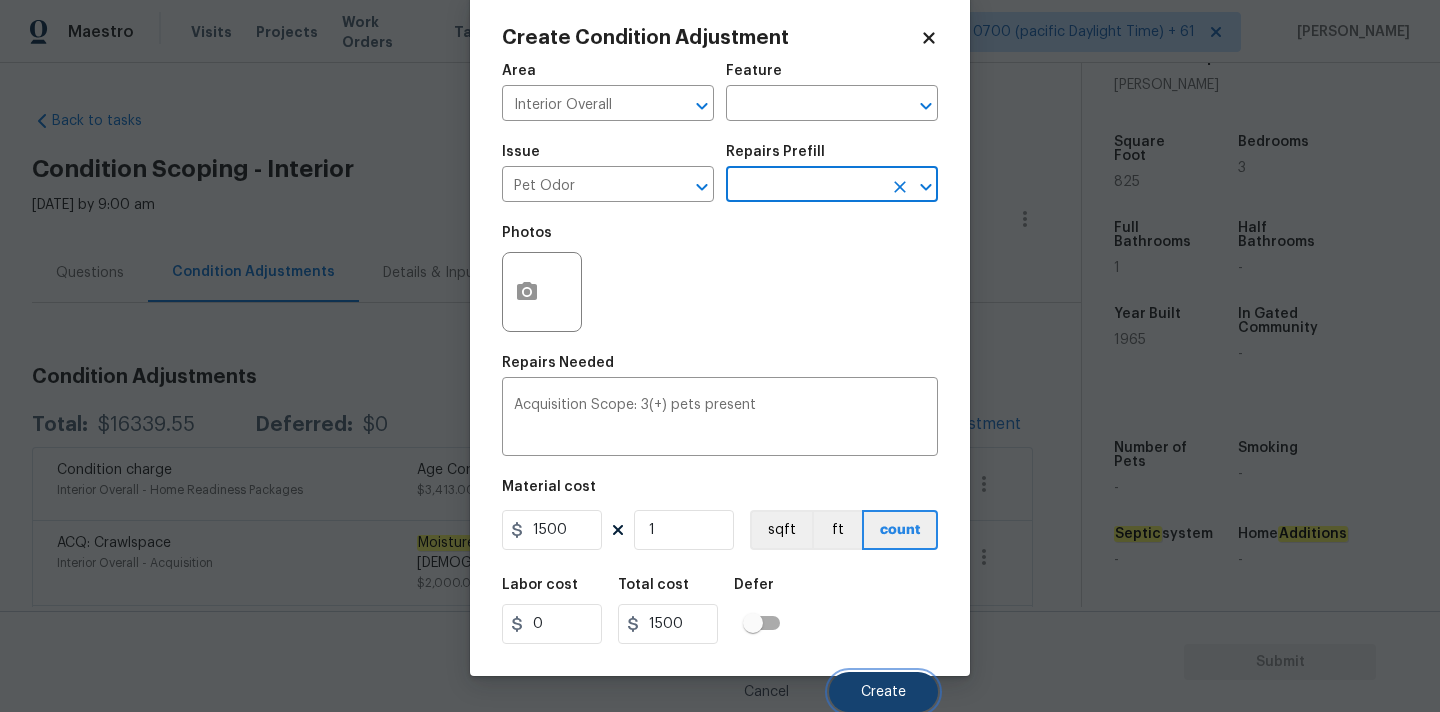 click on "Create" at bounding box center (883, 692) 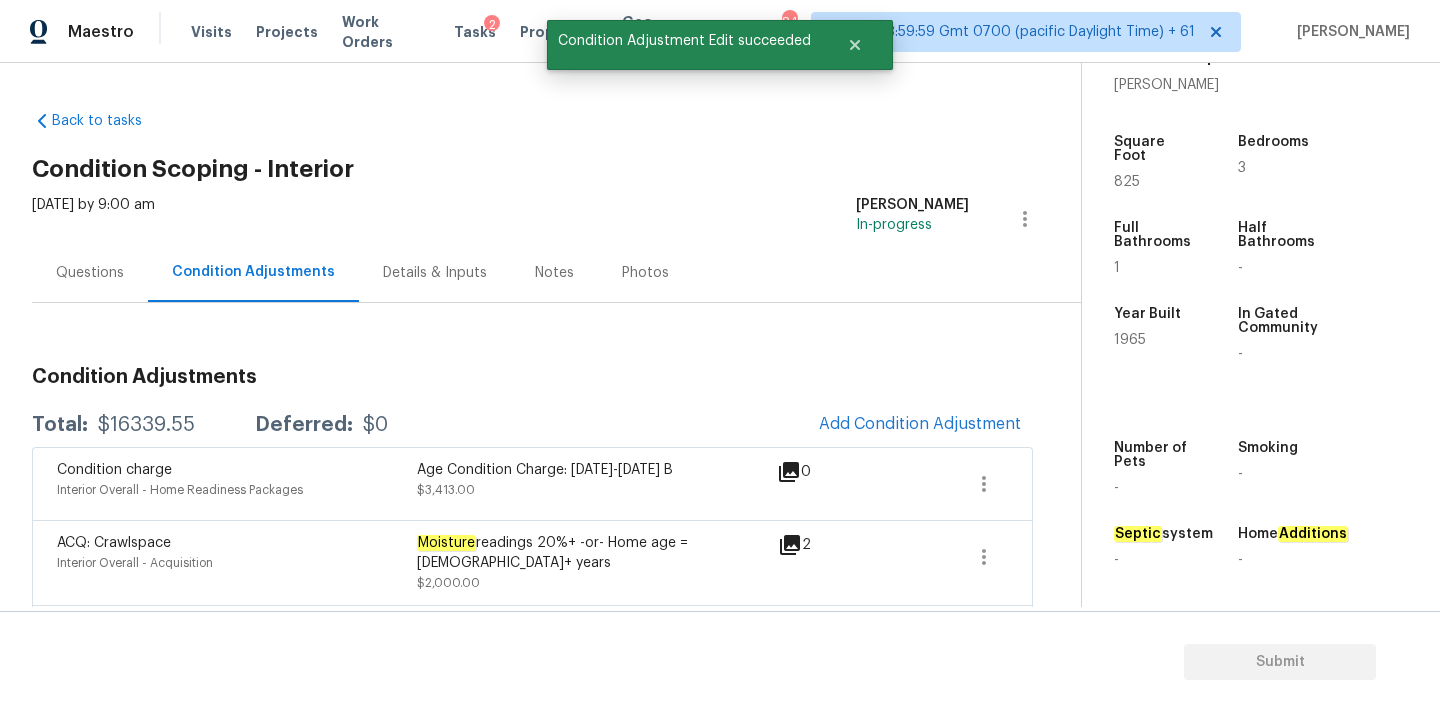 scroll, scrollTop: 28, scrollLeft: 0, axis: vertical 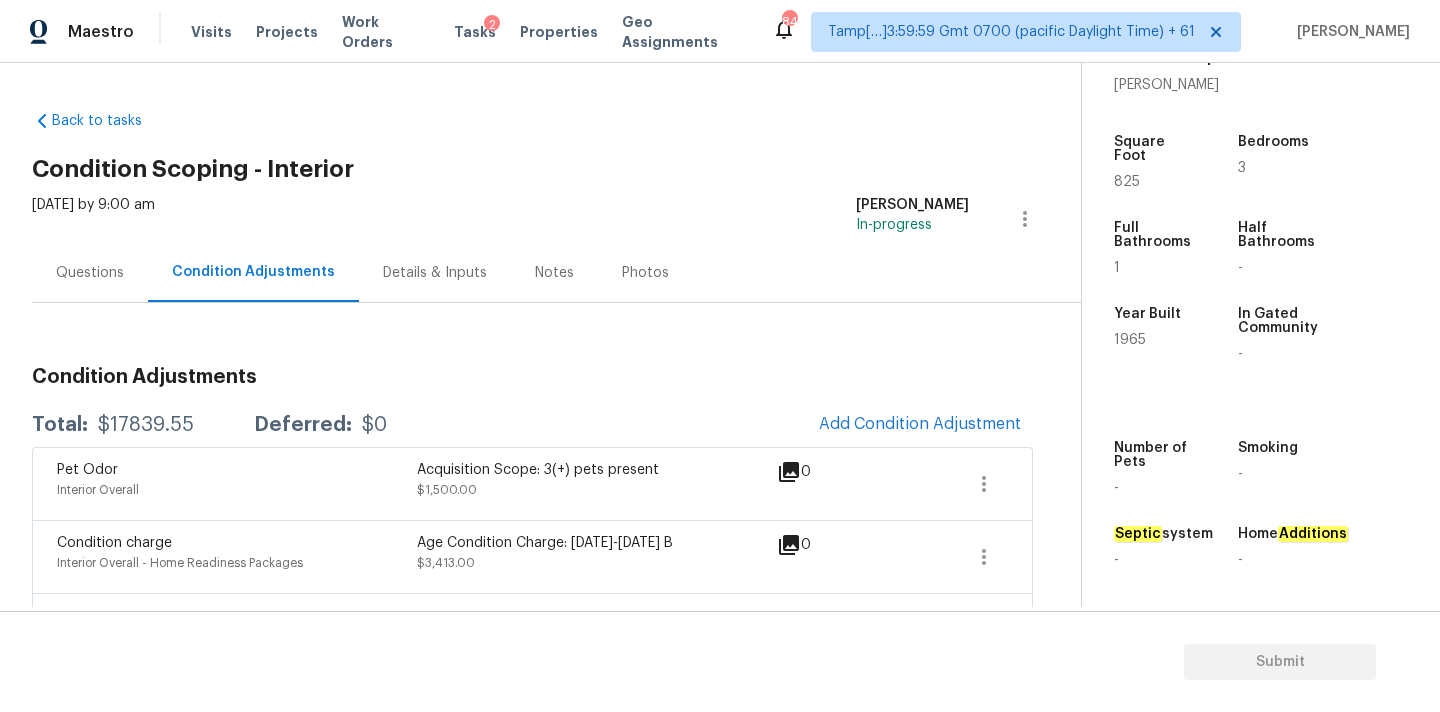 click on "Questions" at bounding box center [90, 272] 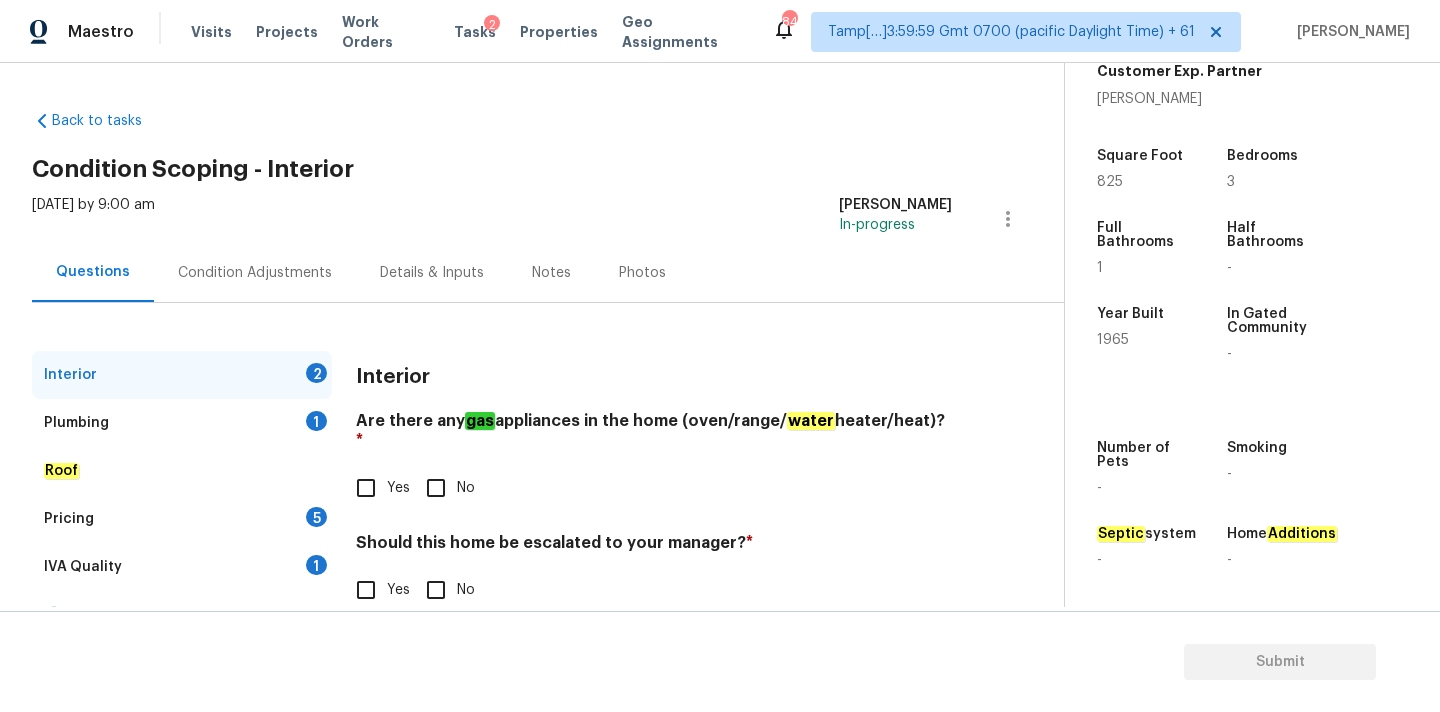 scroll, scrollTop: 38, scrollLeft: 0, axis: vertical 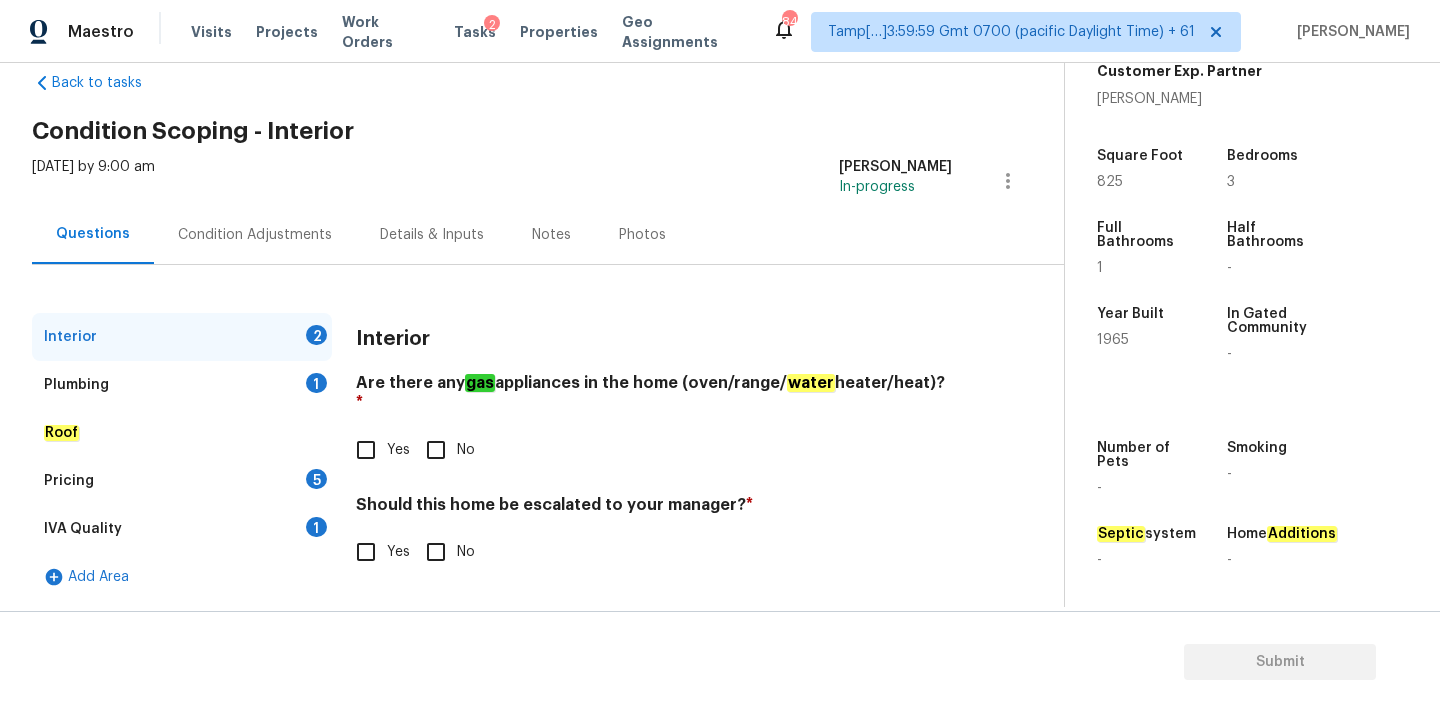 click on "Yes" at bounding box center [366, 450] 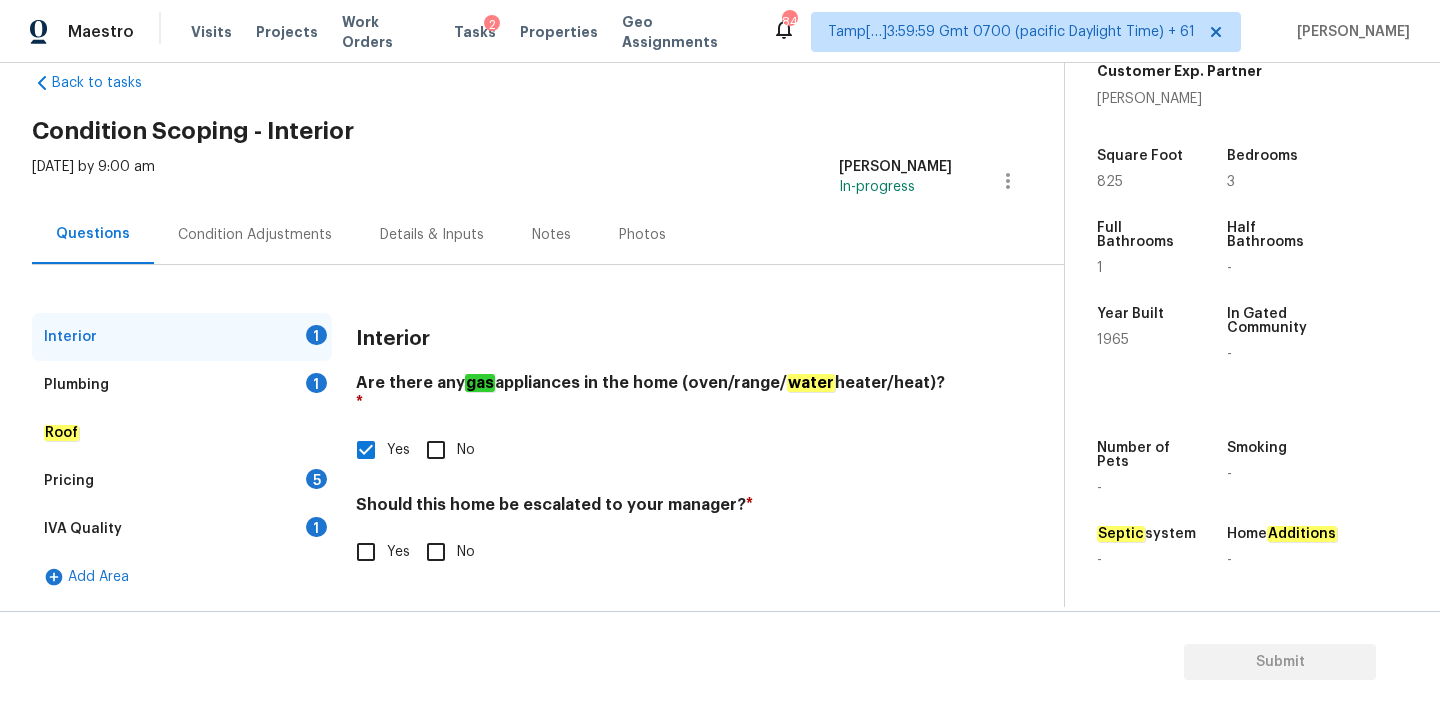 click on "No" at bounding box center [436, 552] 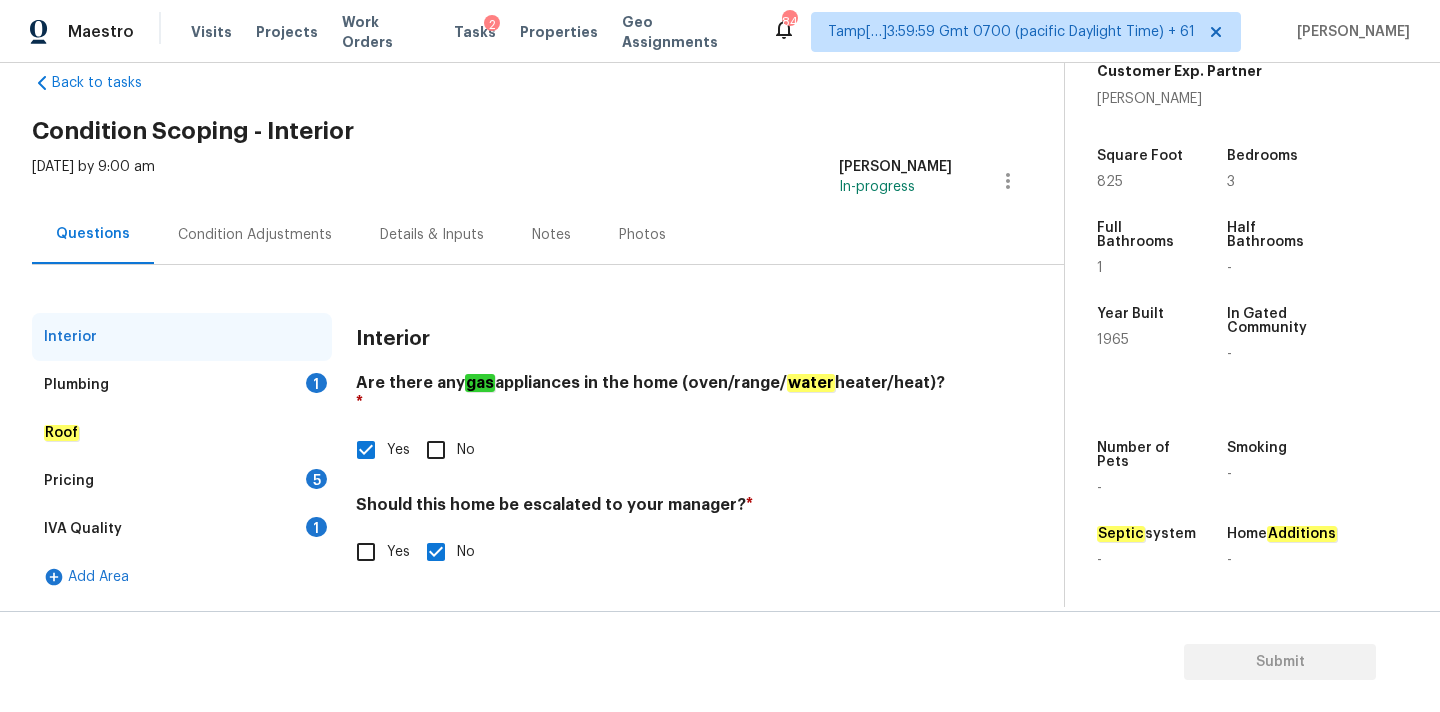 click on "Plumbing 1" at bounding box center [182, 385] 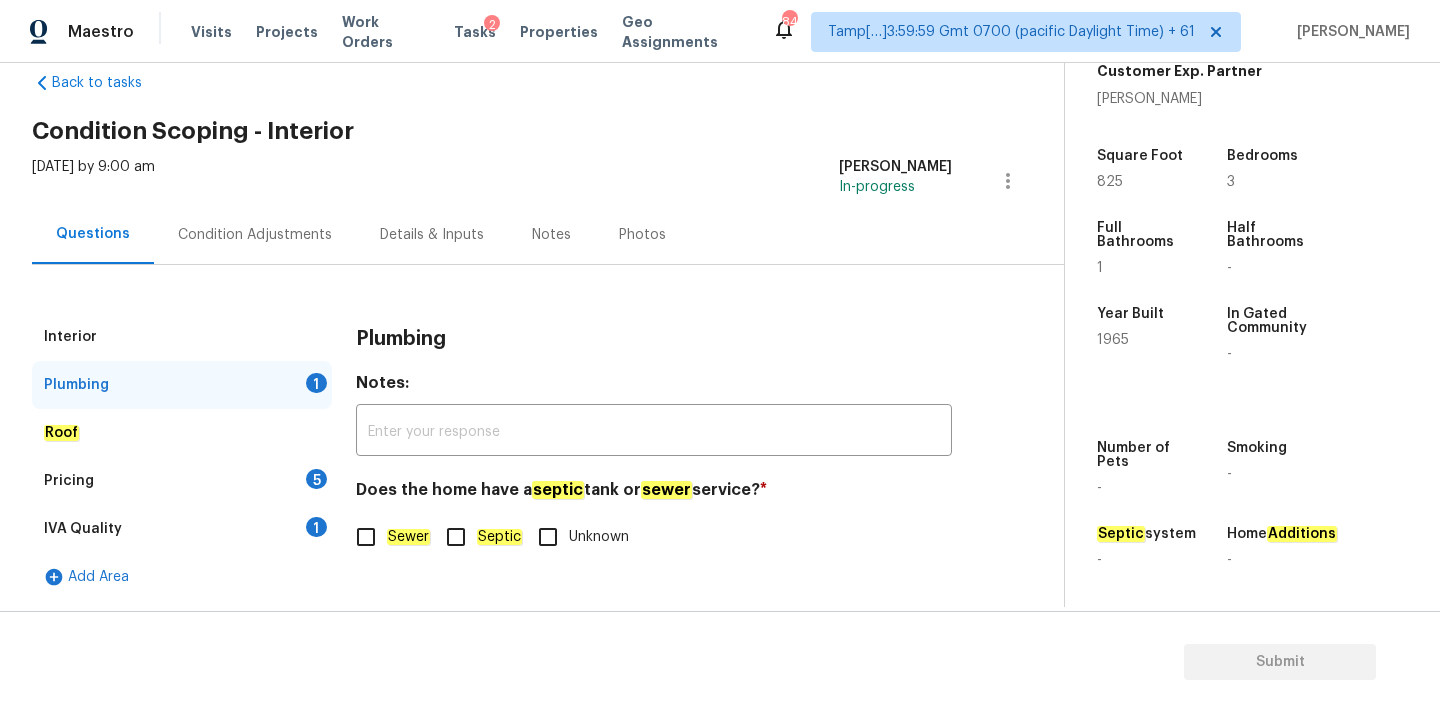 click on "Sewer" 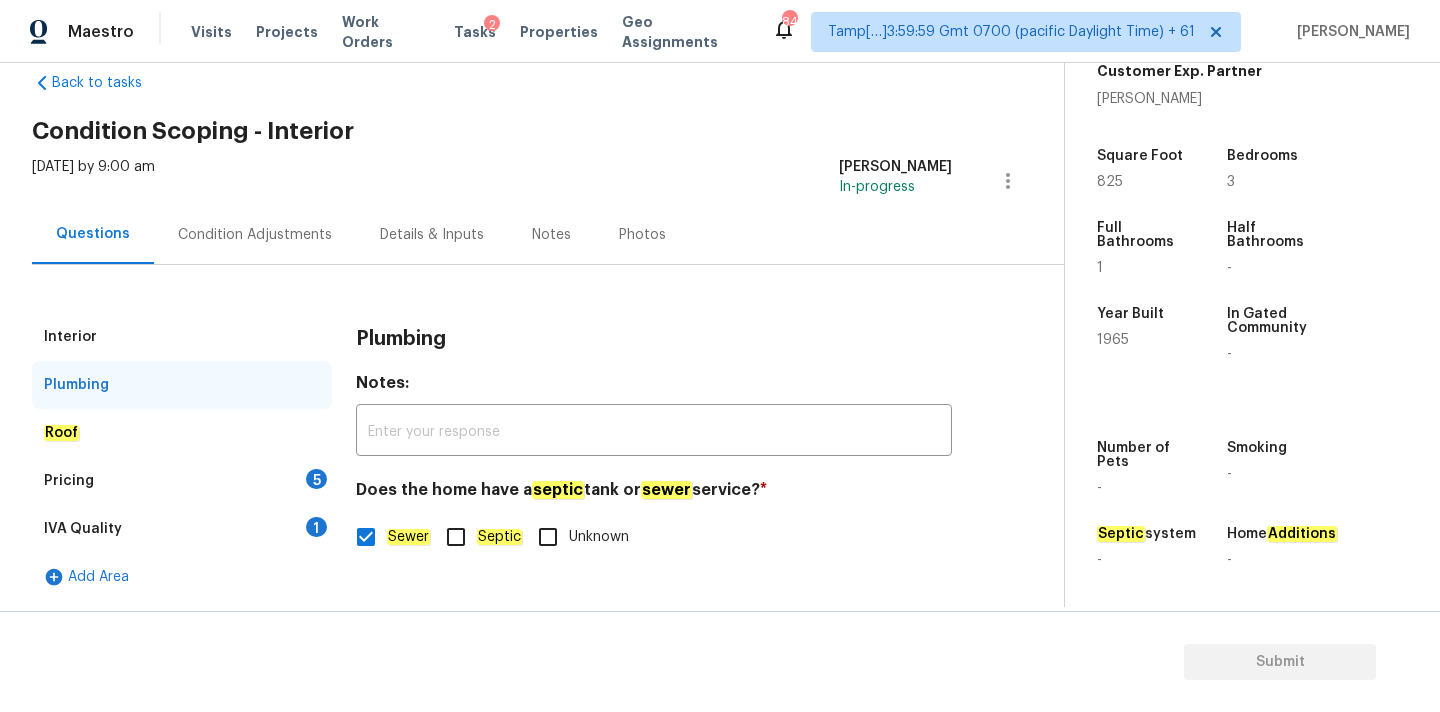 click on "1" at bounding box center [316, 527] 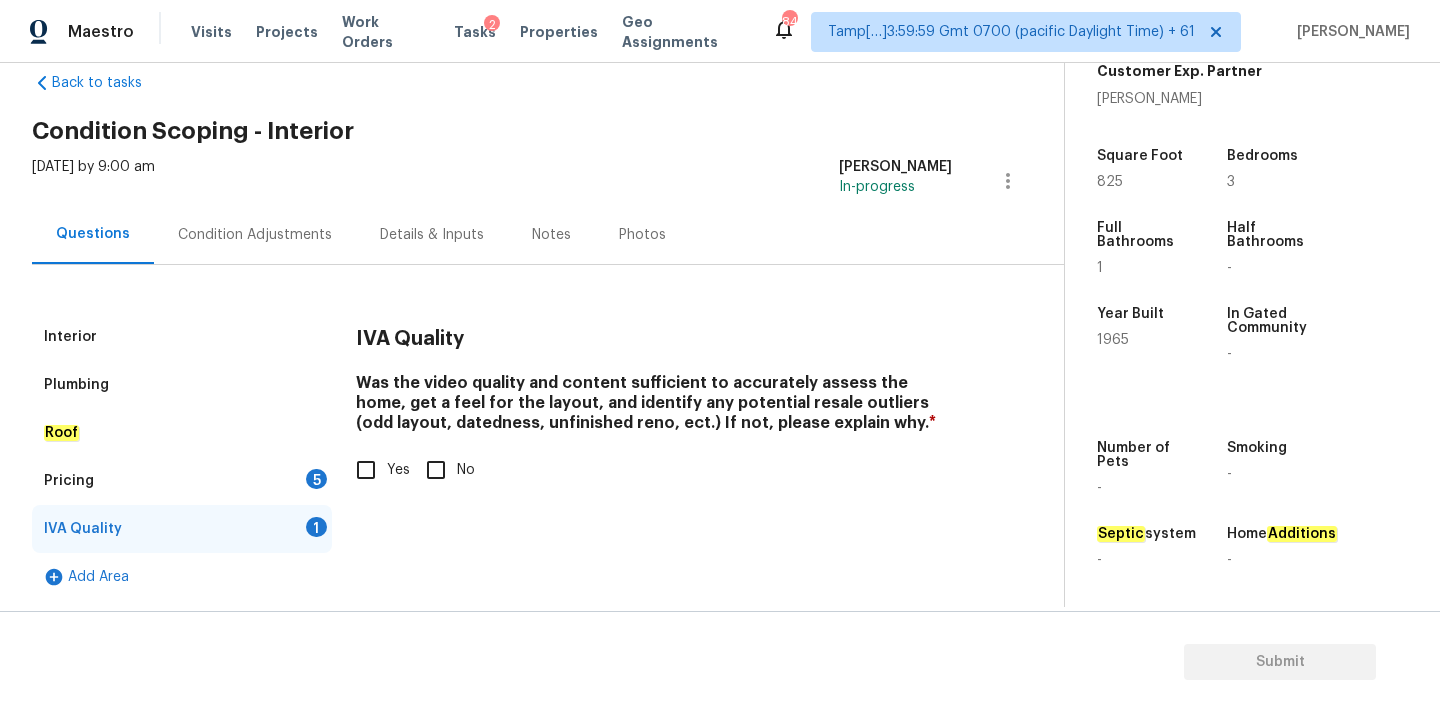 click on "Yes" at bounding box center [377, 470] 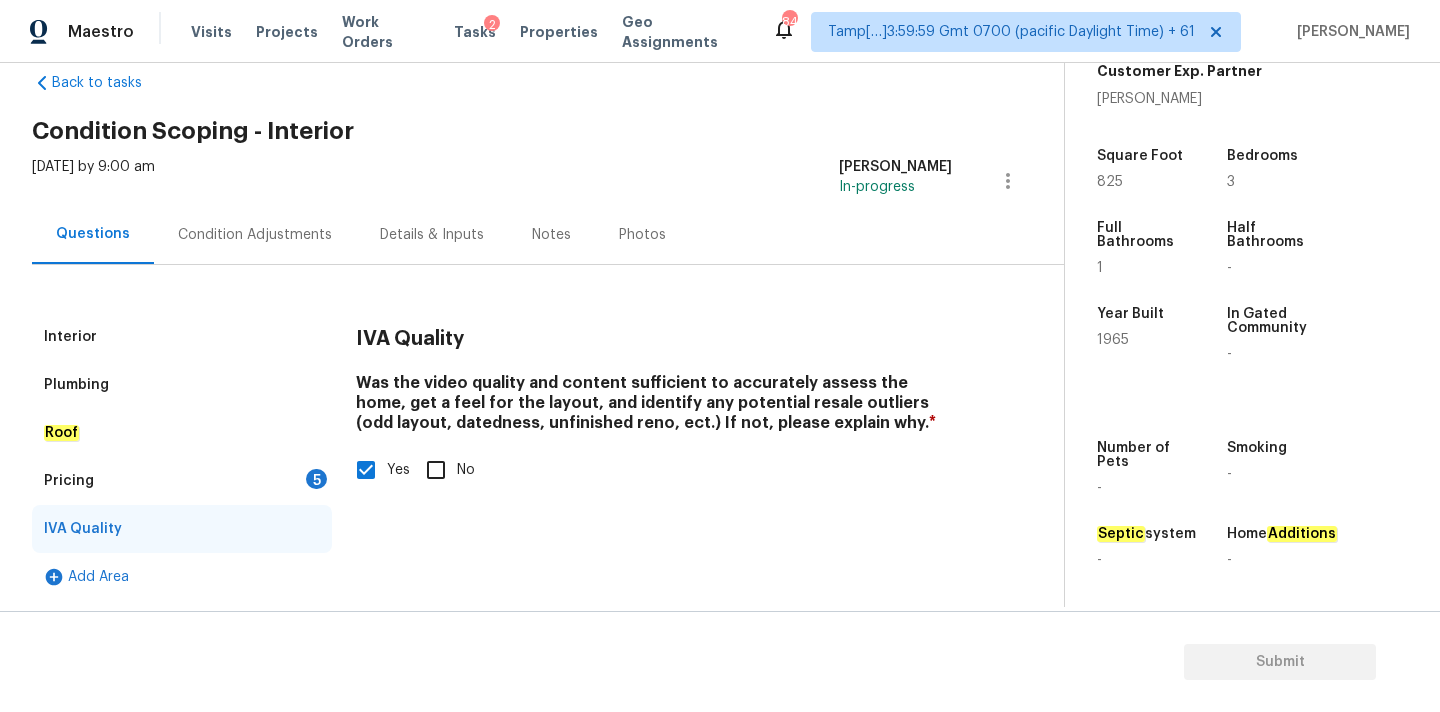 click on "Pricing 5" at bounding box center (182, 481) 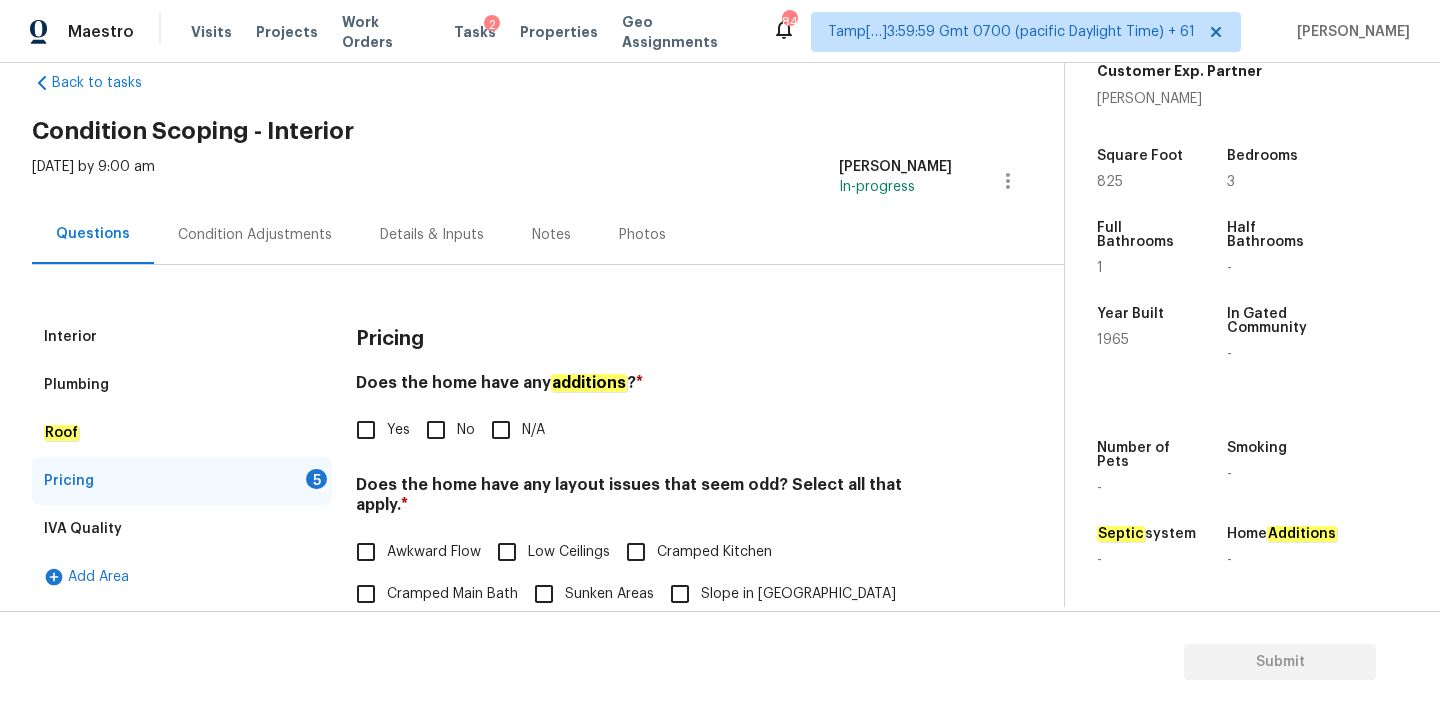 click on "No" at bounding box center [466, 430] 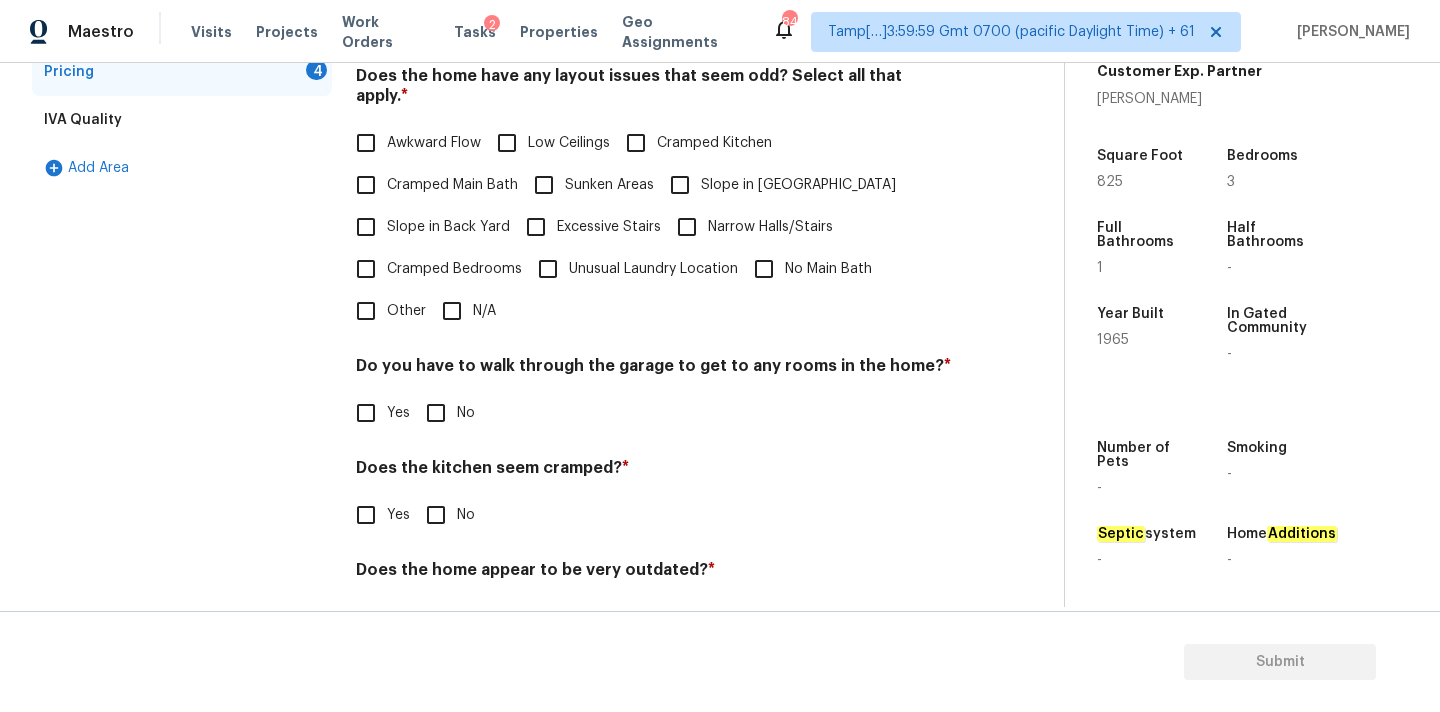 scroll, scrollTop: 488, scrollLeft: 0, axis: vertical 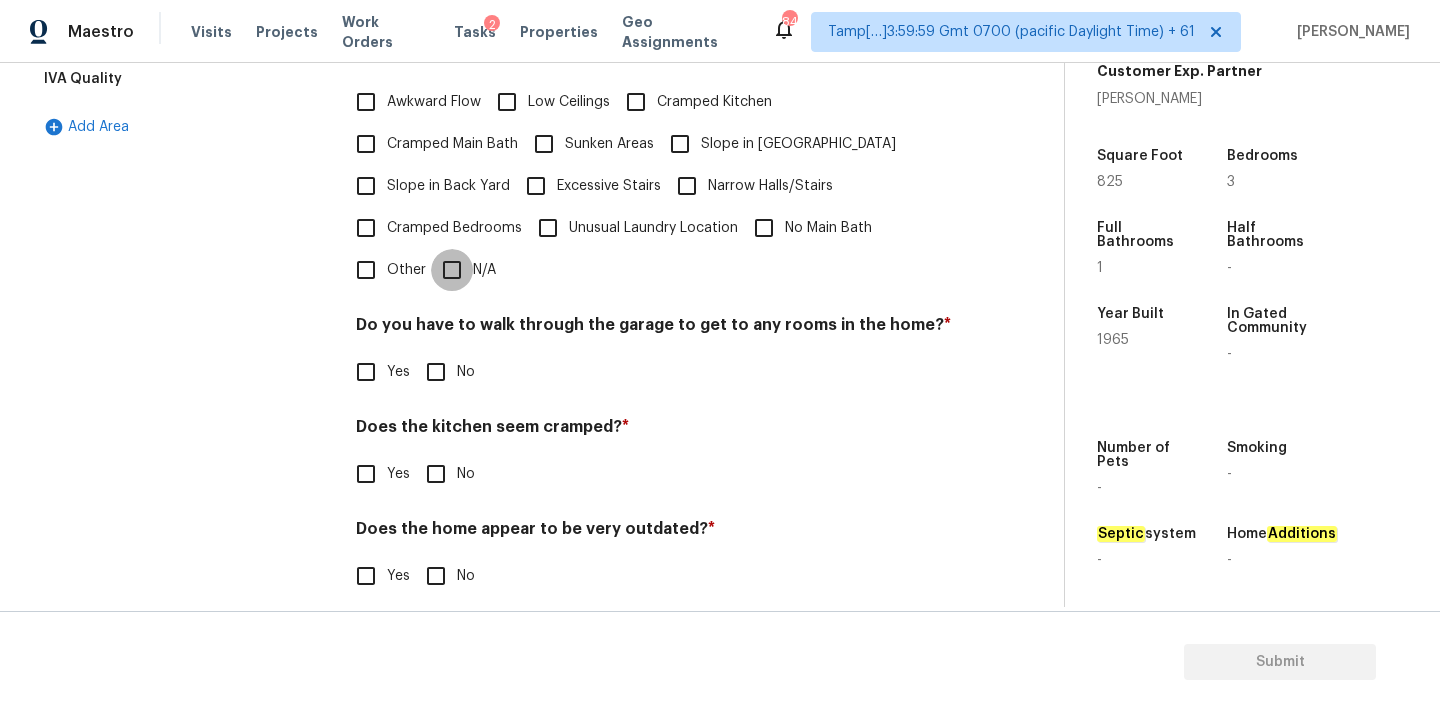 click on "N/A" at bounding box center [452, 270] 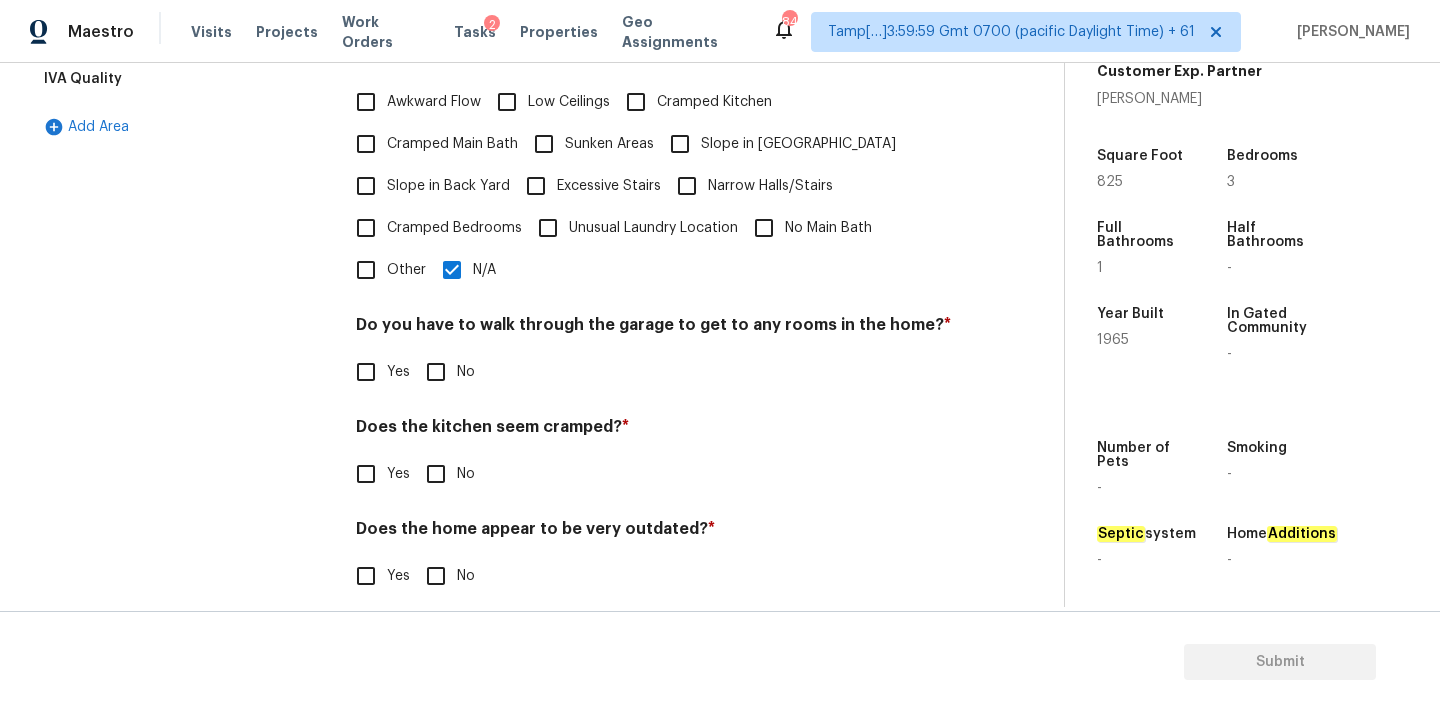 click on "Does the kitchen seem cramped?  *" at bounding box center (654, 431) 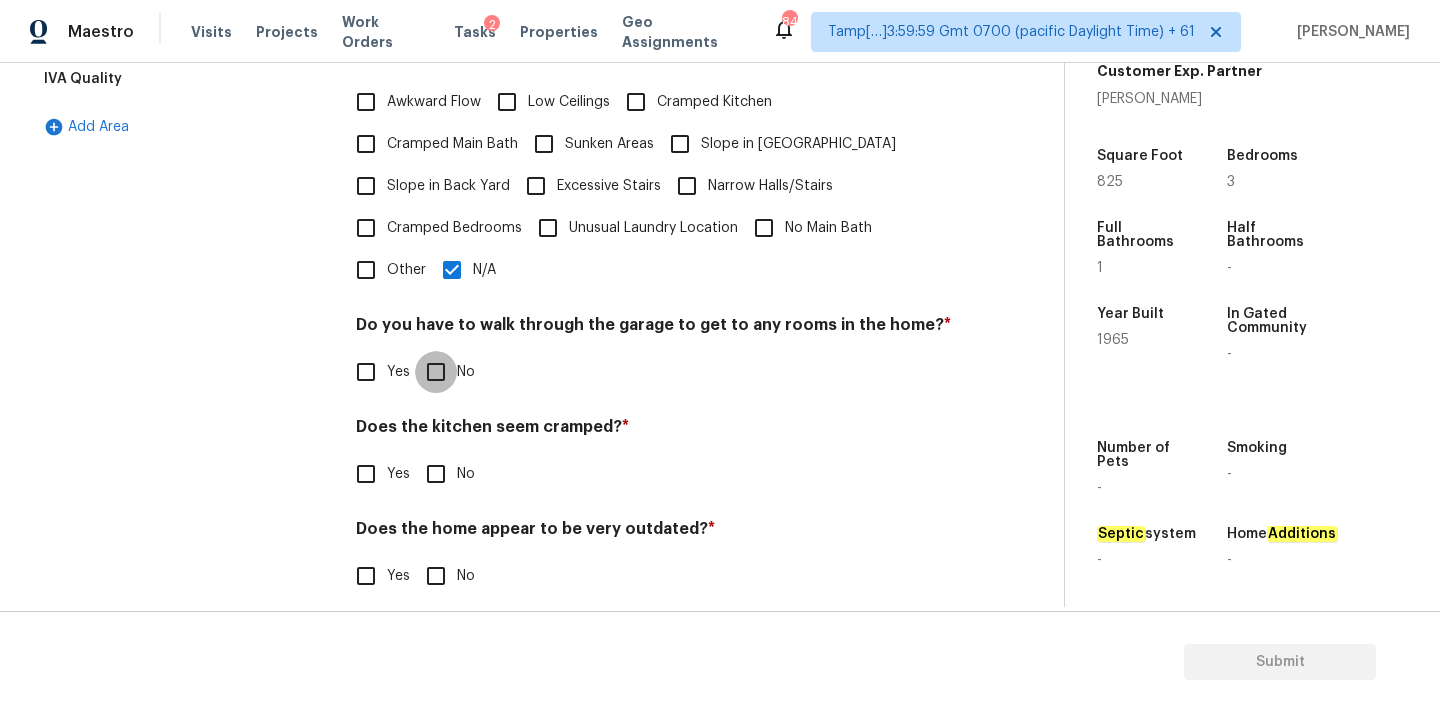 click on "No" at bounding box center (436, 372) 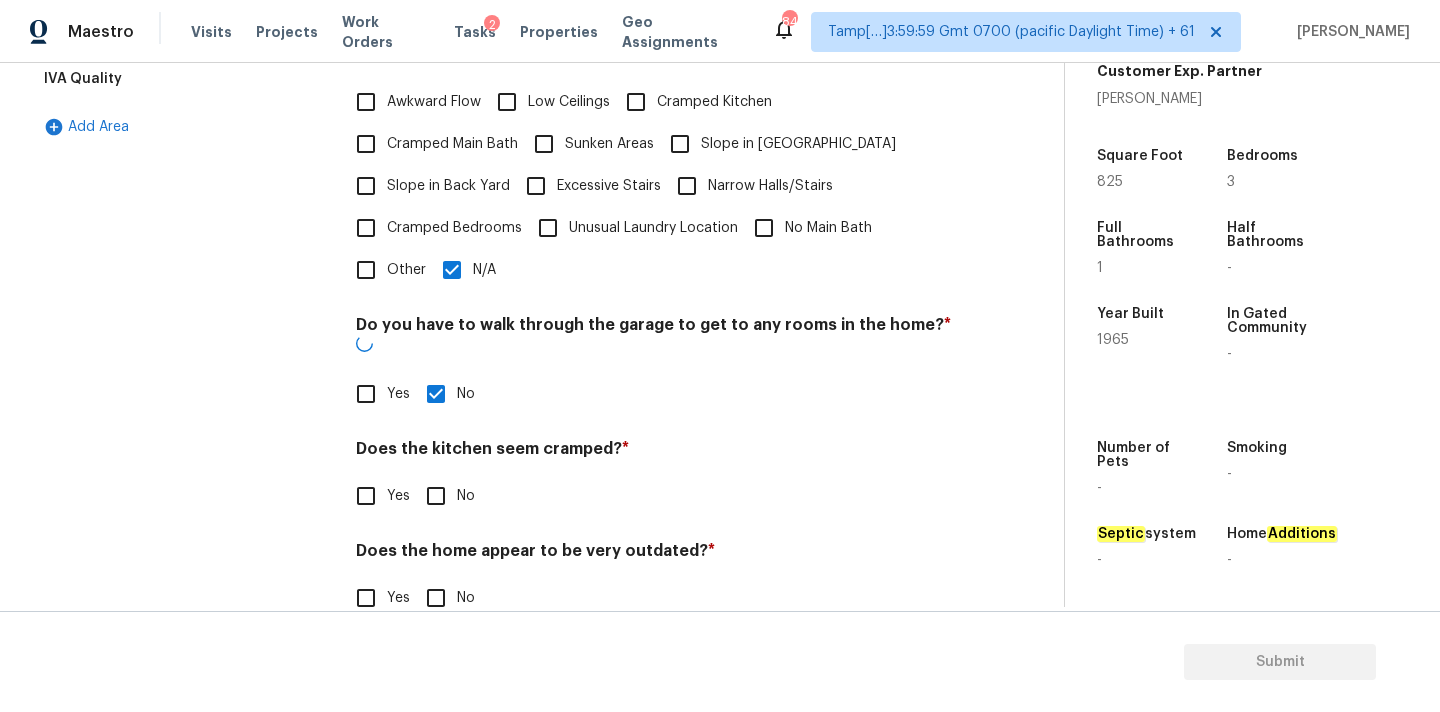 click on "Does the kitchen seem cramped?  * Yes No" at bounding box center [654, 478] 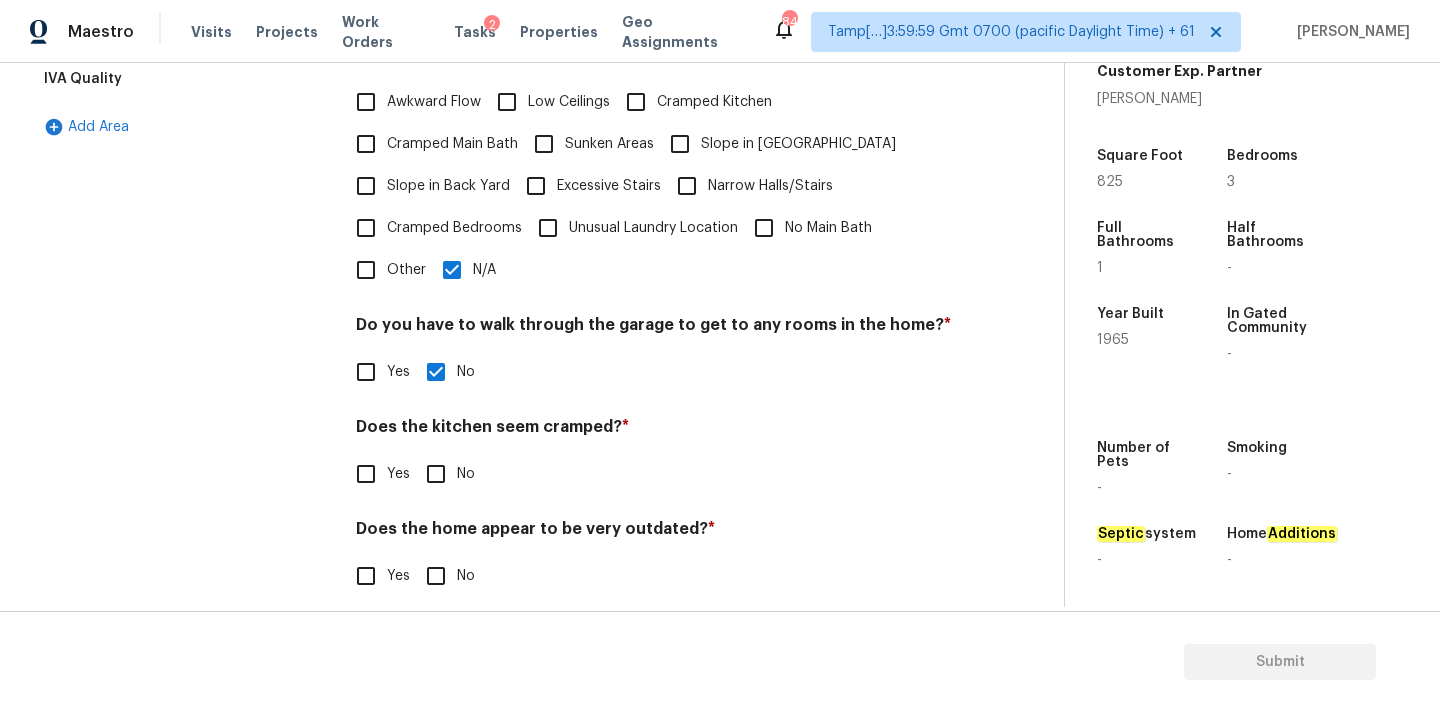 click on "Does the home appear to be very outdated?  *" at bounding box center [654, 533] 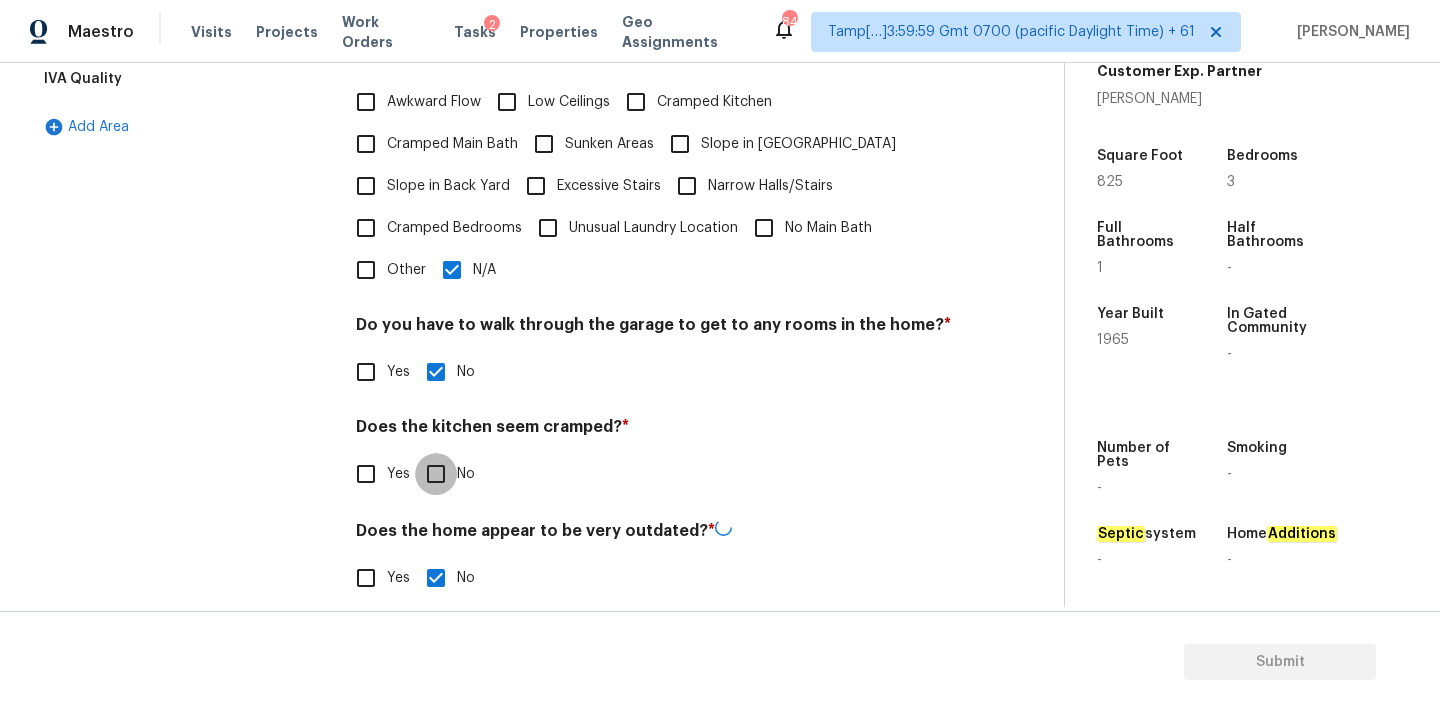 click on "No" at bounding box center [436, 474] 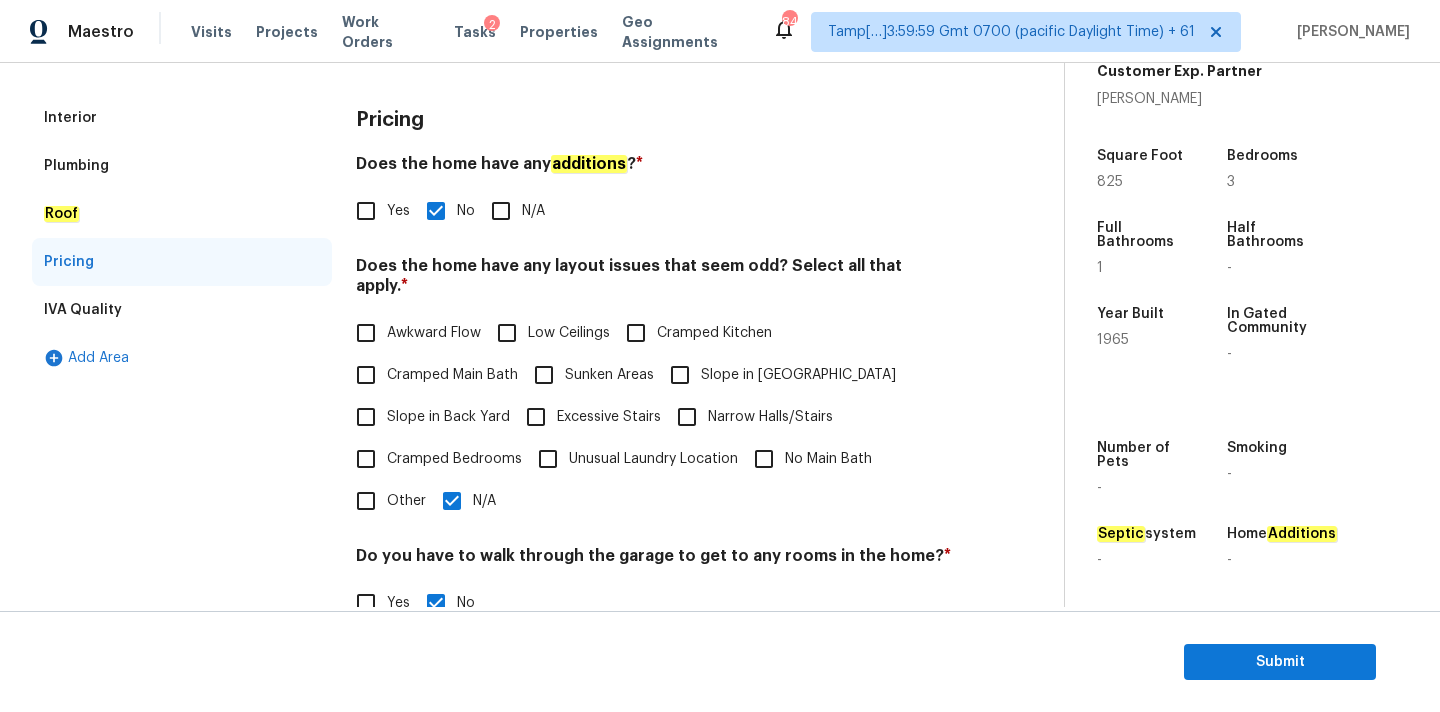 scroll, scrollTop: 0, scrollLeft: 0, axis: both 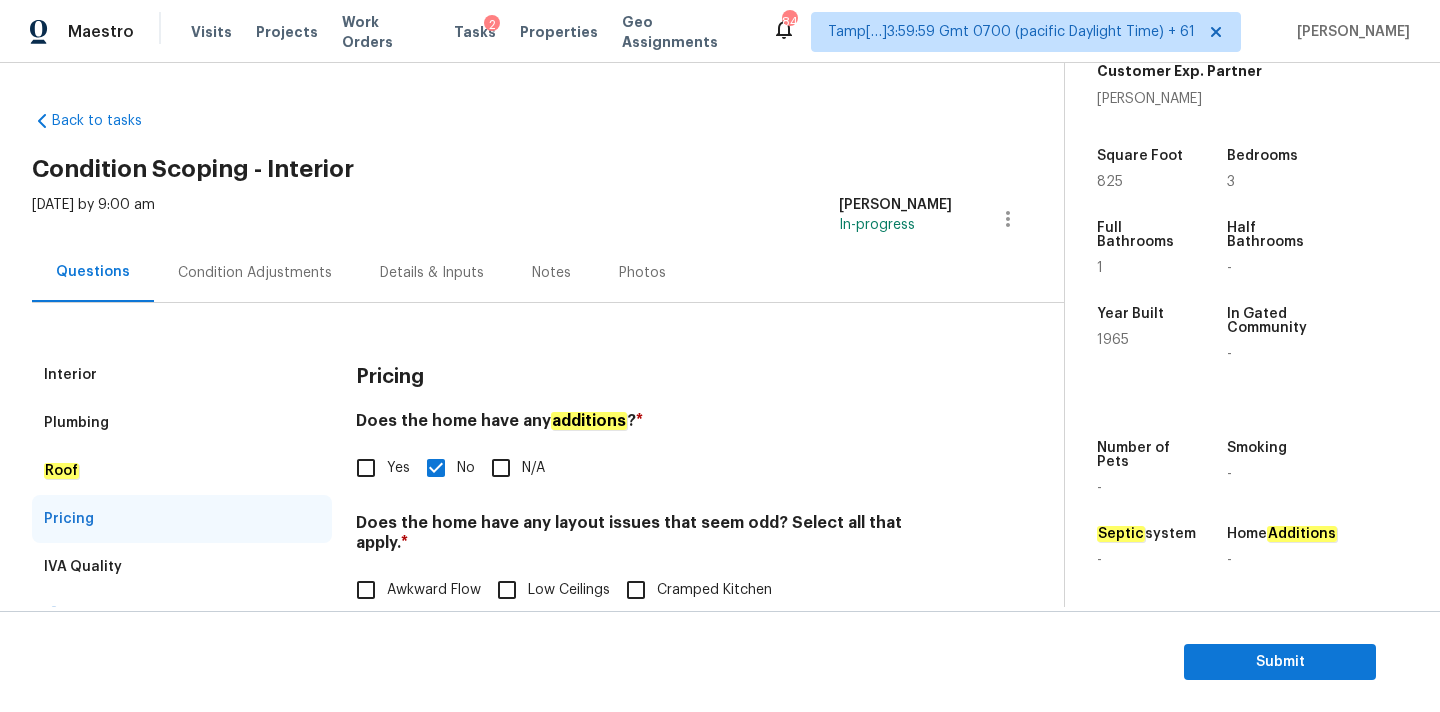 click on "Interior" at bounding box center (182, 375) 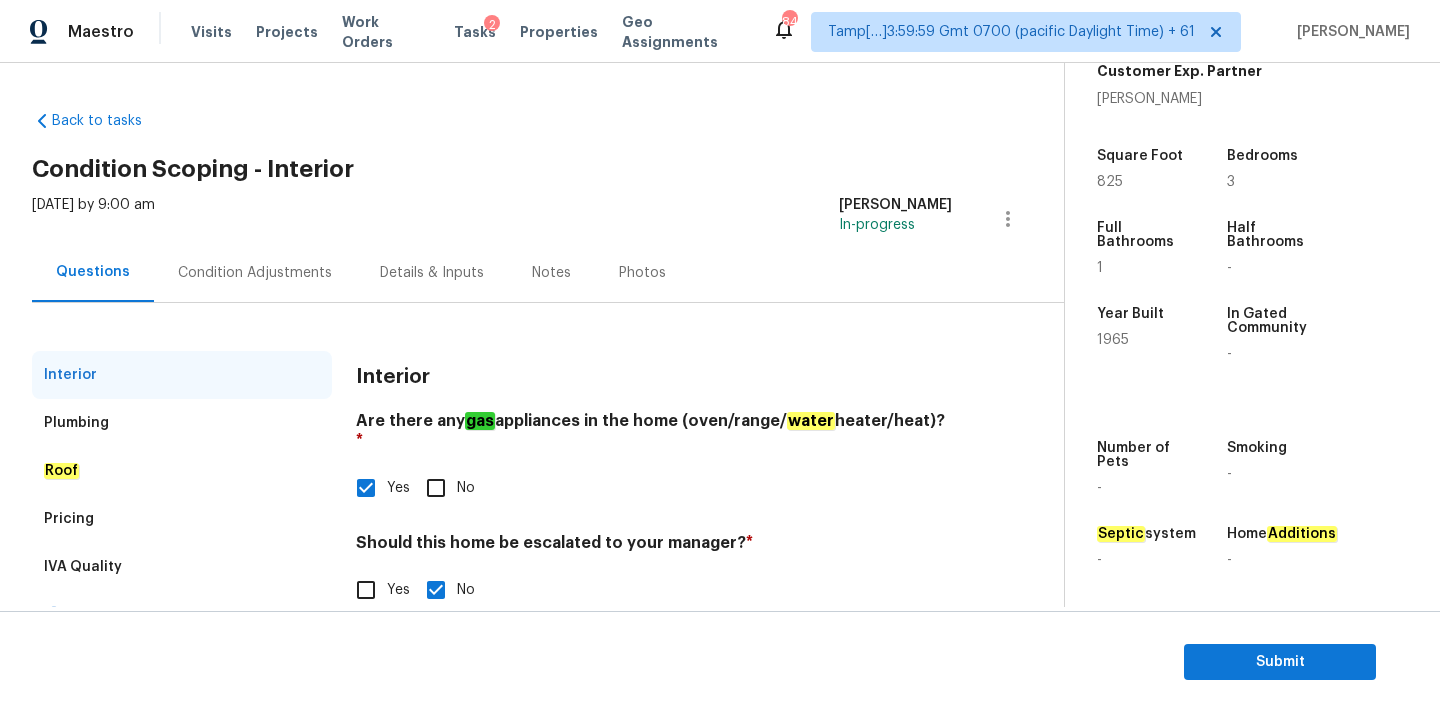 scroll, scrollTop: 38, scrollLeft: 0, axis: vertical 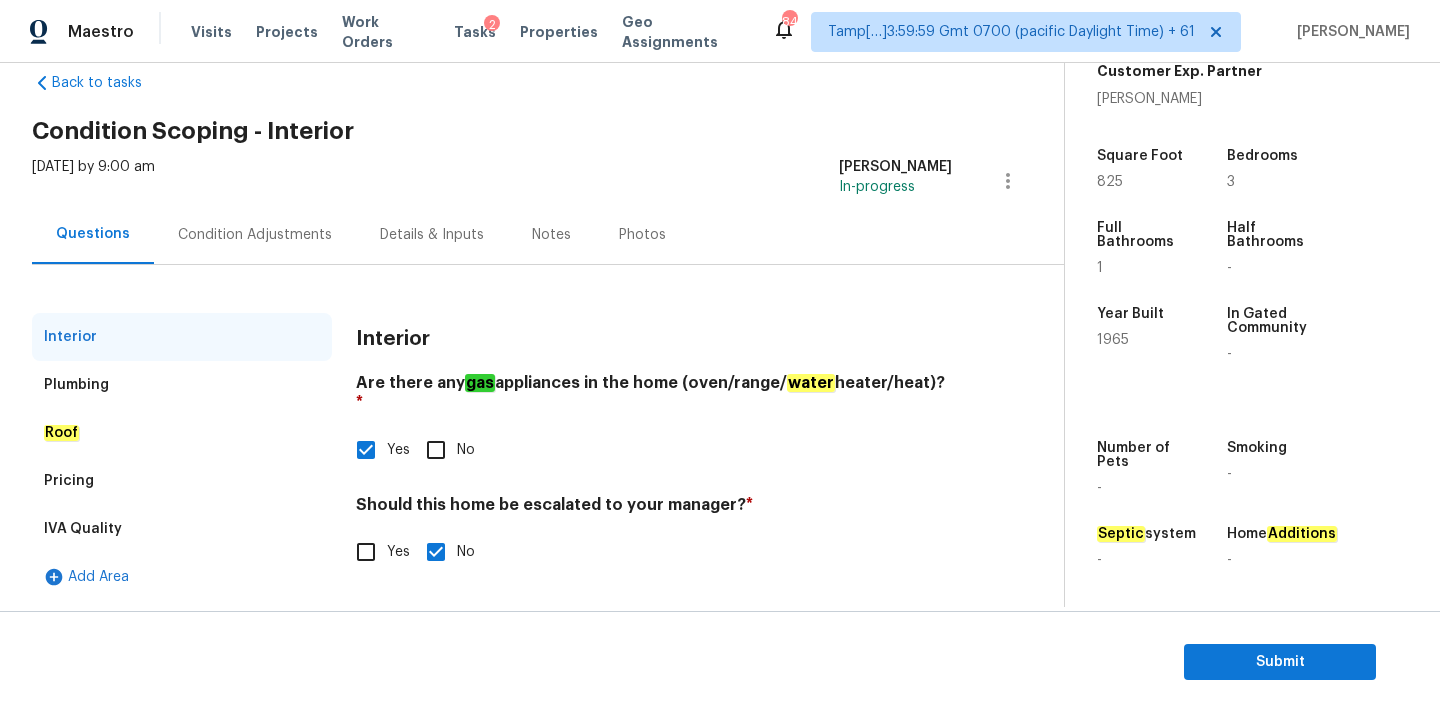 click on "Pricing" at bounding box center (182, 481) 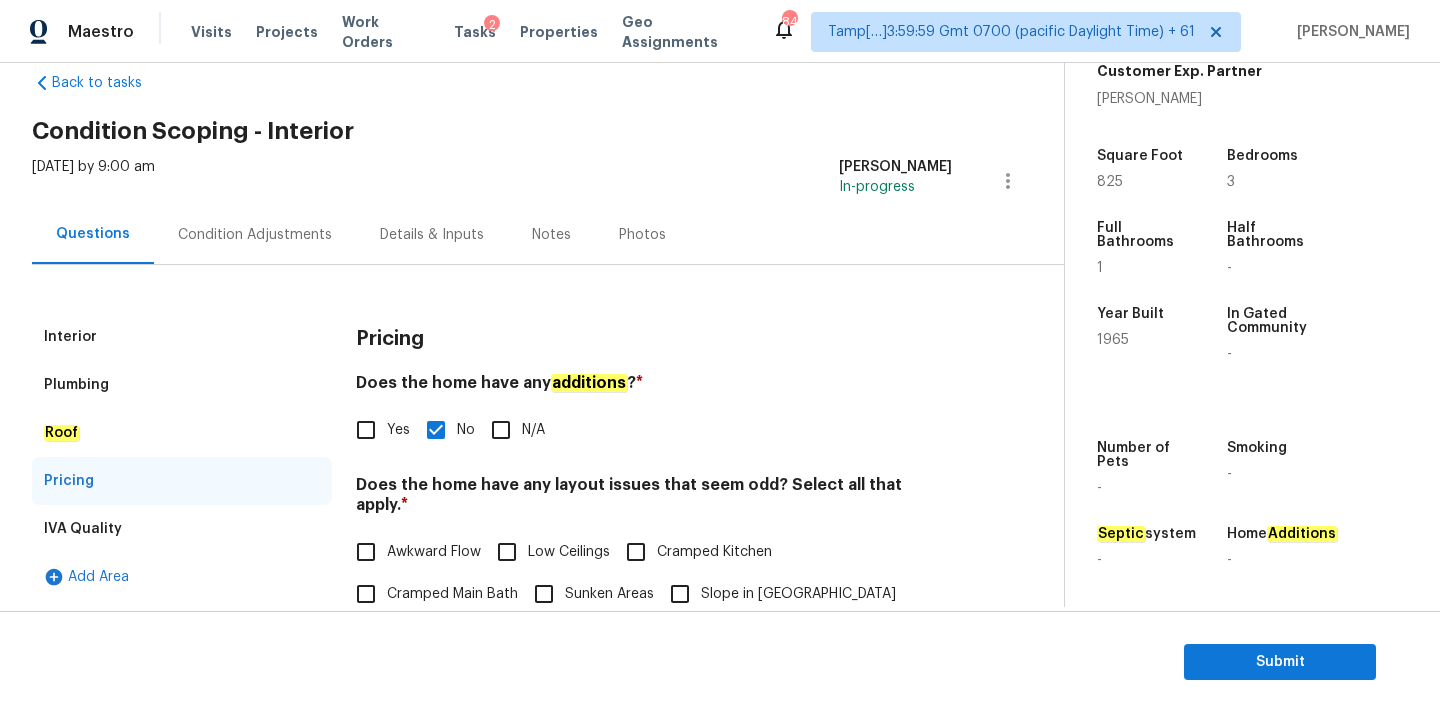 scroll, scrollTop: 130, scrollLeft: 0, axis: vertical 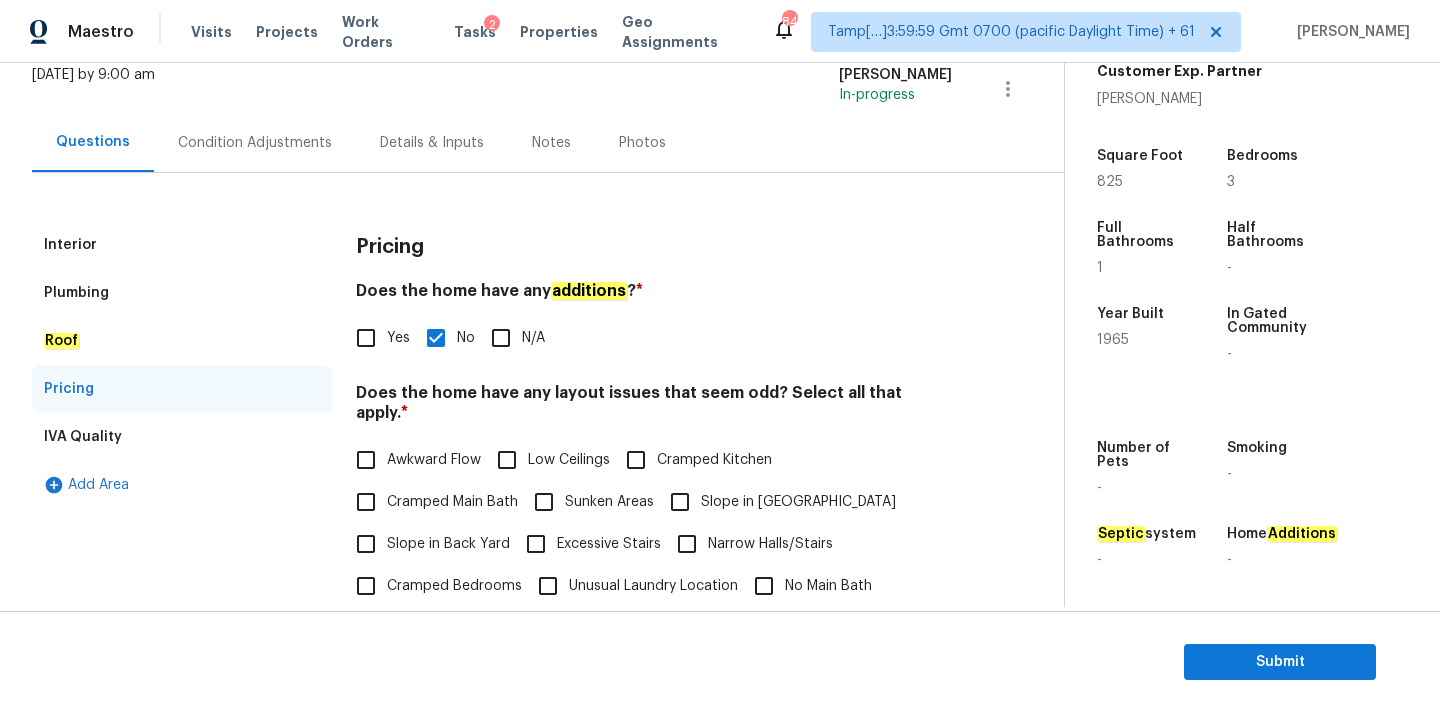 click on "Awkward Flow" at bounding box center [434, 460] 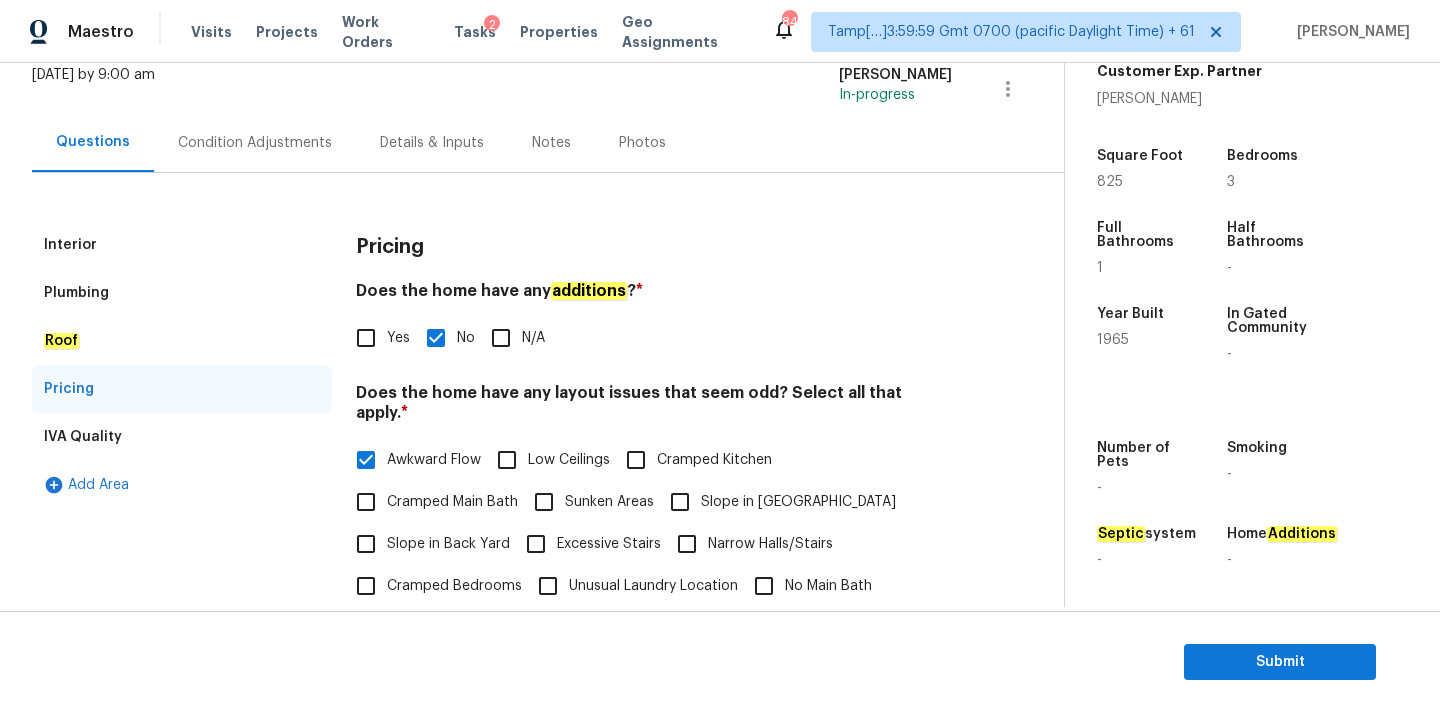 click on "Cramped Kitchen" at bounding box center [714, 460] 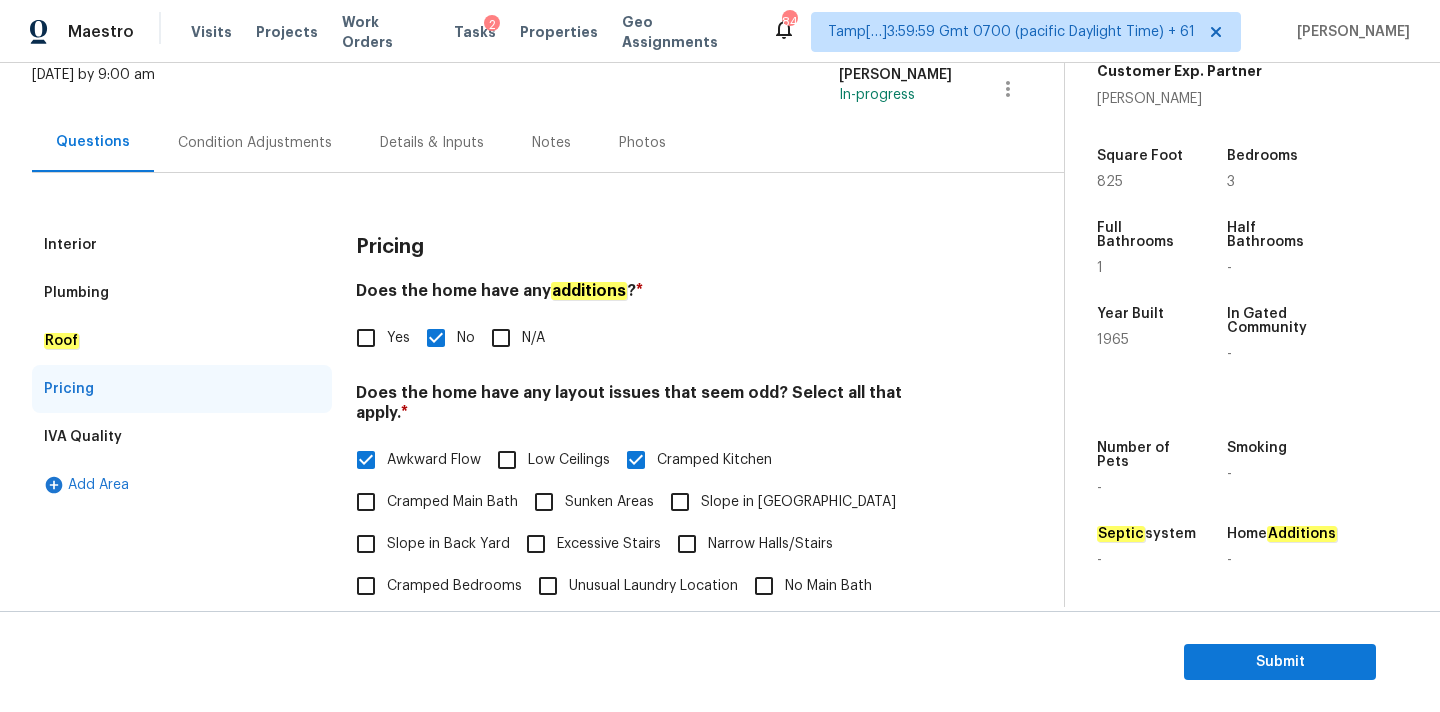 click on "Cramped Main Bath" at bounding box center (452, 502) 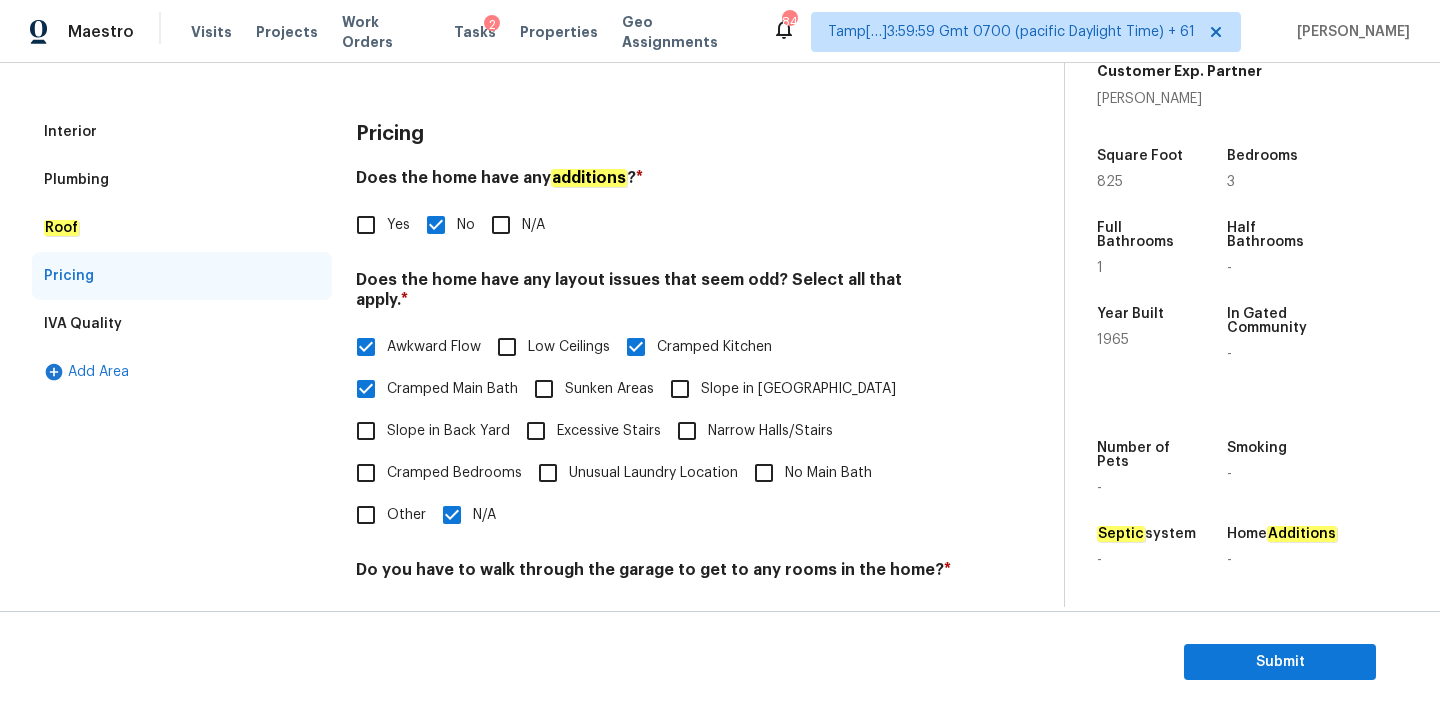 scroll, scrollTop: 251, scrollLeft: 0, axis: vertical 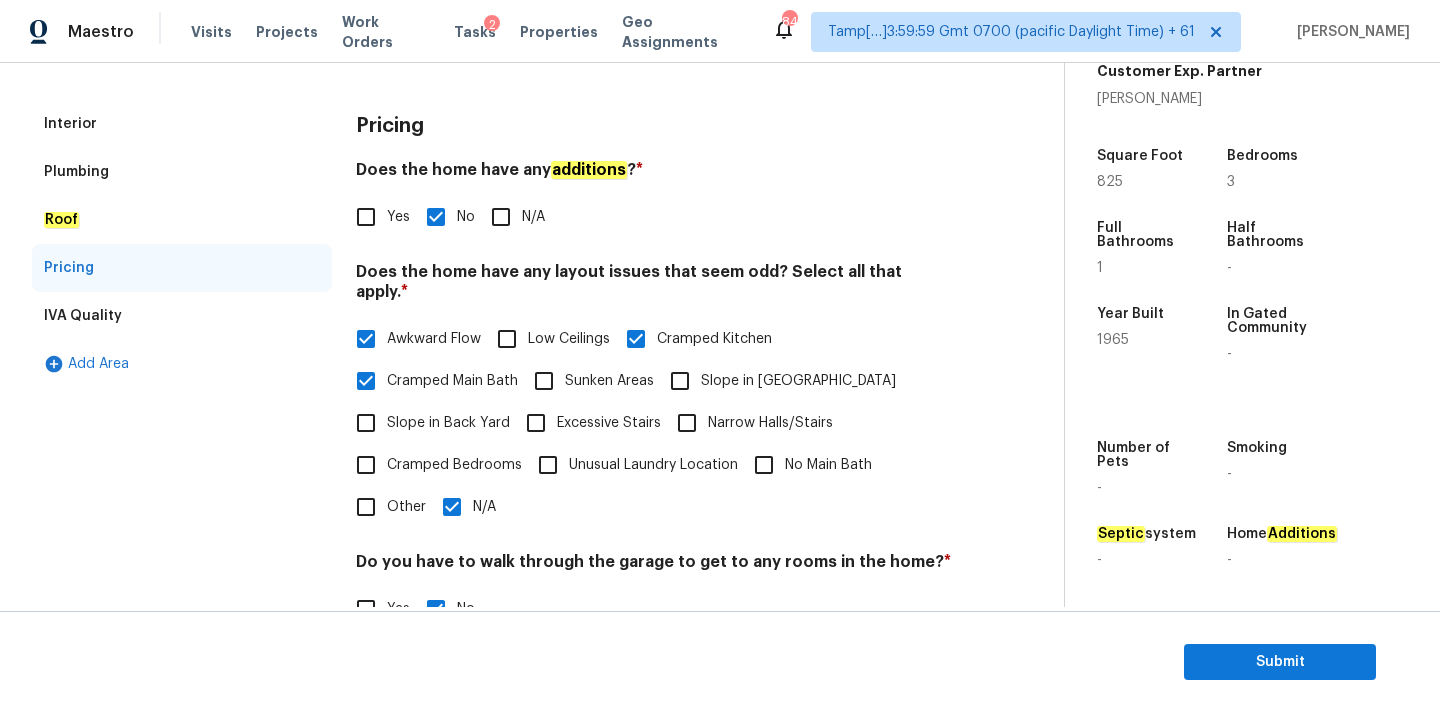 click on "Cramped Bedrooms" at bounding box center [454, 465] 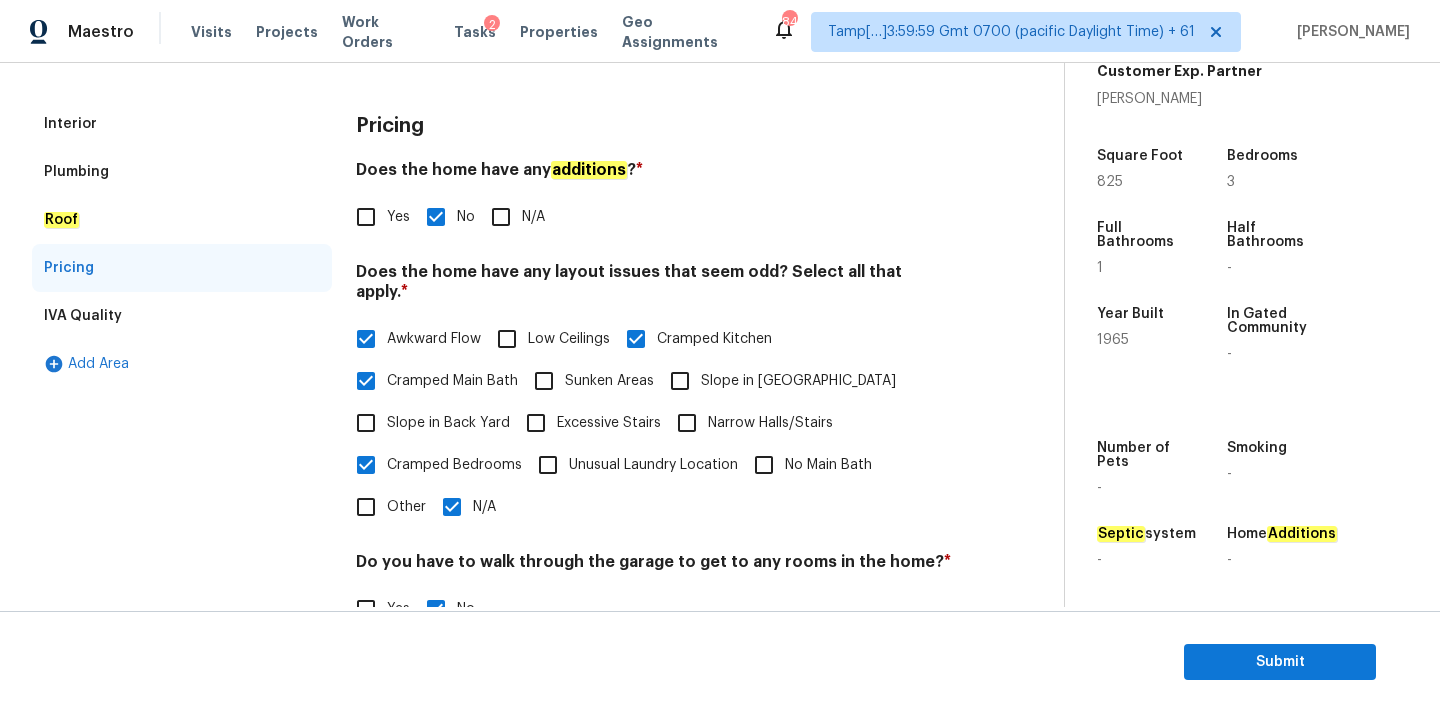 click on "Cramped Main Bath" at bounding box center [452, 381] 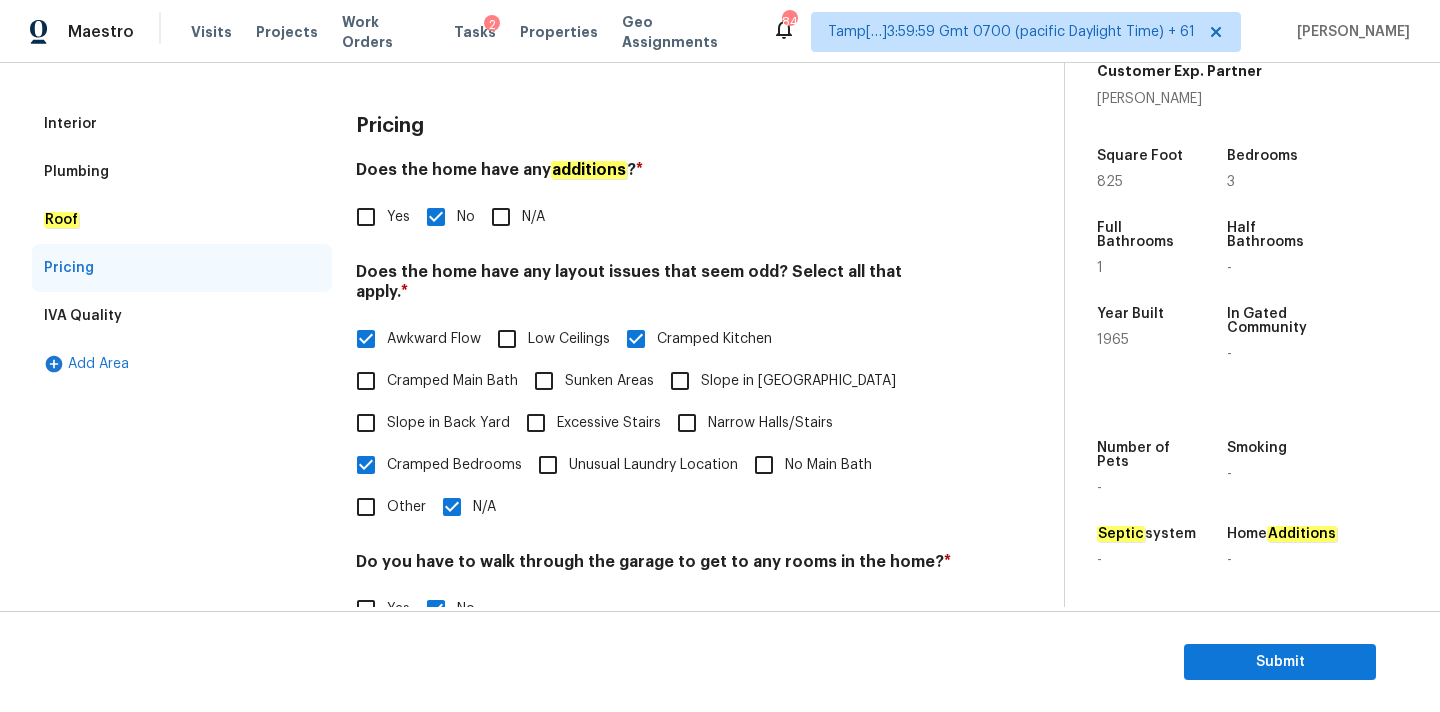 click on "No Main Bath" at bounding box center [764, 465] 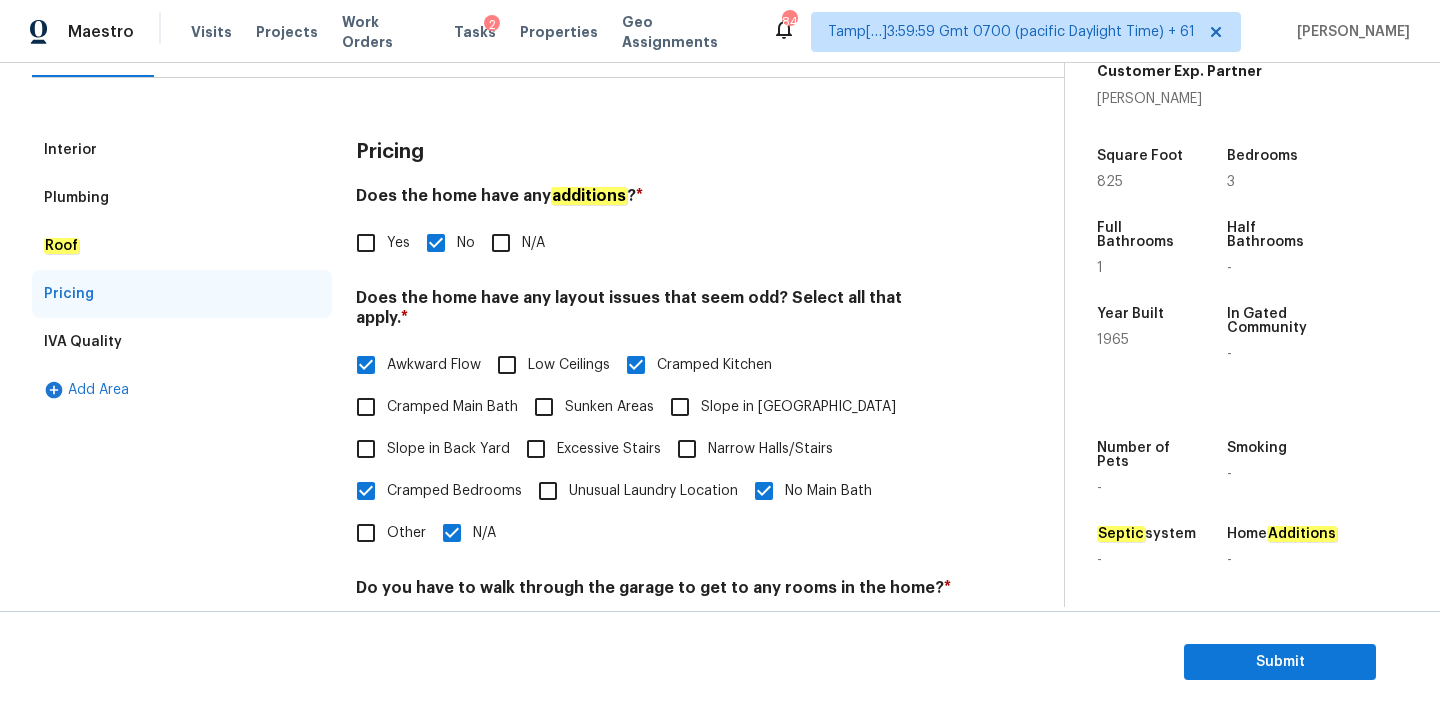 scroll, scrollTop: 217, scrollLeft: 0, axis: vertical 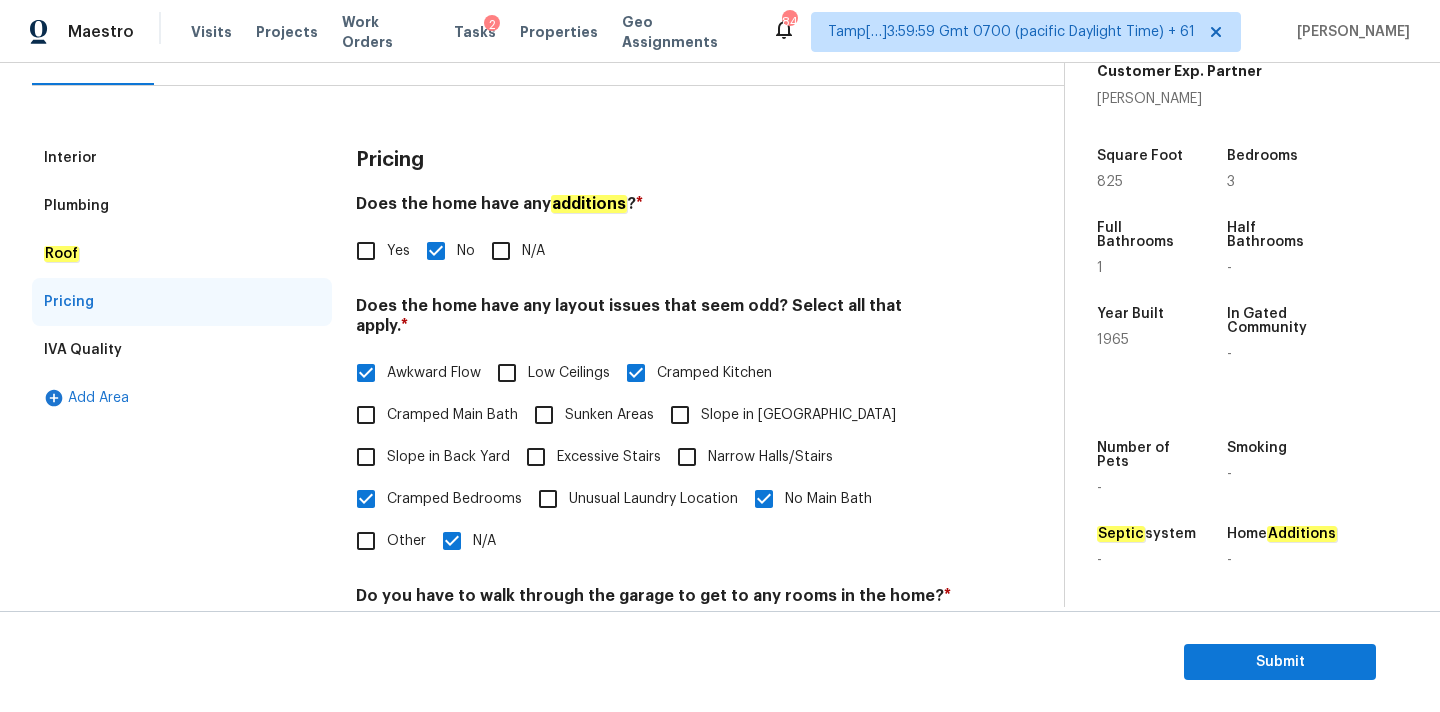 click on "N/A" at bounding box center (452, 541) 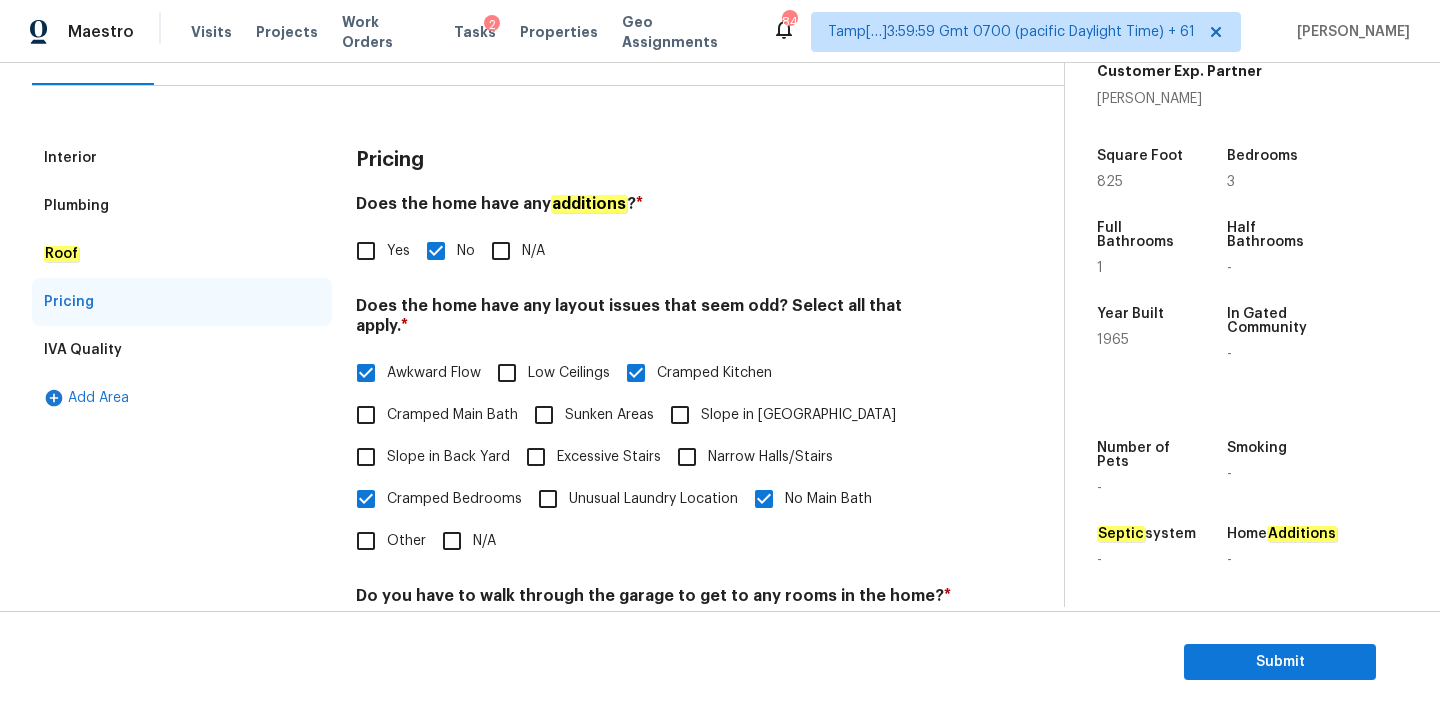 scroll, scrollTop: 149, scrollLeft: 0, axis: vertical 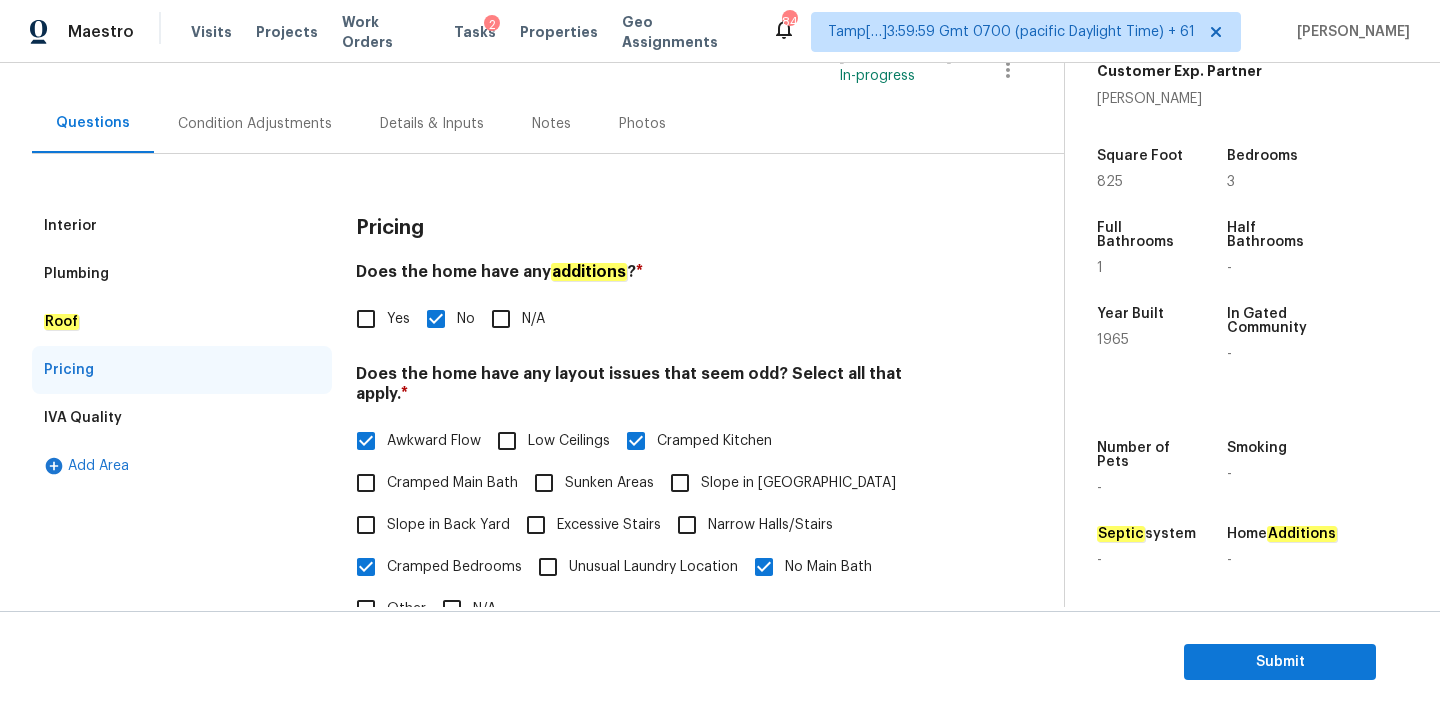 click on "Condition Adjustments" at bounding box center (255, 123) 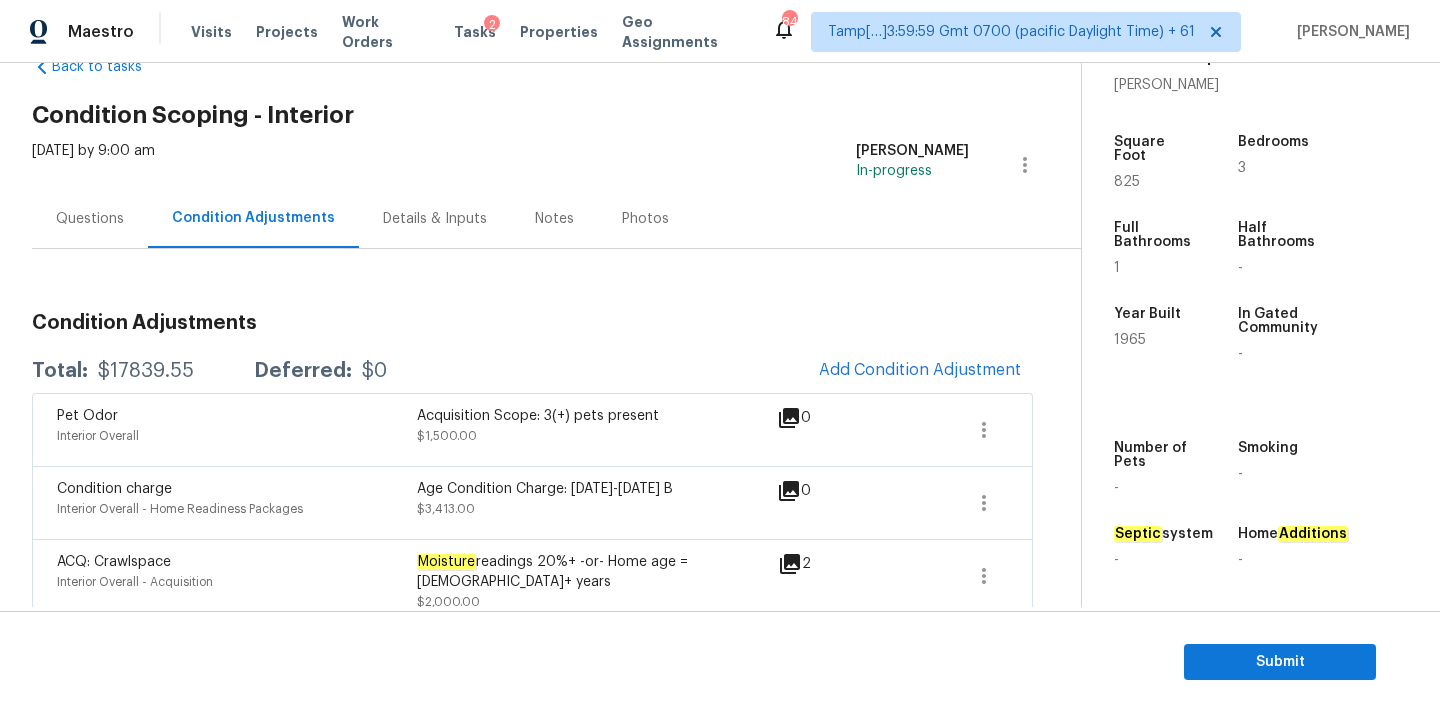 scroll, scrollTop: 0, scrollLeft: 0, axis: both 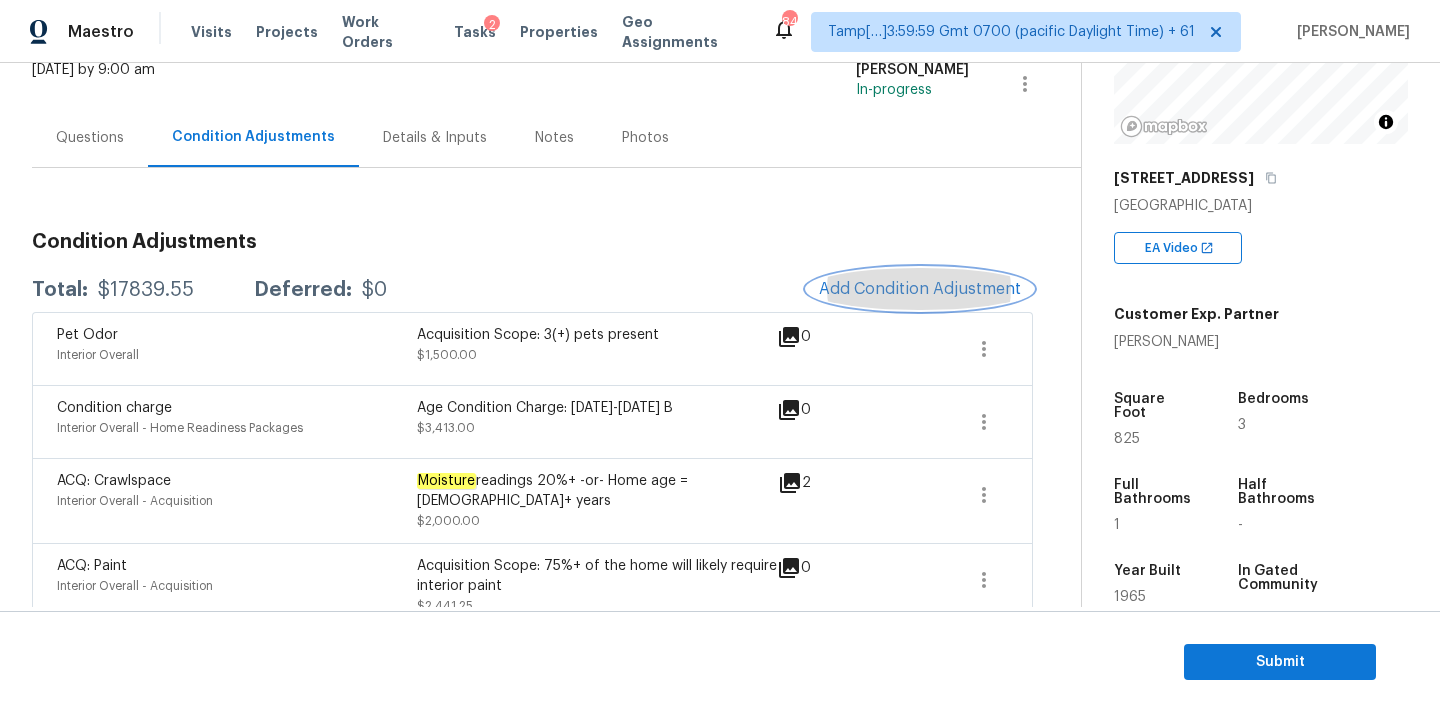 click on "Add Condition Adjustment" at bounding box center (920, 289) 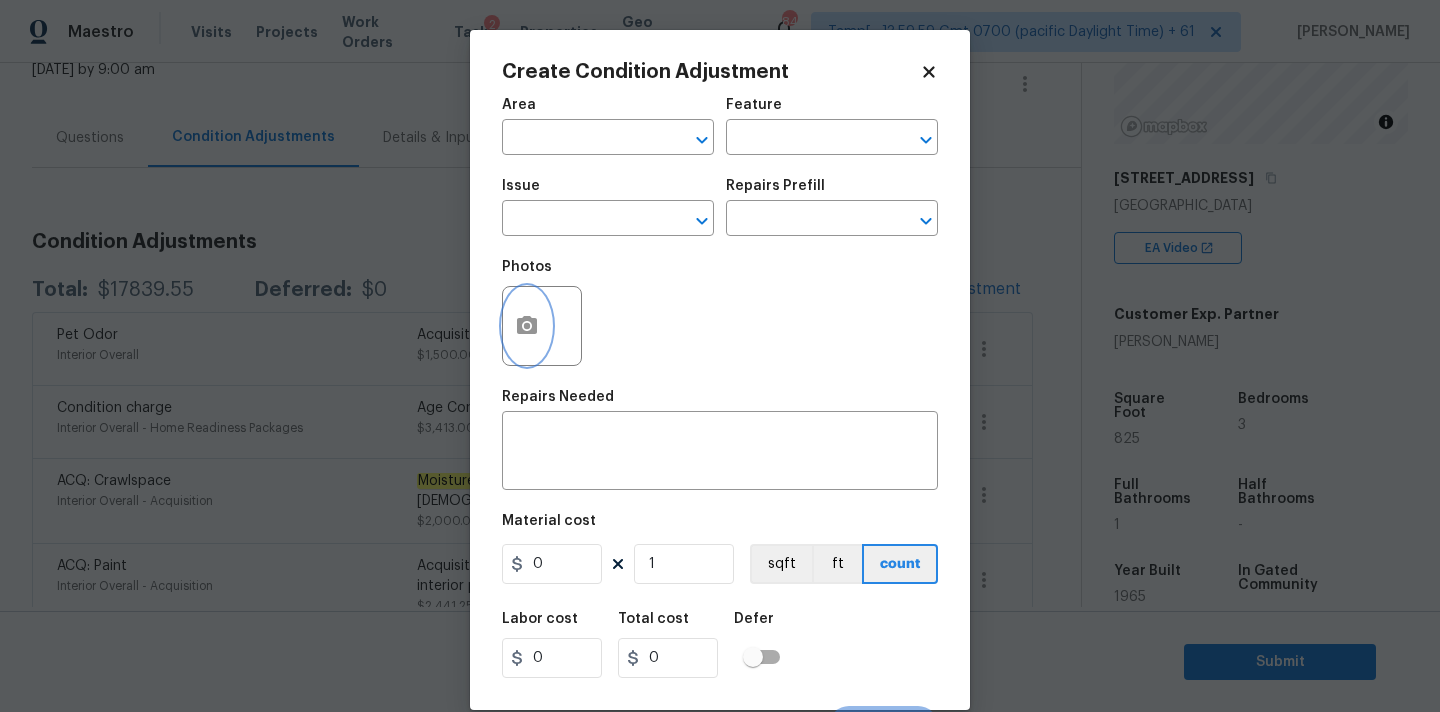 click at bounding box center [527, 326] 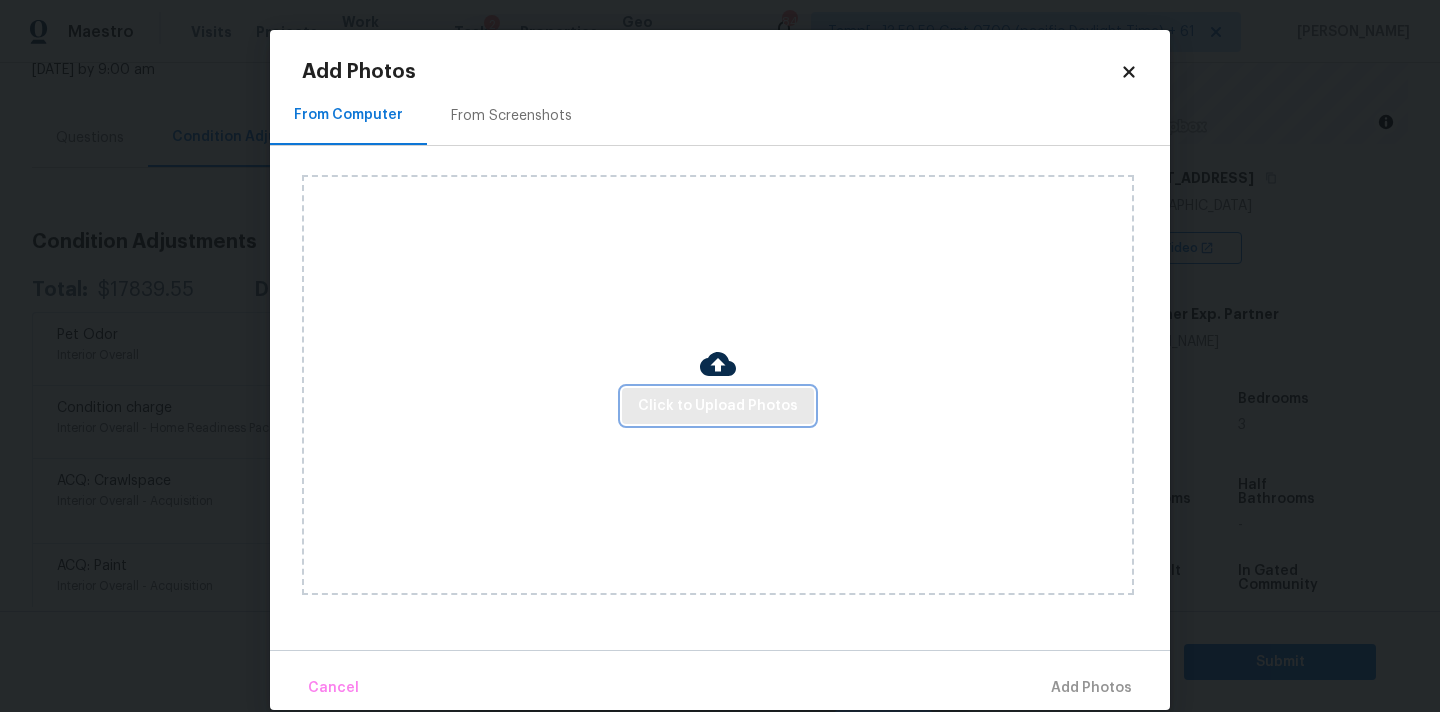 click on "Click to Upload Photos" at bounding box center (718, 406) 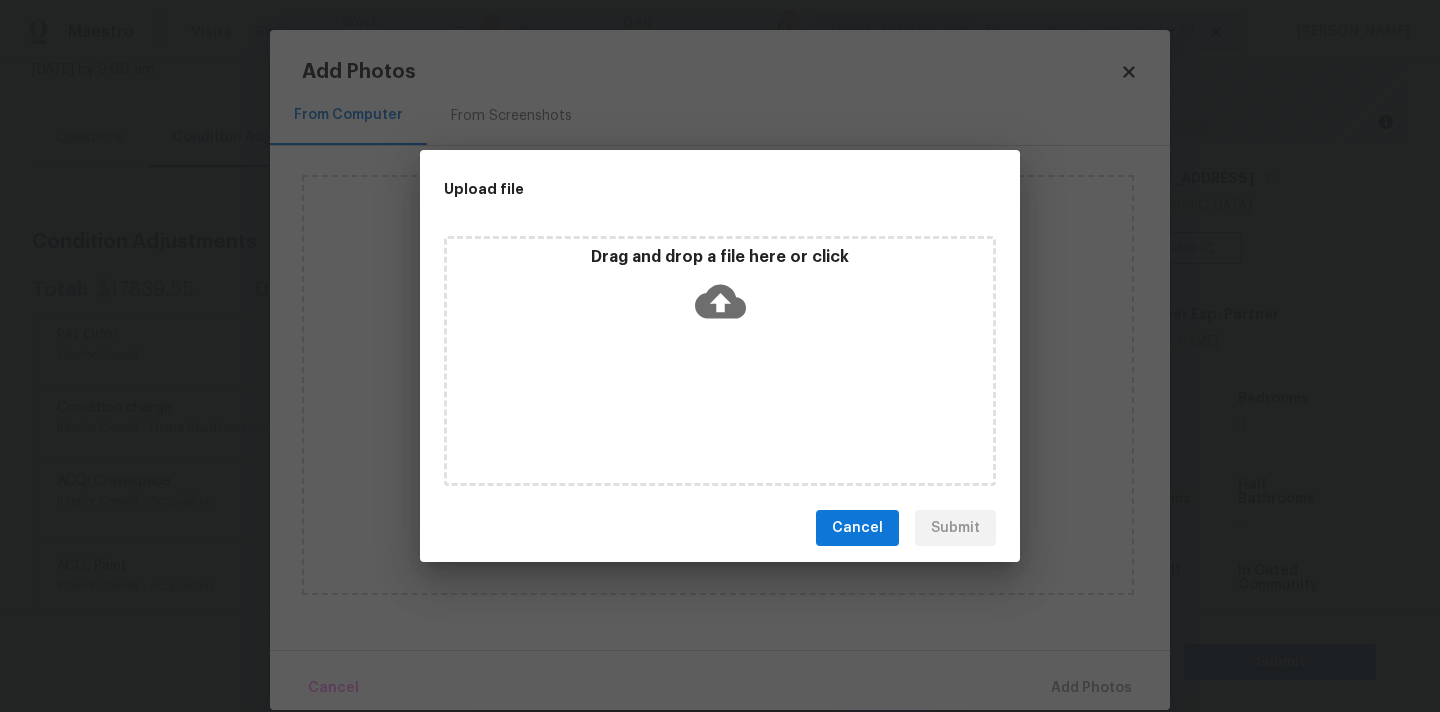 click 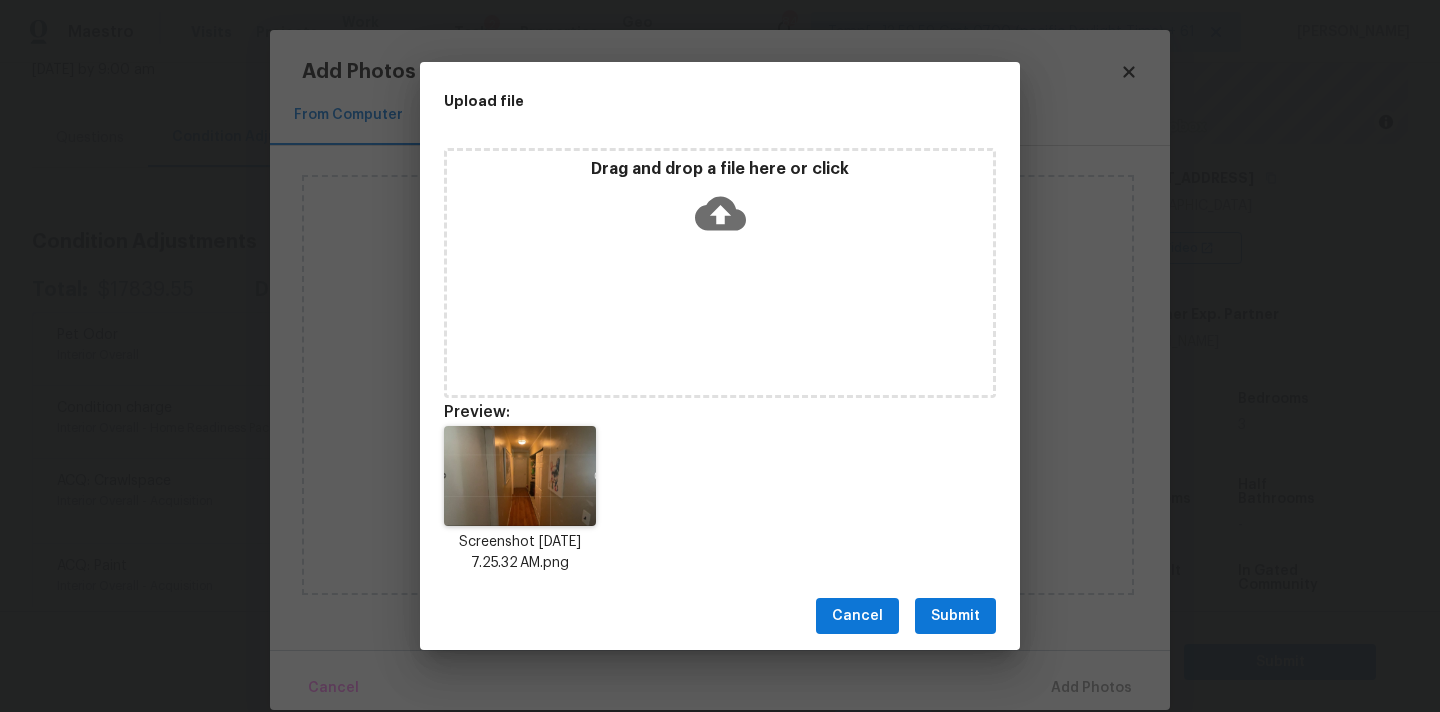 click on "Submit" at bounding box center (955, 616) 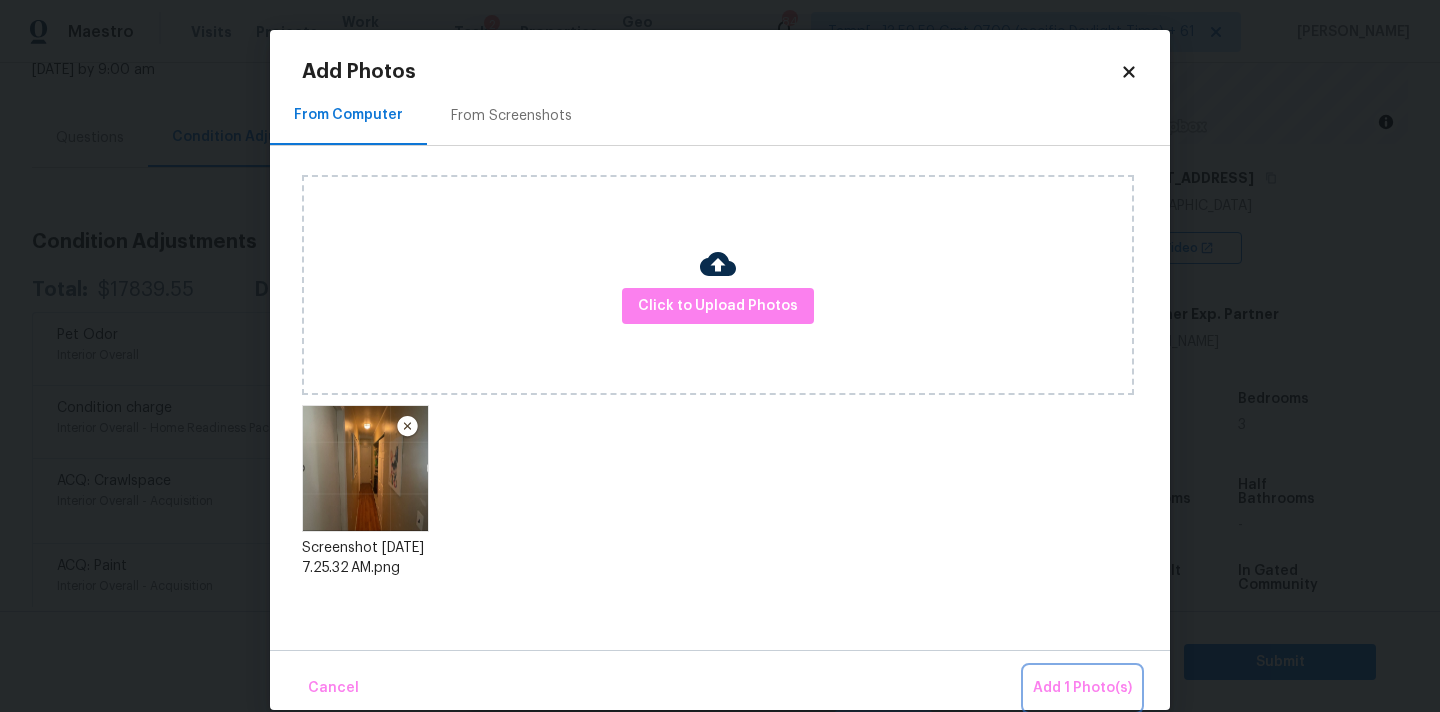 click on "Add 1 Photo(s)" at bounding box center (1082, 688) 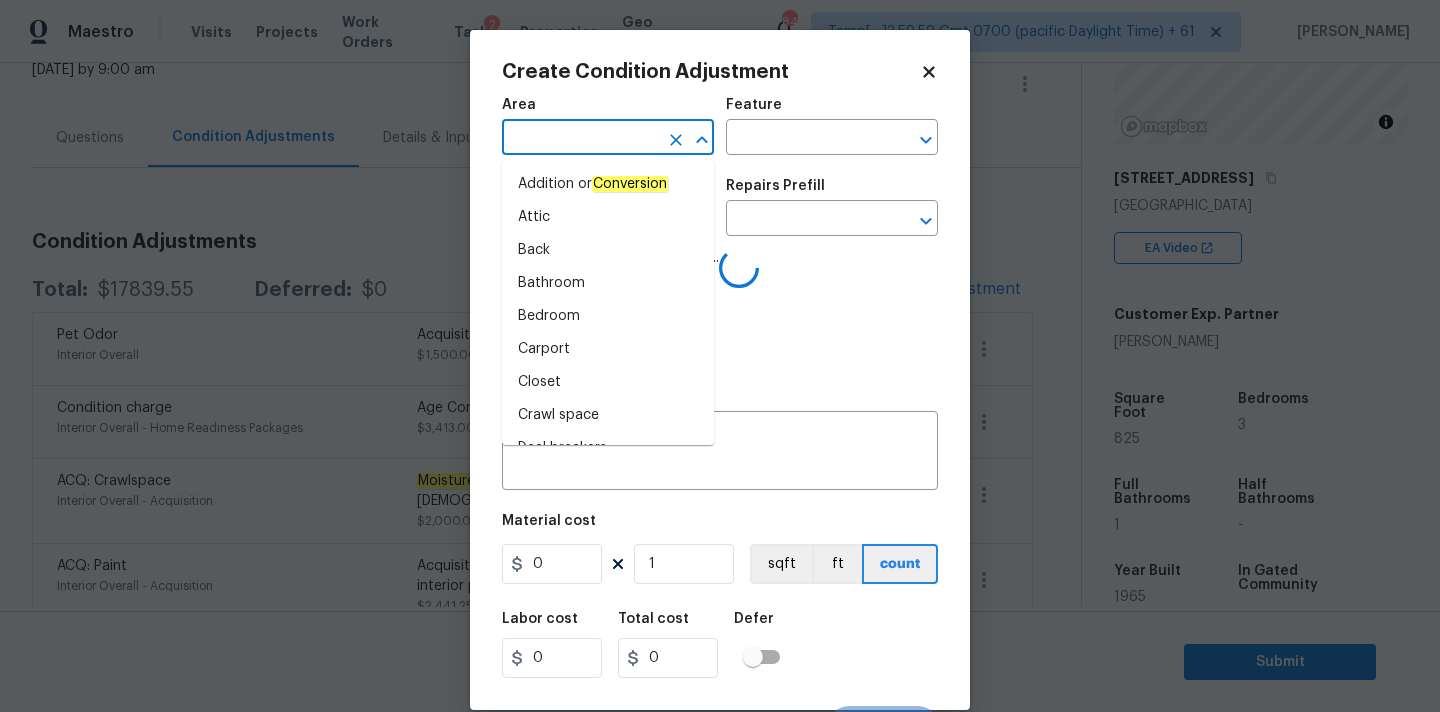 click at bounding box center [580, 139] 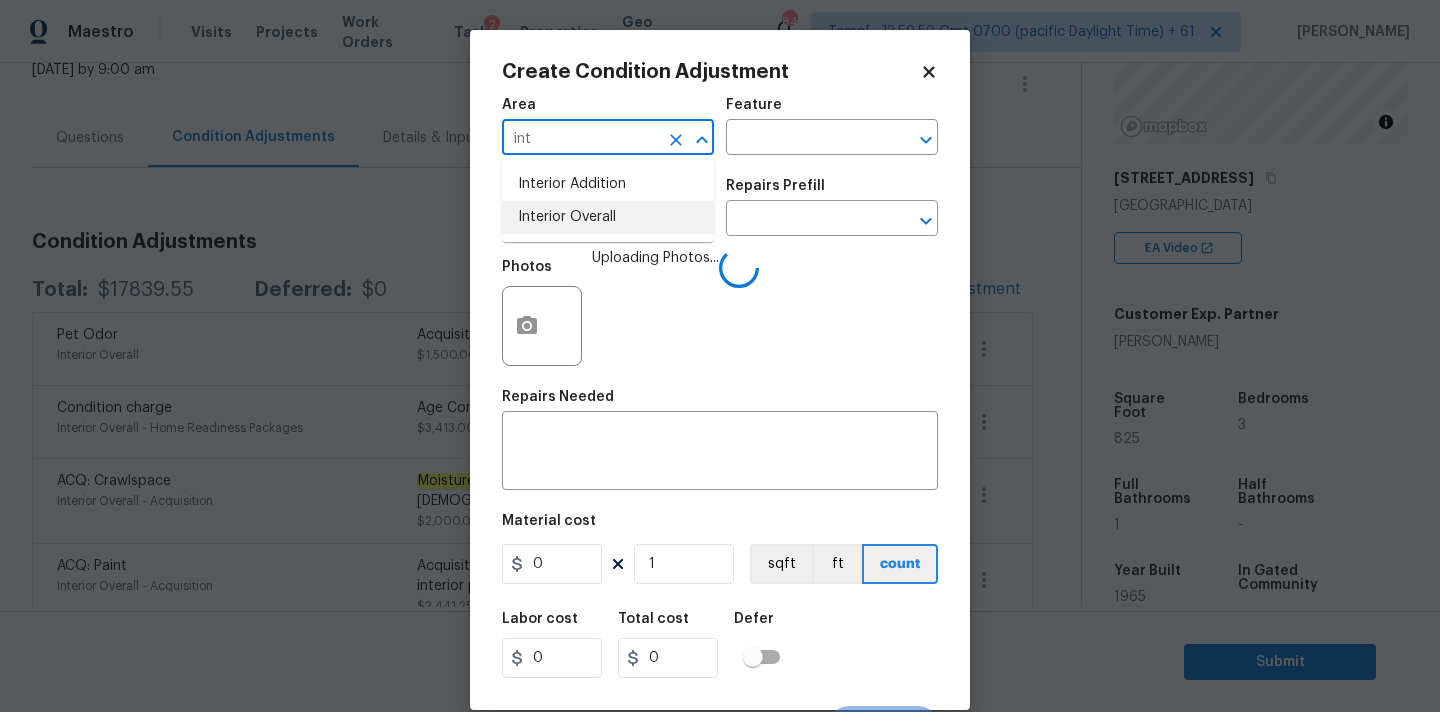 click on "Interior Overall" at bounding box center (608, 217) 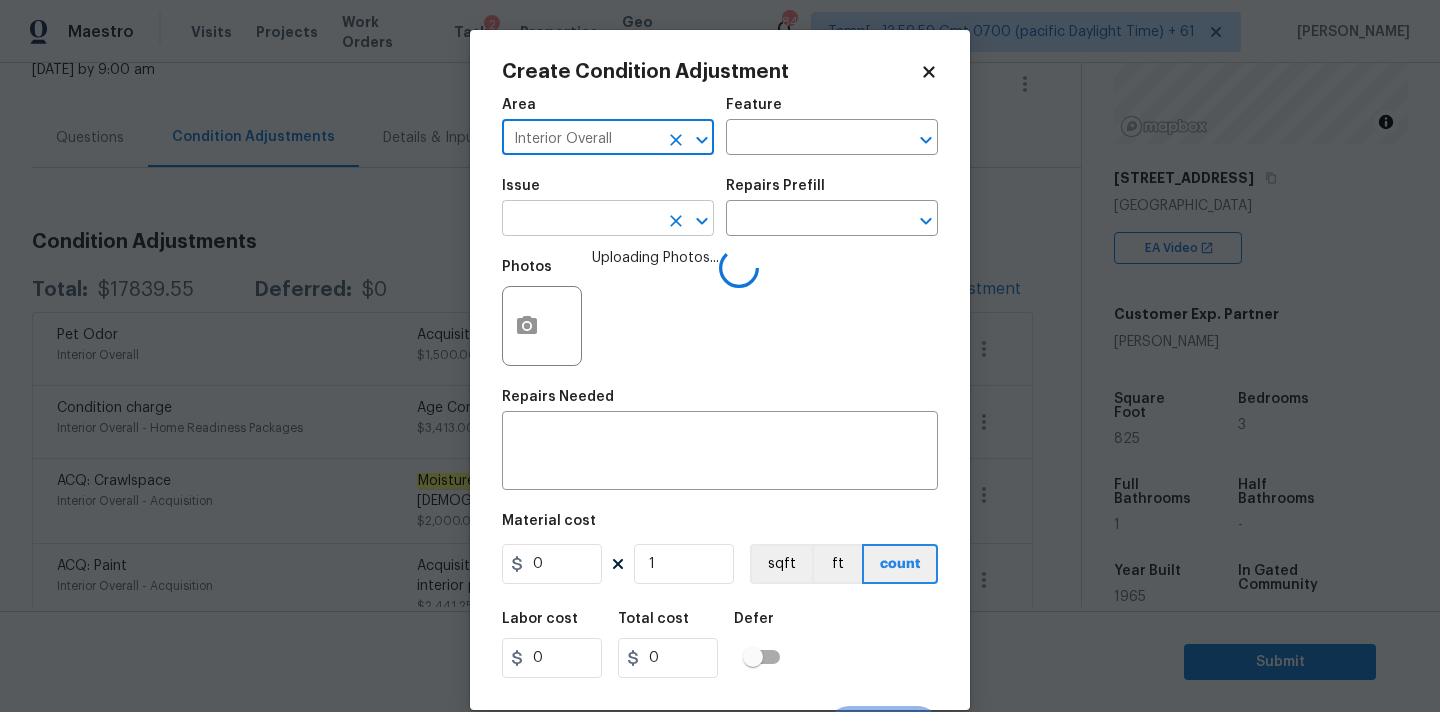 type on "Interior Overall" 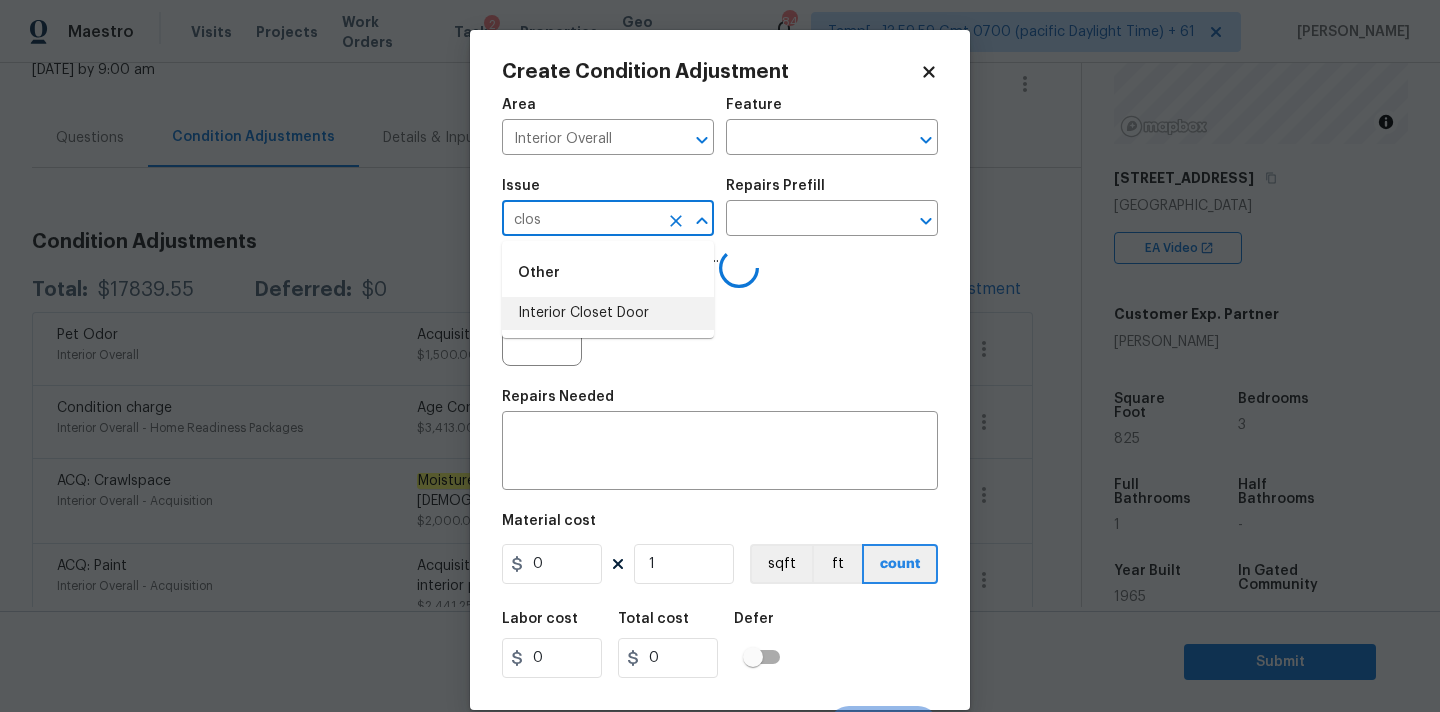 click on "Interior Closet Door" at bounding box center [608, 313] 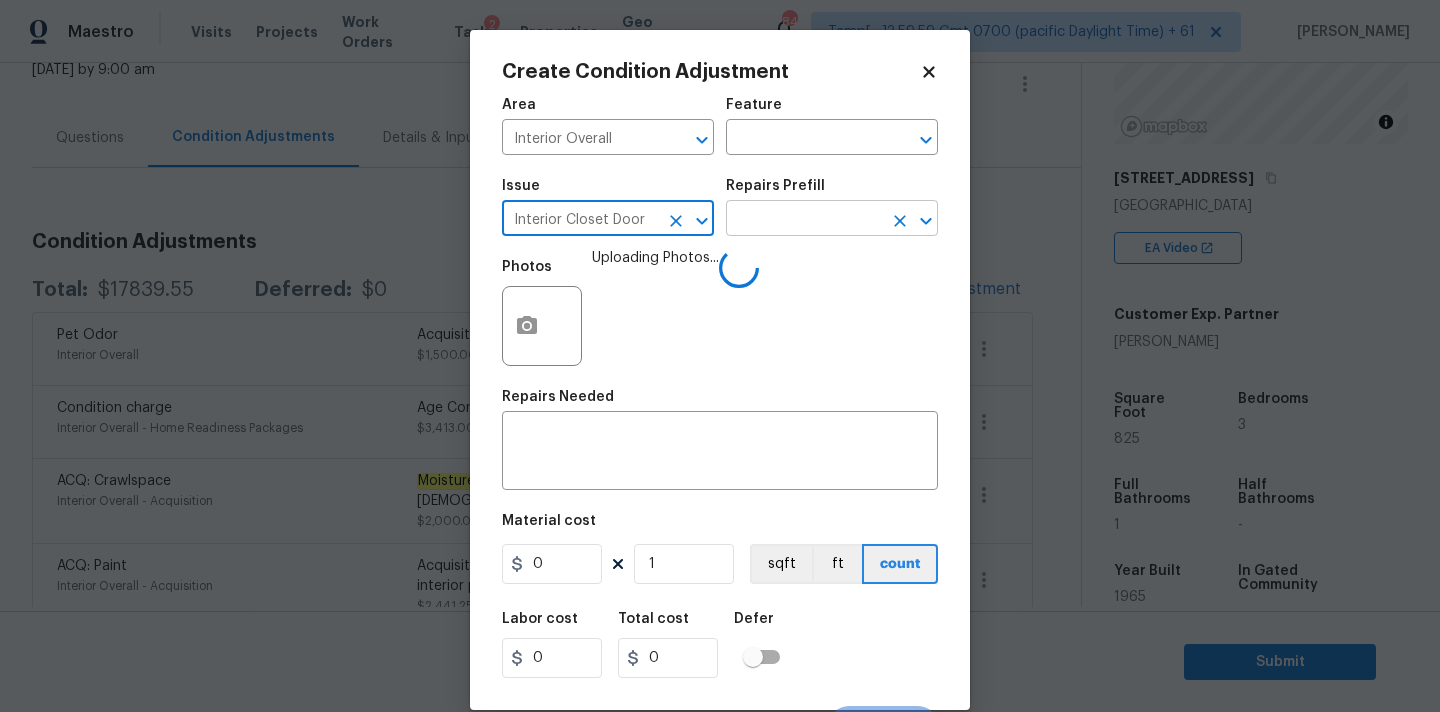 type on "Interior Closet Door" 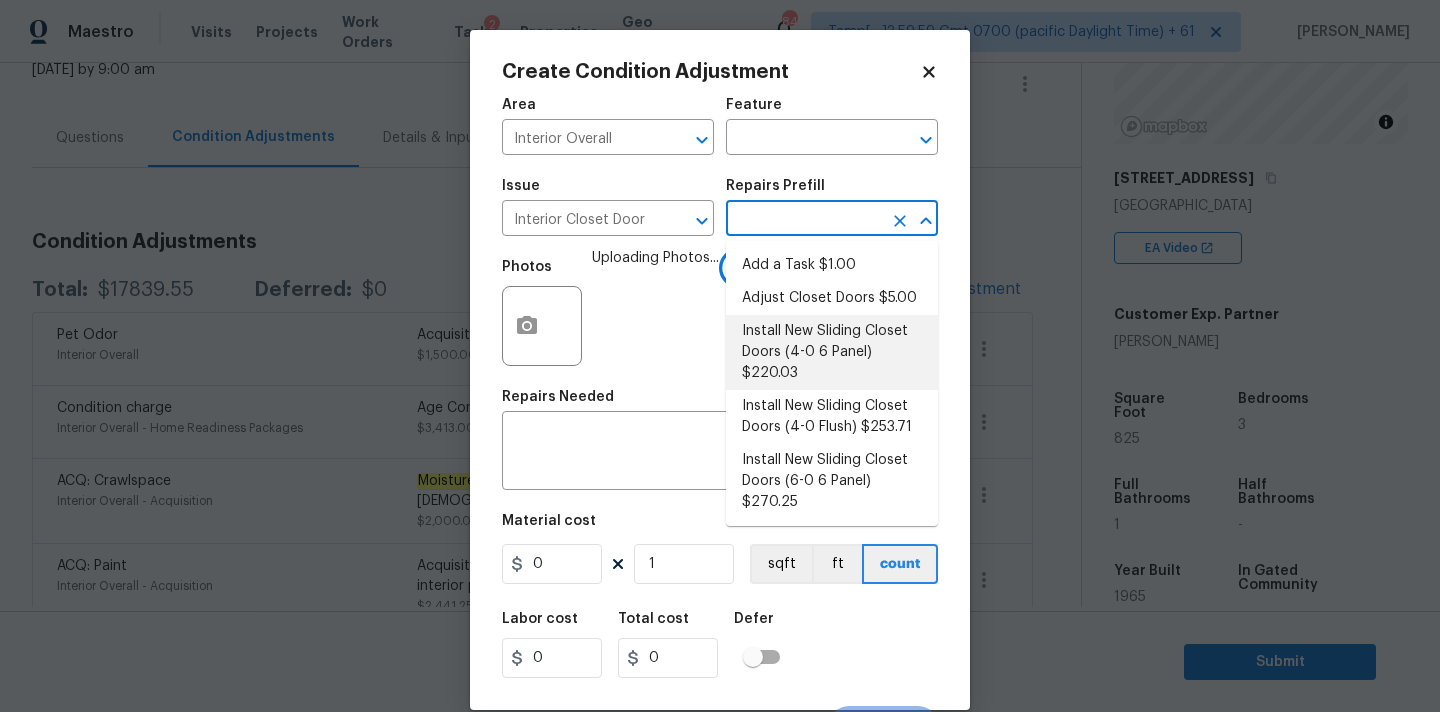 click on "Install New Sliding Closet Doors (4-0 6 Panel) $220.03" at bounding box center (832, 352) 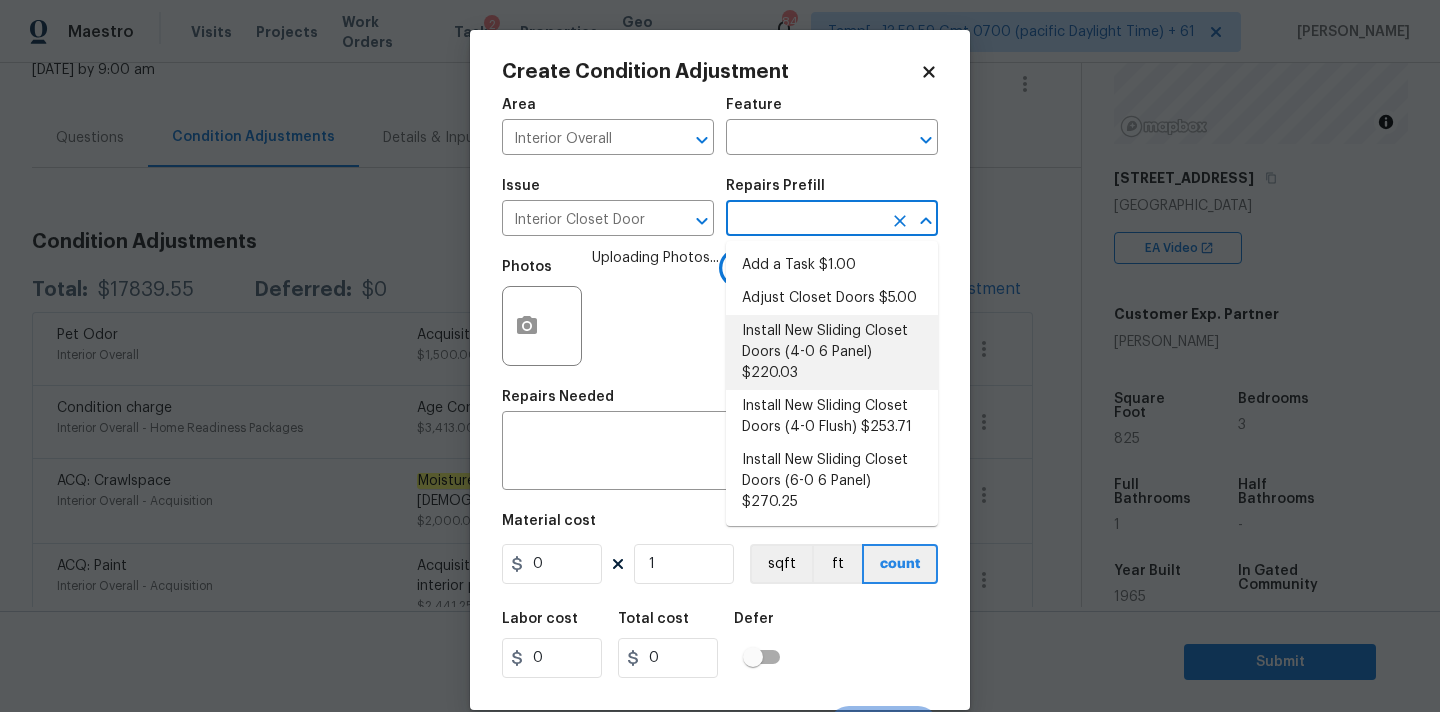 type on "Remove the existing door (if present). Install a new 4-0 bi-fold 6 panel interior doors. Ensure that the new doors hardware is attached/anchored properly, that the new door sits level and plumb in the door opening and that the door operates as intended. Haul away and dispose of all debris properly." 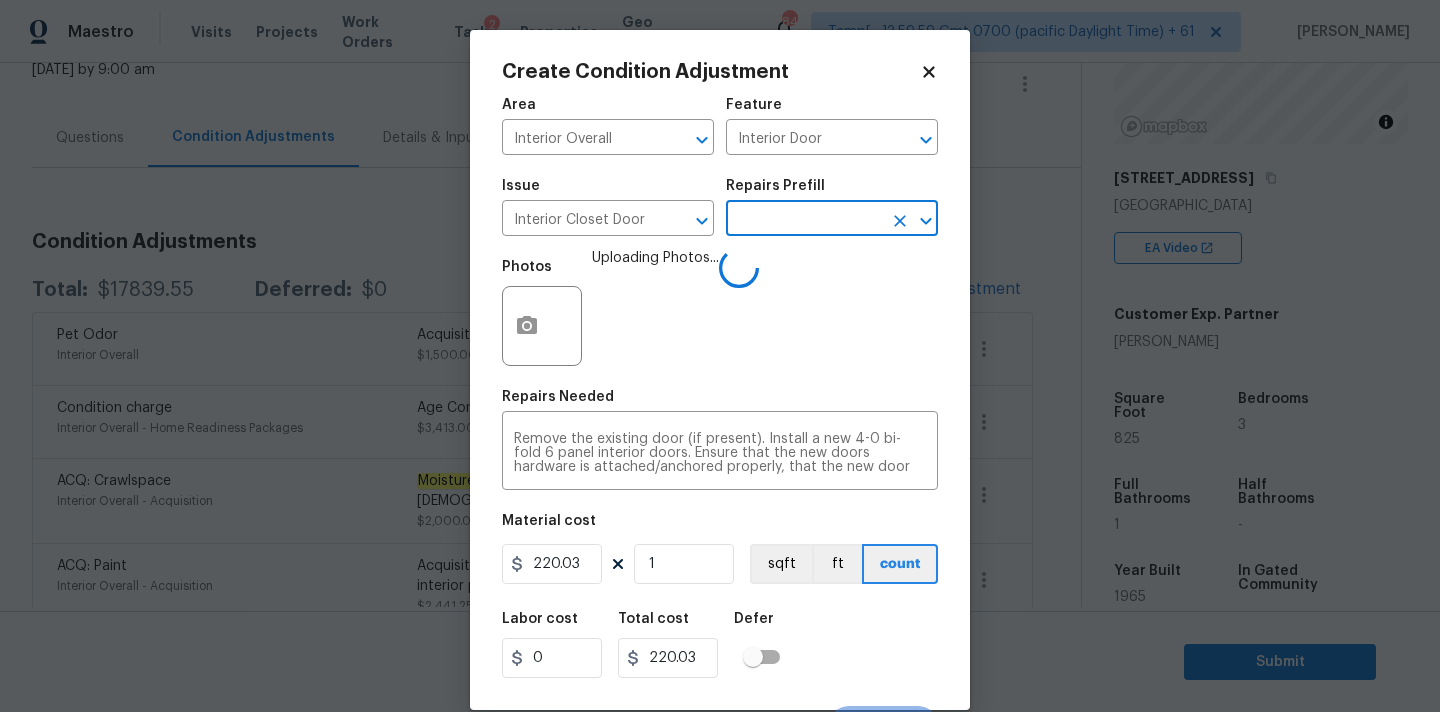 scroll, scrollTop: 35, scrollLeft: 0, axis: vertical 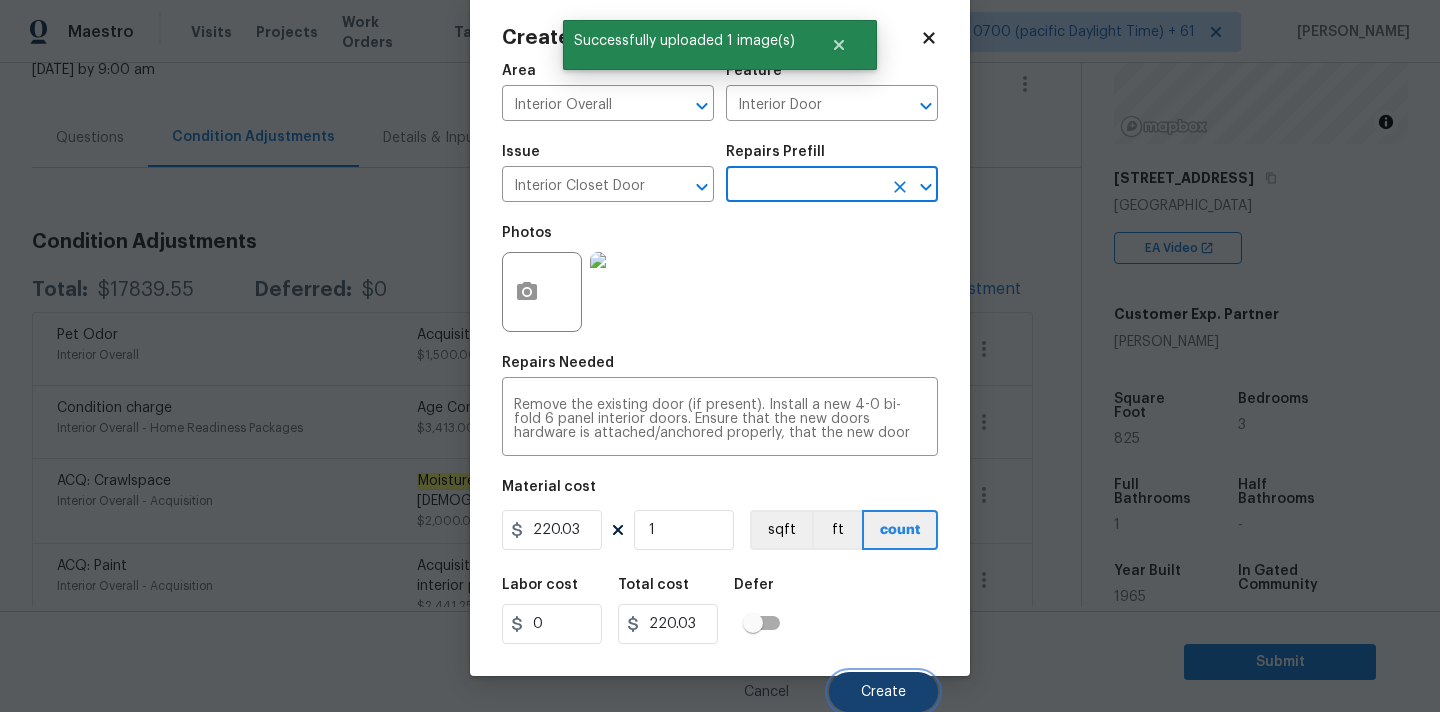 click on "Create" at bounding box center [883, 692] 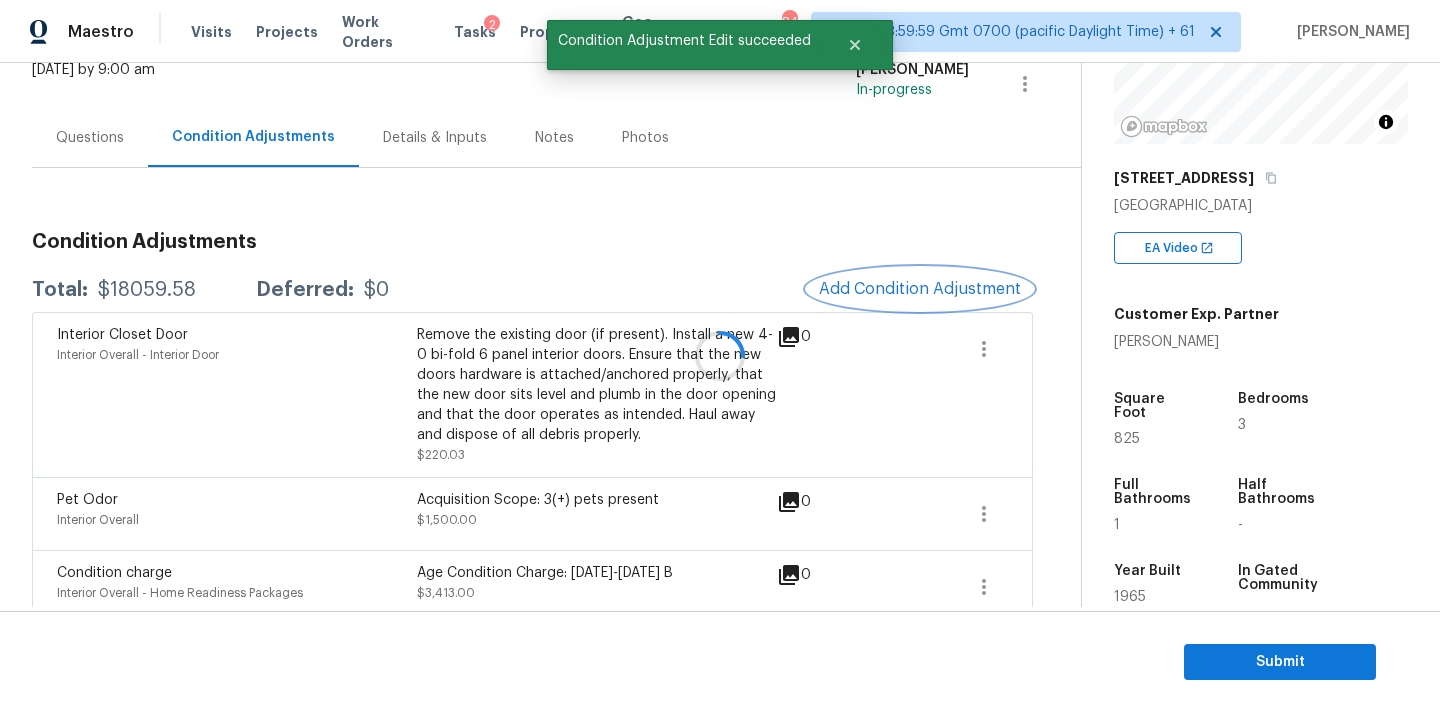 scroll, scrollTop: 0, scrollLeft: 0, axis: both 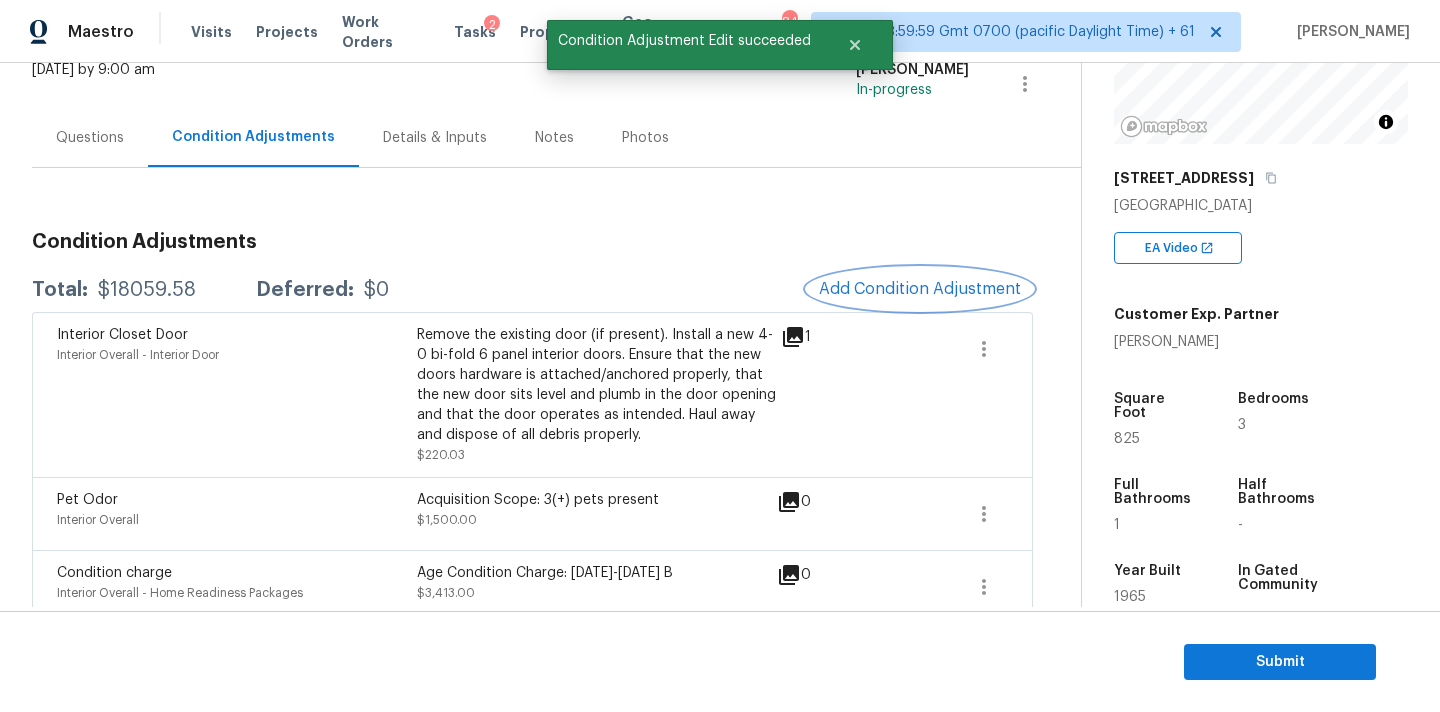 type 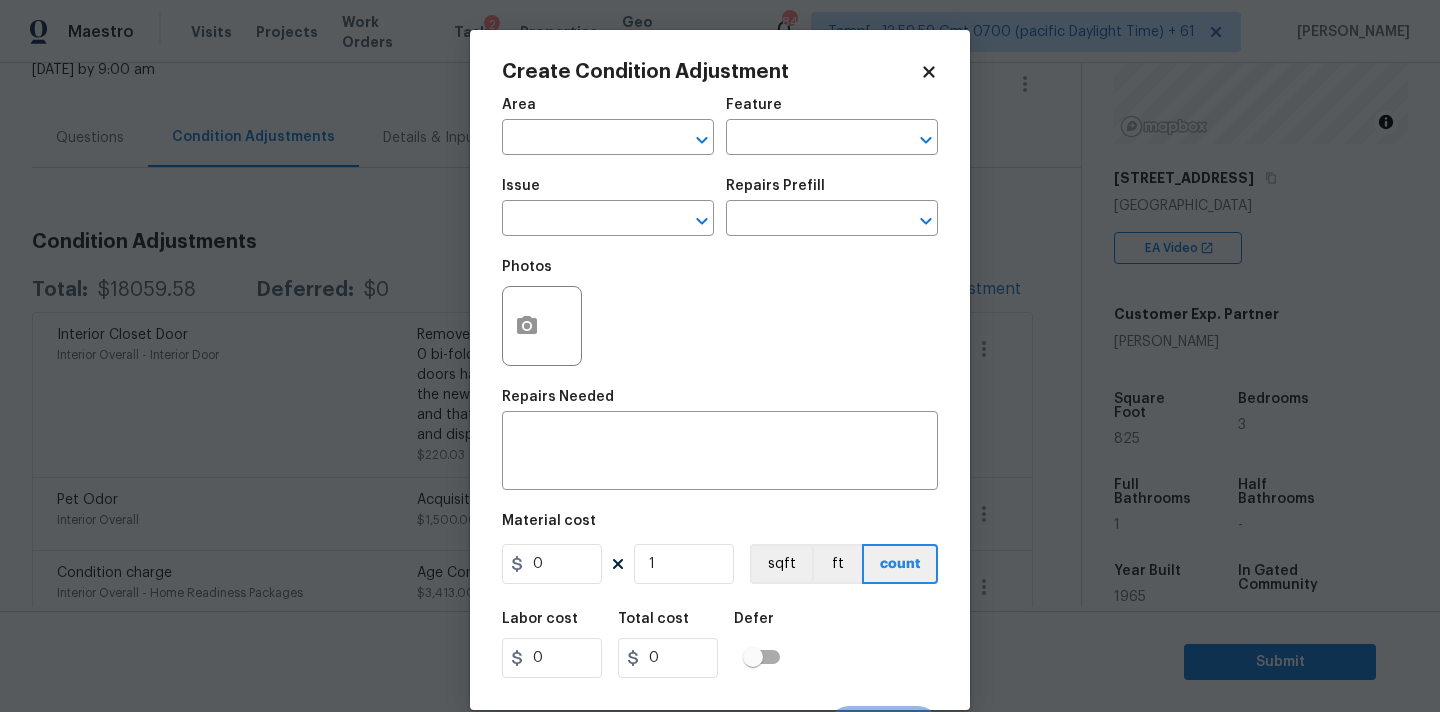click 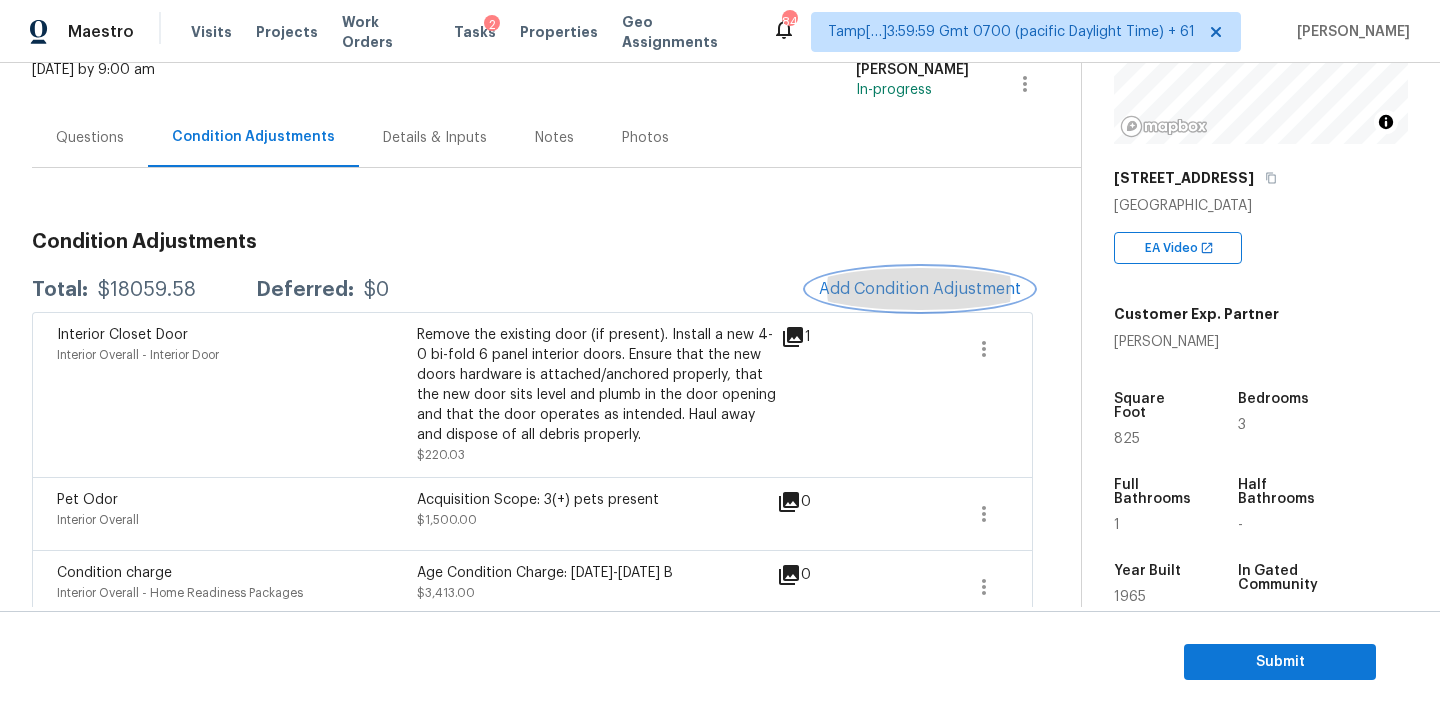 click on "Add Condition Adjustment" at bounding box center (920, 289) 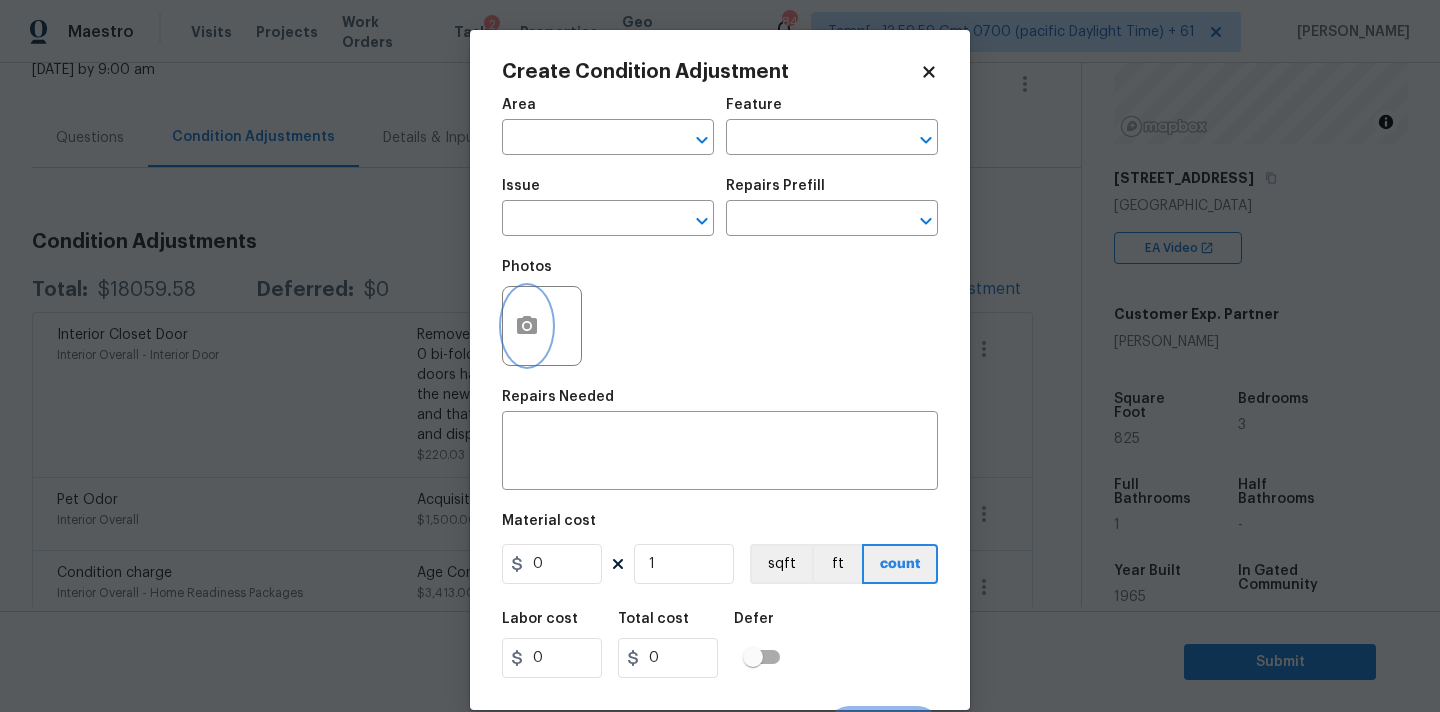 click 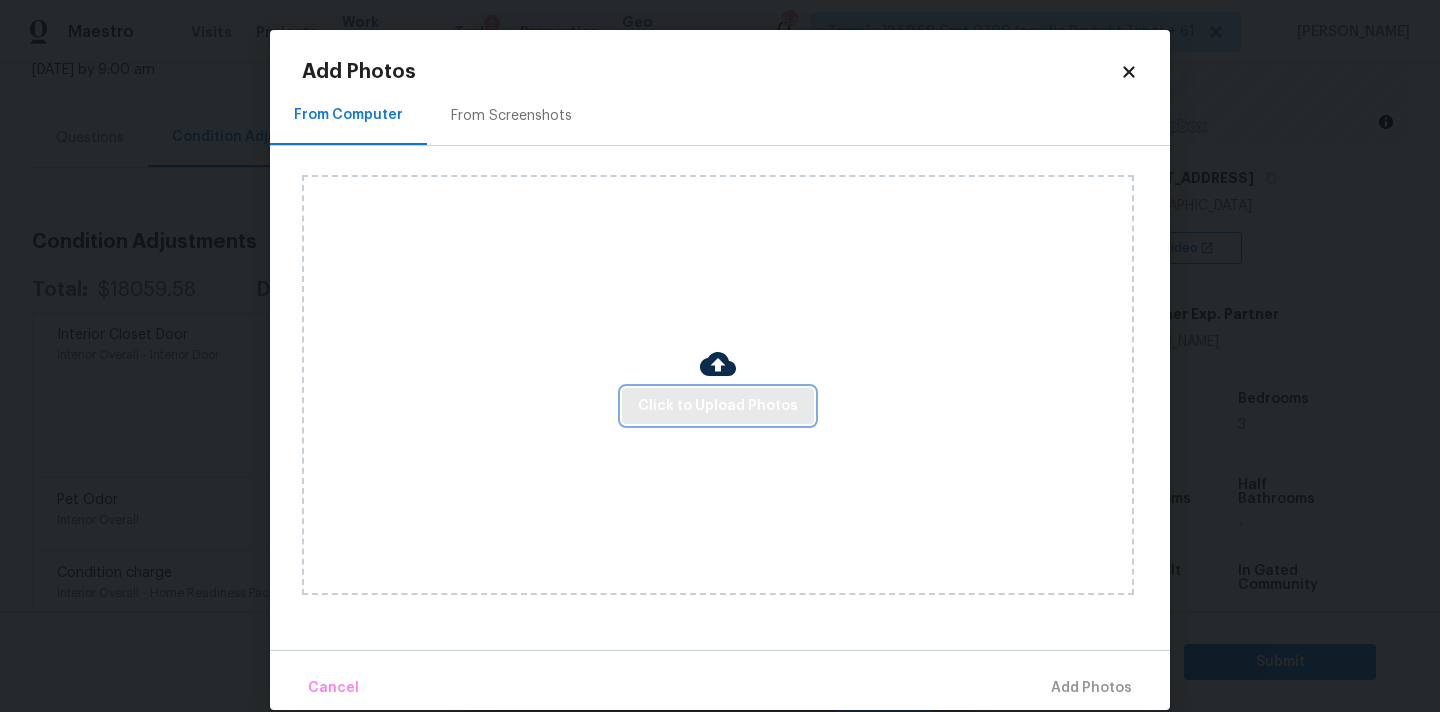 click on "Click to Upload Photos" at bounding box center (718, 406) 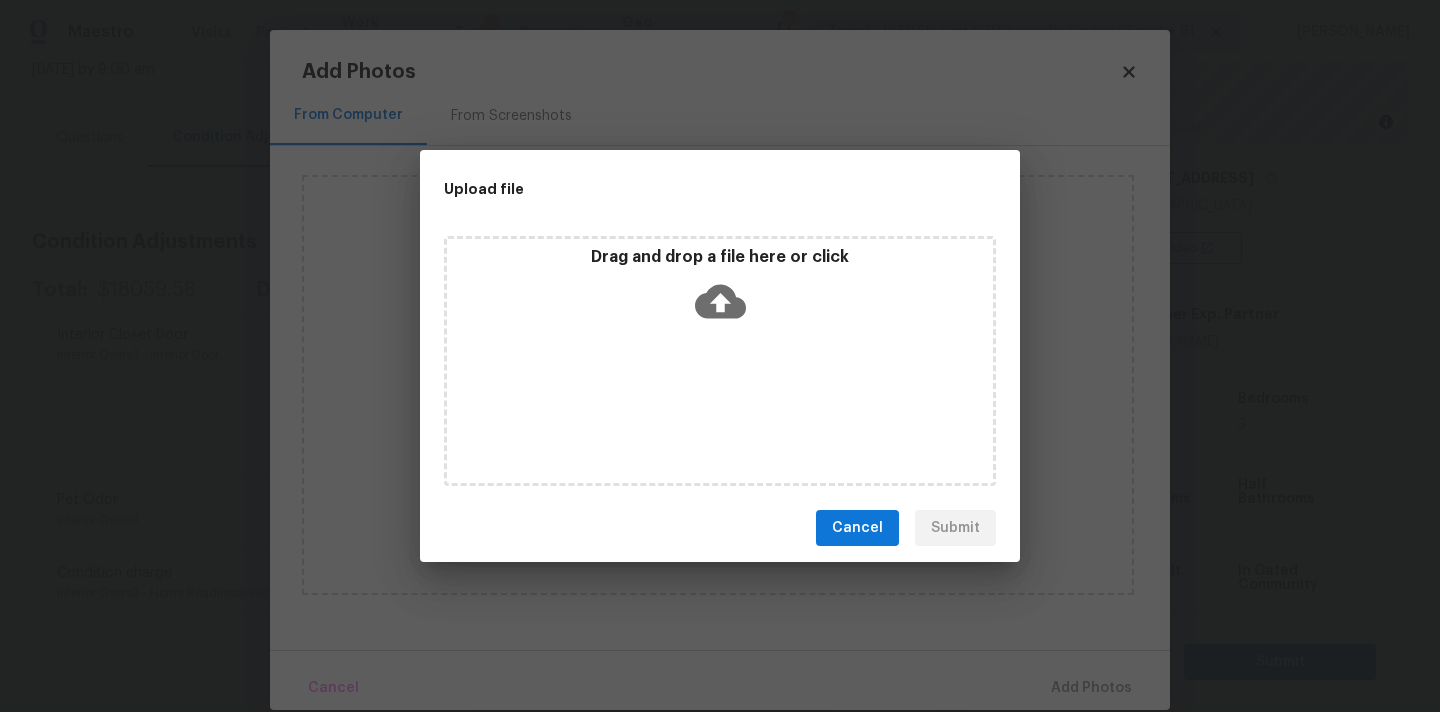 click 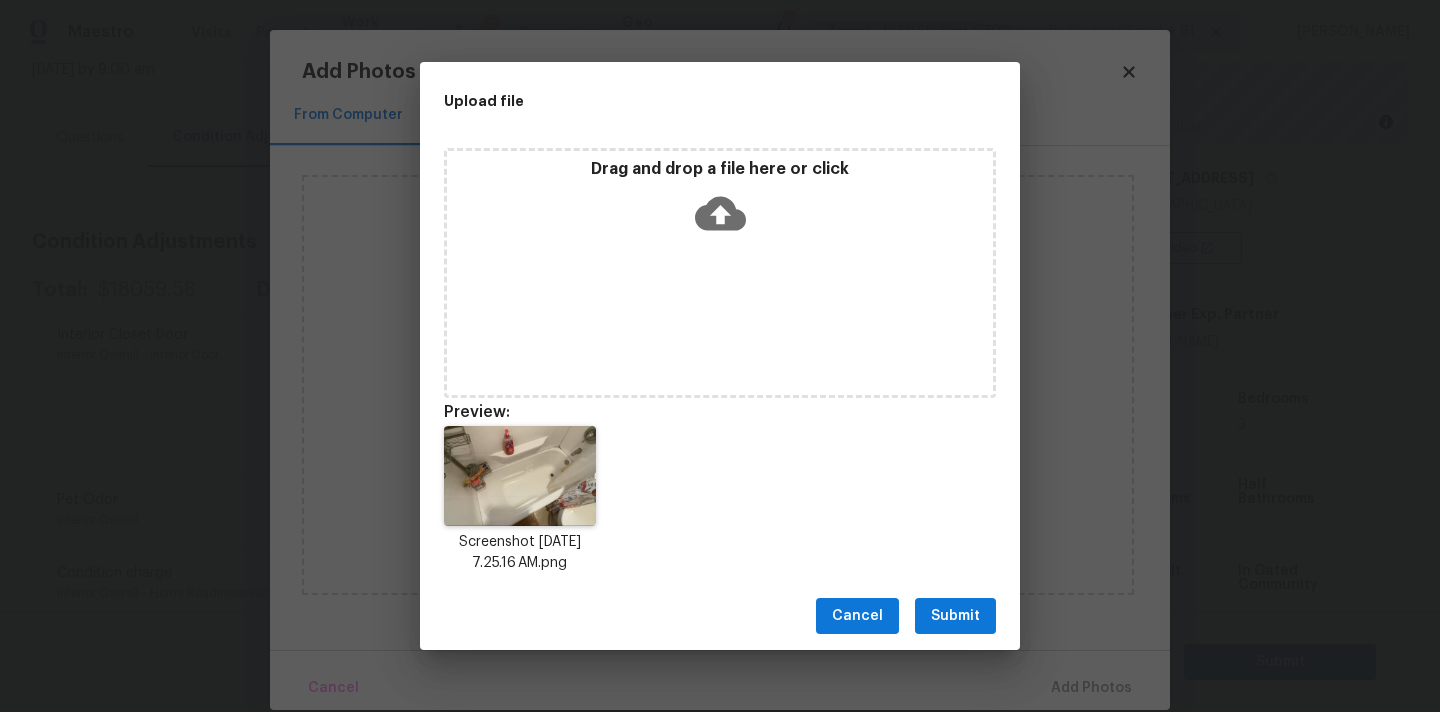 click on "Submit" at bounding box center [955, 616] 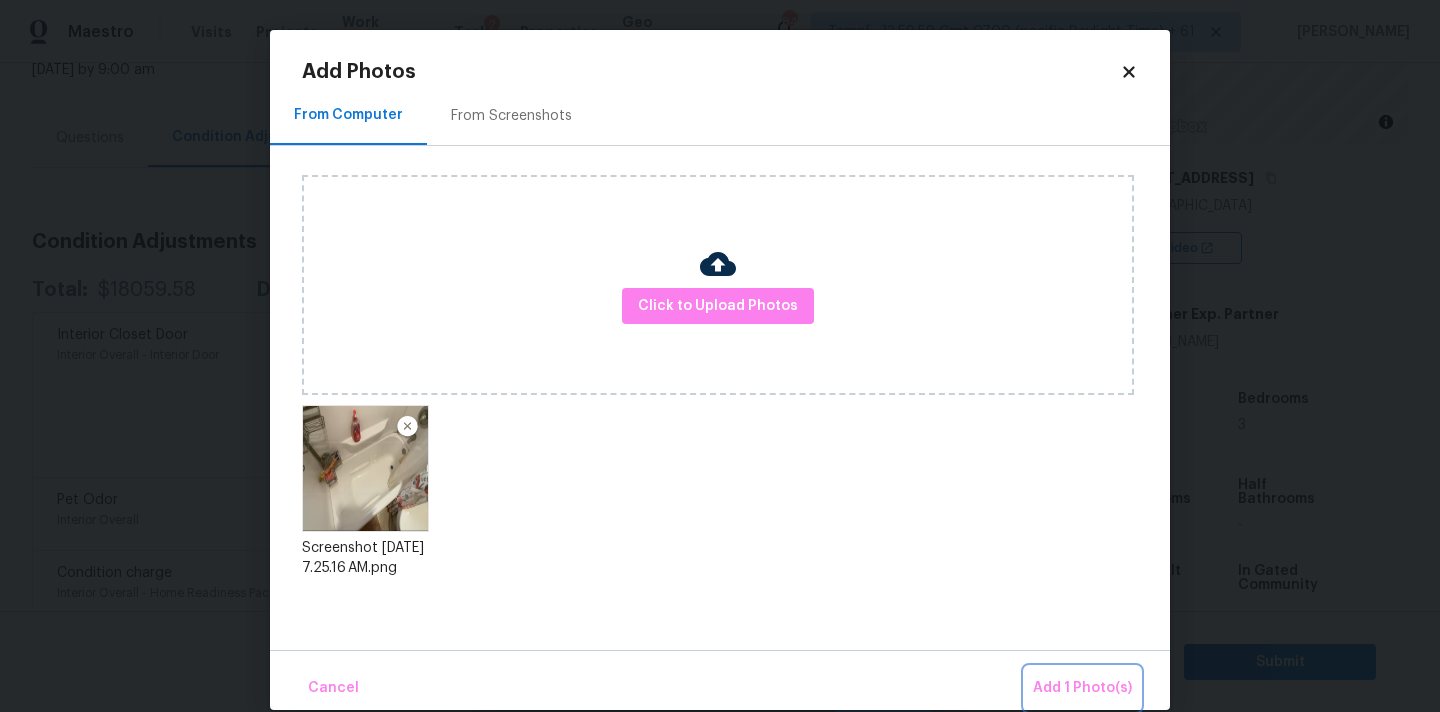 click on "Add 1 Photo(s)" at bounding box center [1082, 688] 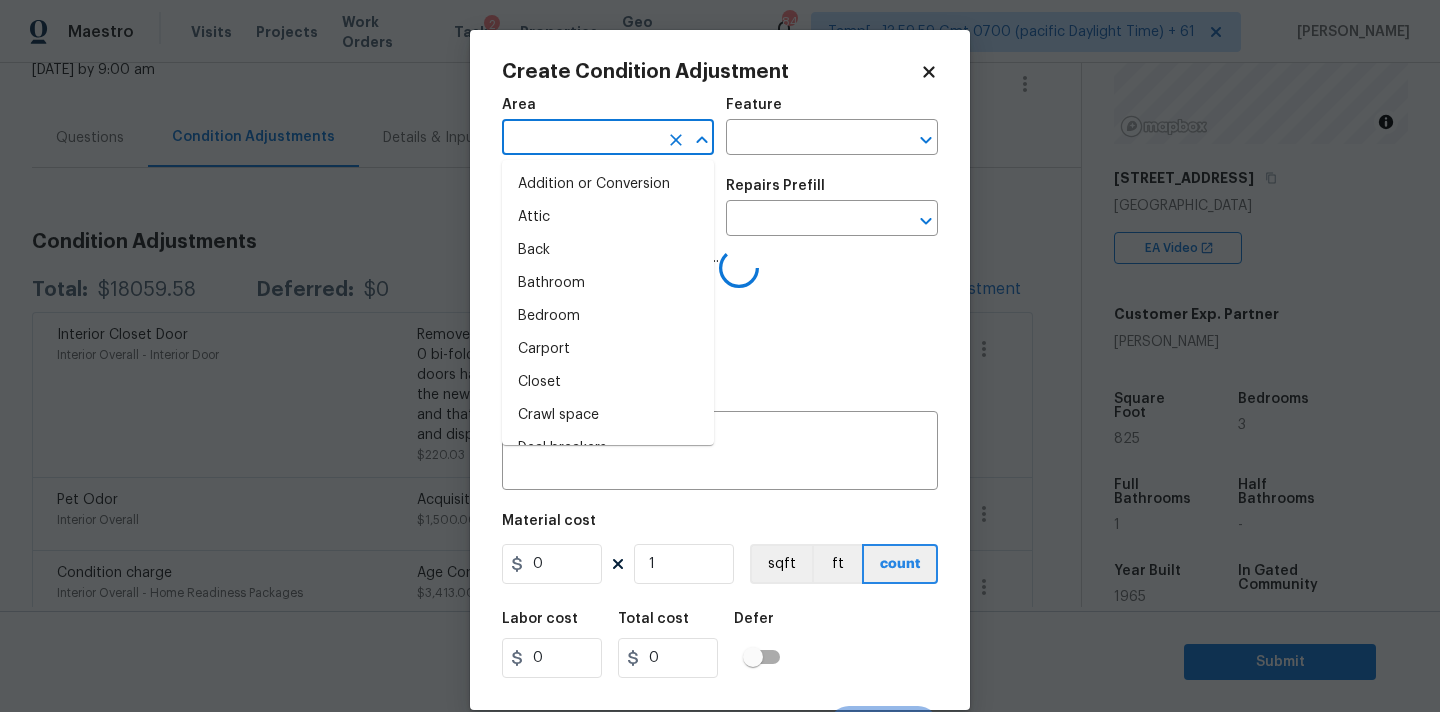 click at bounding box center [580, 139] 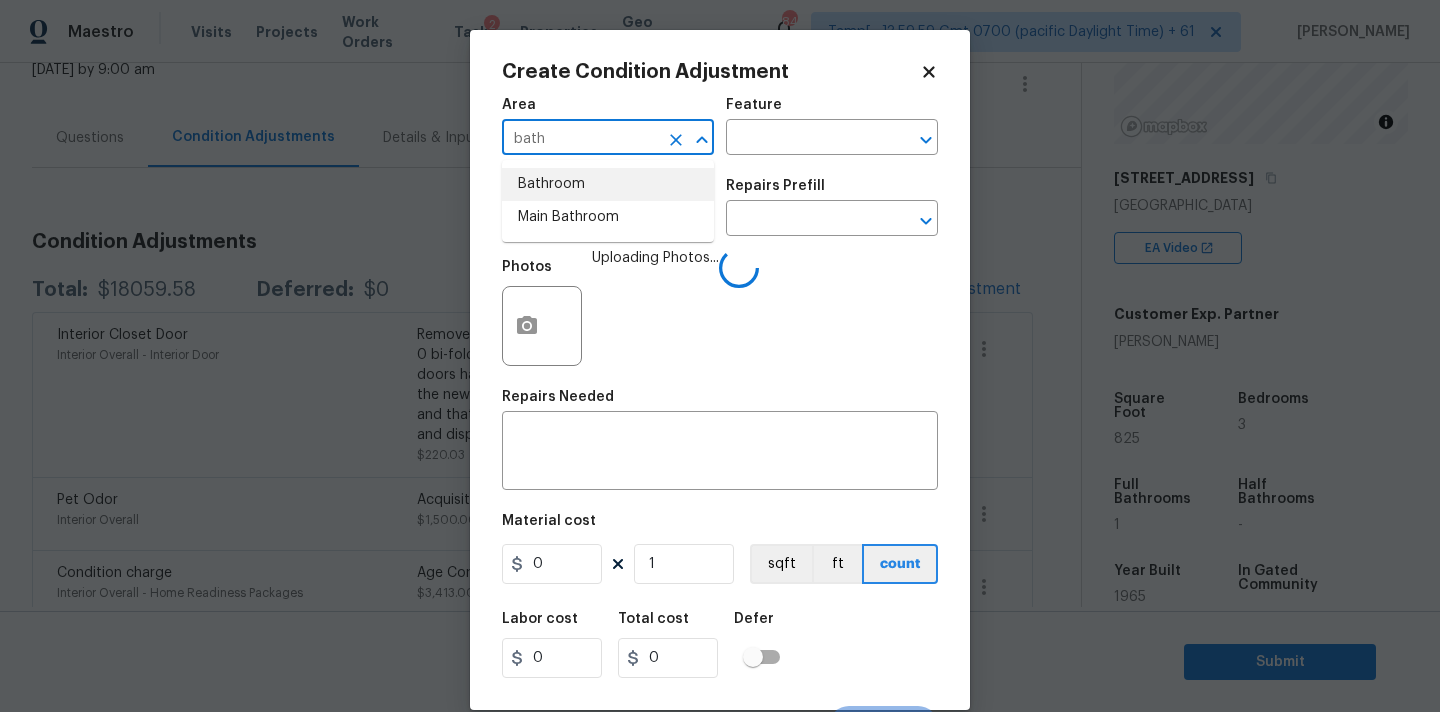 click on "Bathroom" at bounding box center [608, 184] 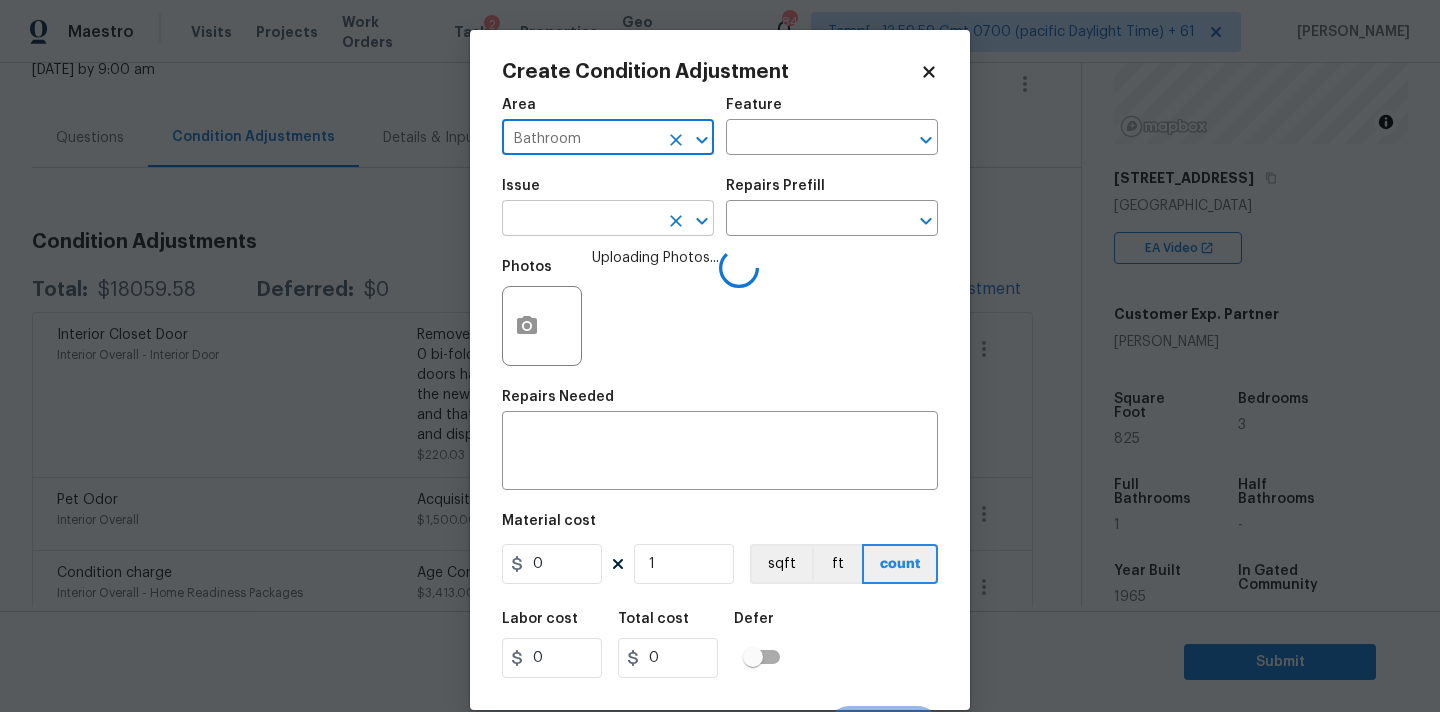 type on "Bathroom" 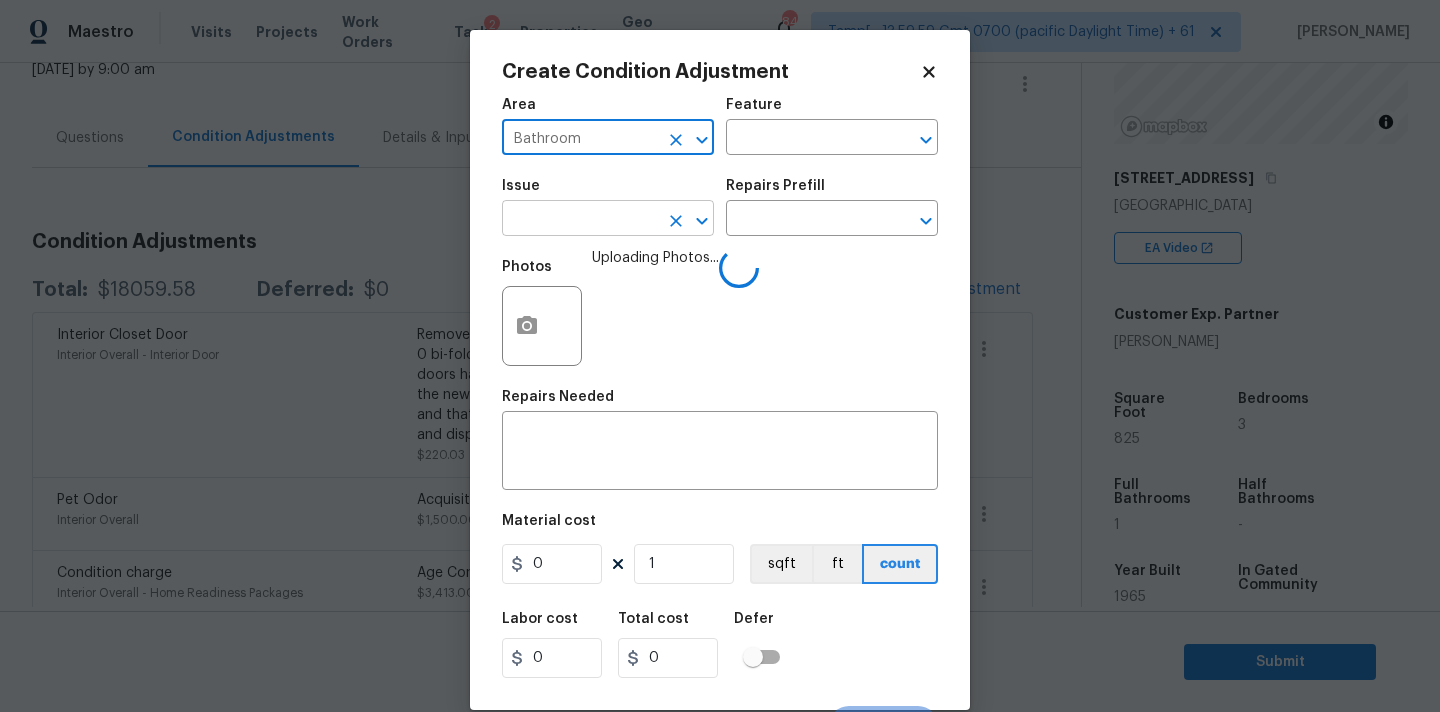 click at bounding box center [580, 220] 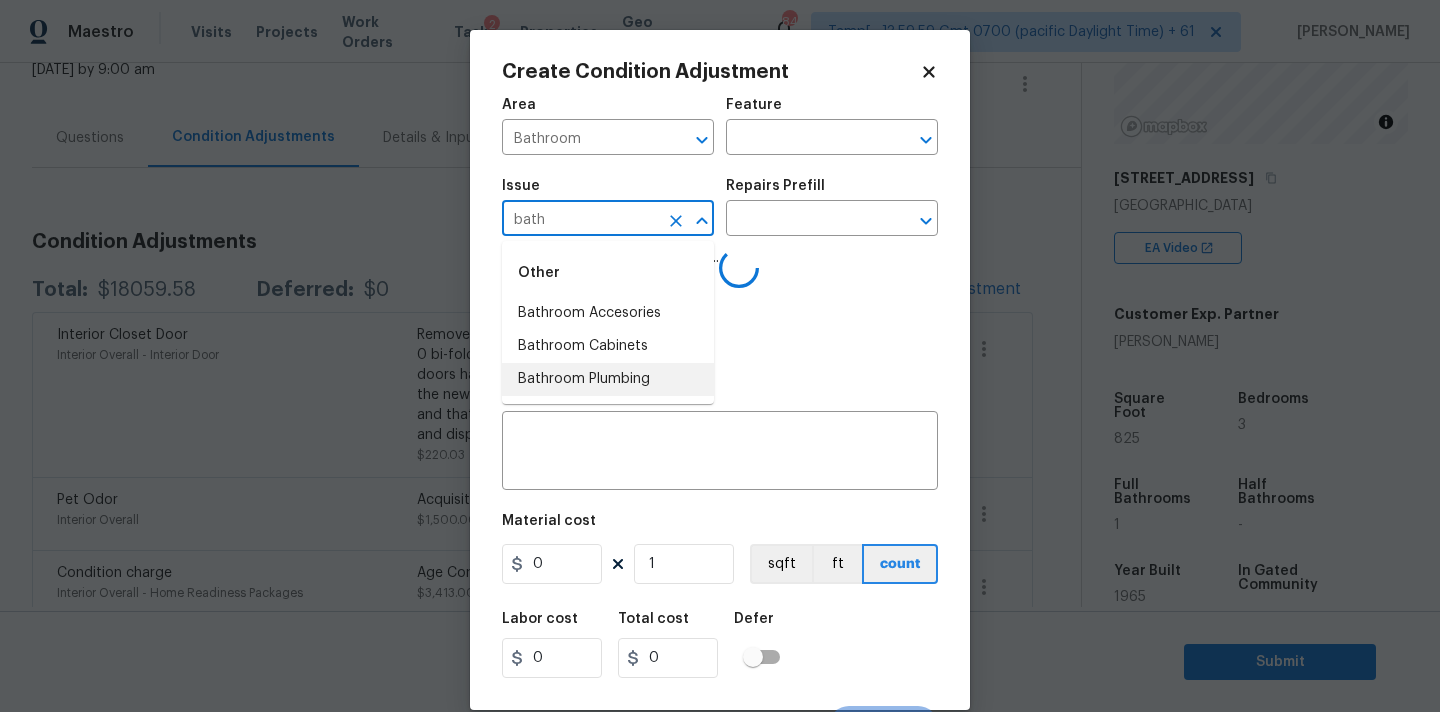 click on "Bathroom Plumbing" at bounding box center [608, 379] 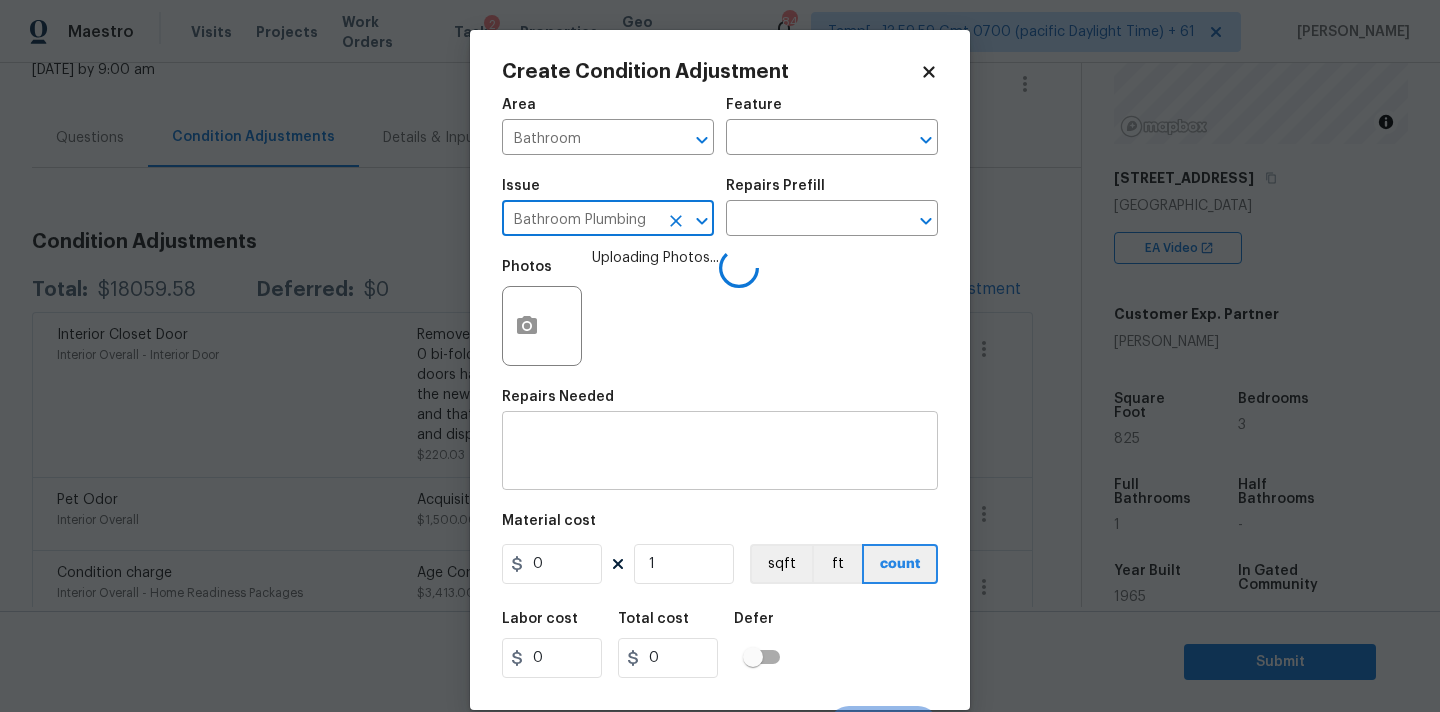 type on "Bathroom Plumbing" 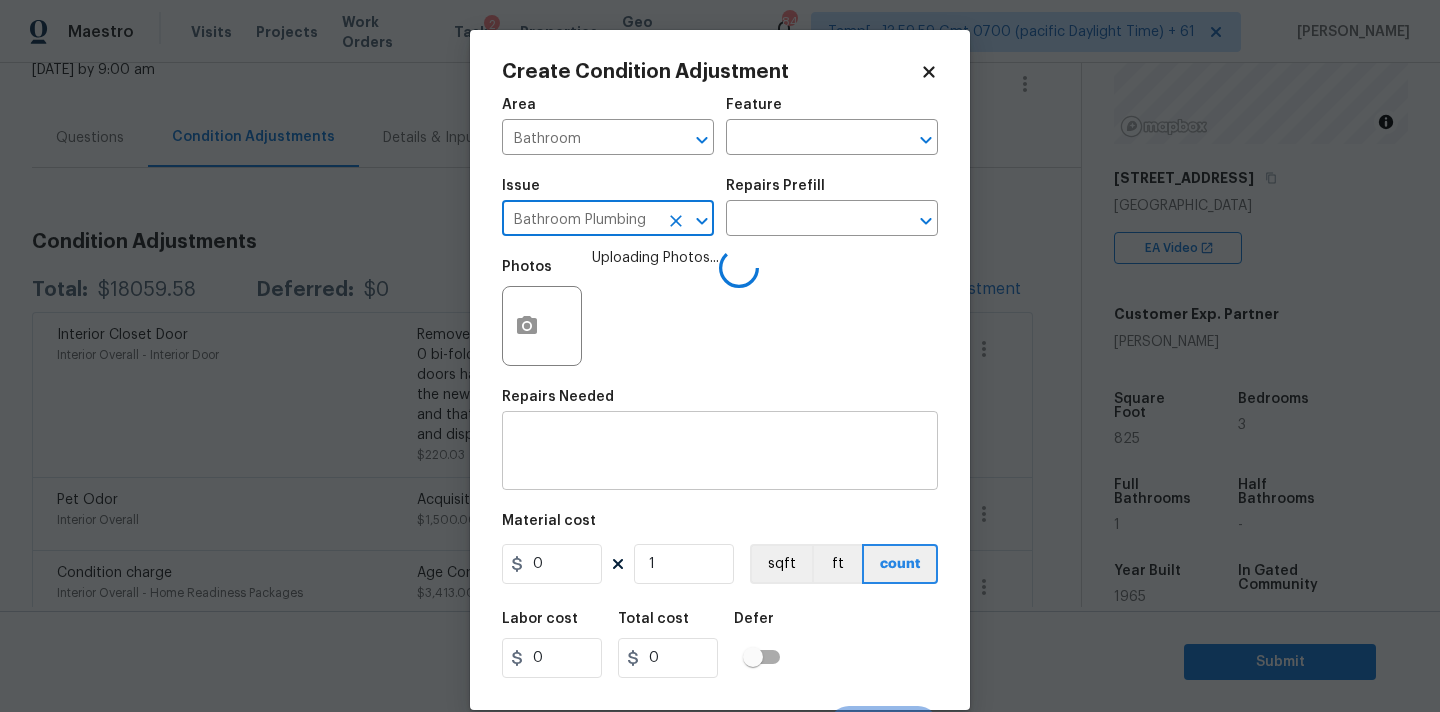 click at bounding box center [720, 453] 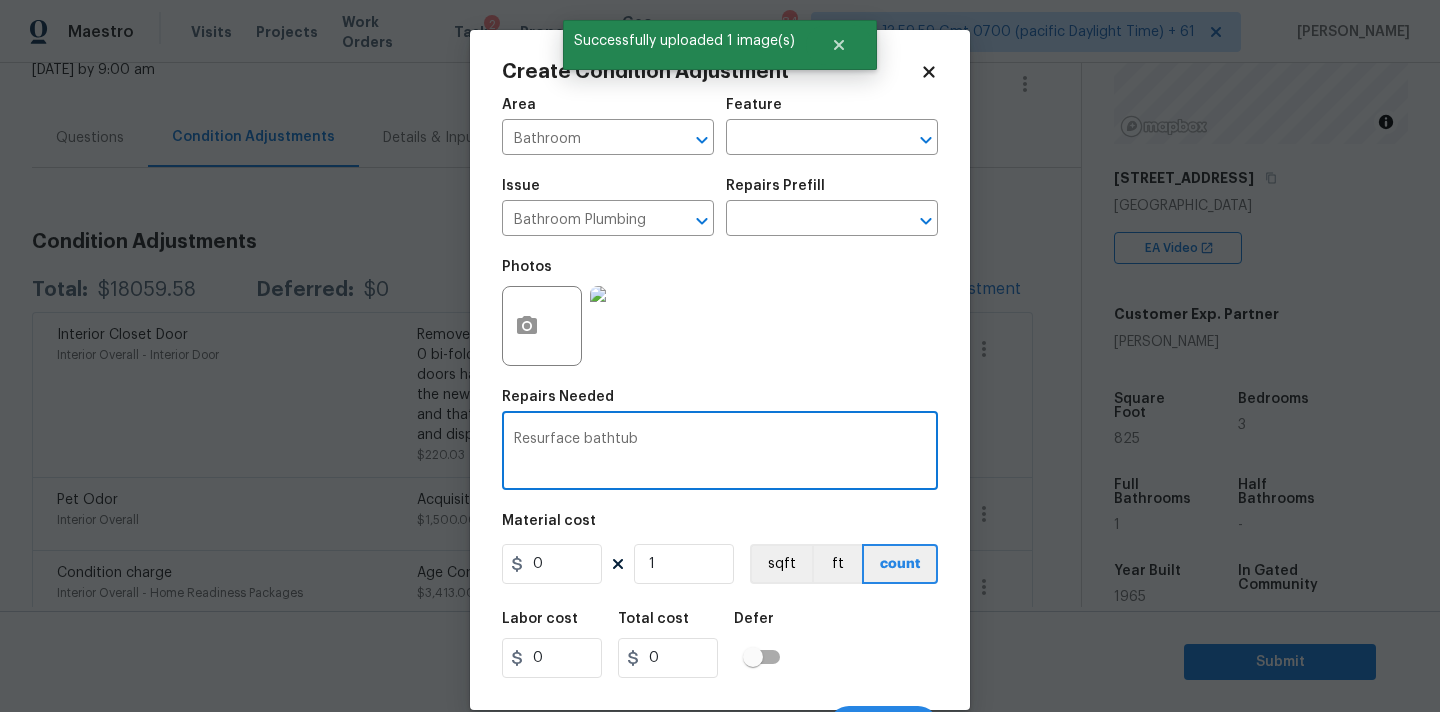 type on "Resurface bathtub" 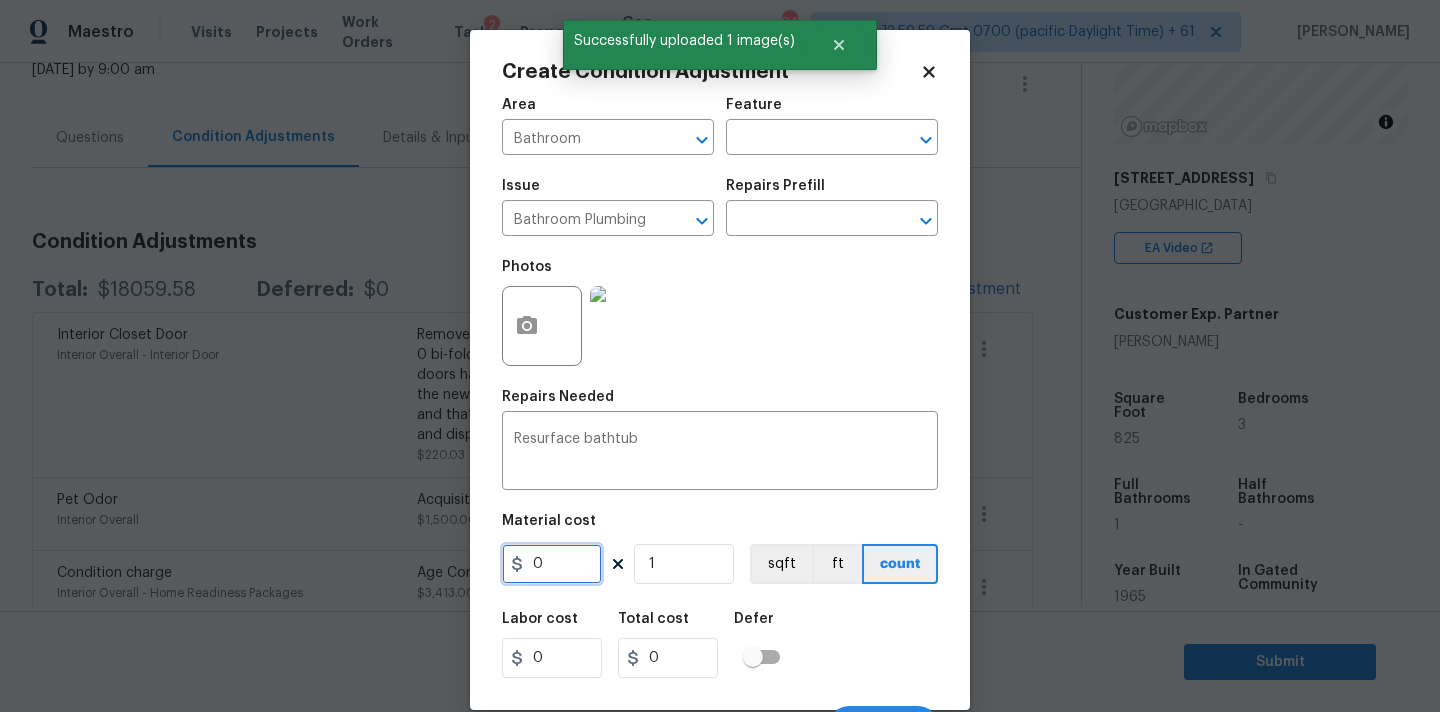 click on "0" at bounding box center (552, 564) 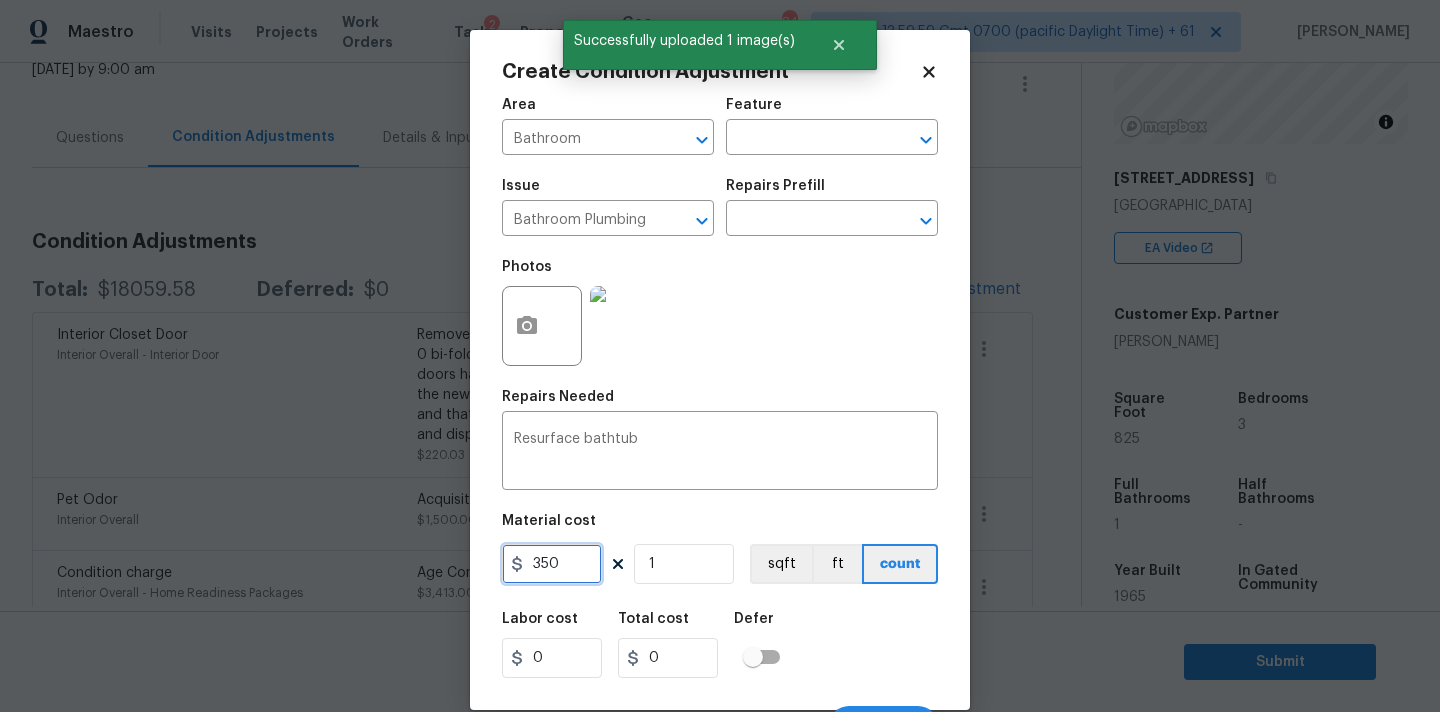 type on "350" 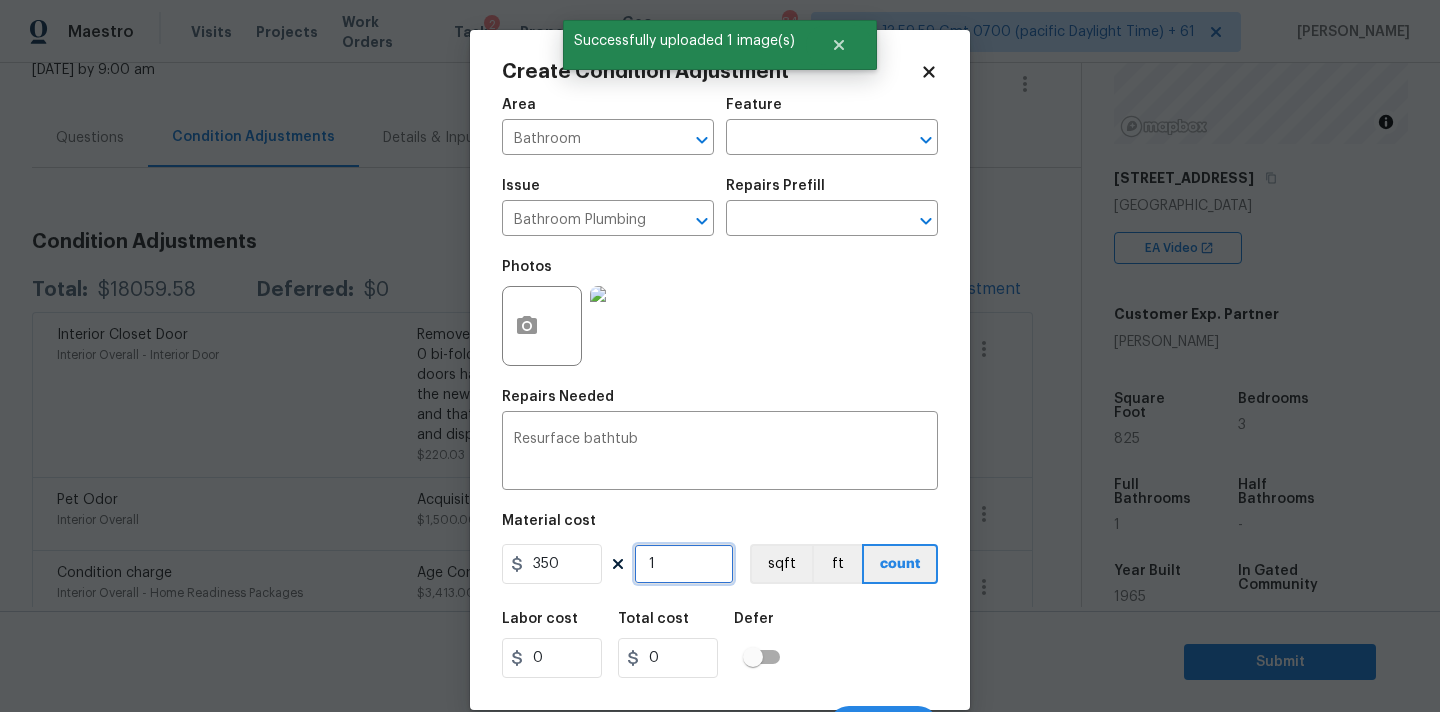 type on "350" 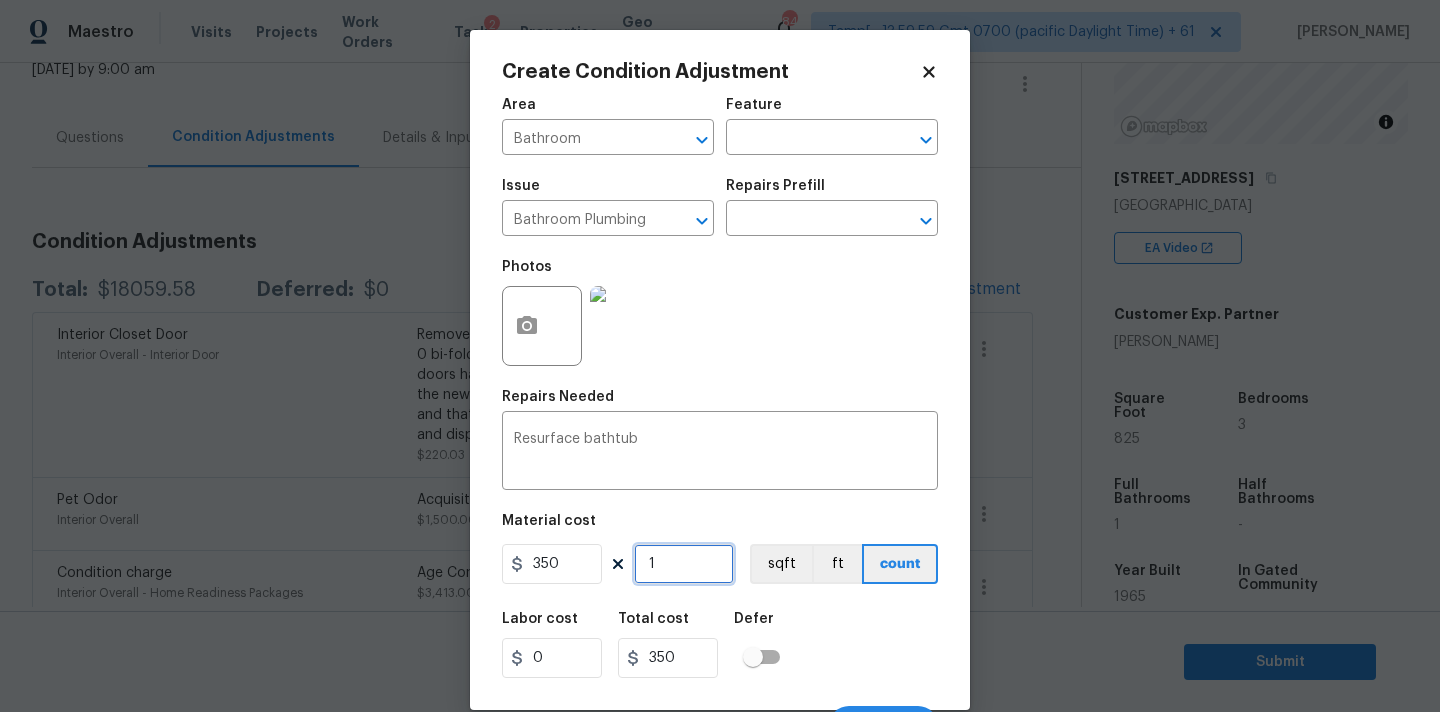 scroll, scrollTop: 35, scrollLeft: 0, axis: vertical 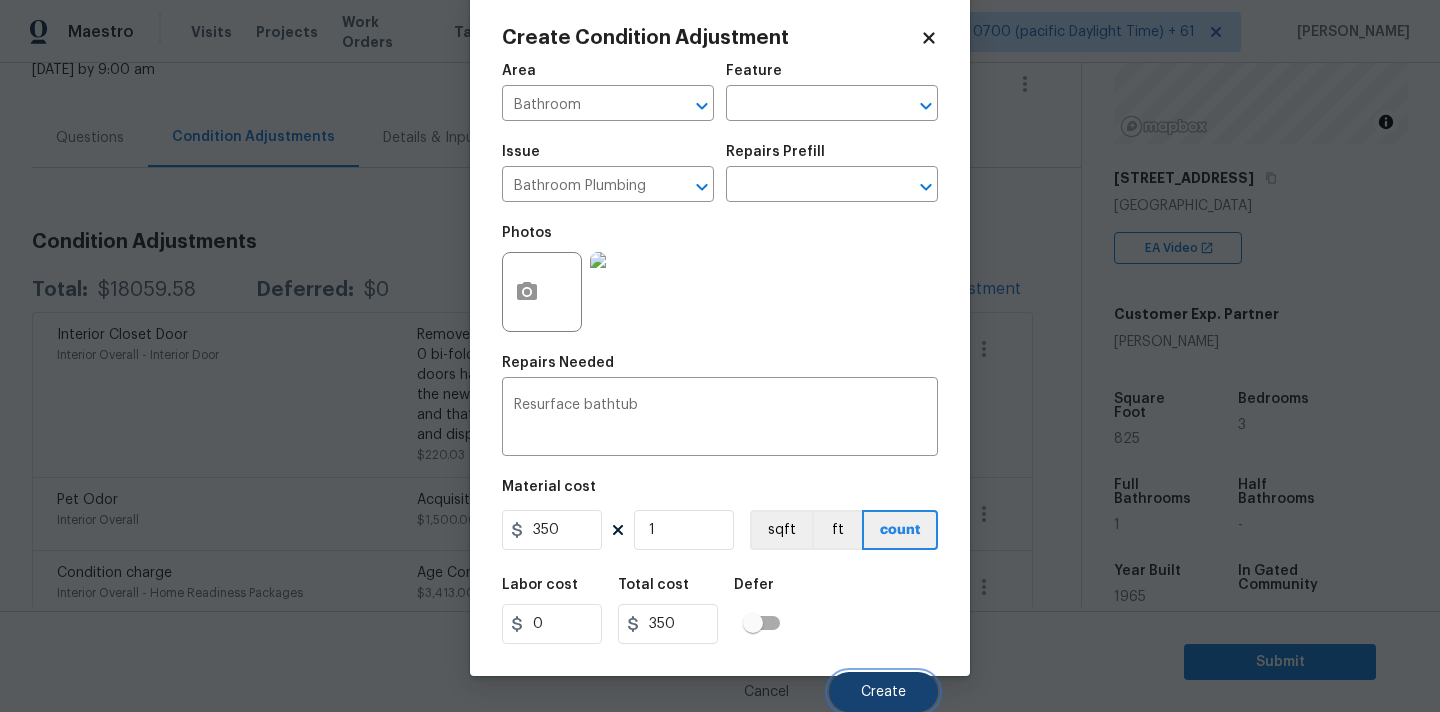 click on "Create" at bounding box center (883, 692) 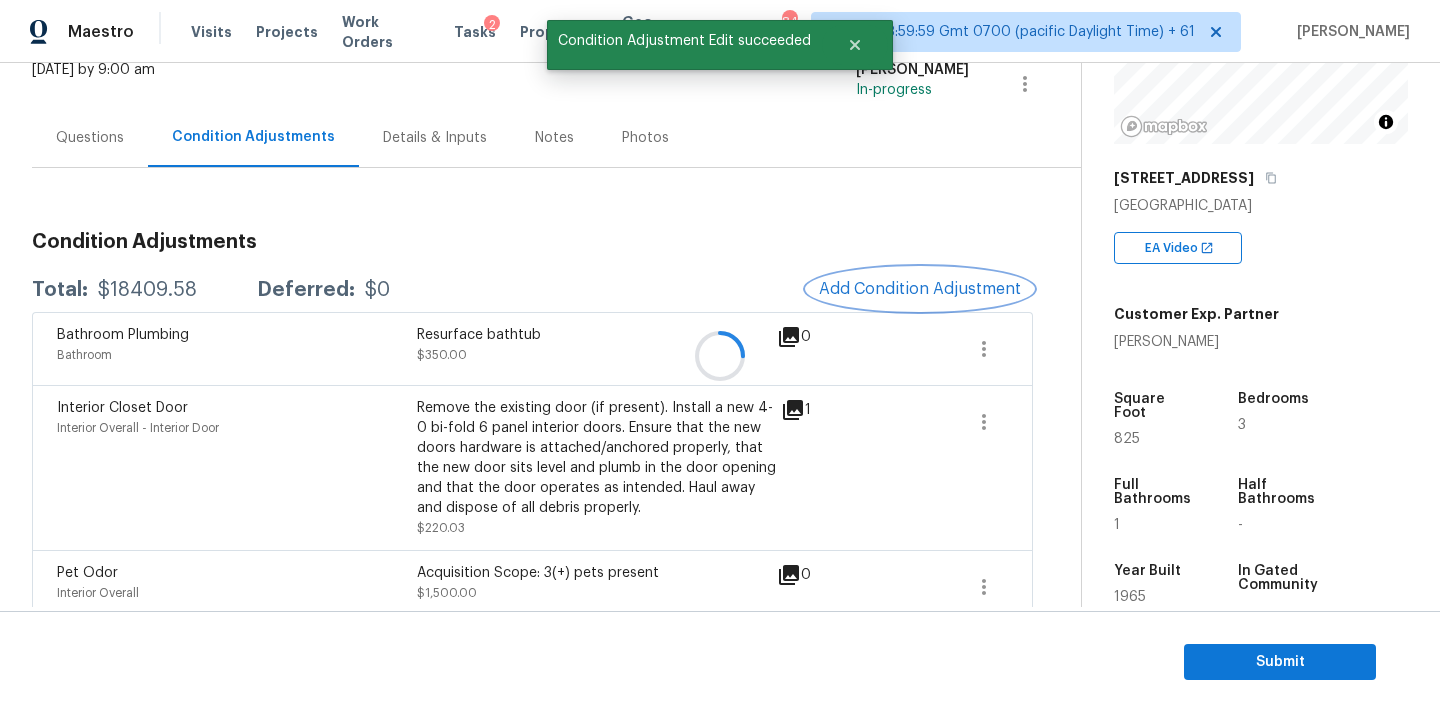 scroll, scrollTop: 0, scrollLeft: 0, axis: both 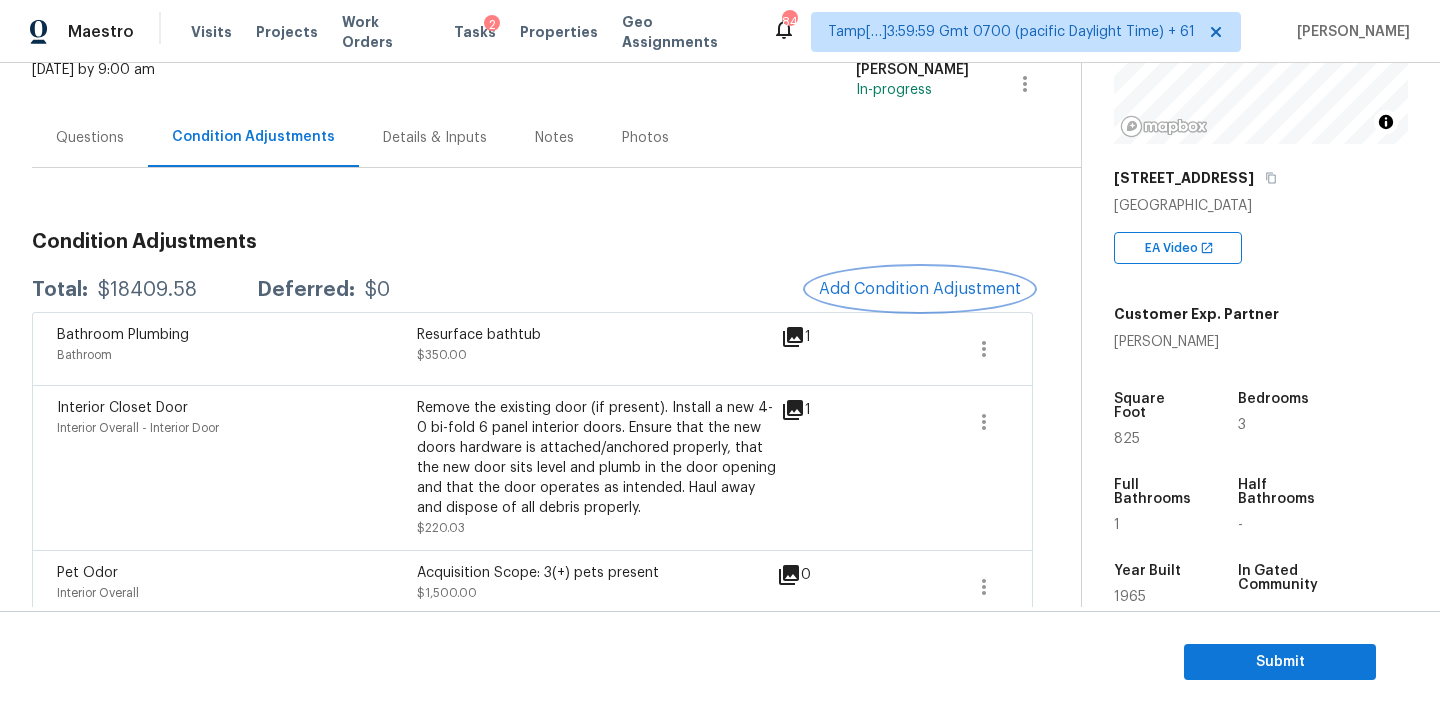 click on "Add Condition Adjustment" at bounding box center [920, 289] 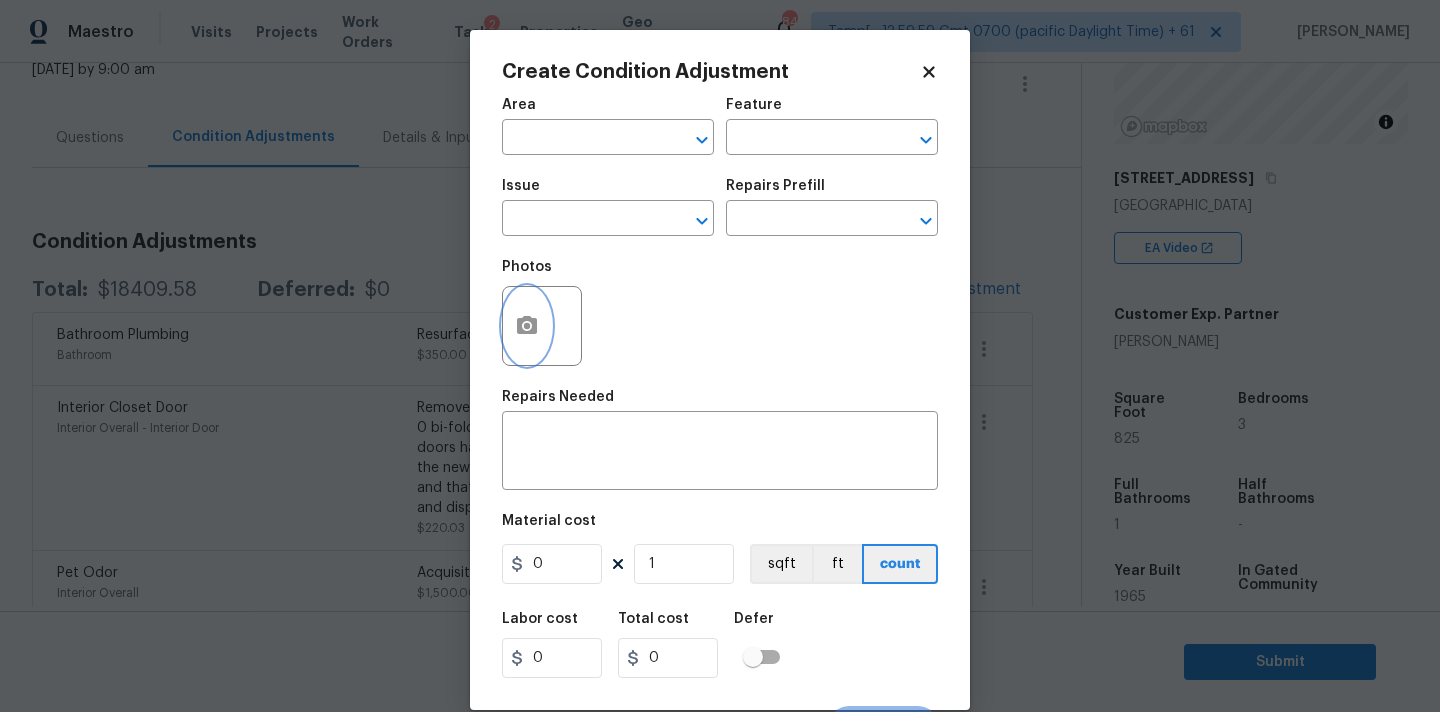 click at bounding box center (527, 326) 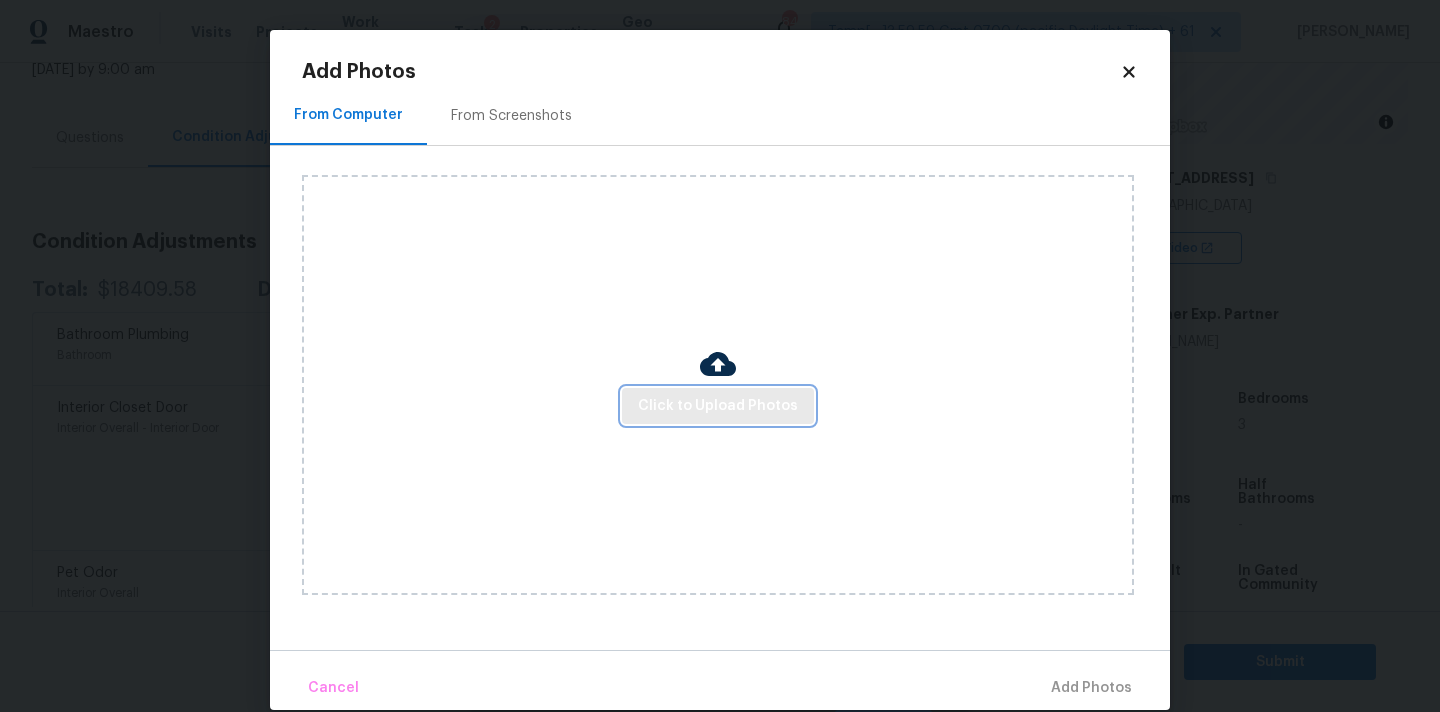 click on "Click to Upload Photos" at bounding box center (718, 406) 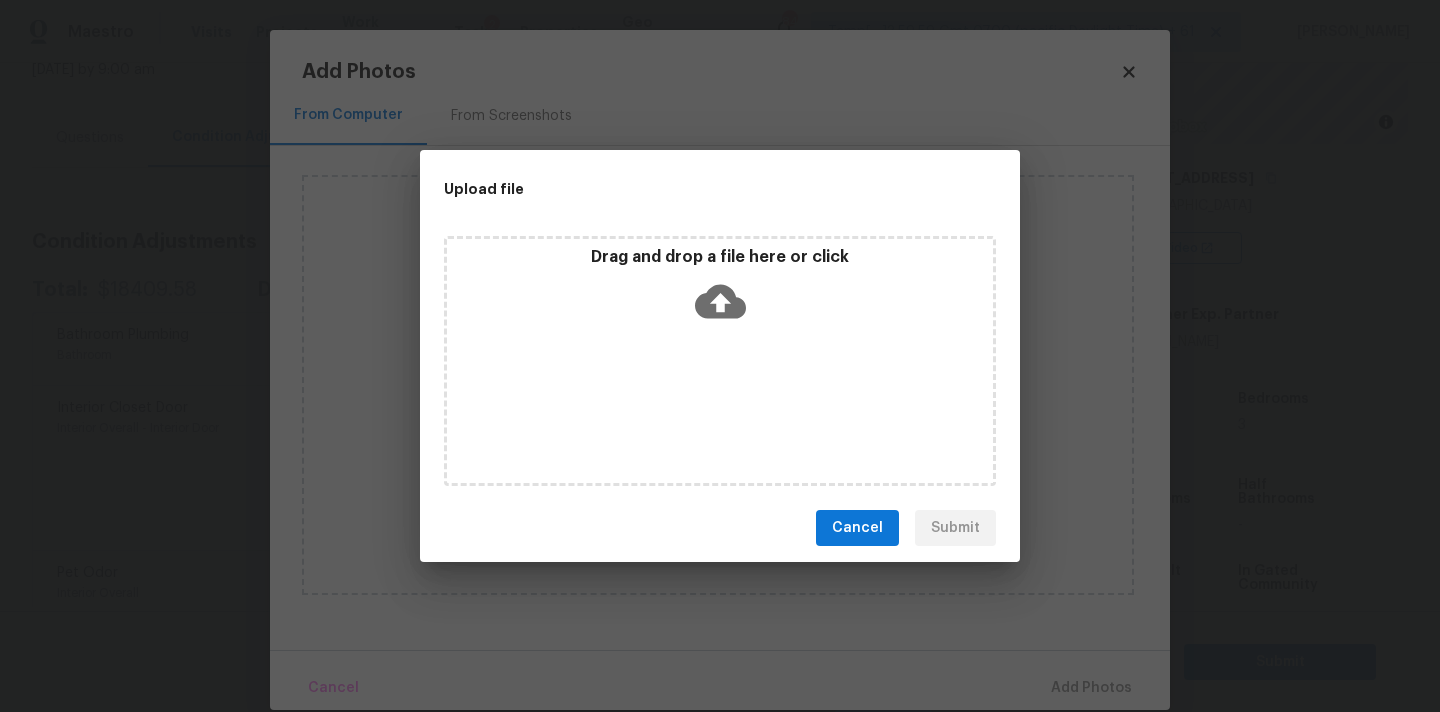click on "Drag and drop a file here or click" at bounding box center (720, 361) 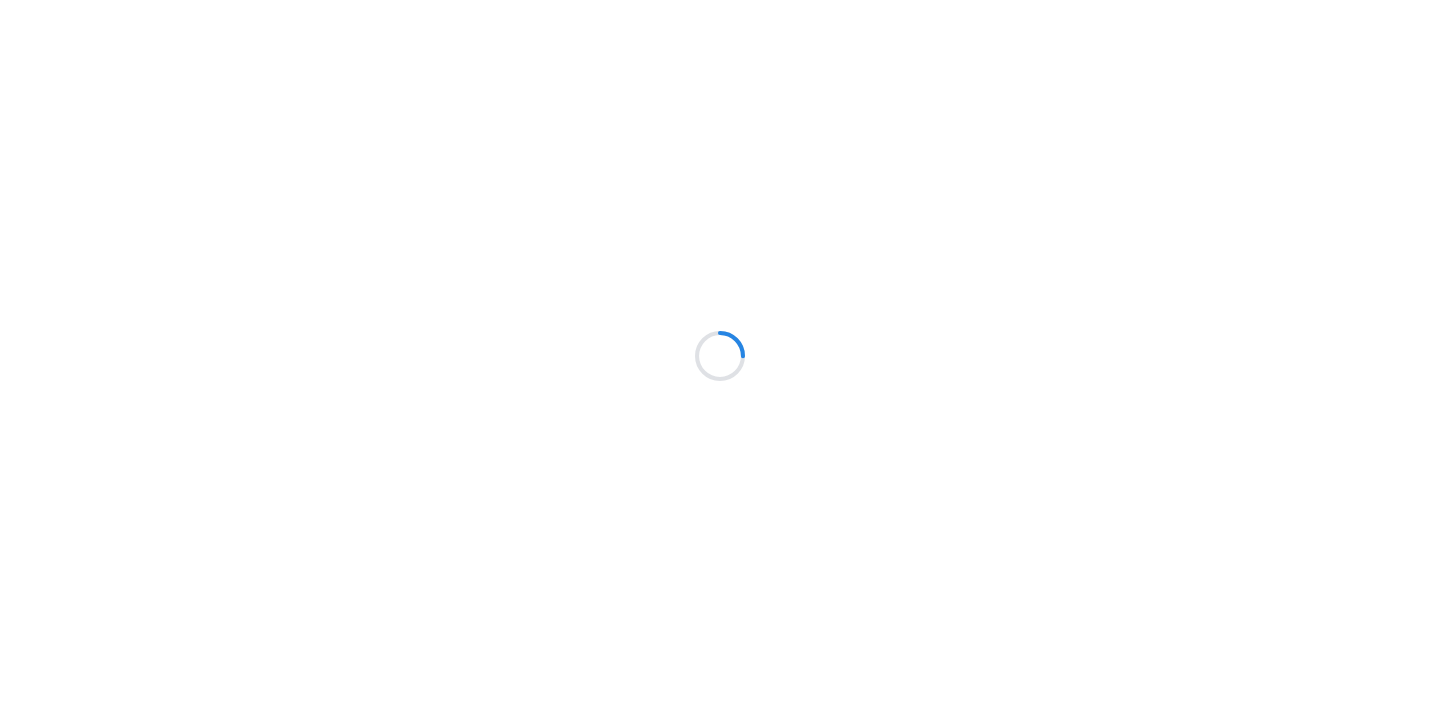 scroll, scrollTop: 0, scrollLeft: 0, axis: both 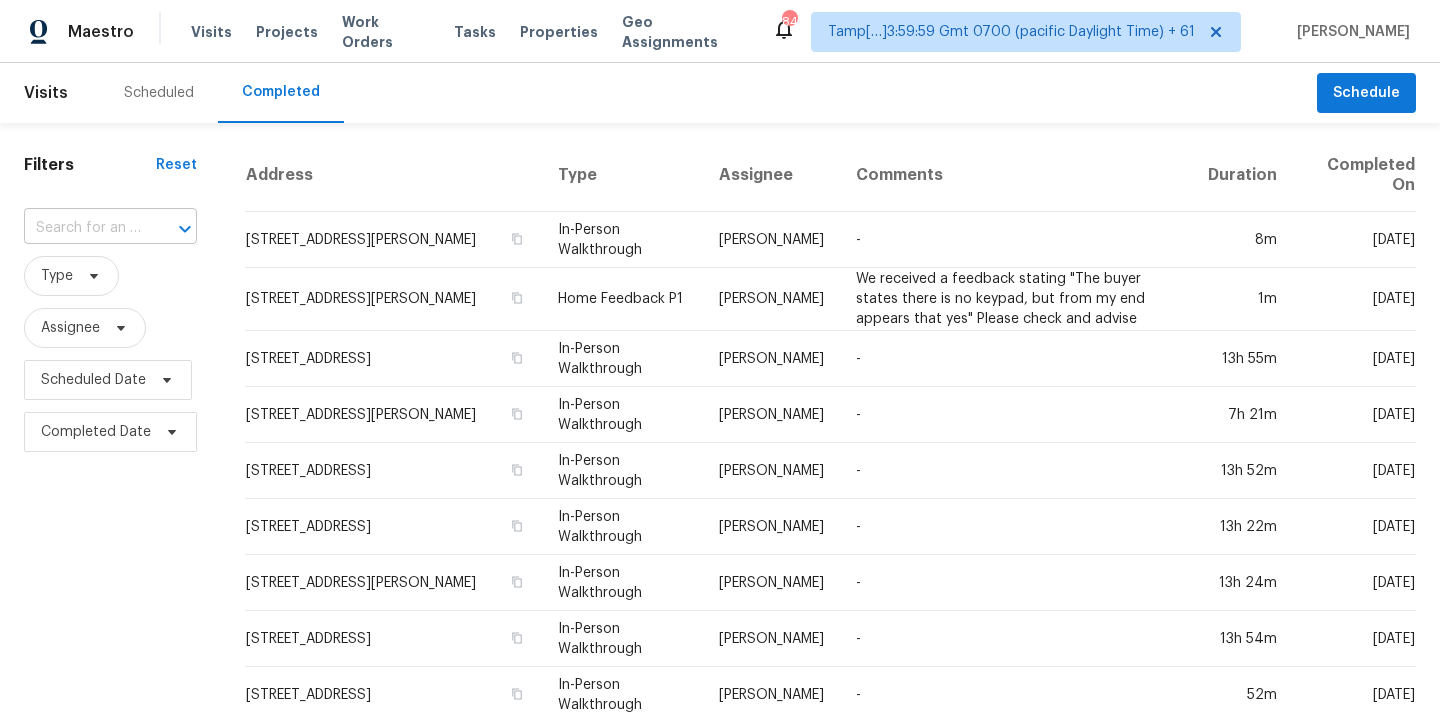 click at bounding box center [82, 228] 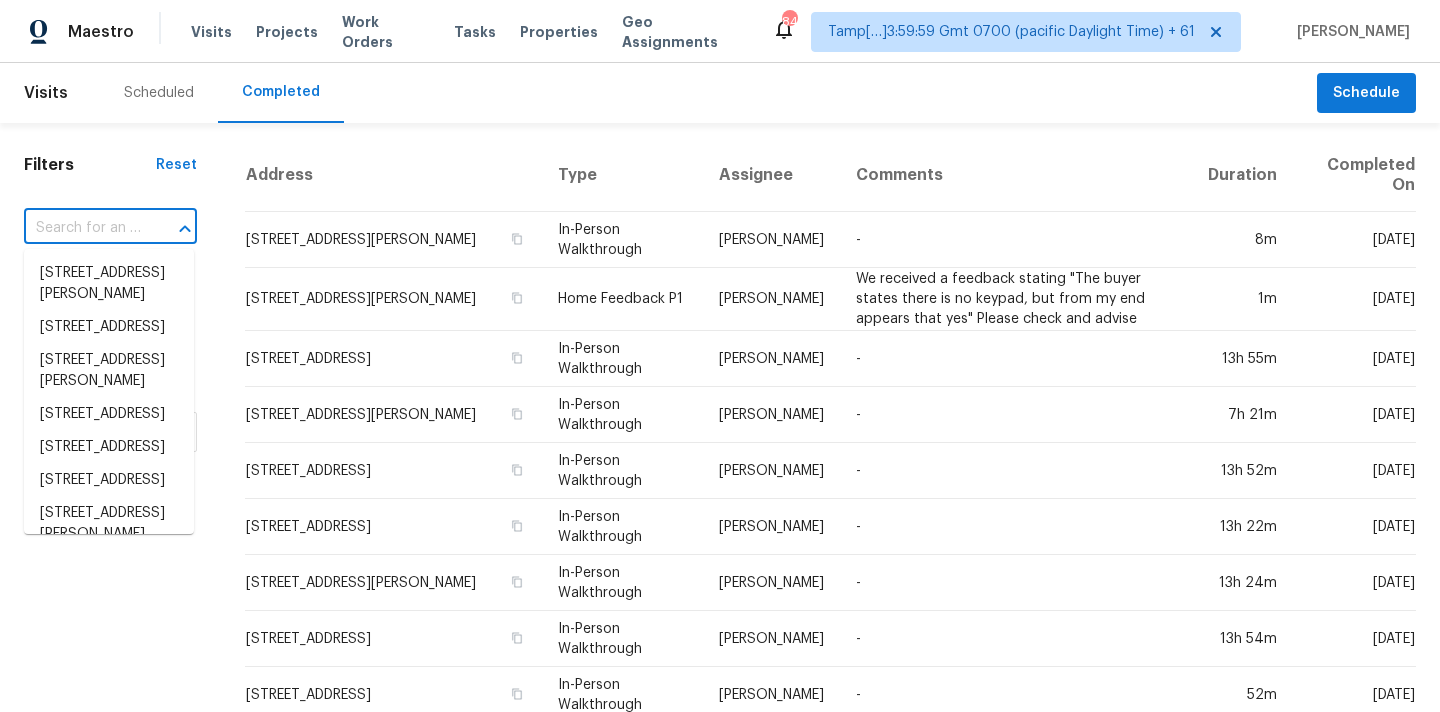 paste on "[STREET_ADDRESS][PERSON_NAME]" 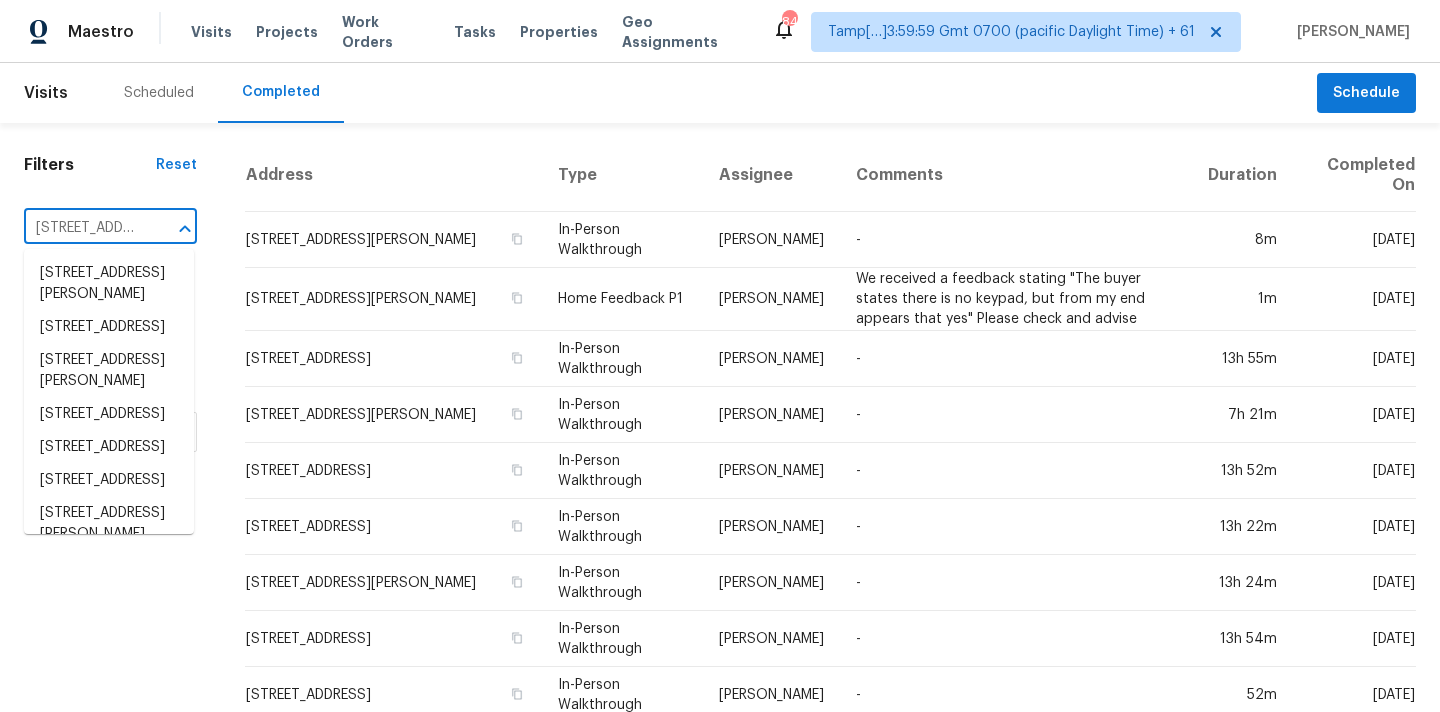 scroll, scrollTop: 0, scrollLeft: 180, axis: horizontal 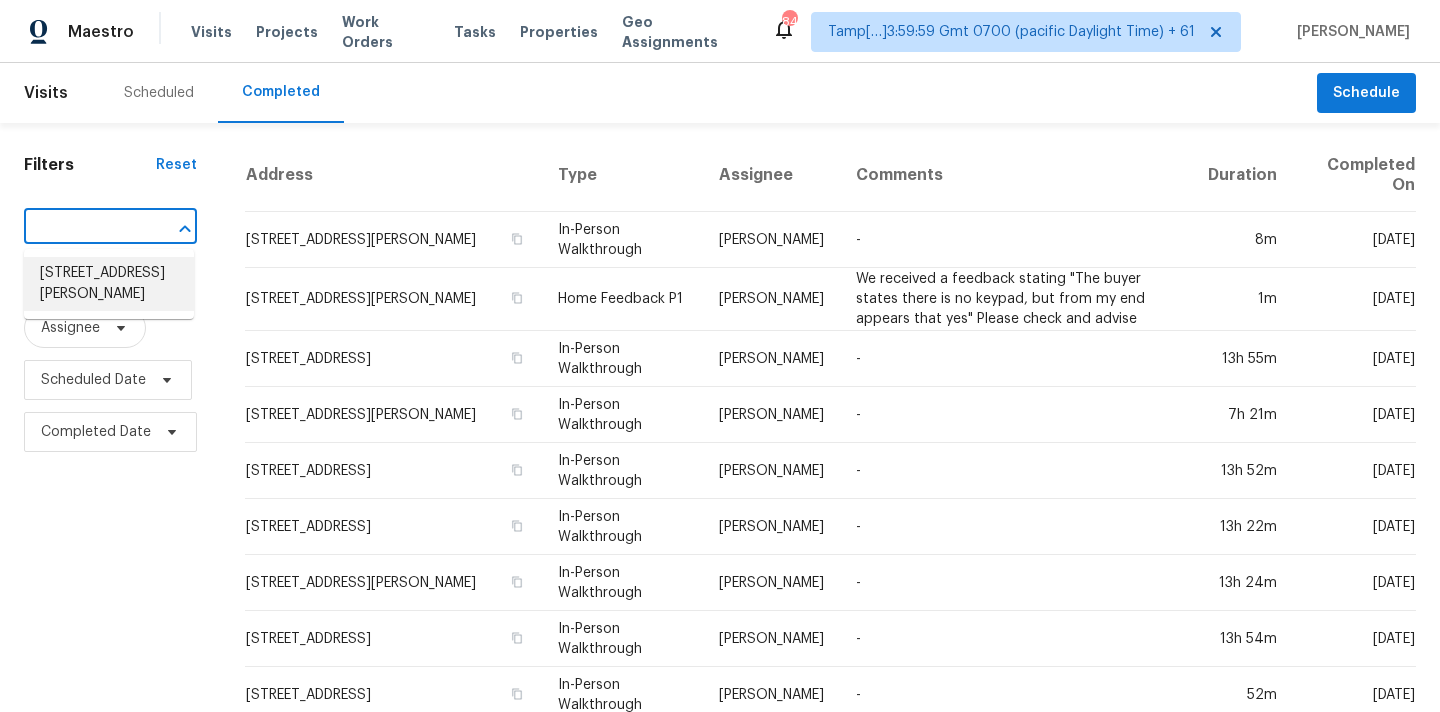 click on "[STREET_ADDRESS][PERSON_NAME]" at bounding box center [109, 284] 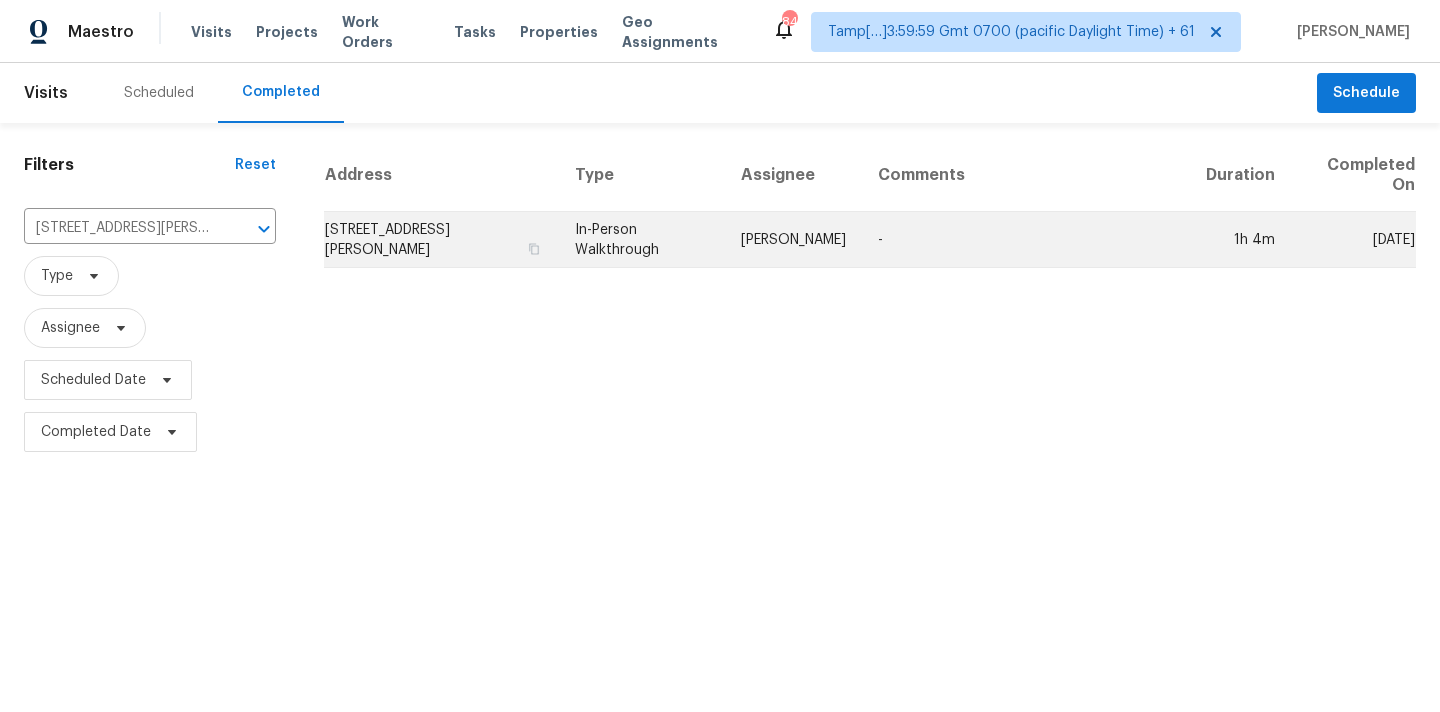click on "[PERSON_NAME]" at bounding box center [793, 240] 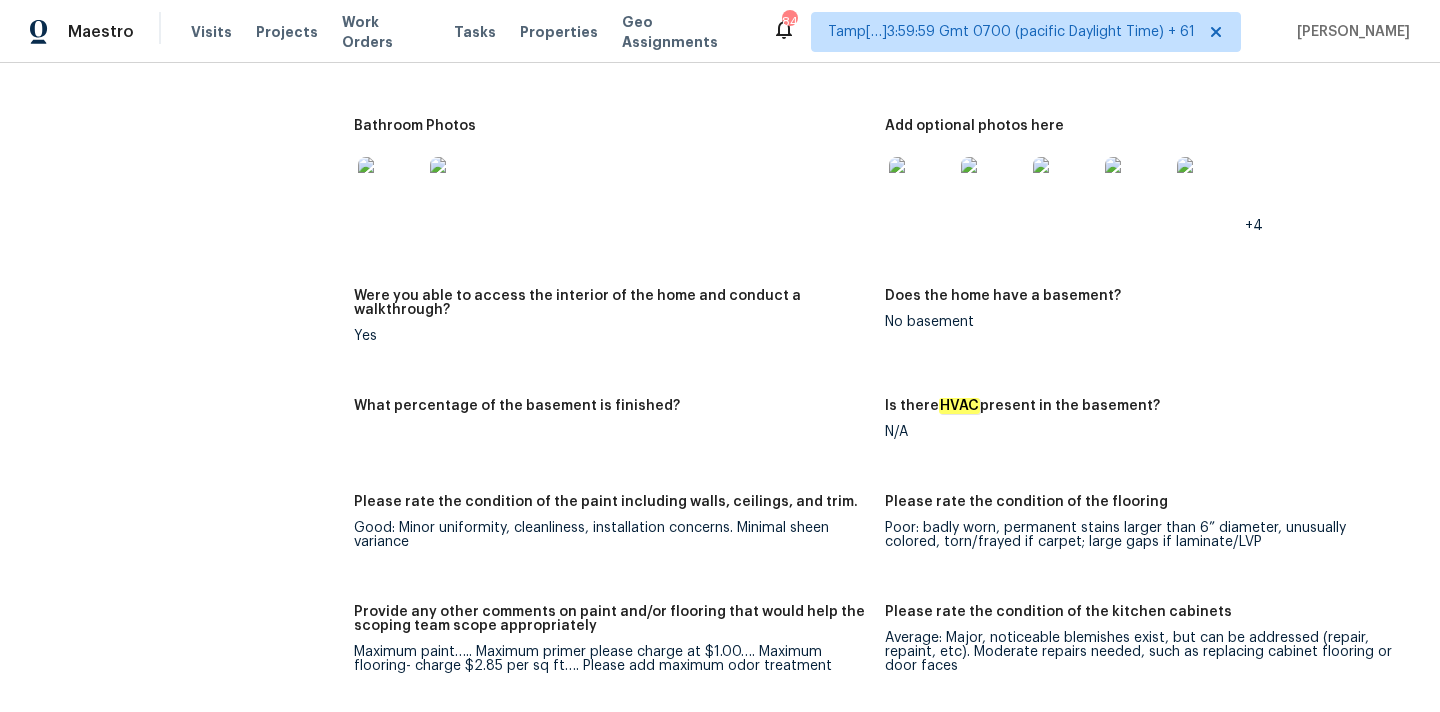 scroll, scrollTop: 2604, scrollLeft: 0, axis: vertical 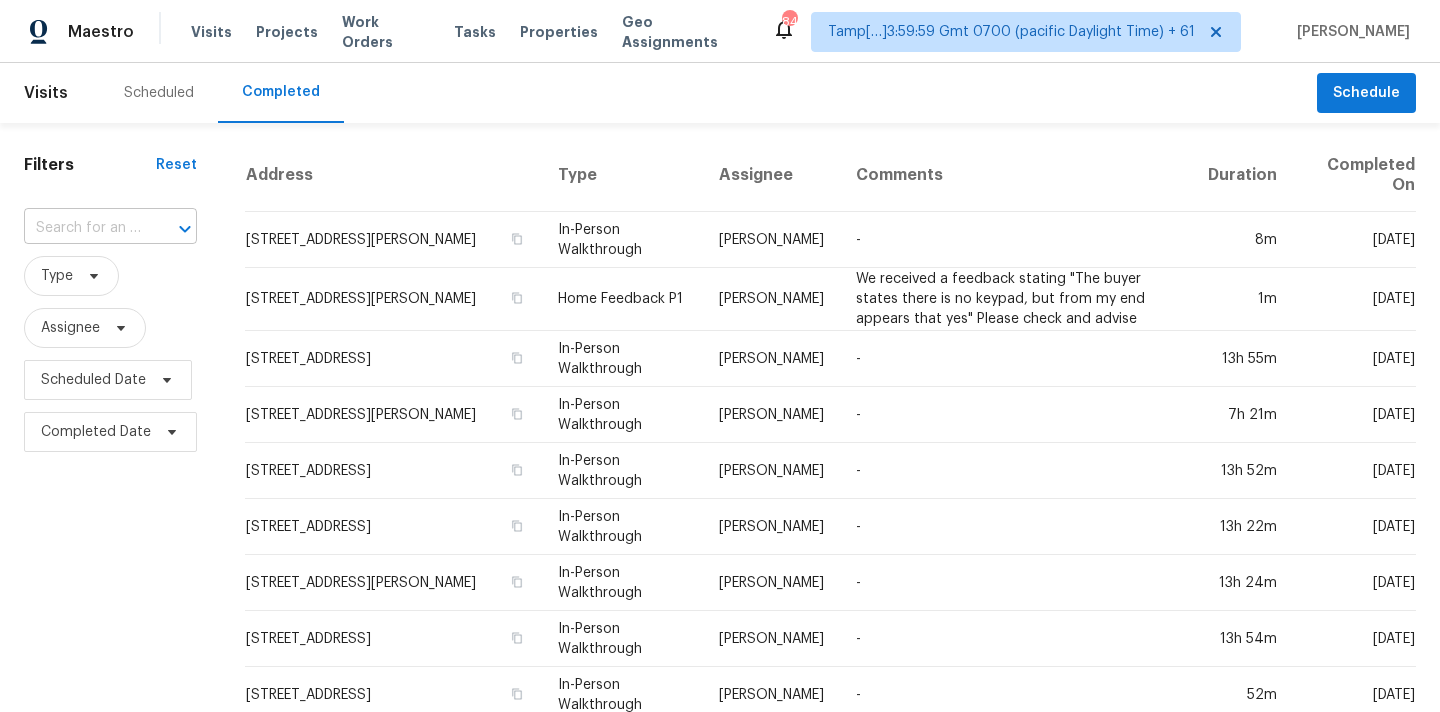 click at bounding box center [82, 228] 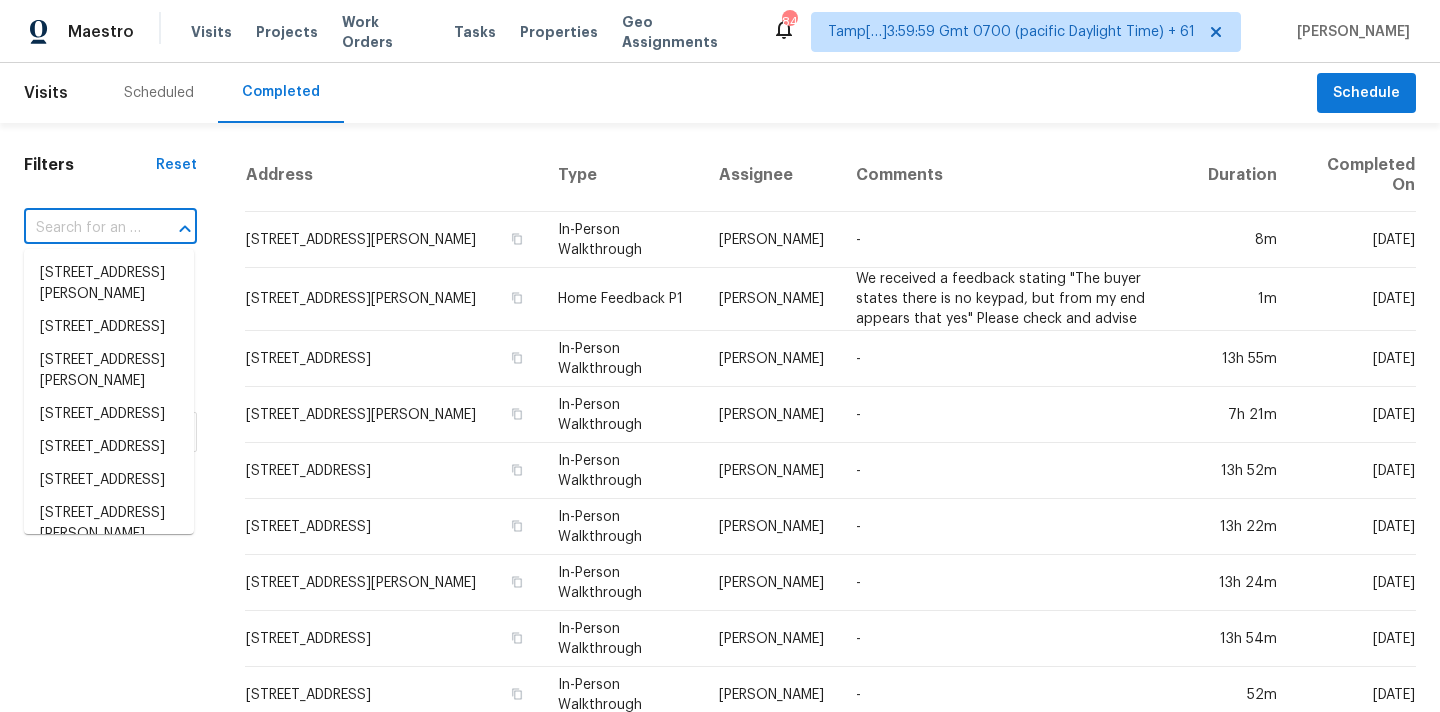 paste on "309 Greenwell Ave, Cincinnati, OH 45238" 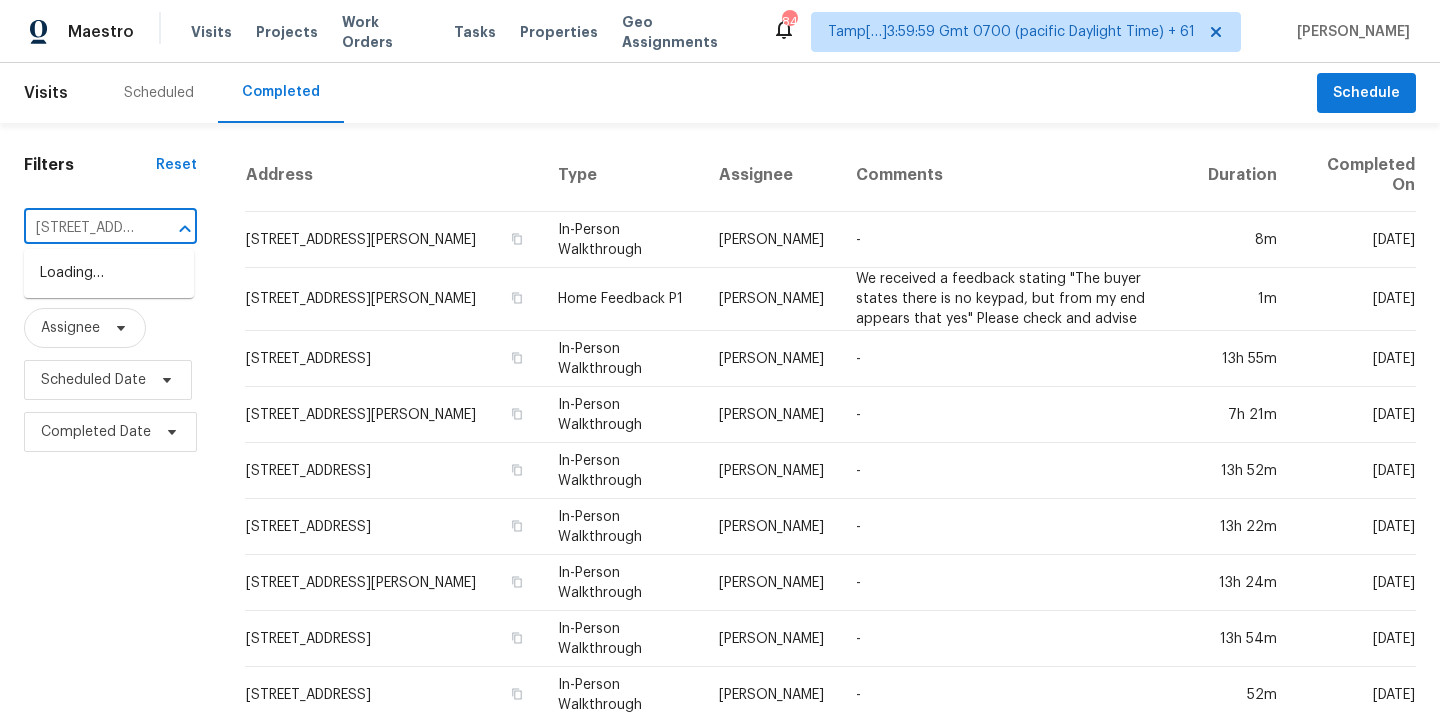 scroll, scrollTop: 0, scrollLeft: 170, axis: horizontal 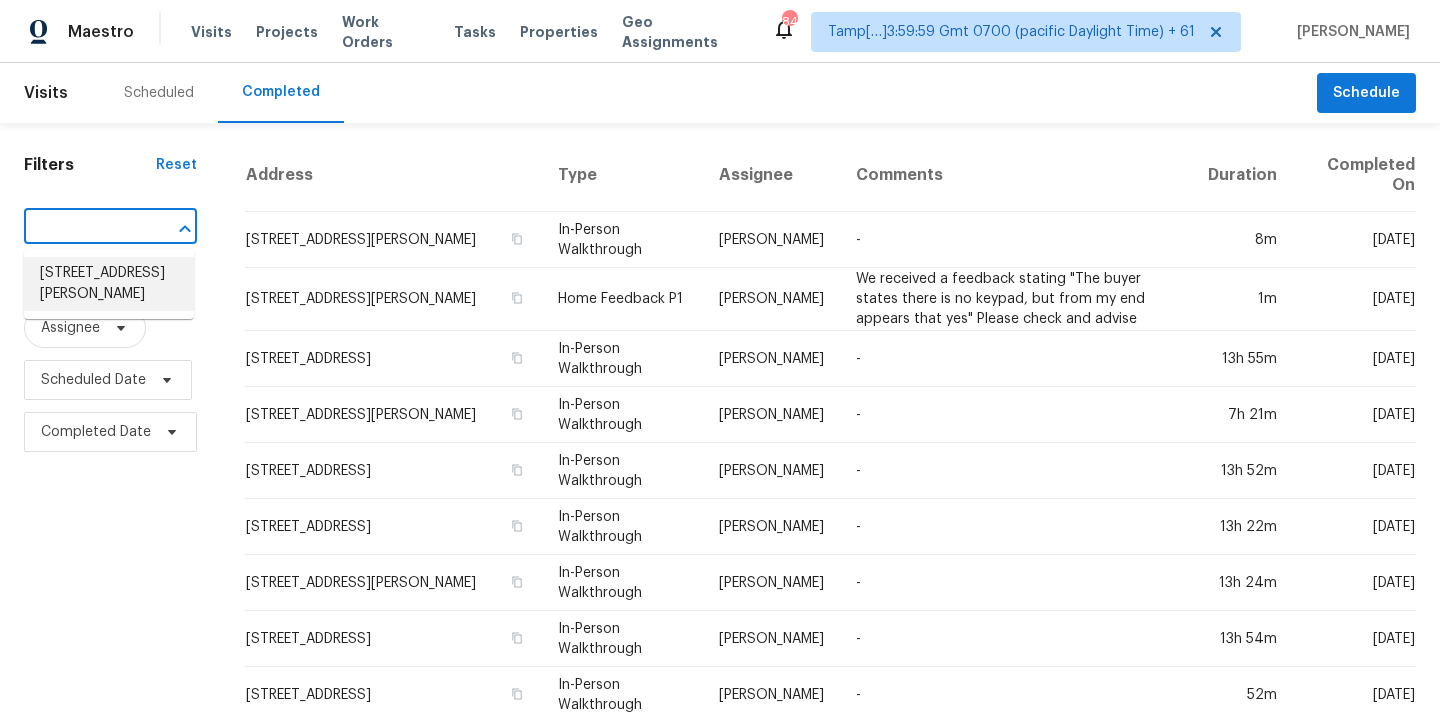 click on "309 Greenwell Ave, Cincinnati, OH 45238" at bounding box center [109, 284] 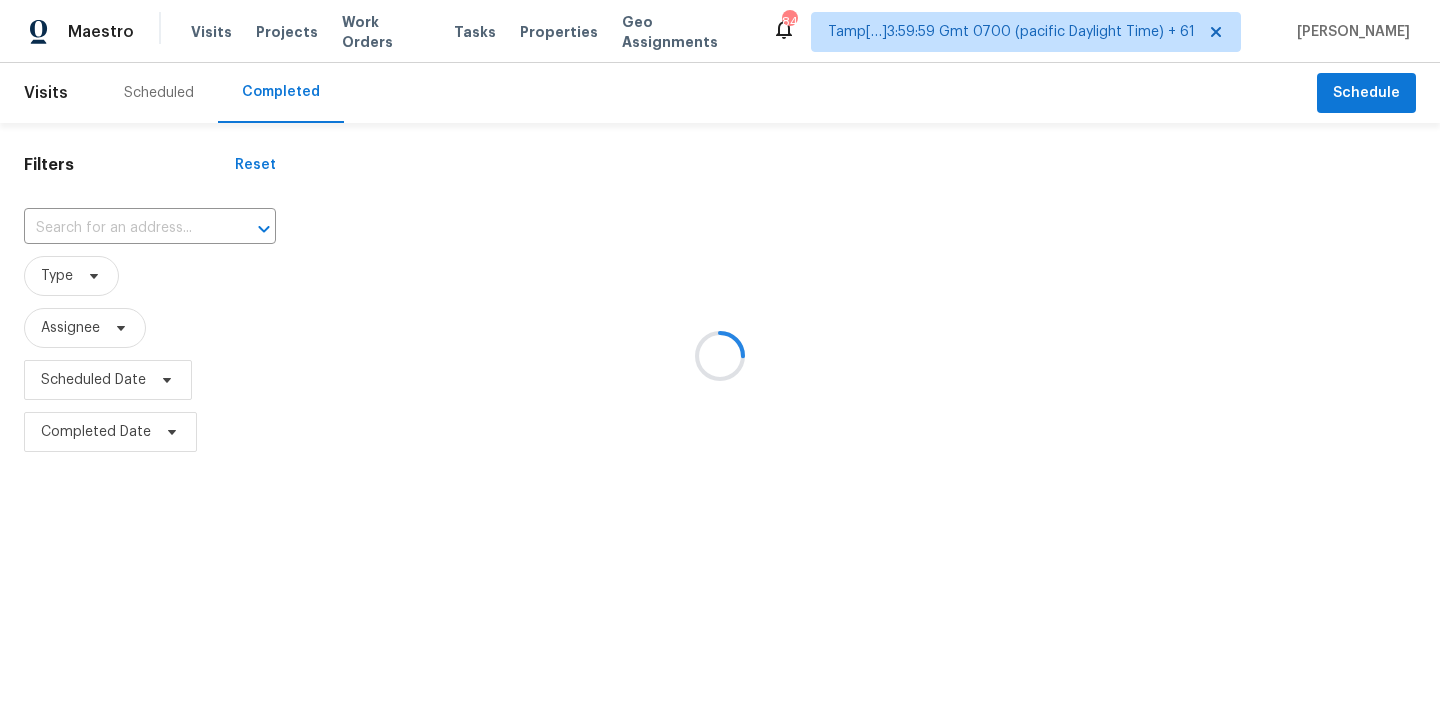 type on "309 Greenwell Ave, Cincinnati, OH 45238" 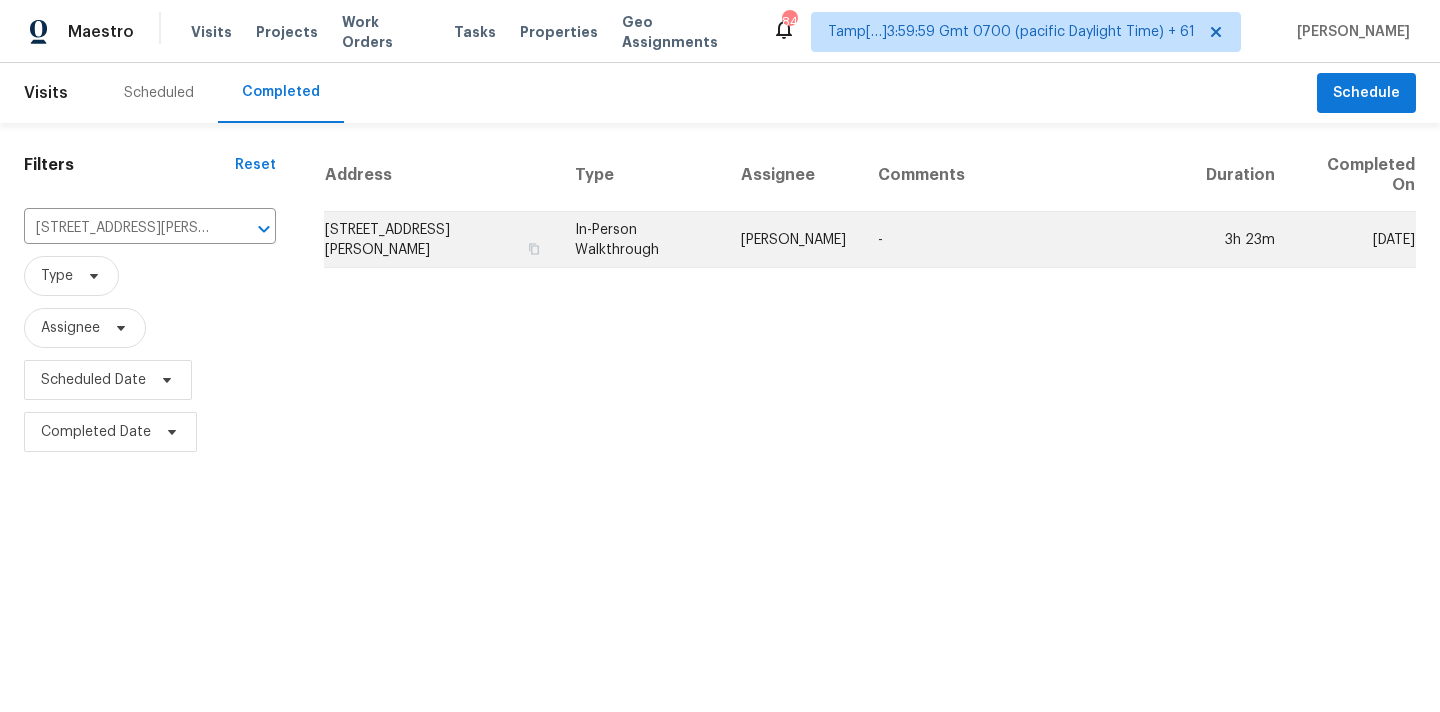 click on "[PERSON_NAME]" at bounding box center (793, 240) 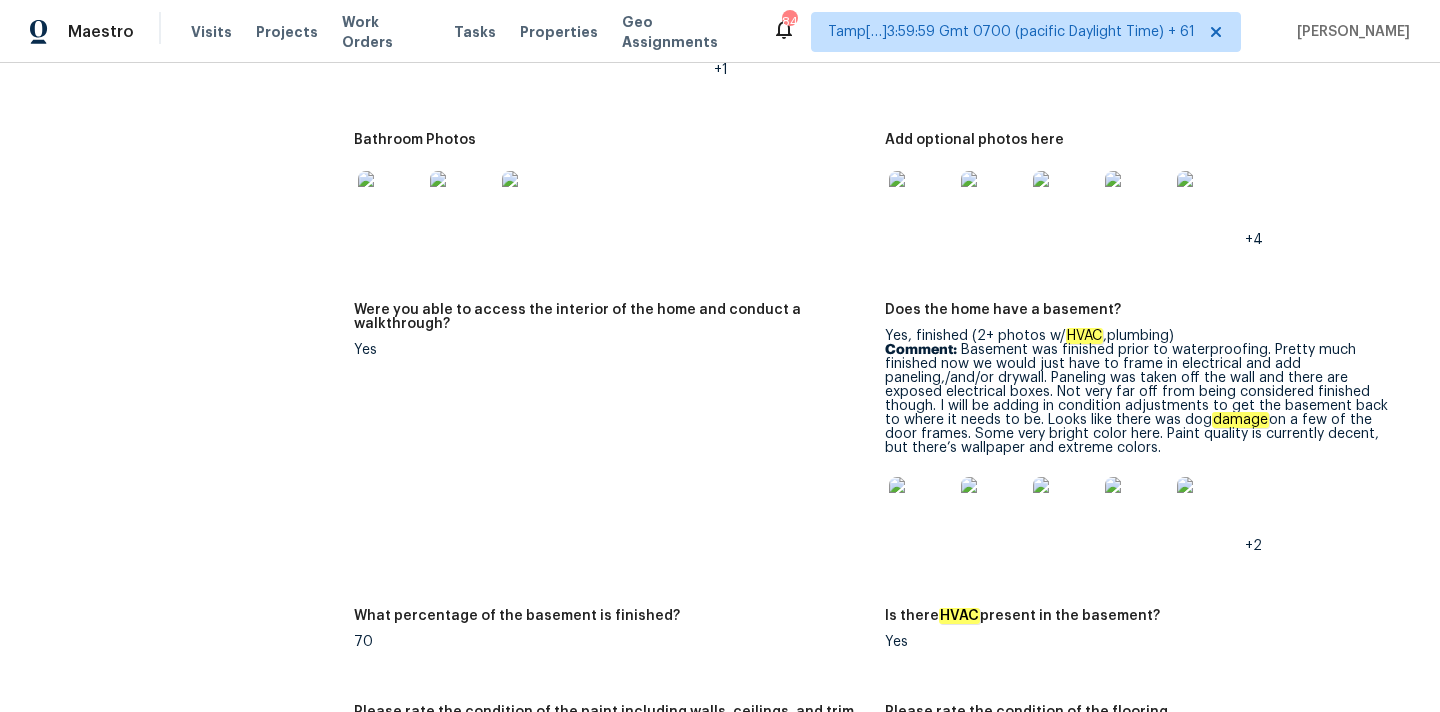scroll, scrollTop: 2544, scrollLeft: 0, axis: vertical 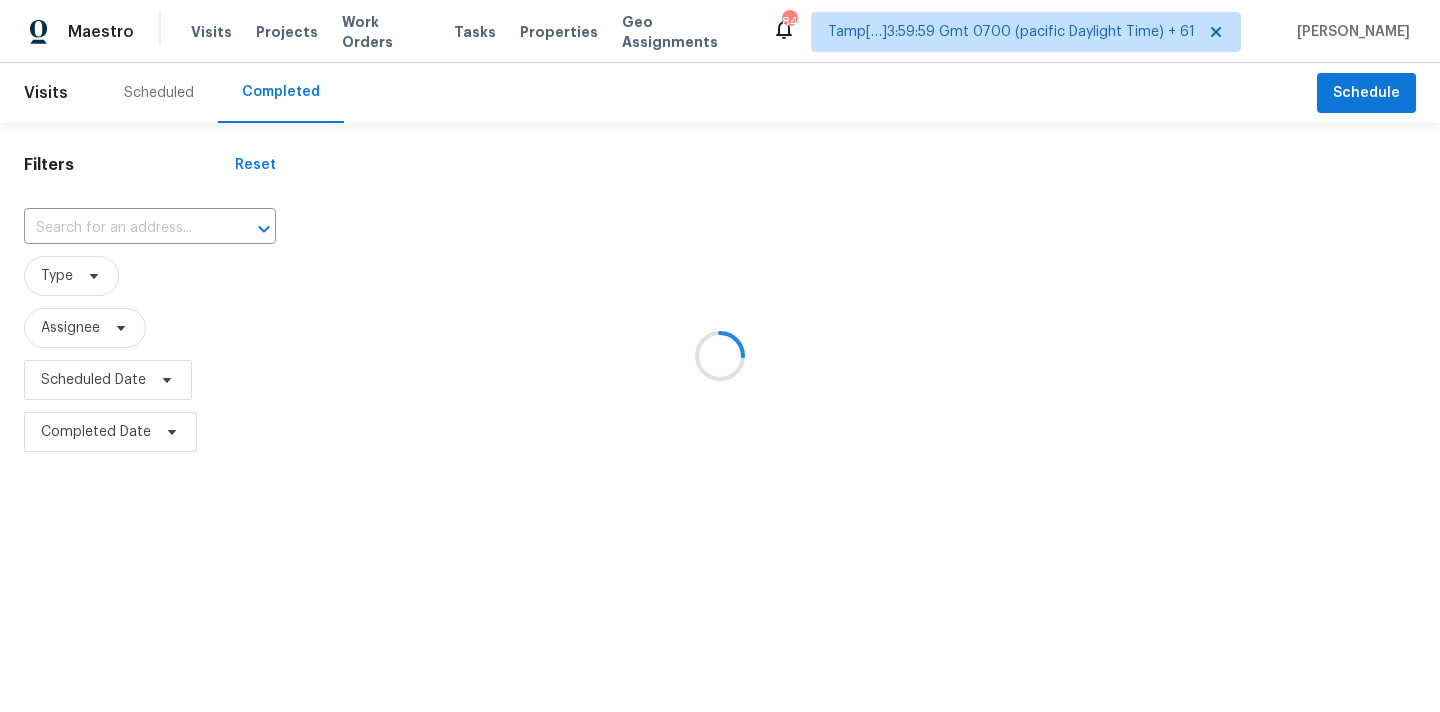 click at bounding box center [720, 356] 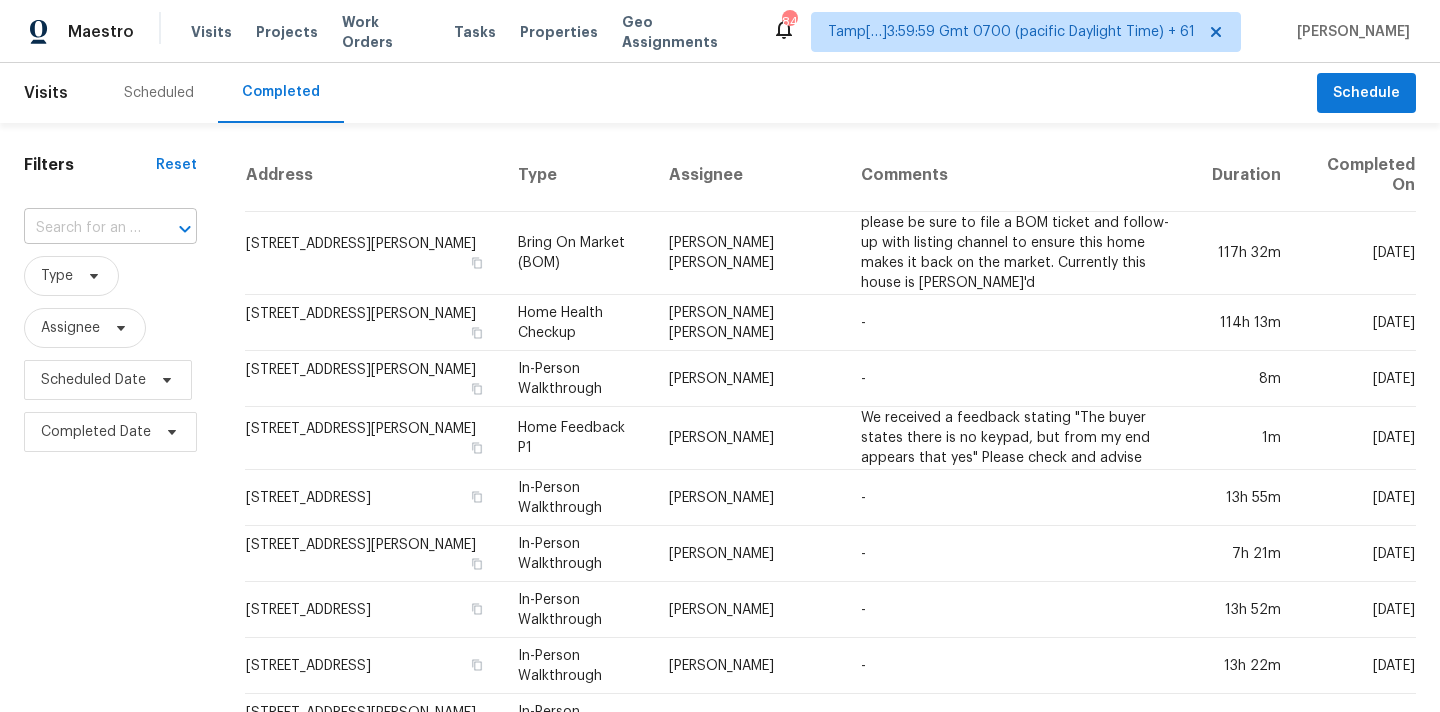 click at bounding box center (82, 228) 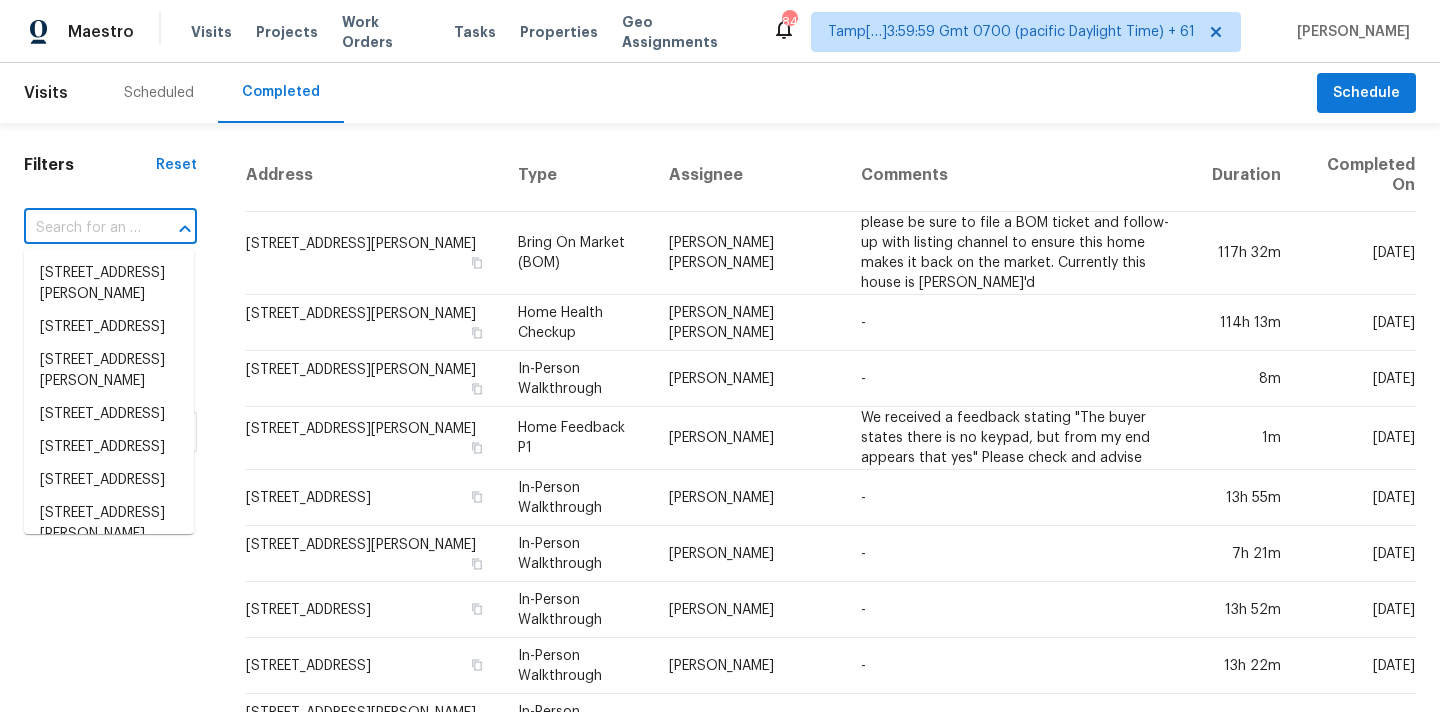 paste on "541 Basswood Rd, Columbus, OH 43207" 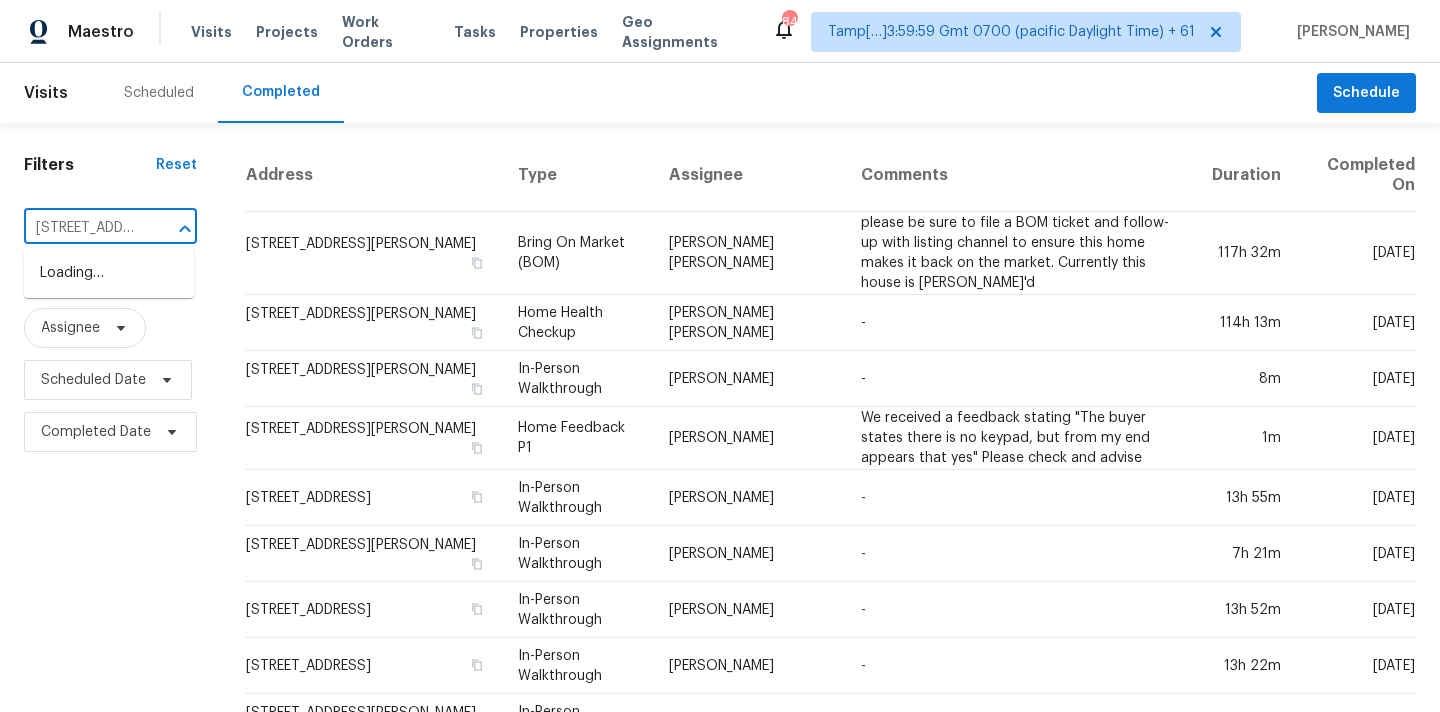 scroll, scrollTop: 0, scrollLeft: 159, axis: horizontal 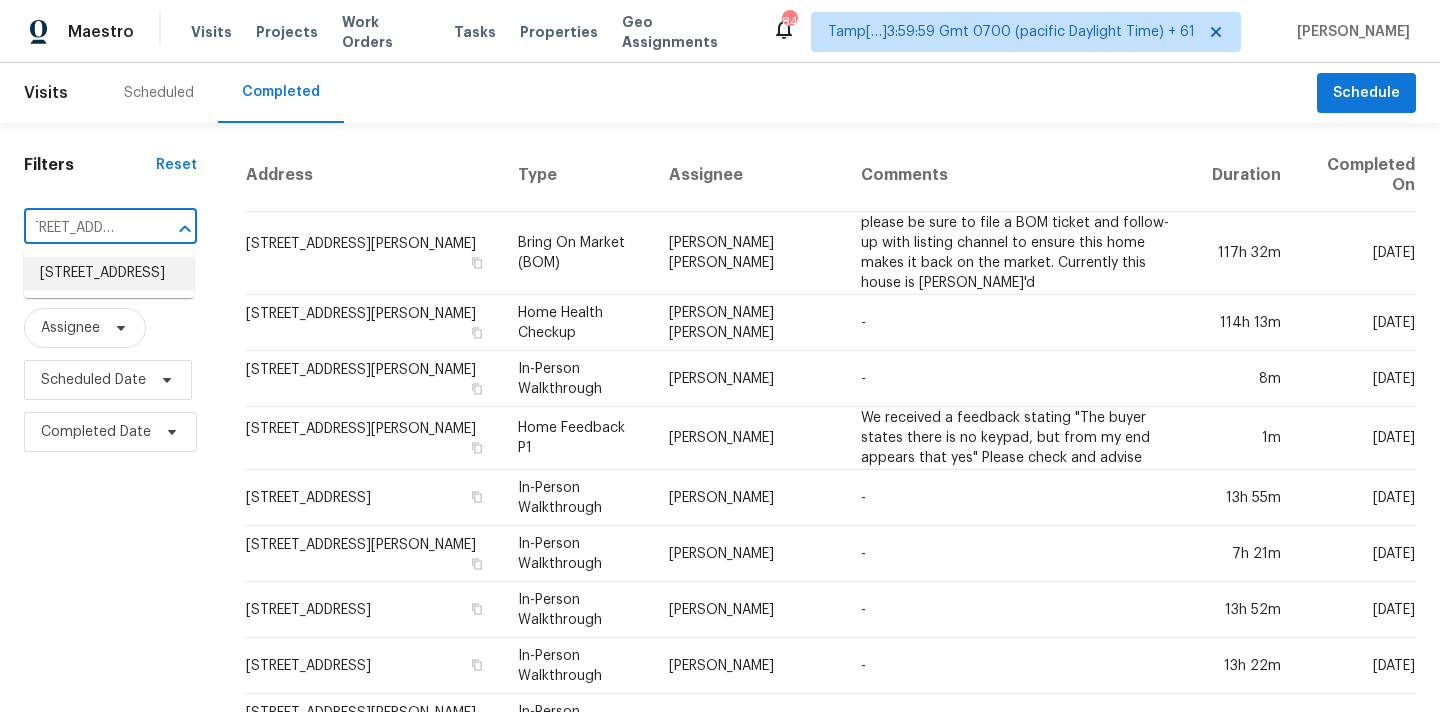 click on "541 Basswood Rd, Columbus, OH 43207" at bounding box center [109, 273] 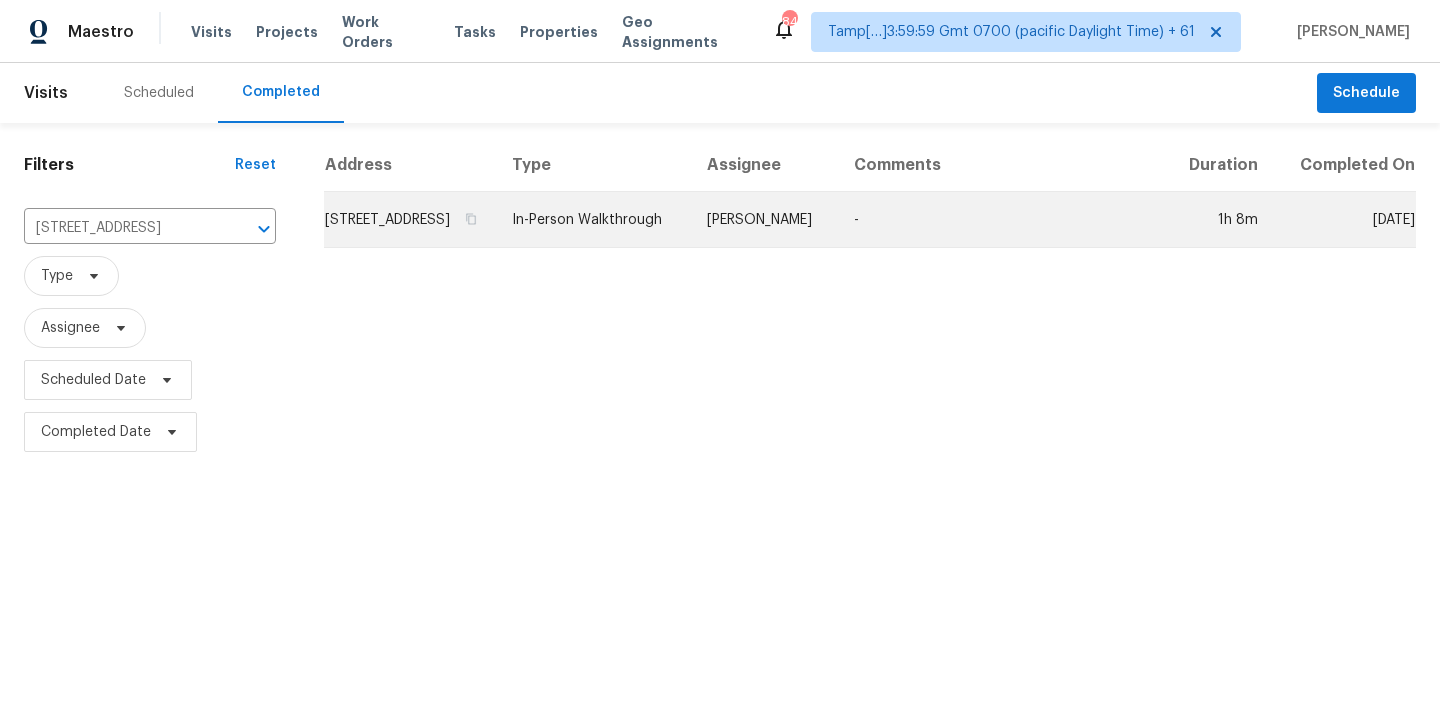 click on "In-Person Walkthrough" at bounding box center [593, 220] 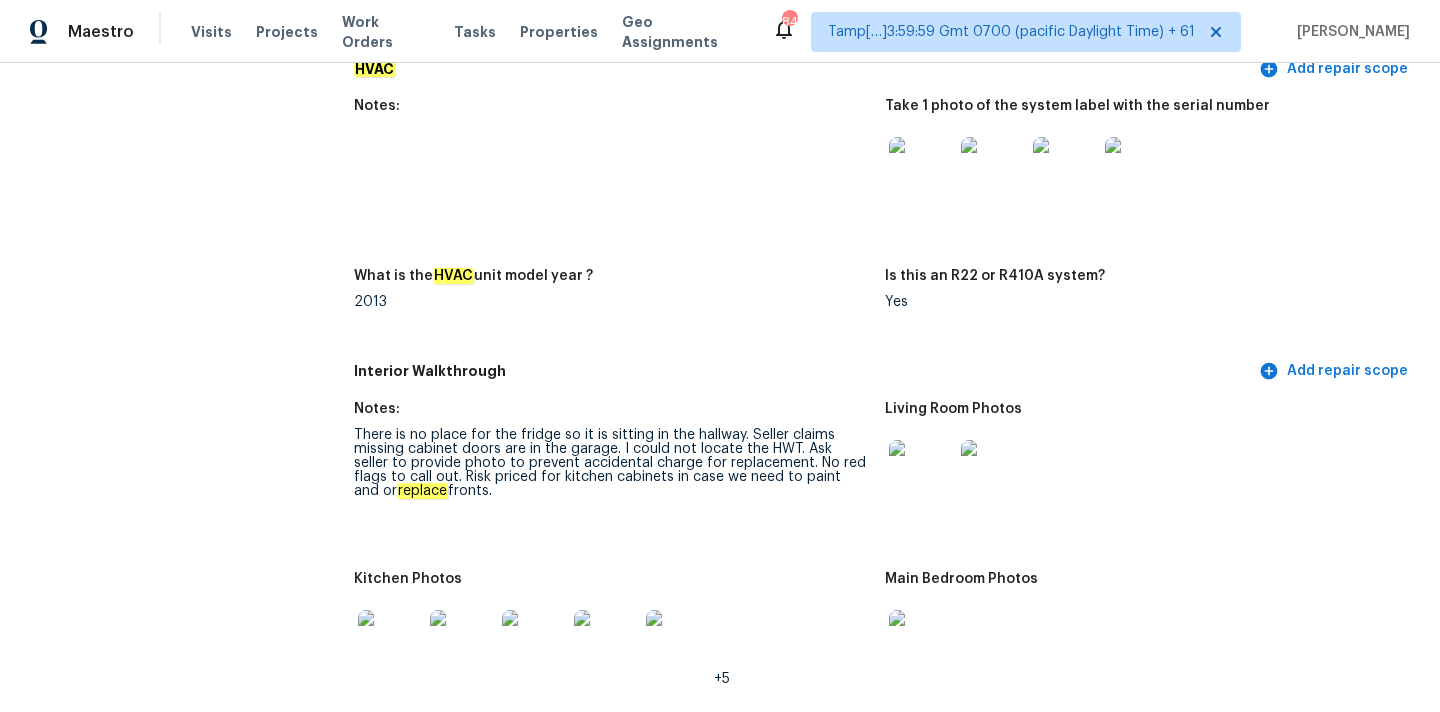 scroll, scrollTop: 1924, scrollLeft: 0, axis: vertical 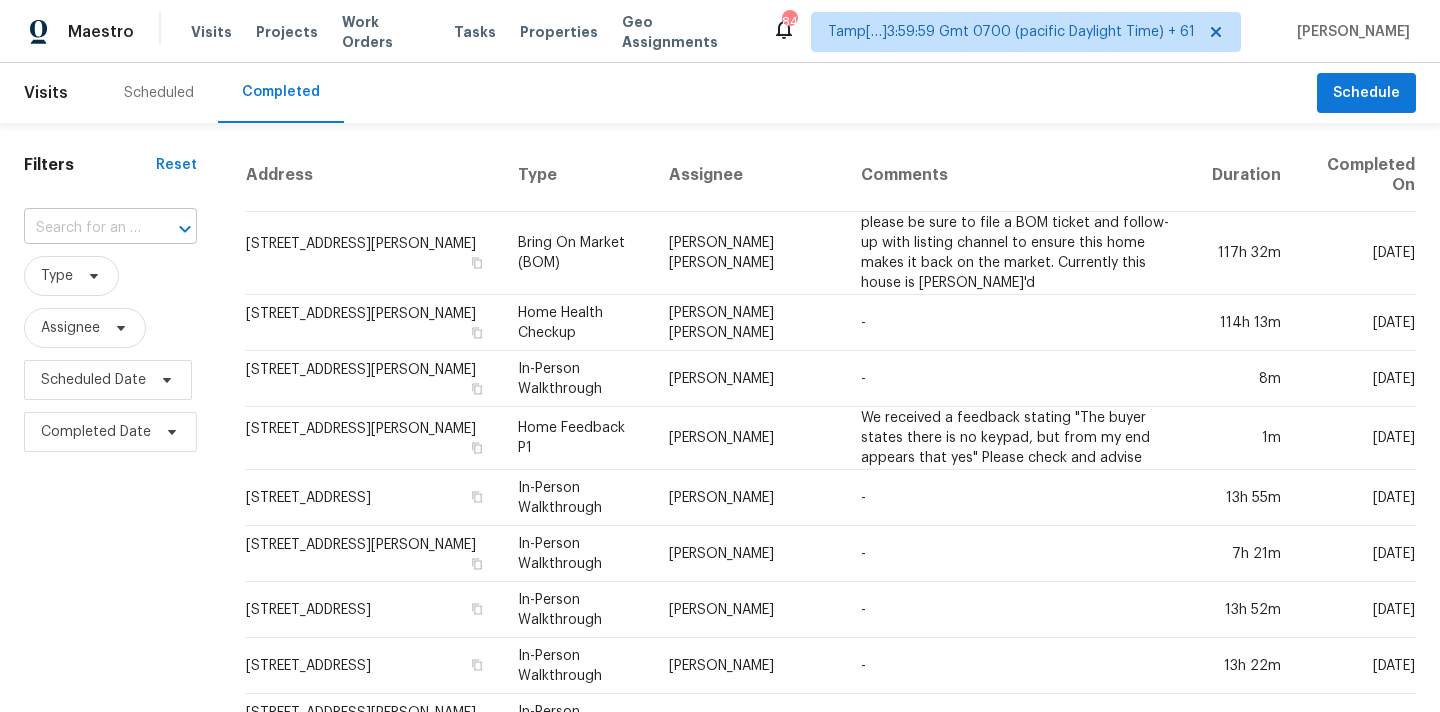 click at bounding box center (82, 228) 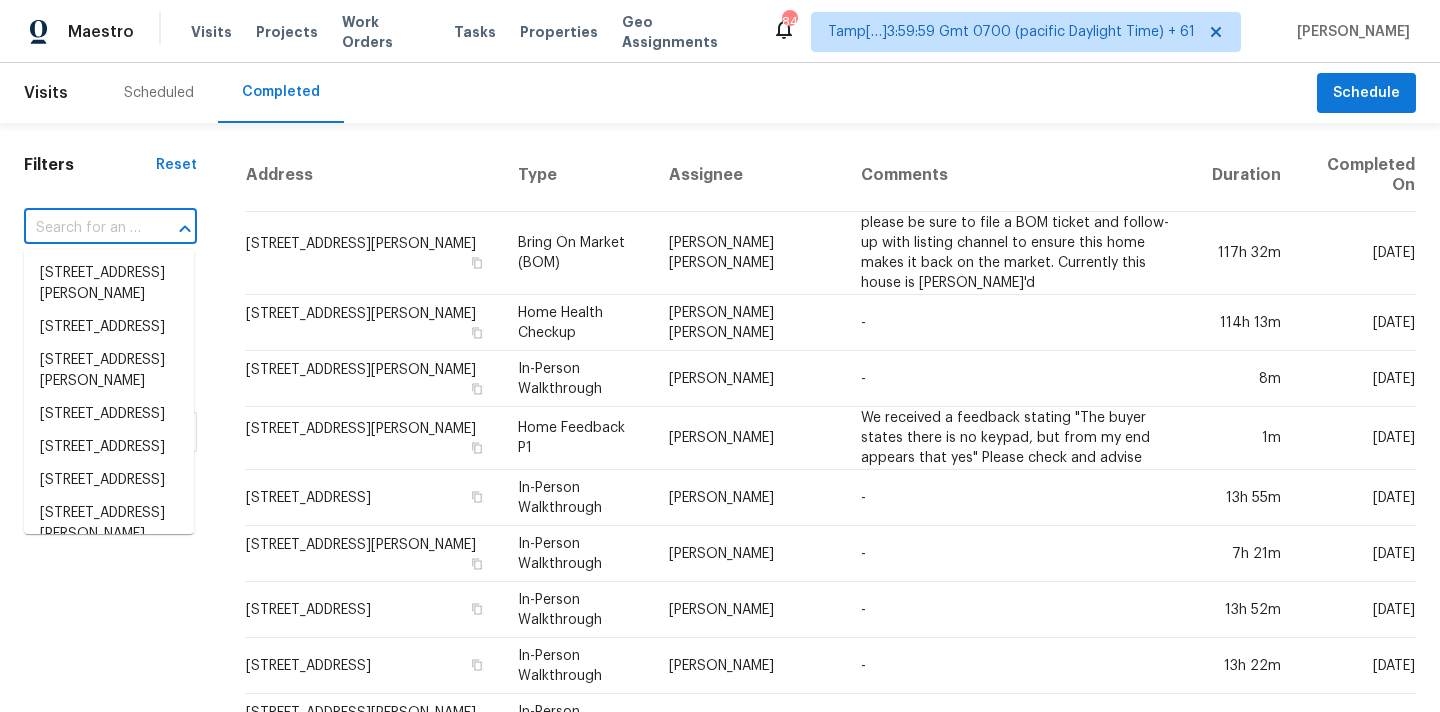 paste on "2570 NE Grant St, Hillsboro, OR 97124" 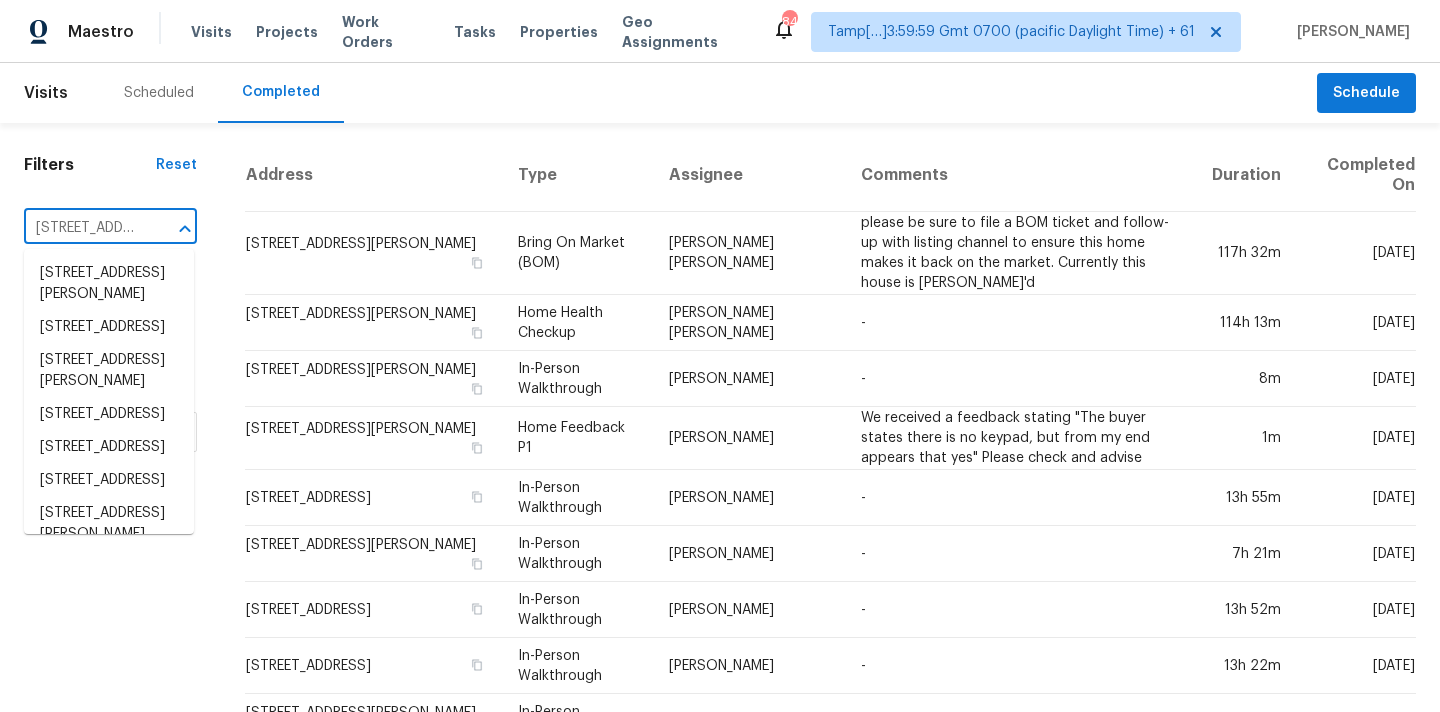 scroll, scrollTop: 0, scrollLeft: 143, axis: horizontal 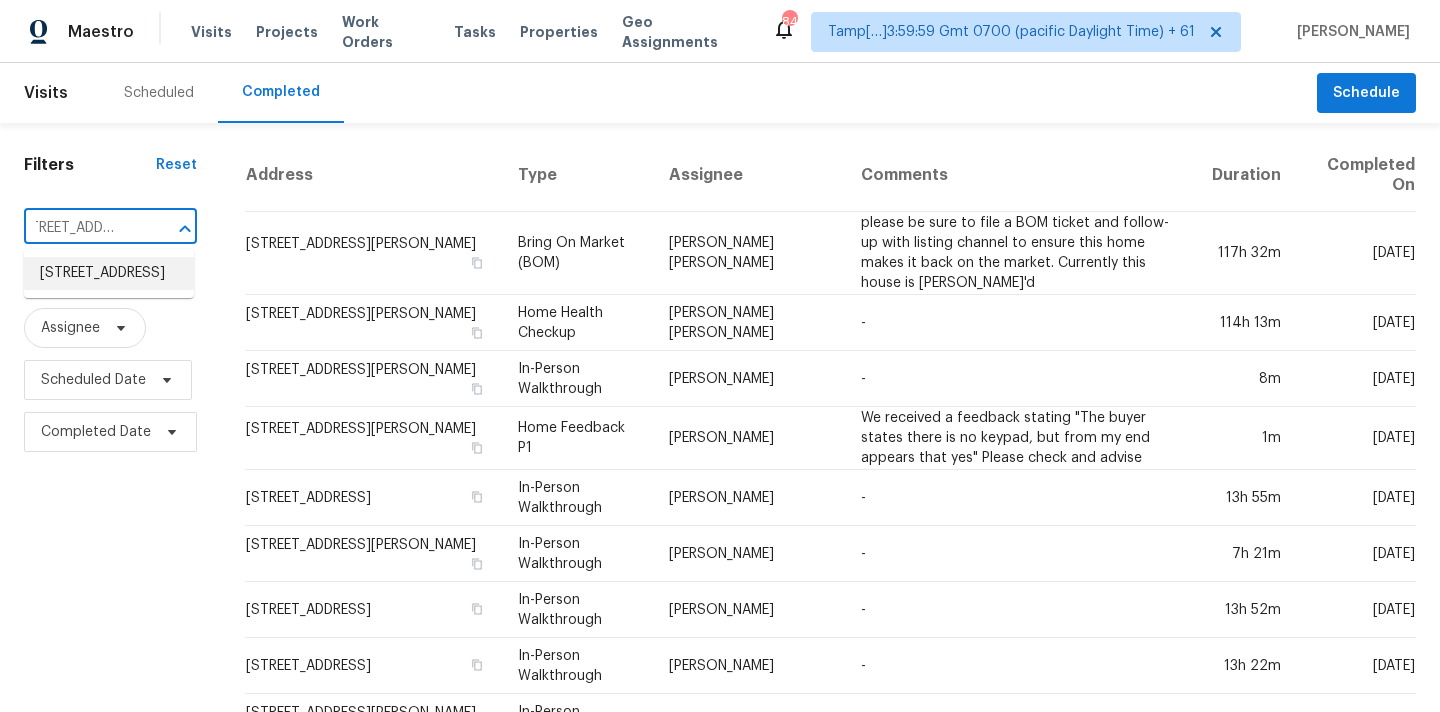 click on "2570 NE Grant St, Hillsboro, OR 97124" at bounding box center [109, 273] 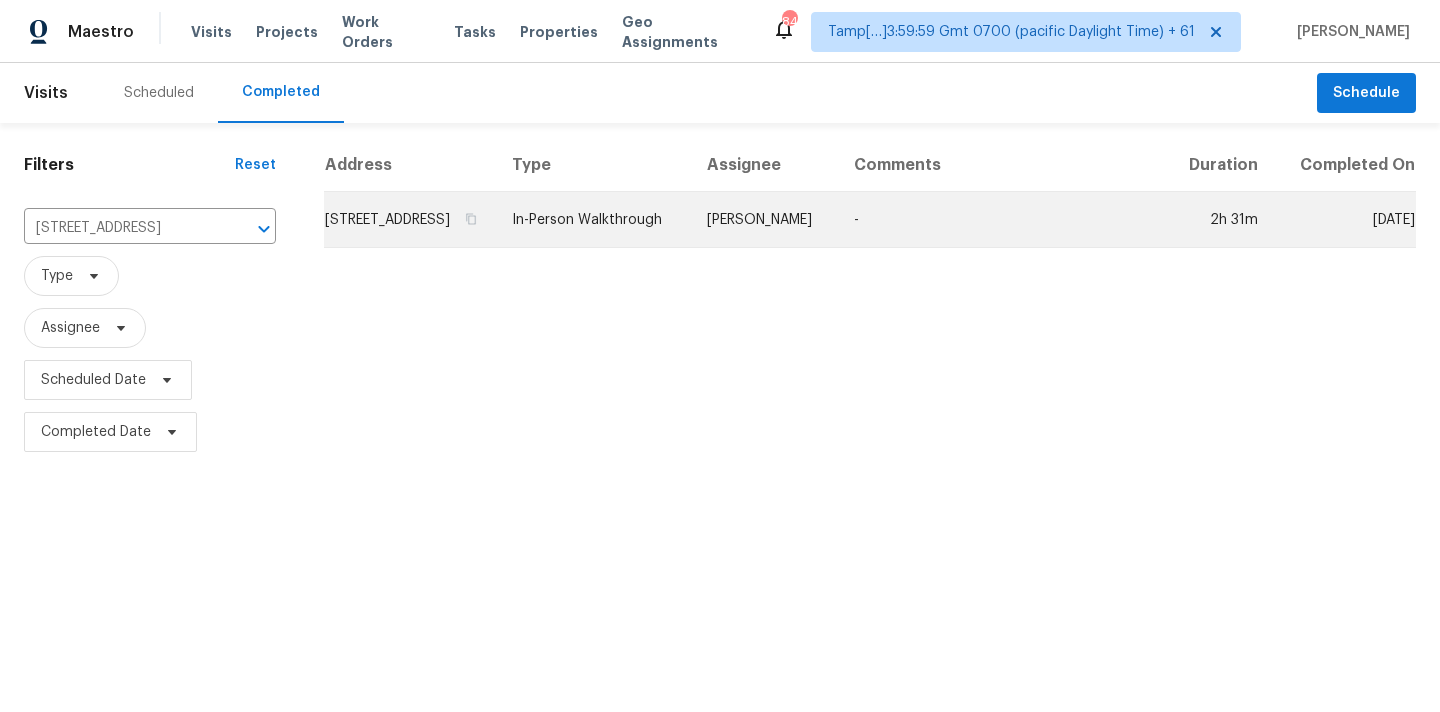 click on "Nichole Darst" at bounding box center (764, 220) 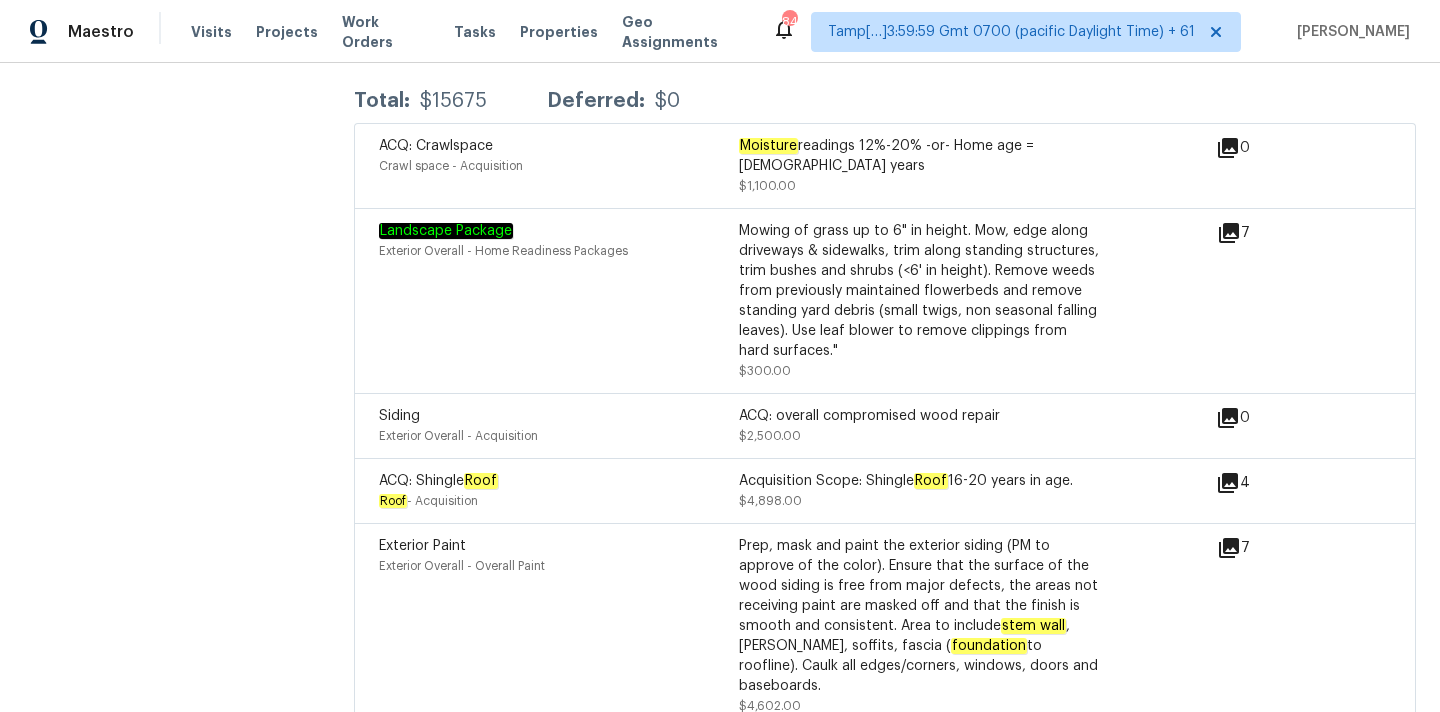 scroll, scrollTop: 4969, scrollLeft: 0, axis: vertical 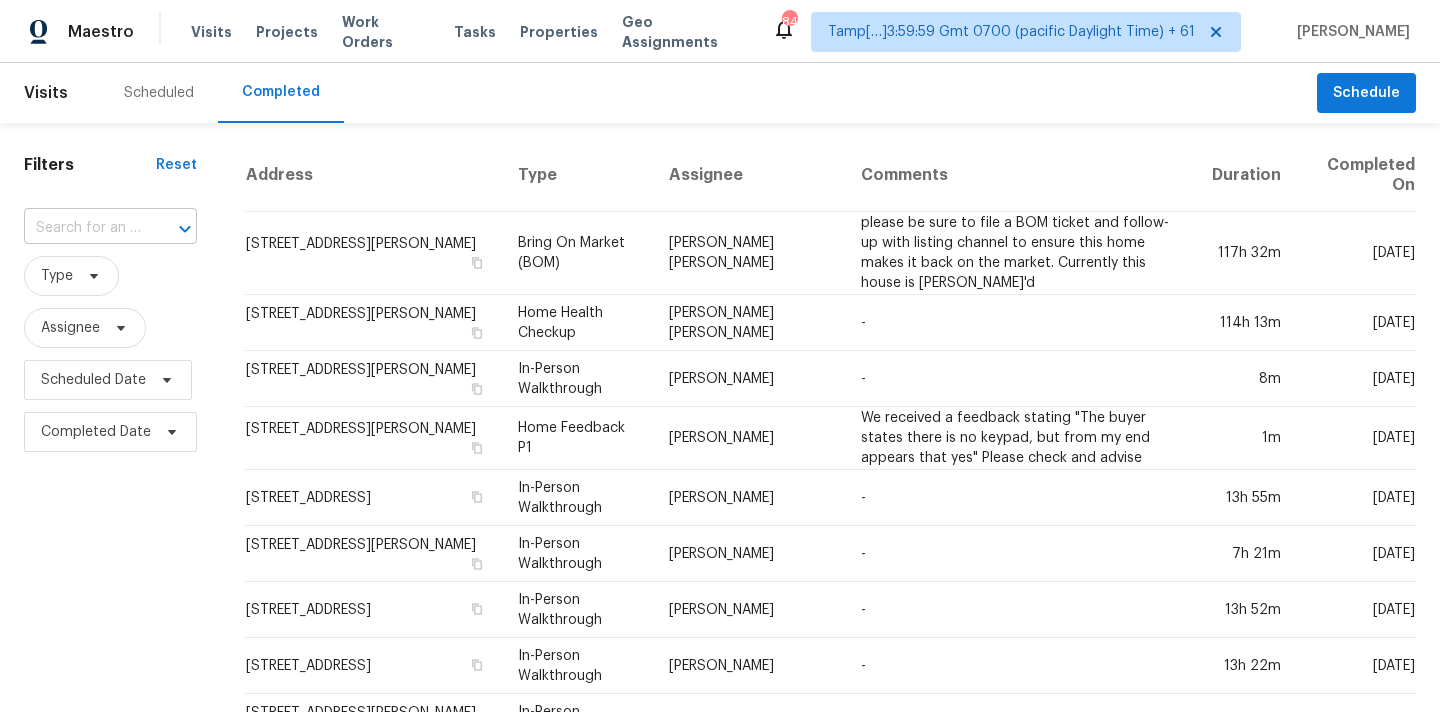 click at bounding box center [82, 228] 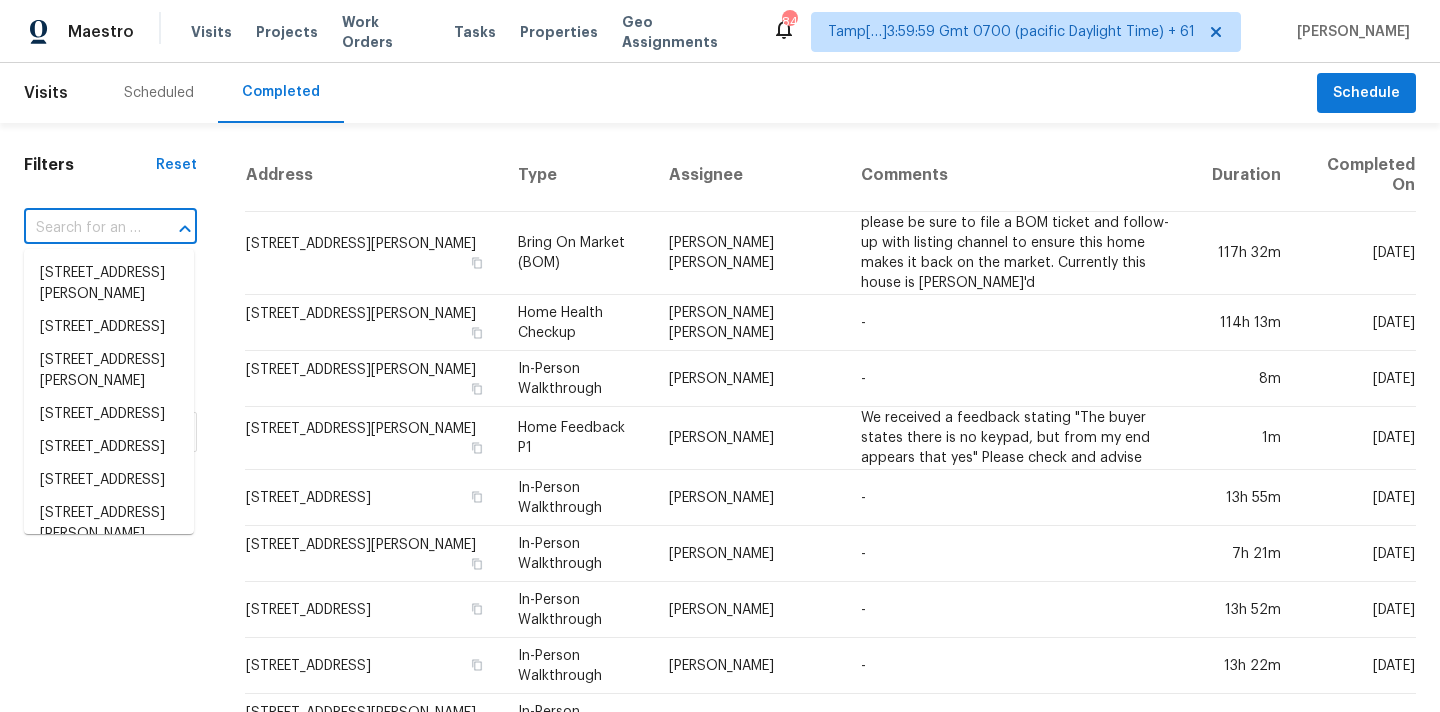 paste on "4100 Dragonfly Ct, Forney, TX 75126" 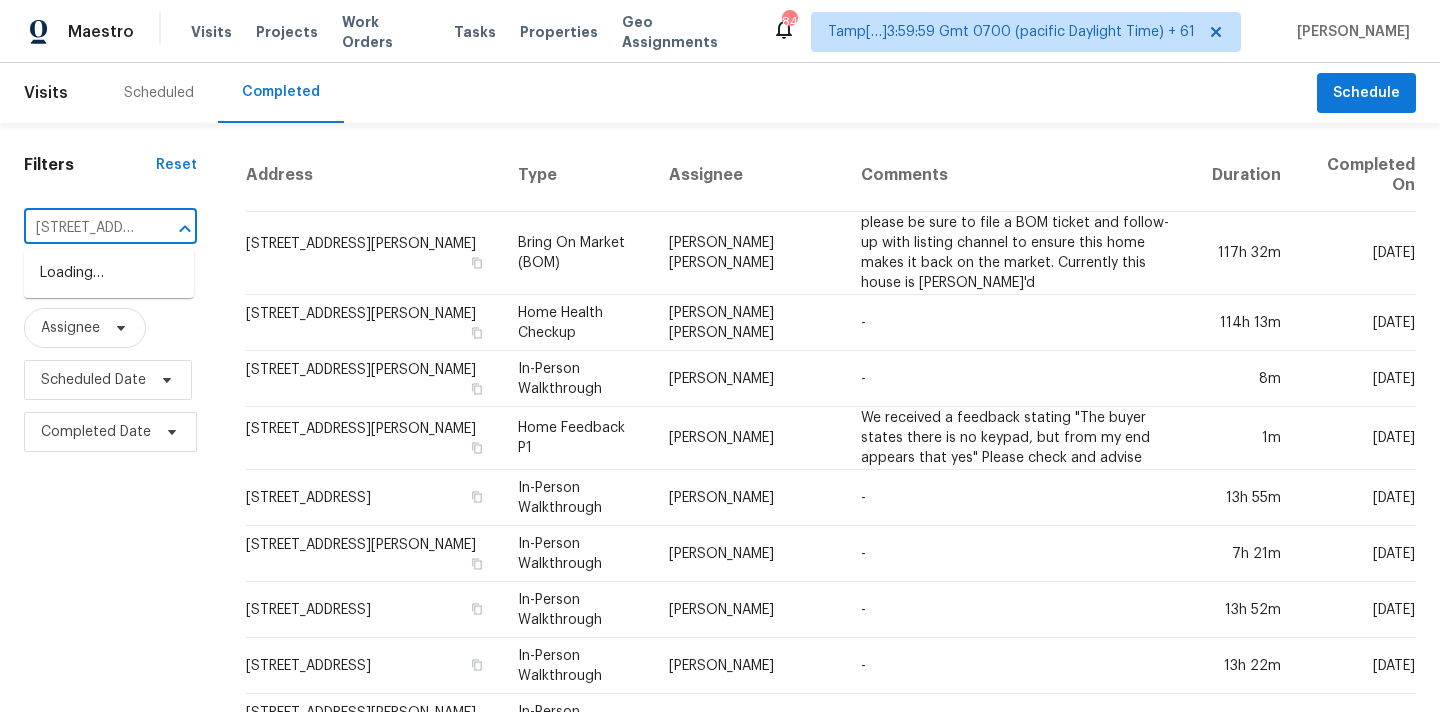 scroll, scrollTop: 0, scrollLeft: 134, axis: horizontal 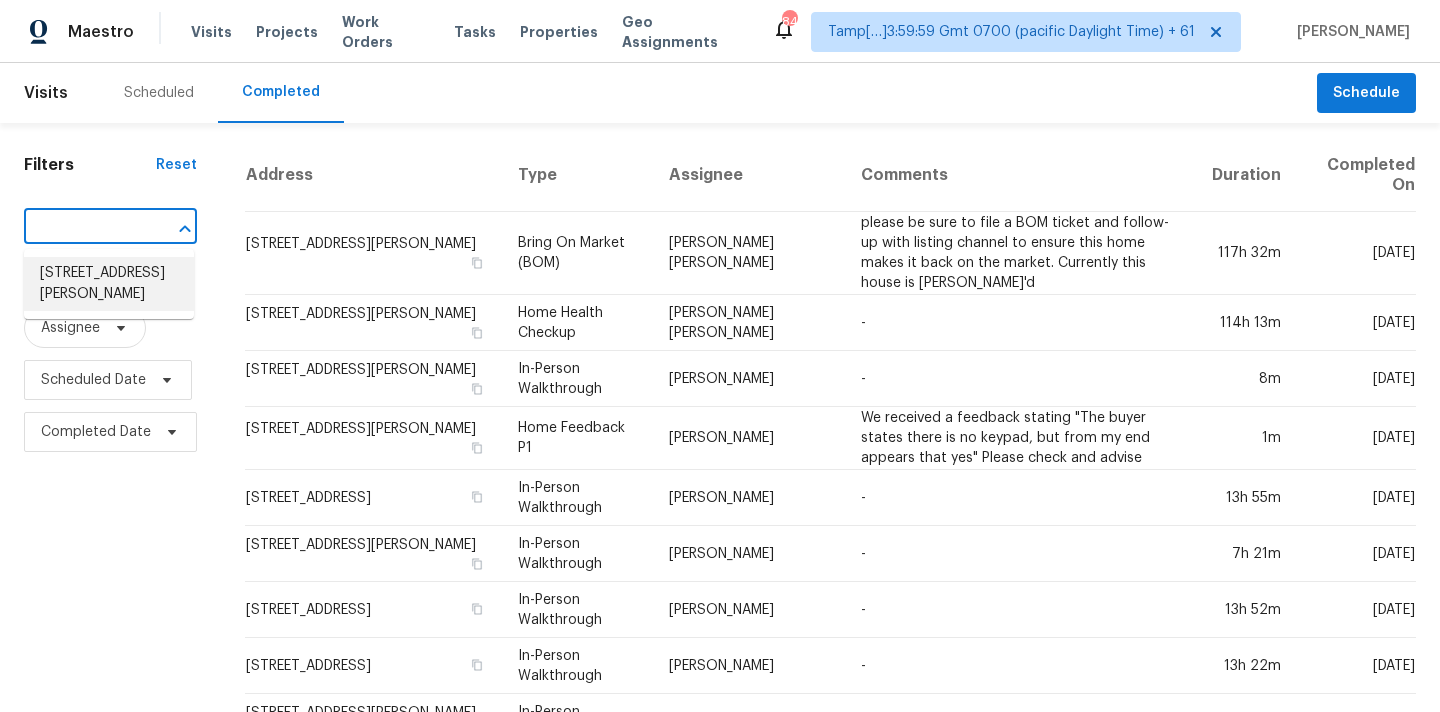 click on "4100 Dragonfly Ct, Forney, TX 75126" at bounding box center (109, 284) 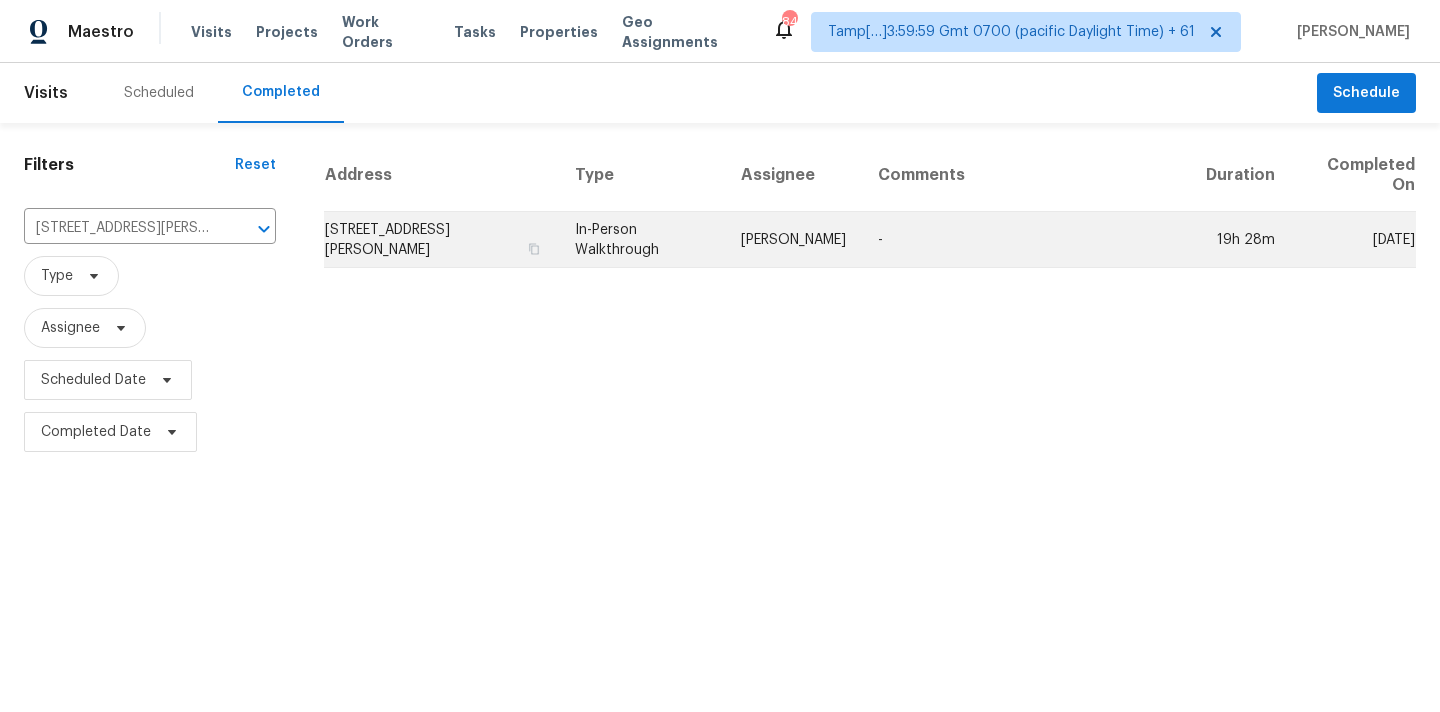 click on "[PERSON_NAME]" at bounding box center (793, 240) 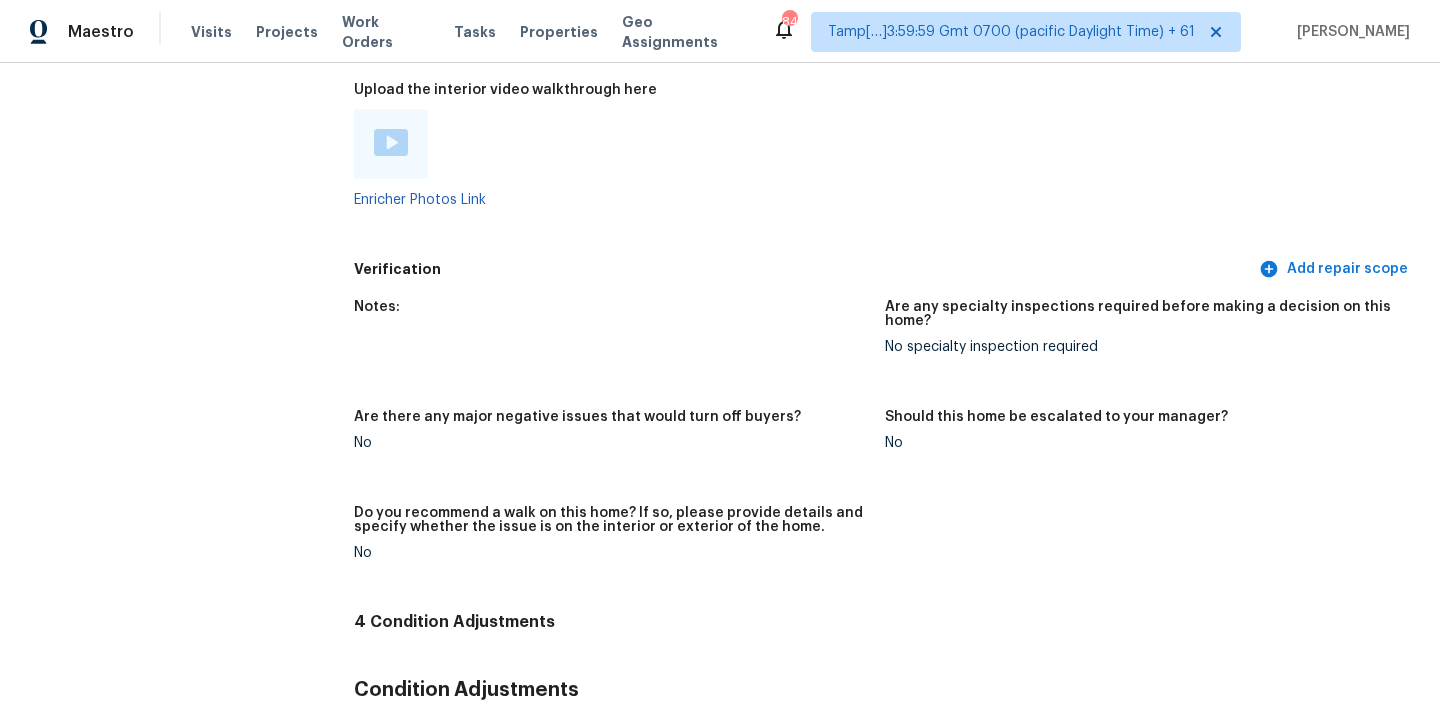 scroll, scrollTop: 99, scrollLeft: 0, axis: vertical 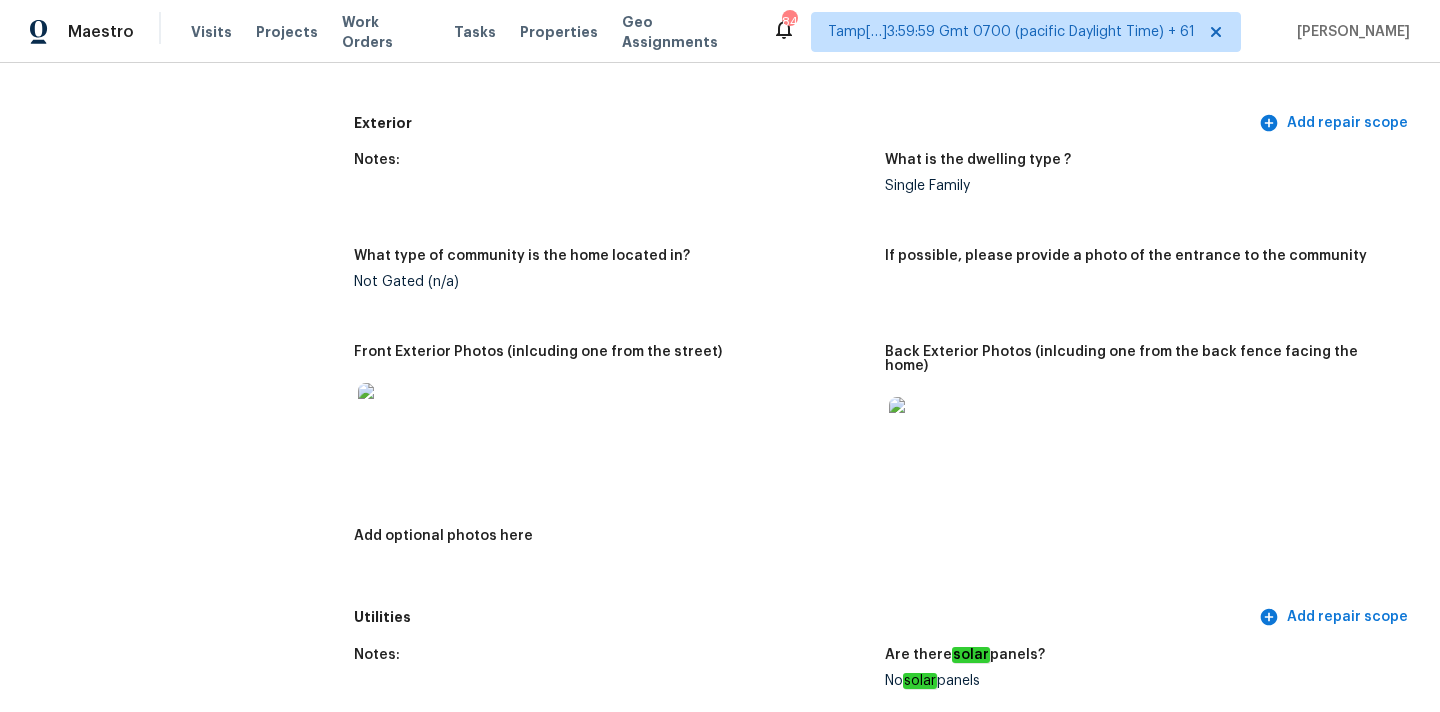 click at bounding box center [921, 429] 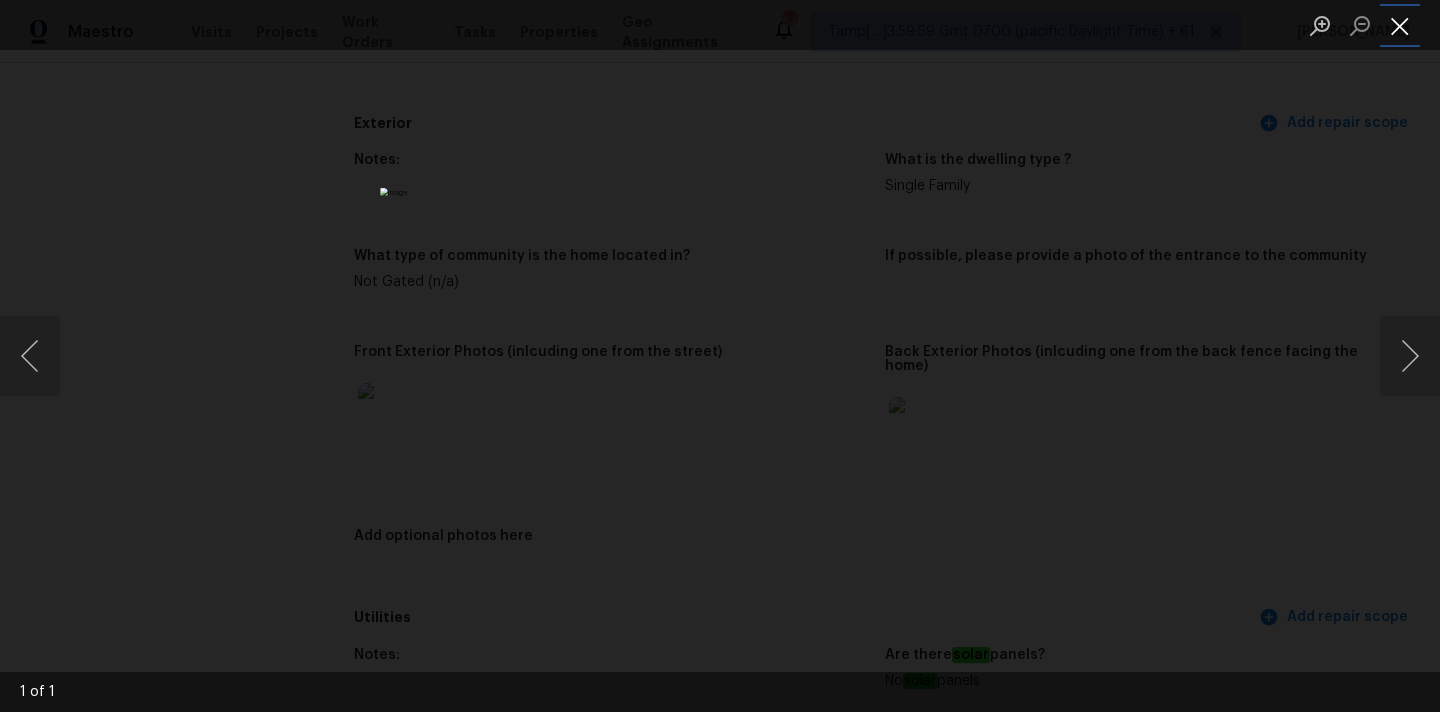 click at bounding box center [1400, 25] 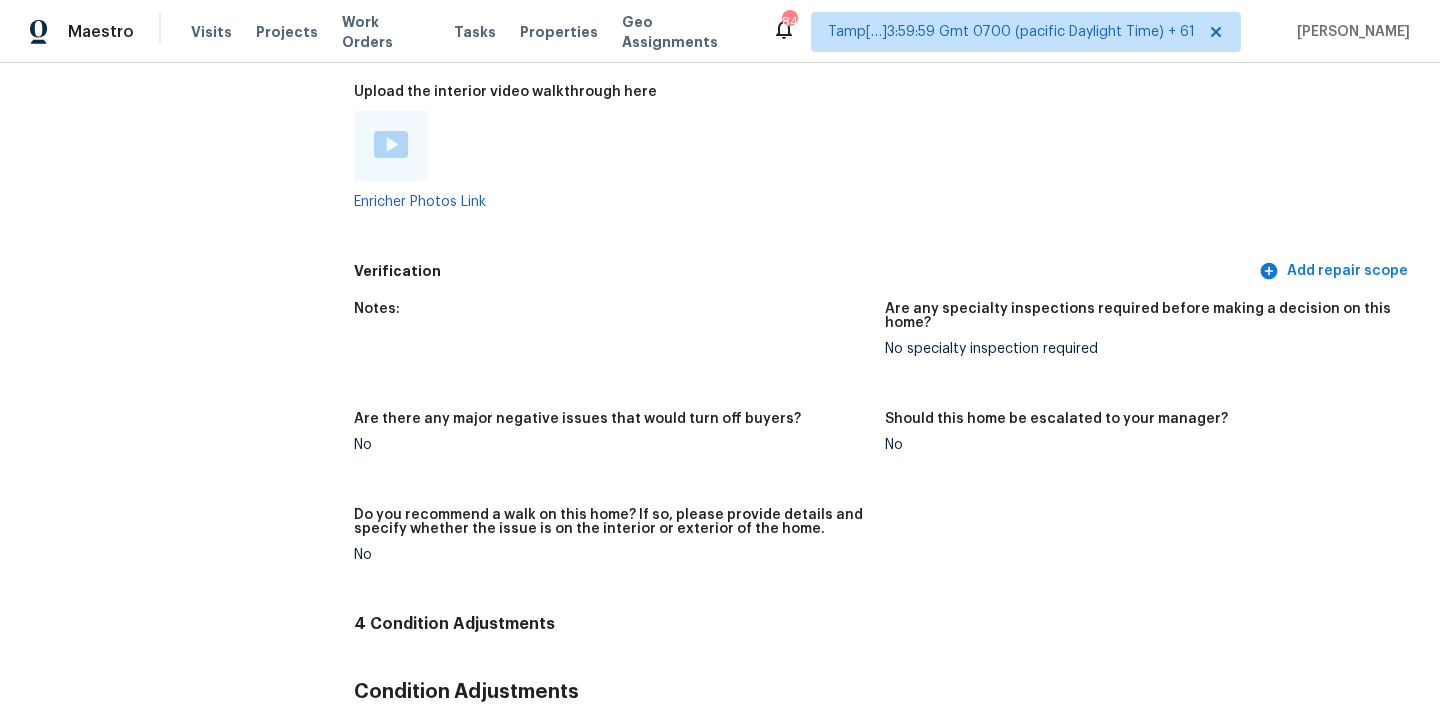 scroll, scrollTop: 3996, scrollLeft: 0, axis: vertical 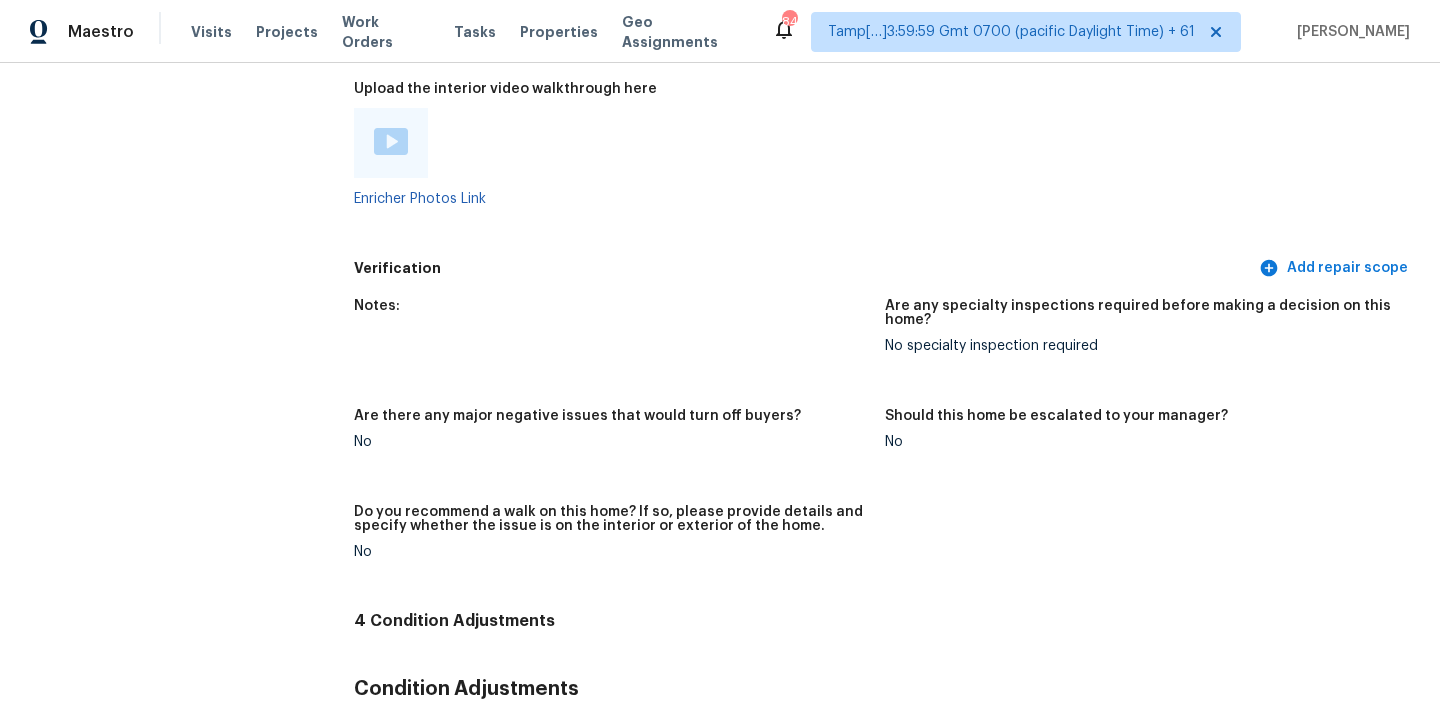 click at bounding box center (391, 141) 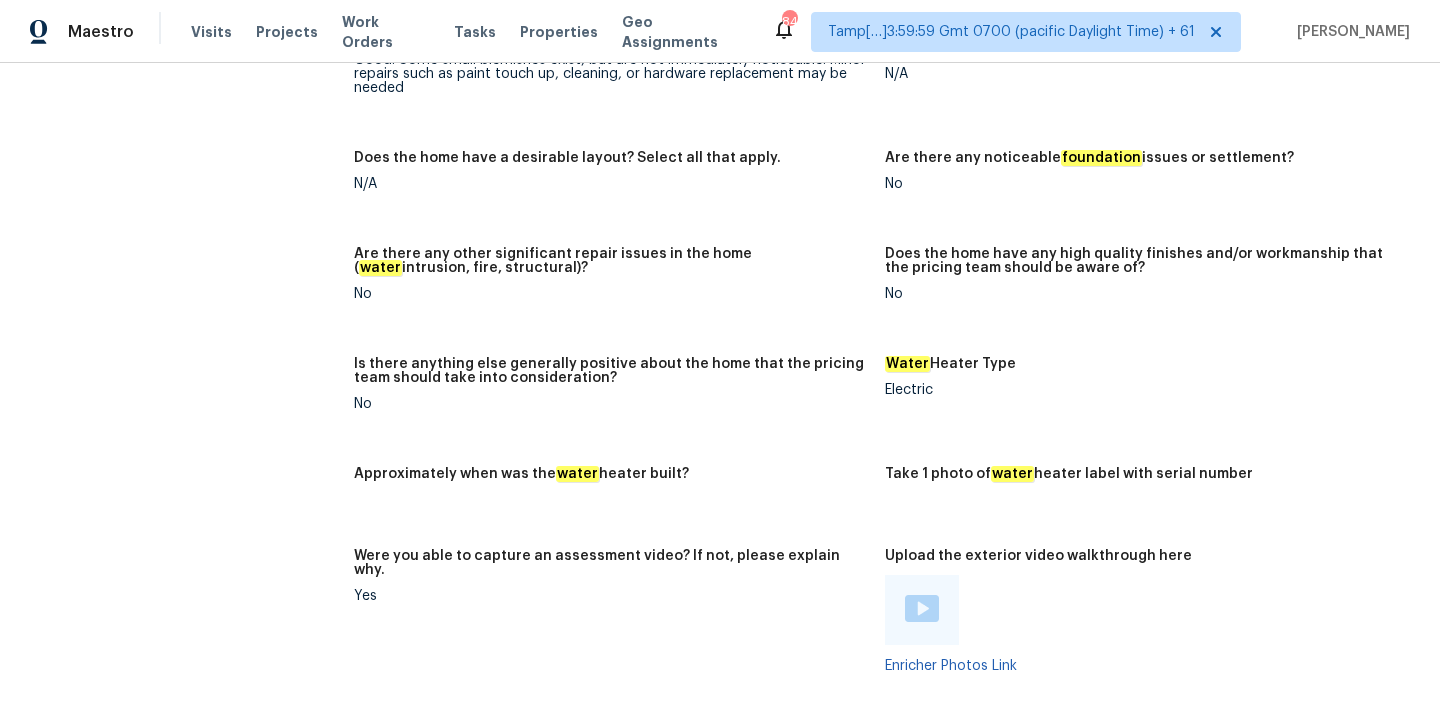 scroll, scrollTop: 3337, scrollLeft: 0, axis: vertical 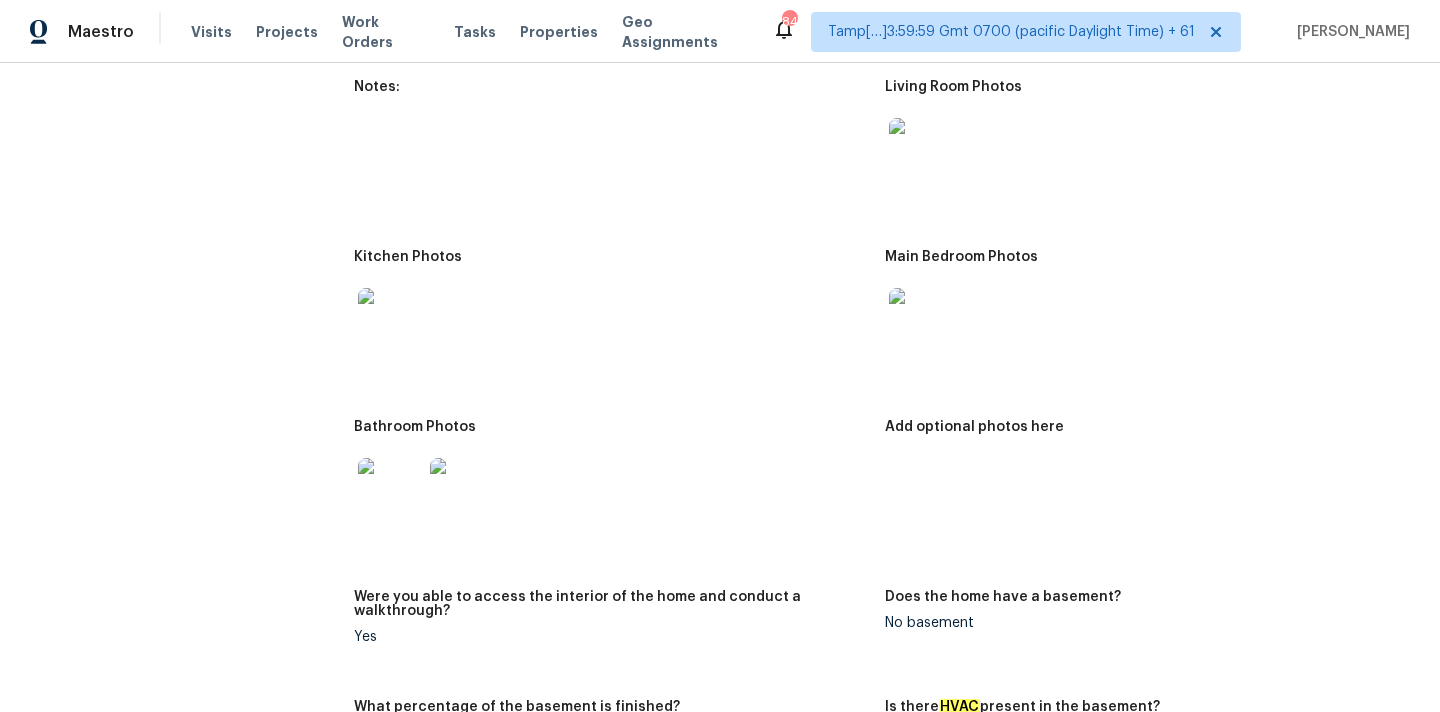 click at bounding box center (921, 150) 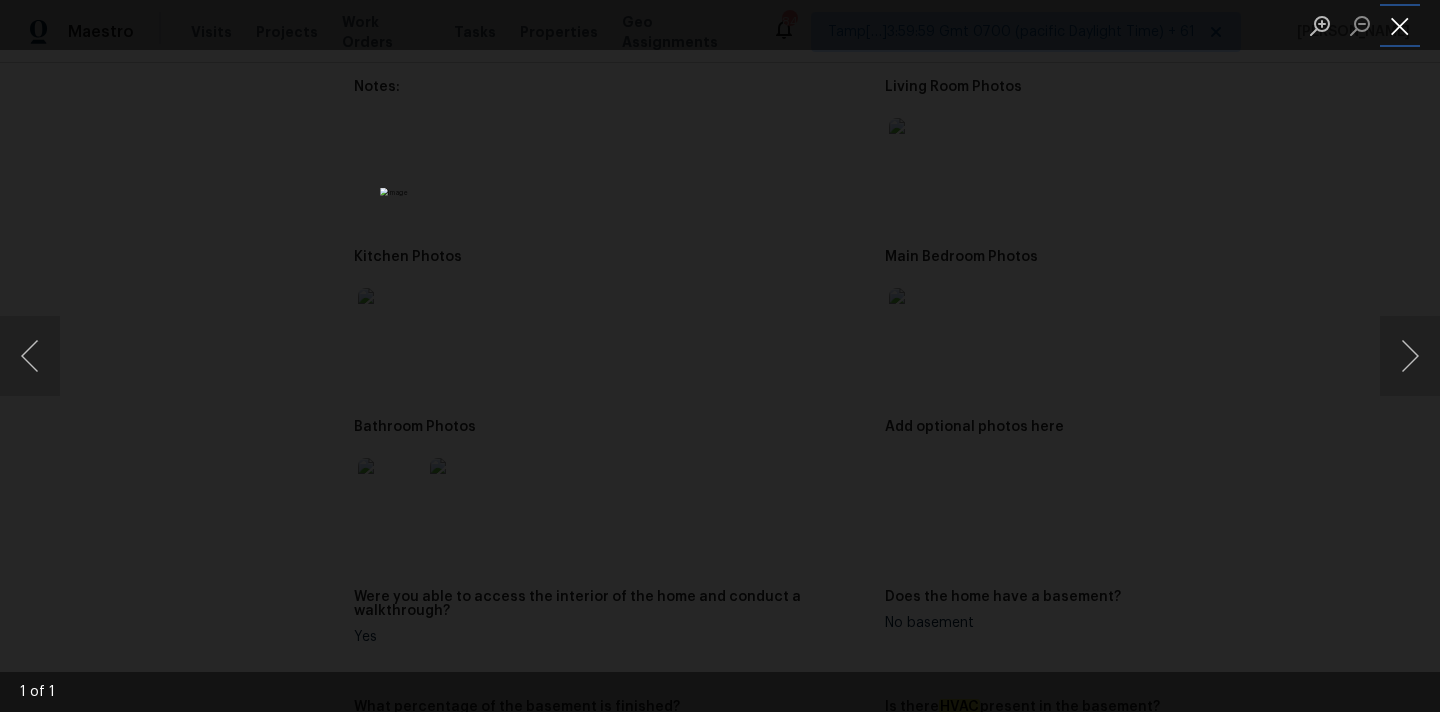 click at bounding box center (1400, 25) 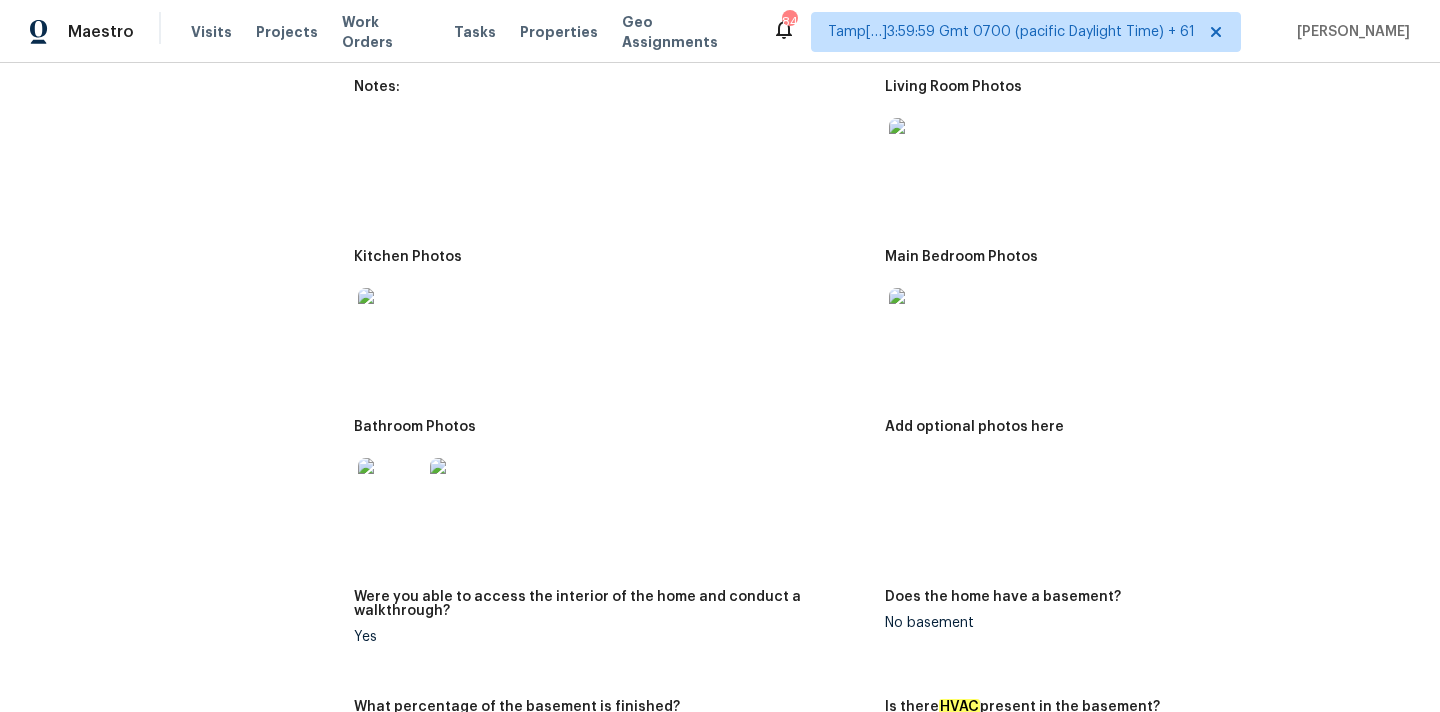 click at bounding box center [921, 320] 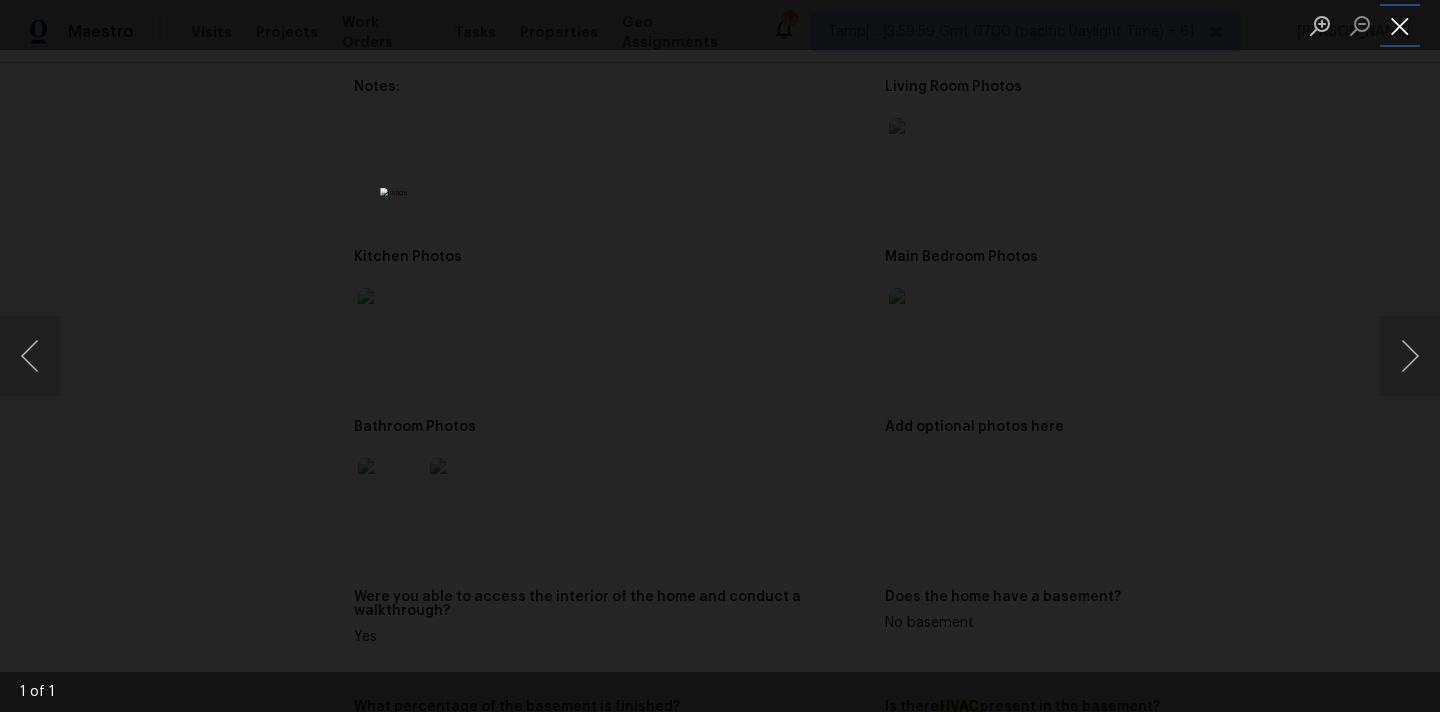 click at bounding box center [1400, 25] 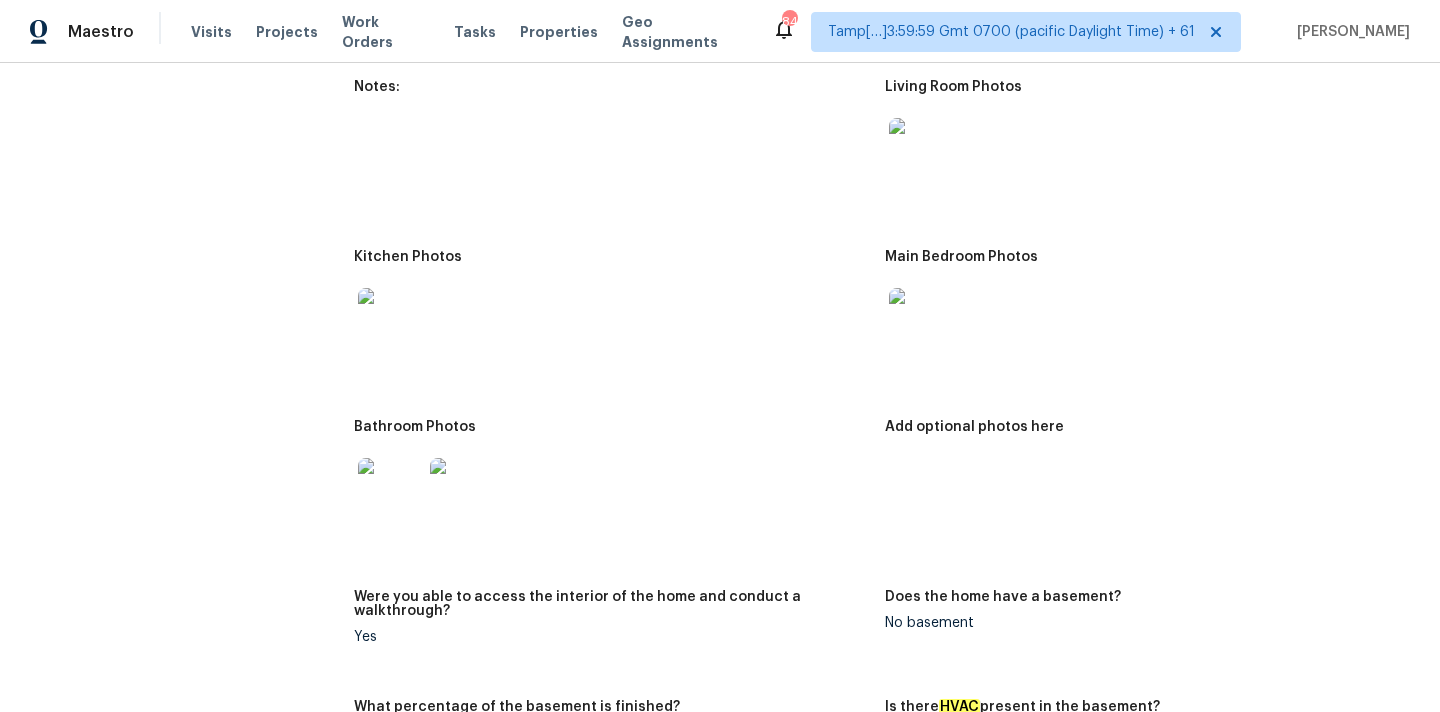 click at bounding box center (390, 320) 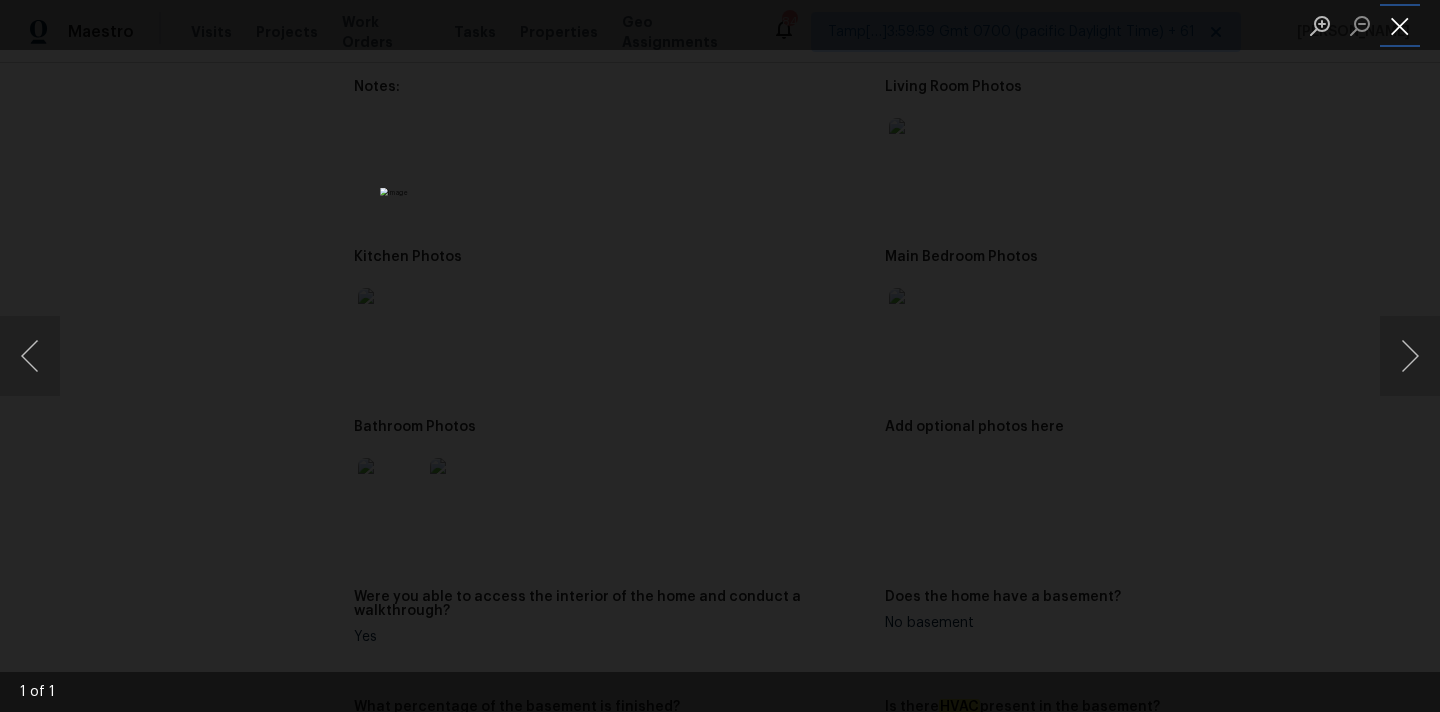 click at bounding box center [1400, 25] 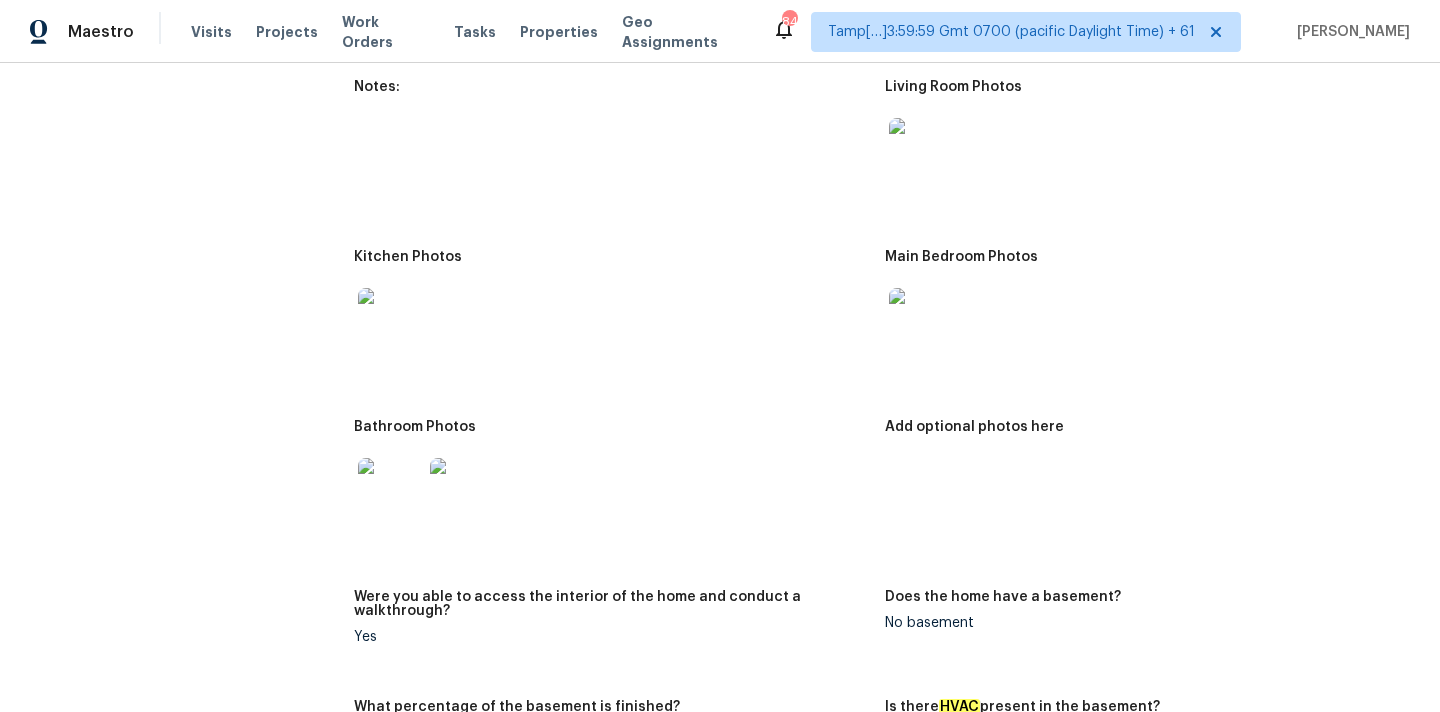 click at bounding box center (390, 490) 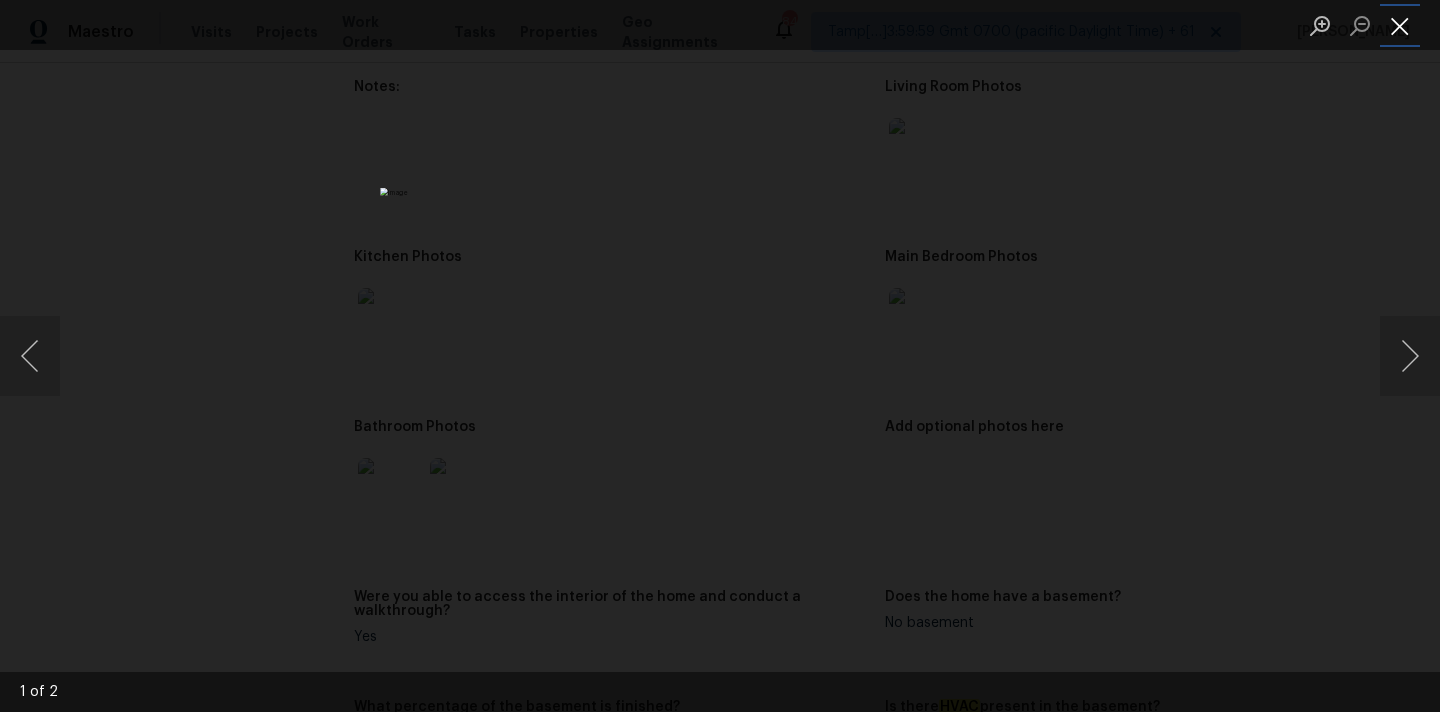 click at bounding box center [1400, 25] 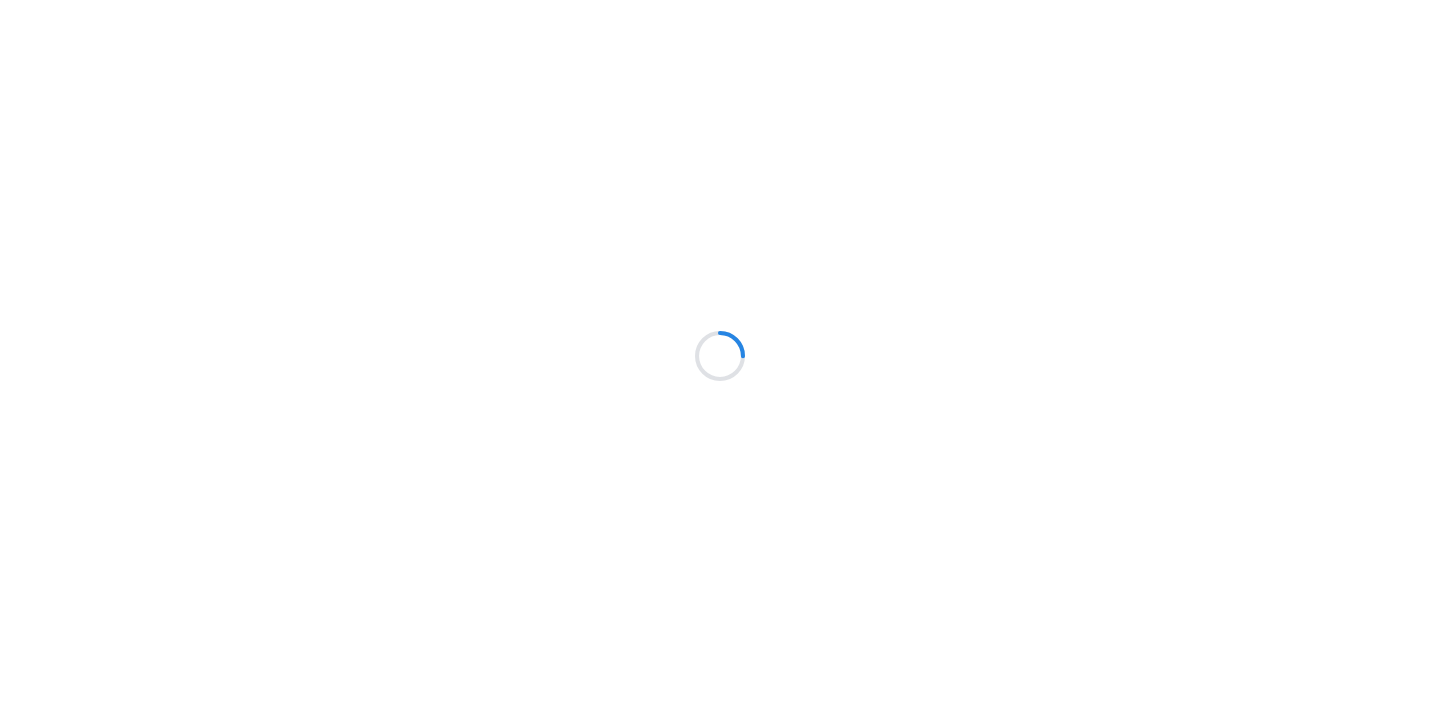 scroll, scrollTop: 0, scrollLeft: 0, axis: both 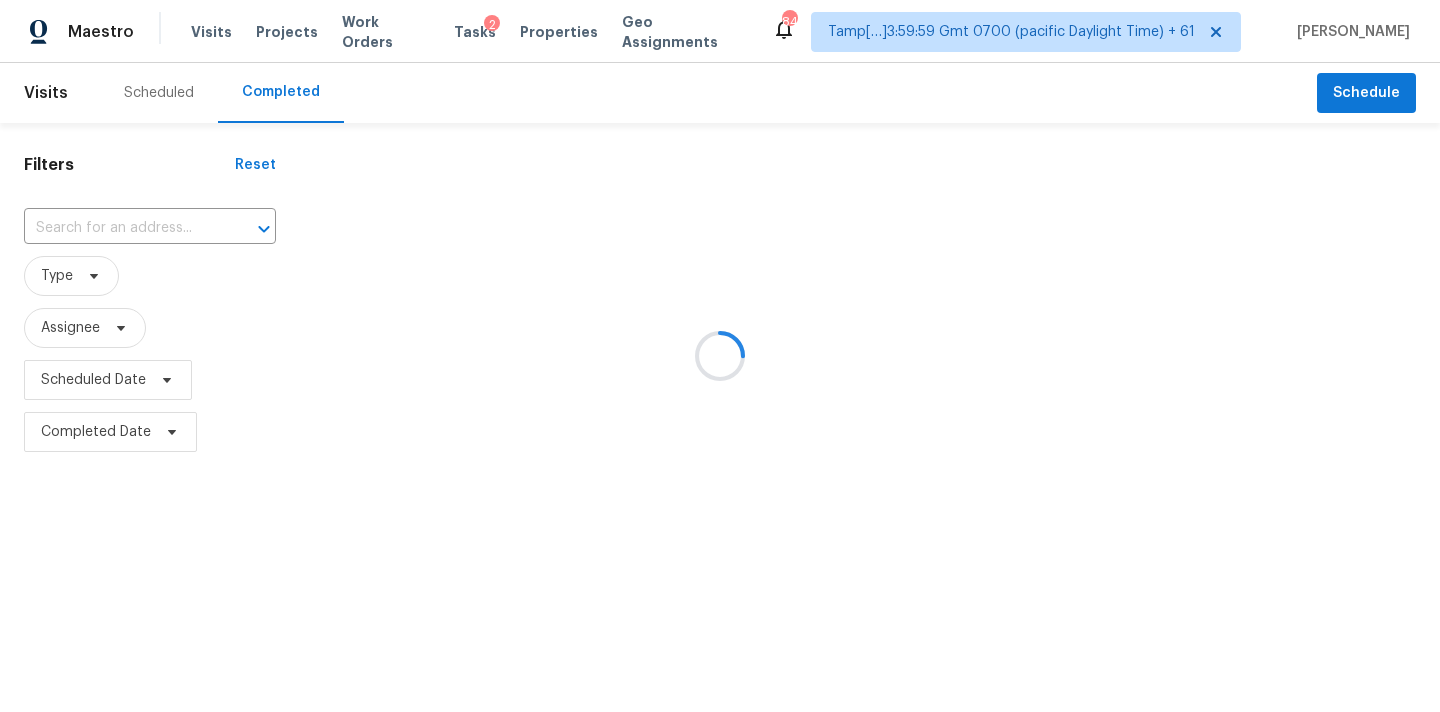 click at bounding box center [720, 356] 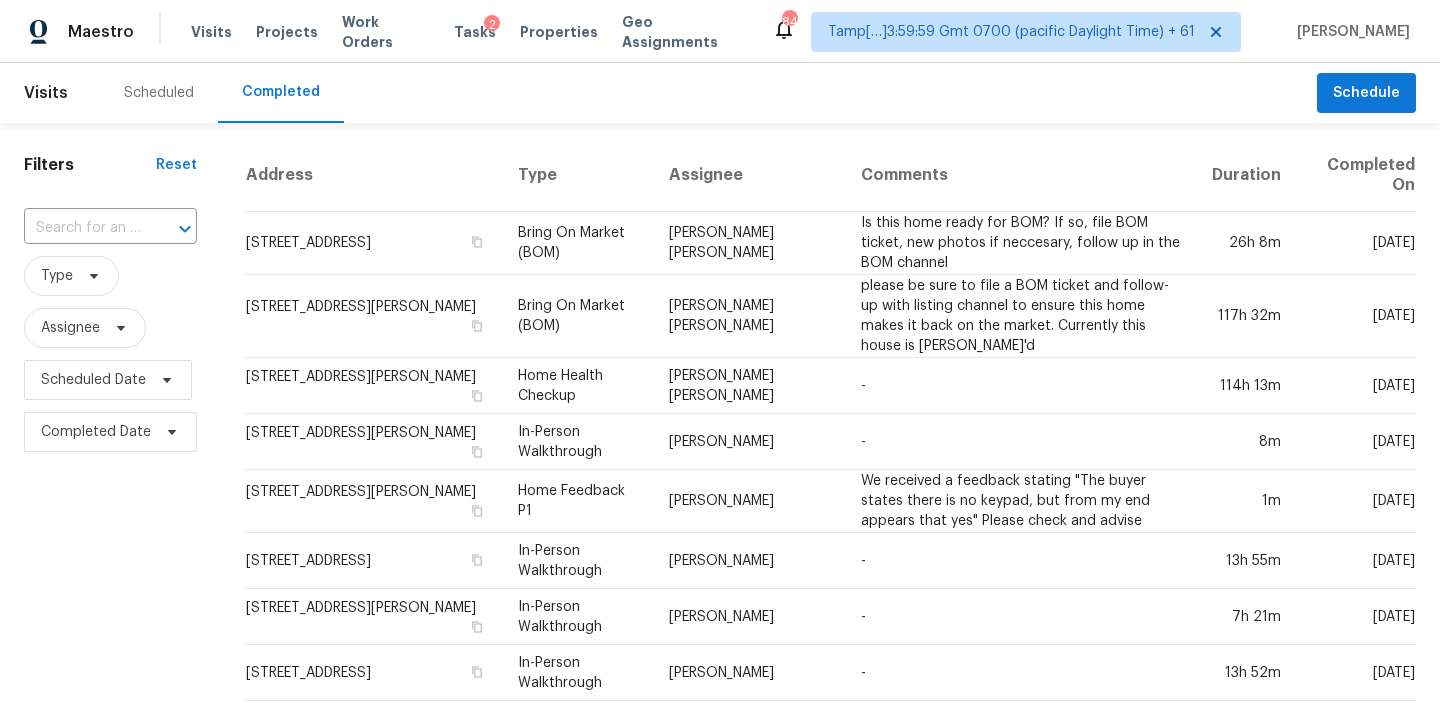 click at bounding box center [82, 228] 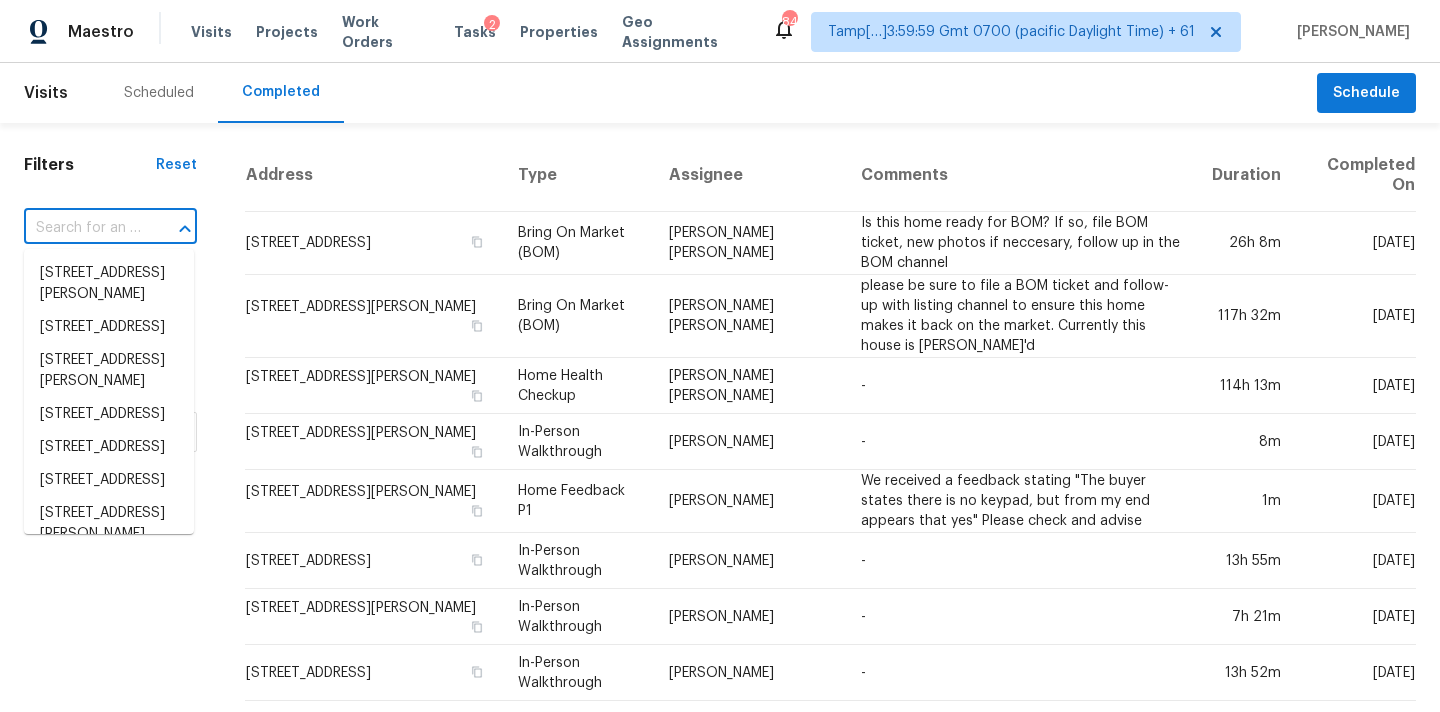paste on "[STREET_ADDRESS]" 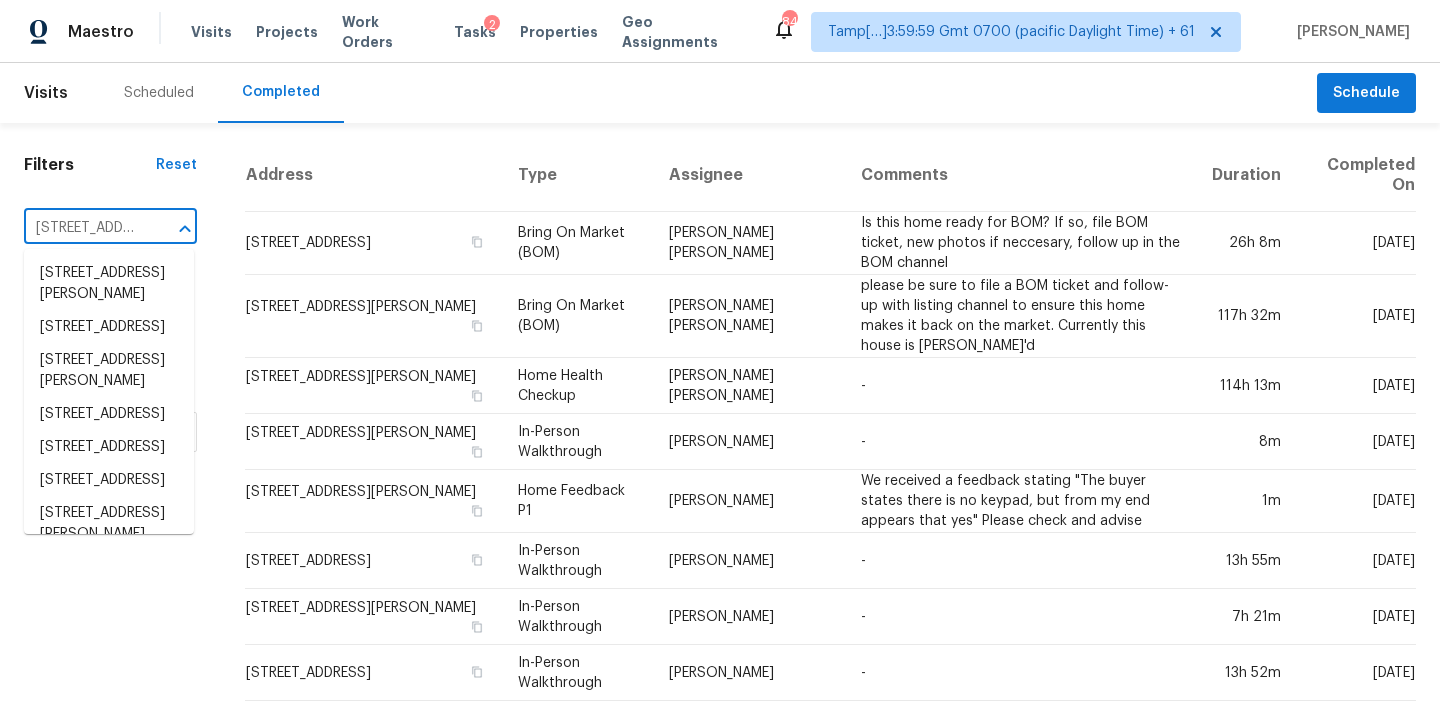 scroll, scrollTop: 0, scrollLeft: 159, axis: horizontal 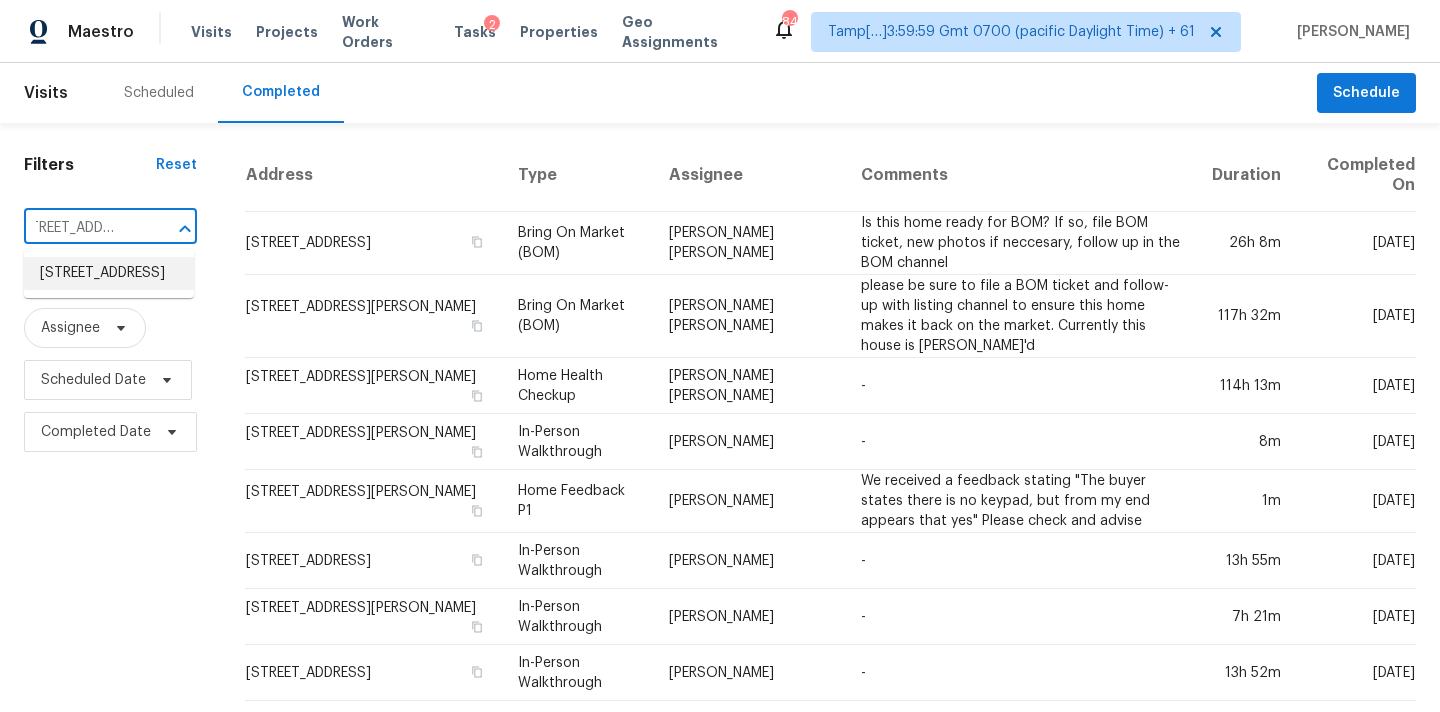 click on "[STREET_ADDRESS]" at bounding box center (109, 273) 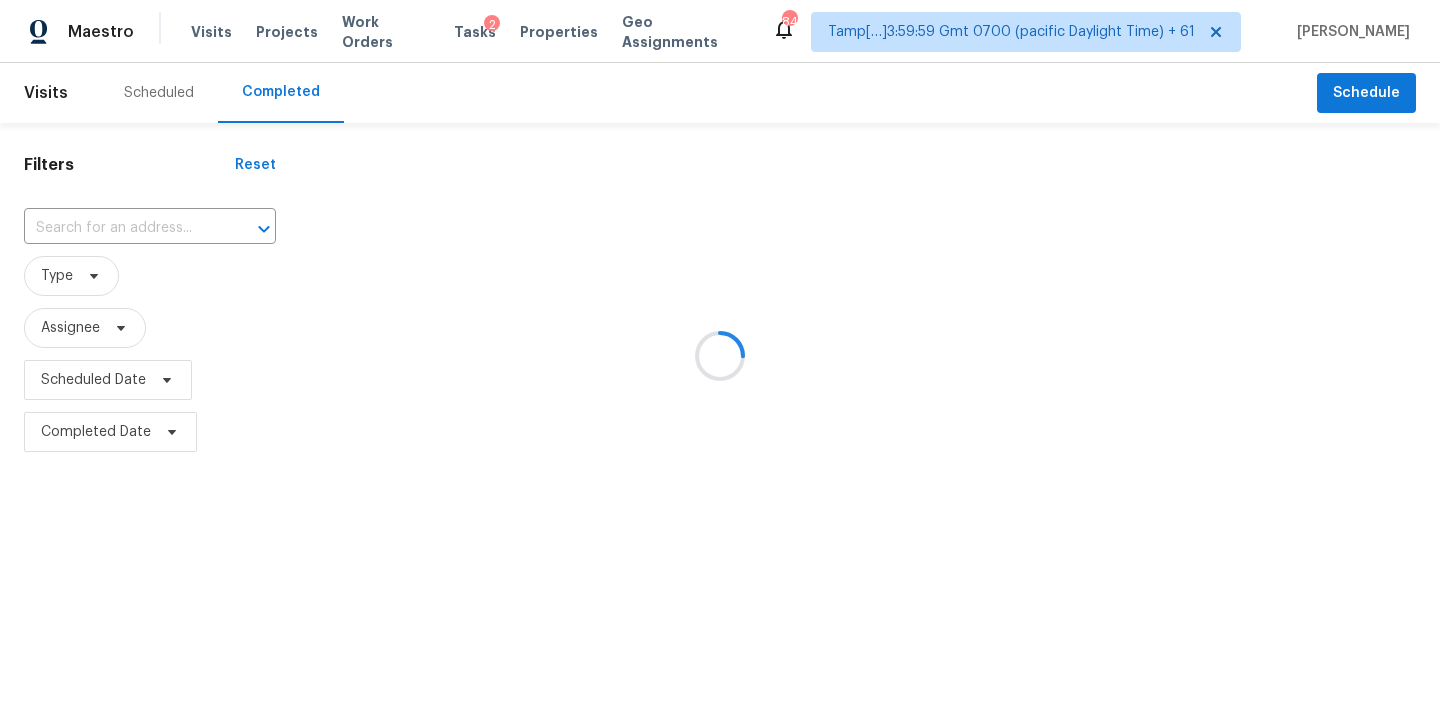 type on "[STREET_ADDRESS]" 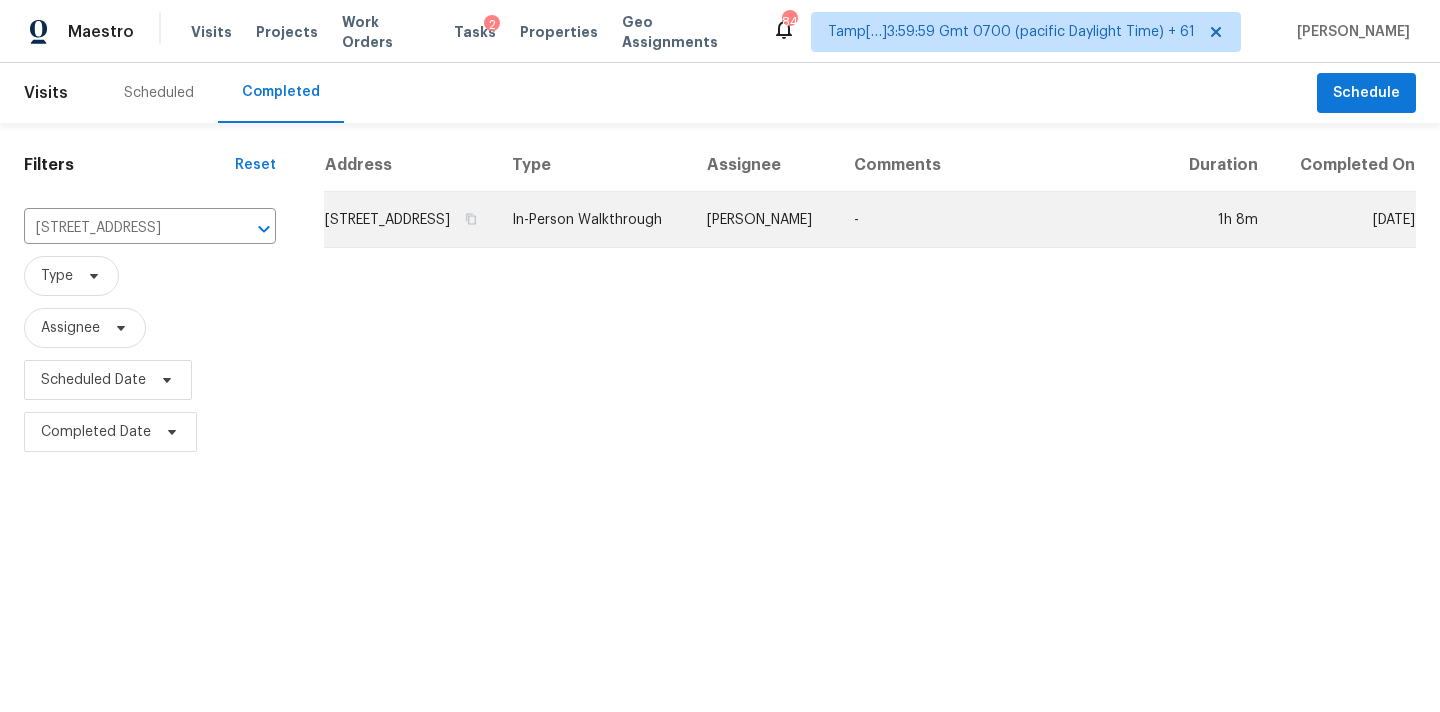 click on "Keith Hollingsworth" at bounding box center [764, 220] 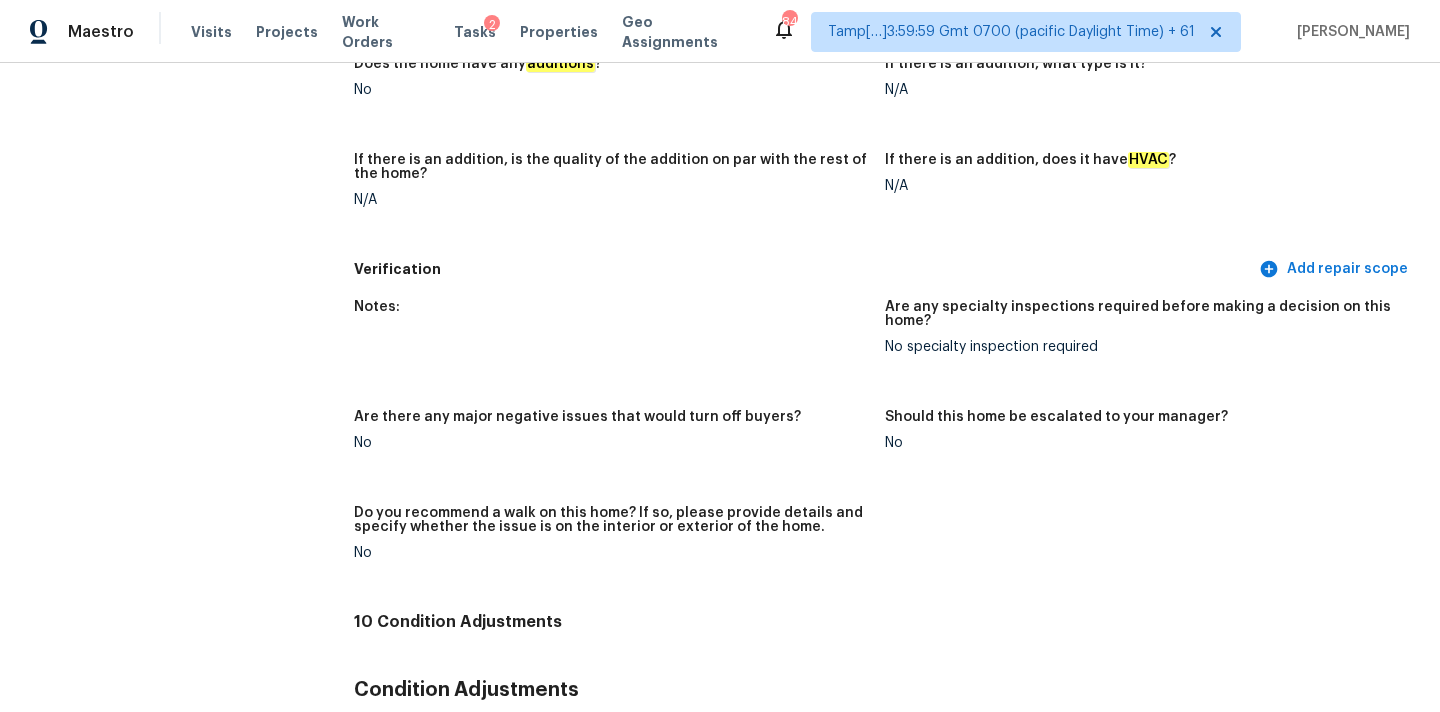 scroll, scrollTop: 99, scrollLeft: 0, axis: vertical 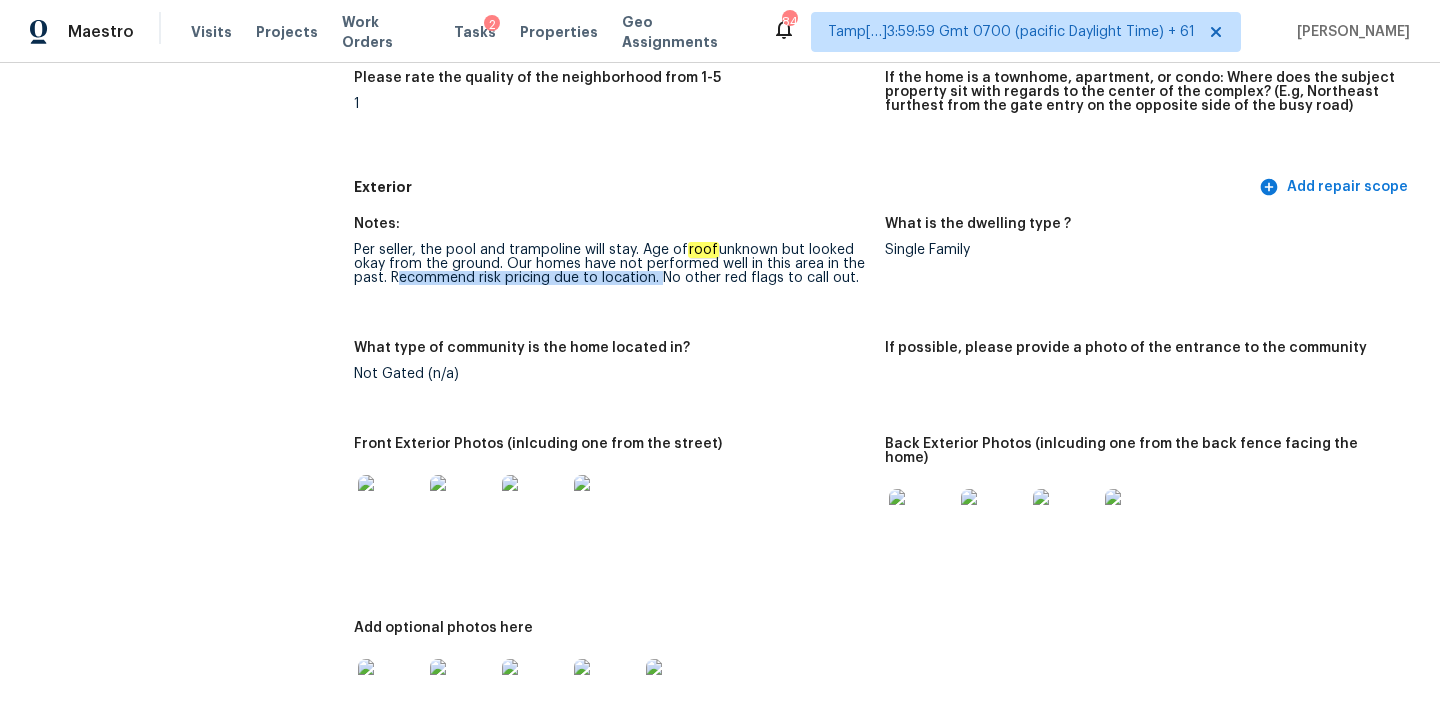 copy on "Recommend risk pricing due to location." 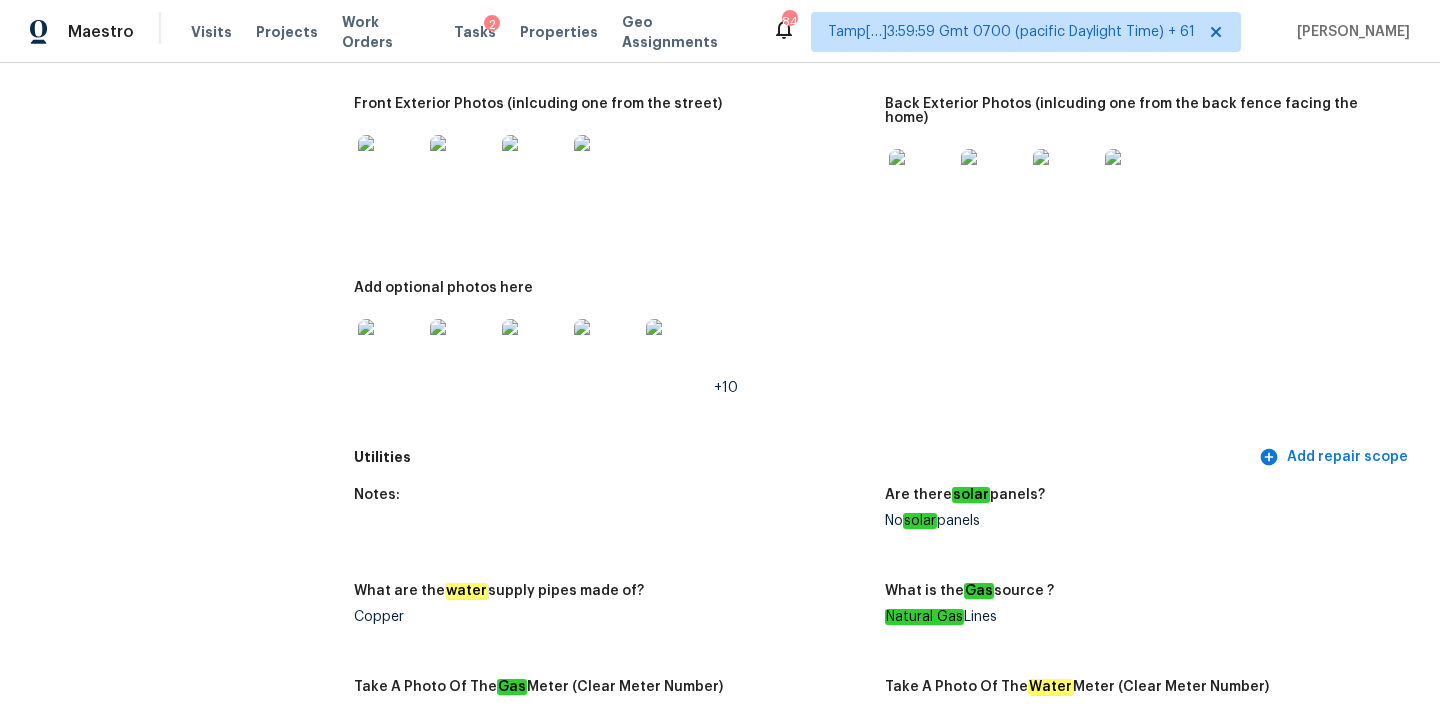 scroll, scrollTop: 985, scrollLeft: 0, axis: vertical 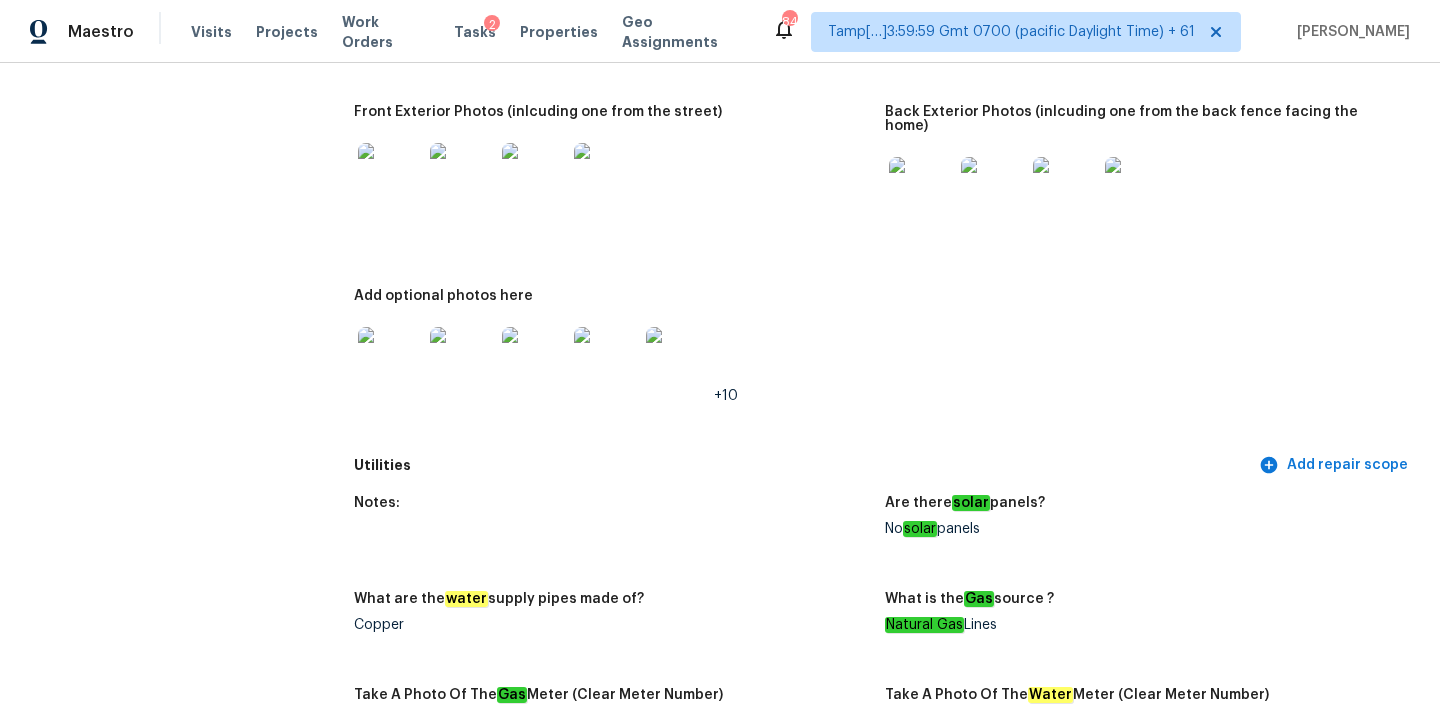 click at bounding box center (390, 175) 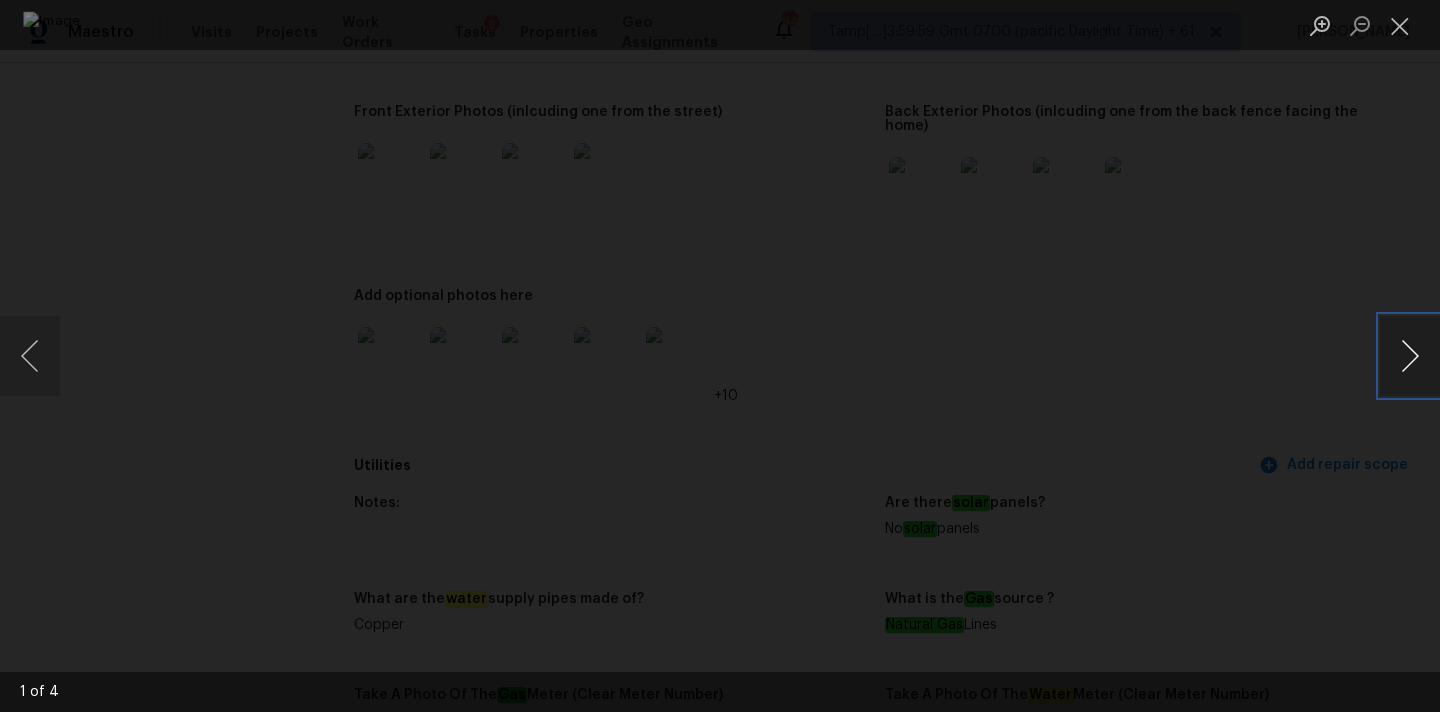 click at bounding box center (1410, 356) 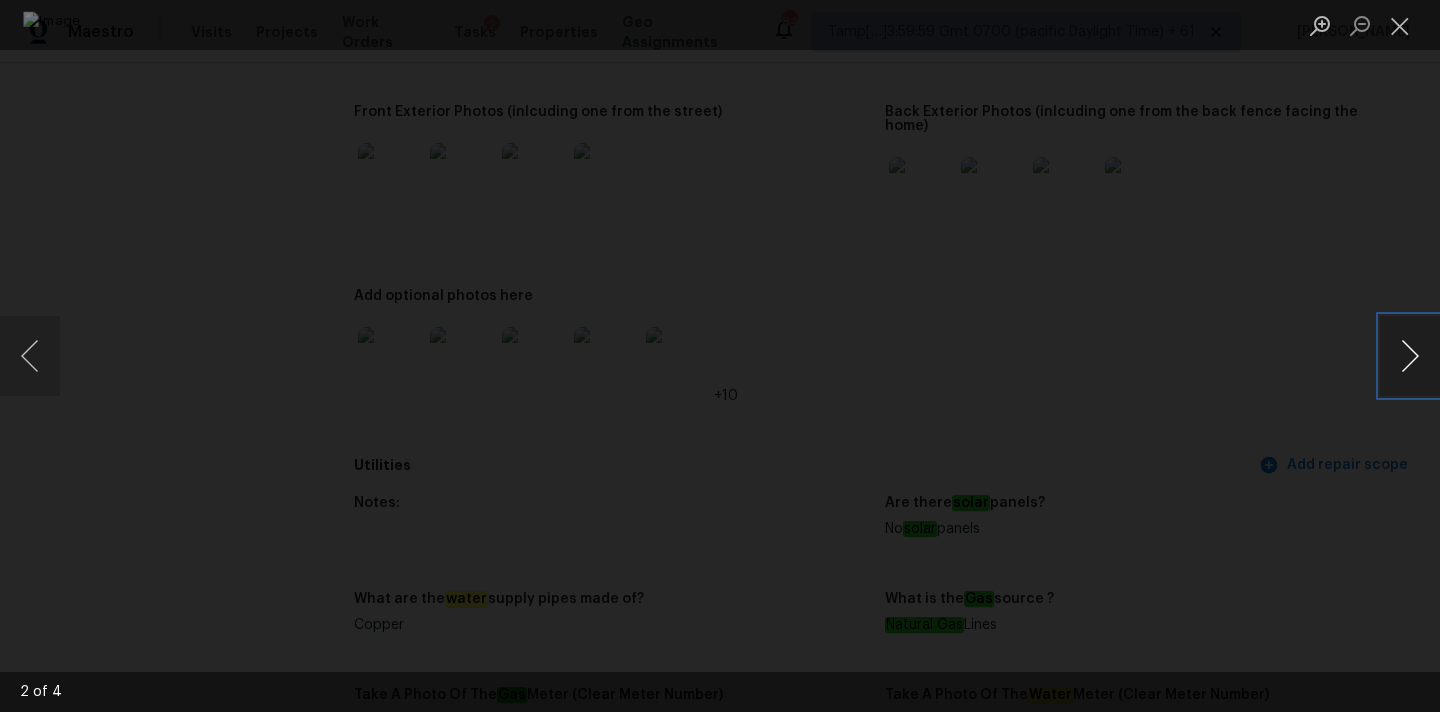 click at bounding box center [1410, 356] 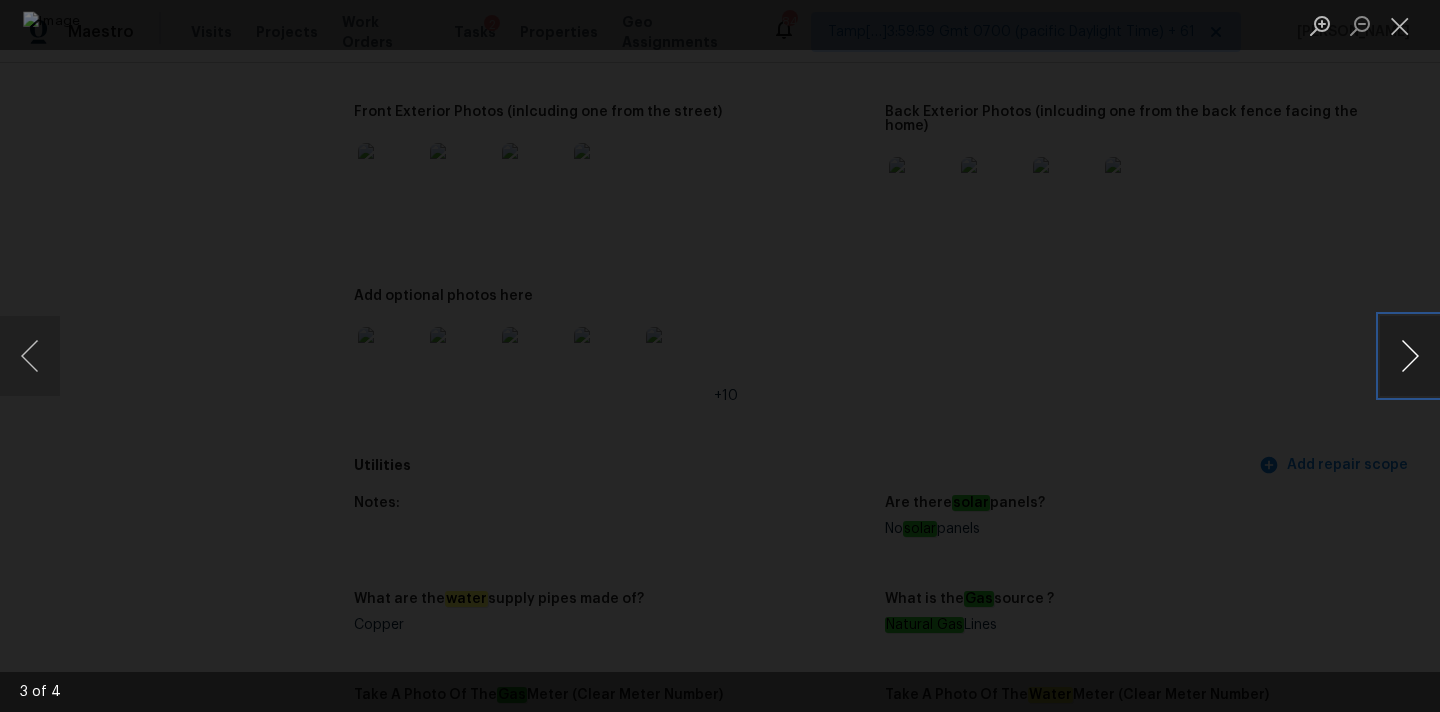 click at bounding box center (1410, 356) 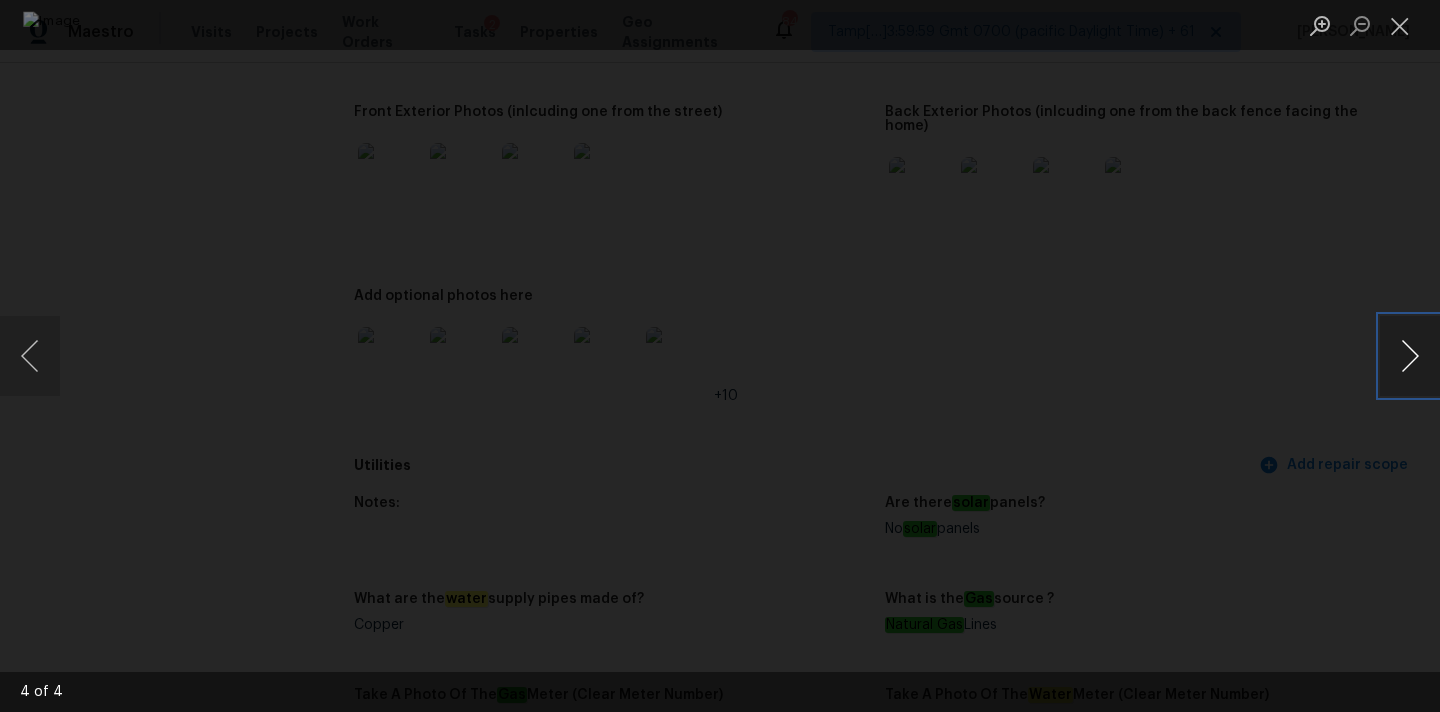 click at bounding box center (1410, 356) 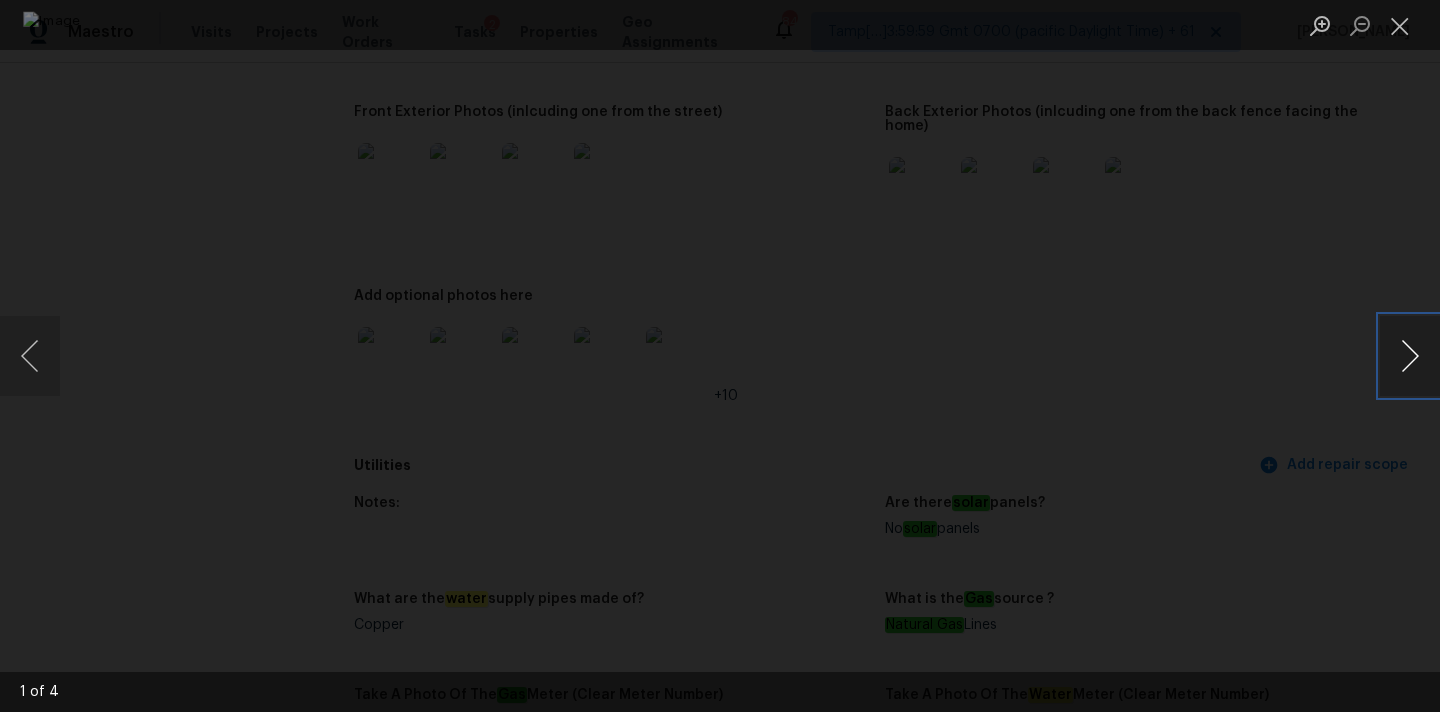 click at bounding box center [1410, 356] 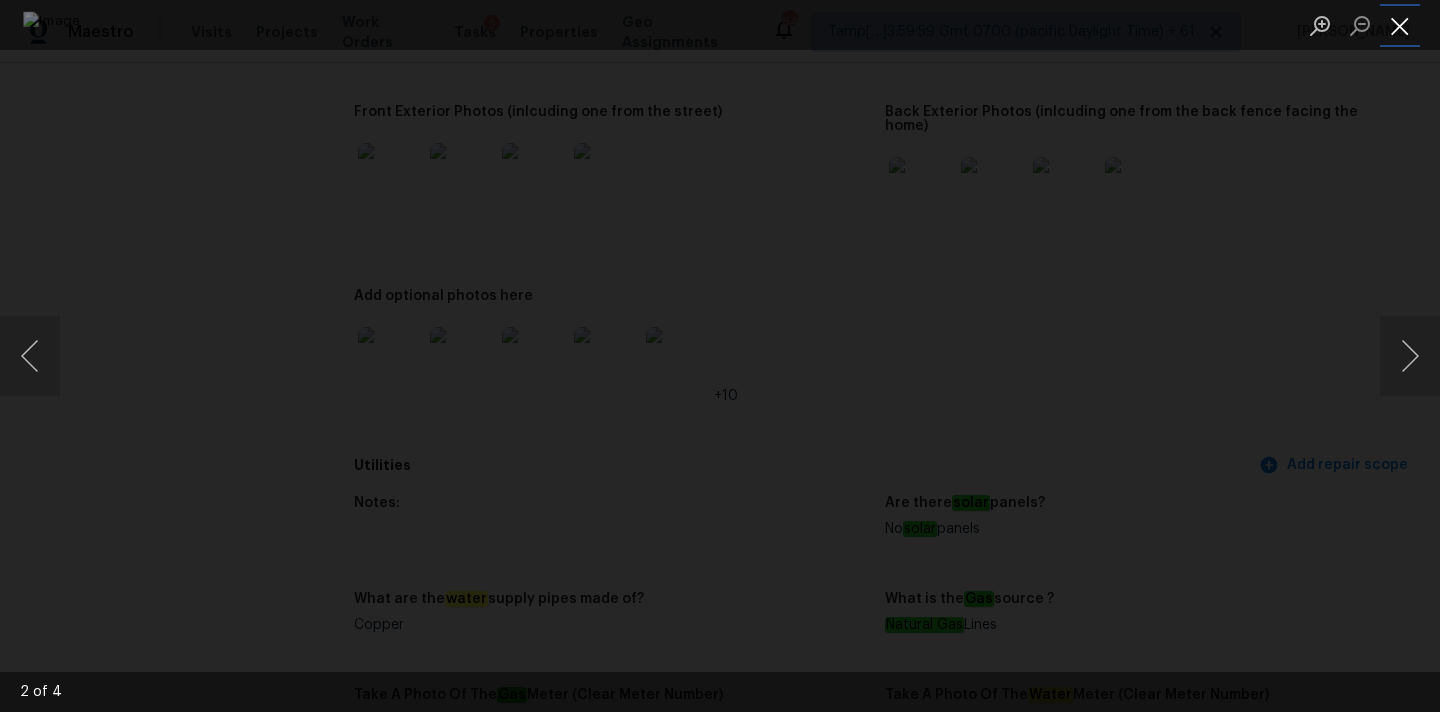 click at bounding box center (1400, 25) 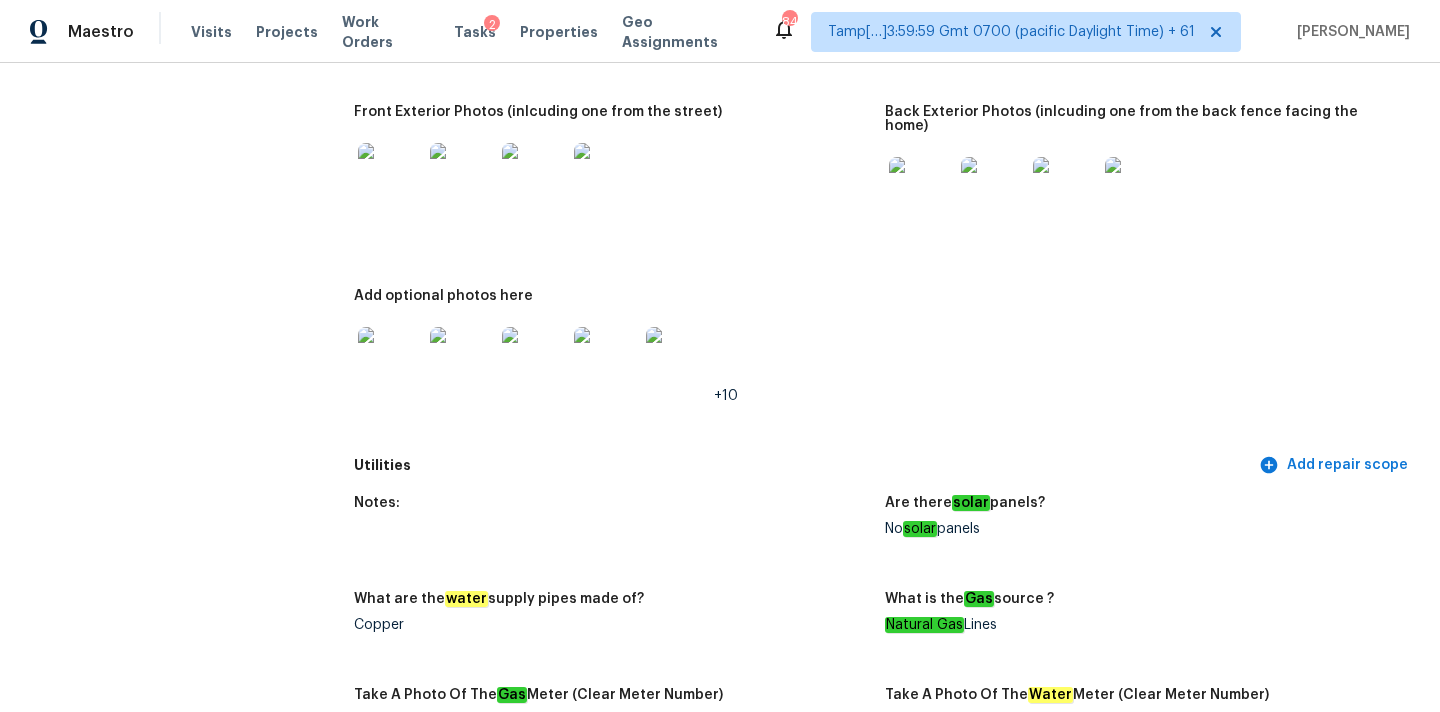 click at bounding box center [921, 189] 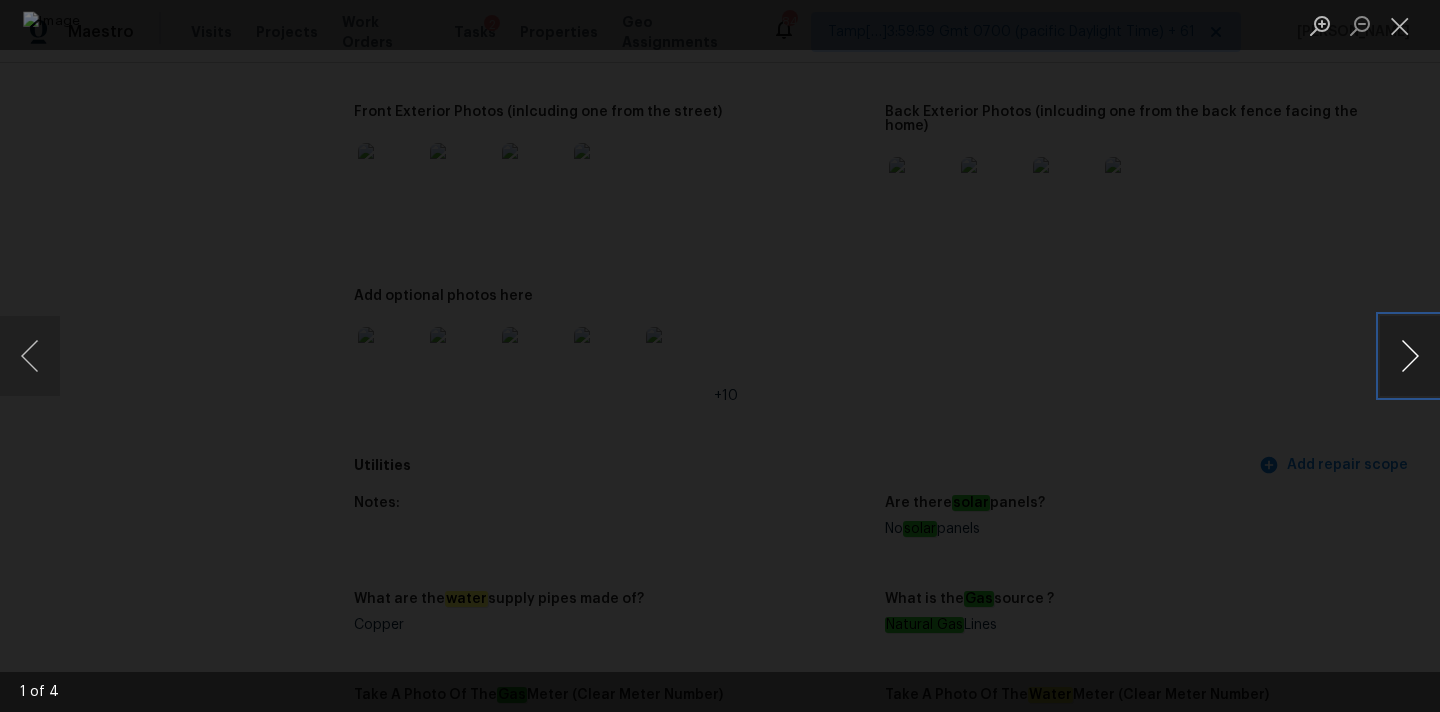 click at bounding box center (1410, 356) 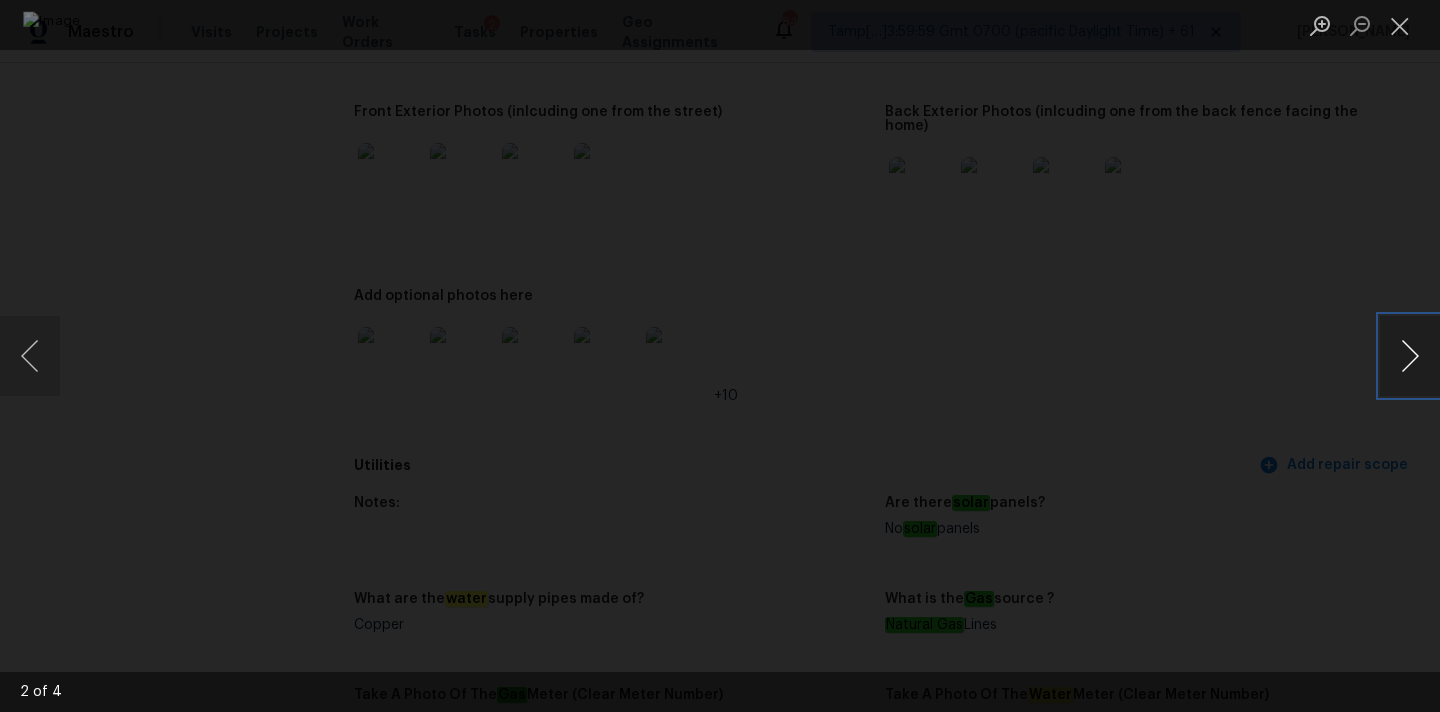 click at bounding box center [1410, 356] 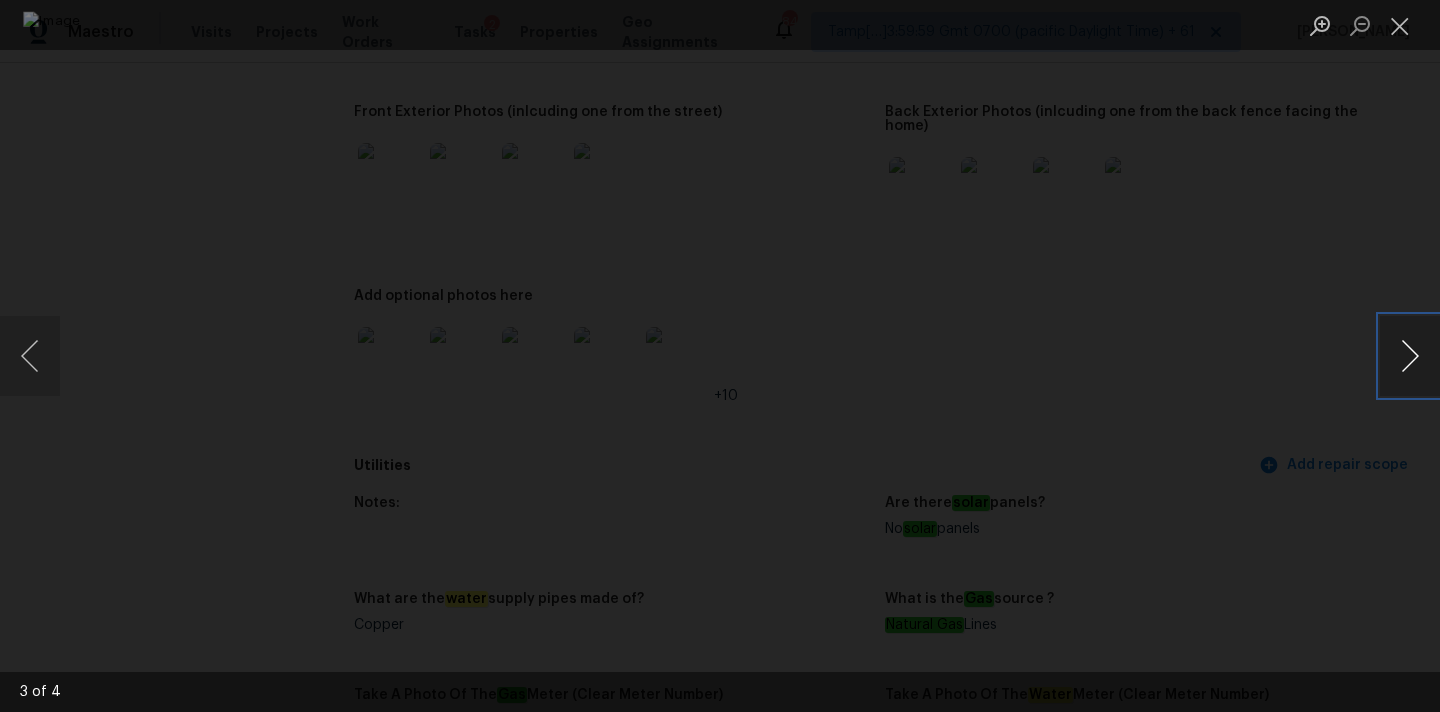 click at bounding box center [1410, 356] 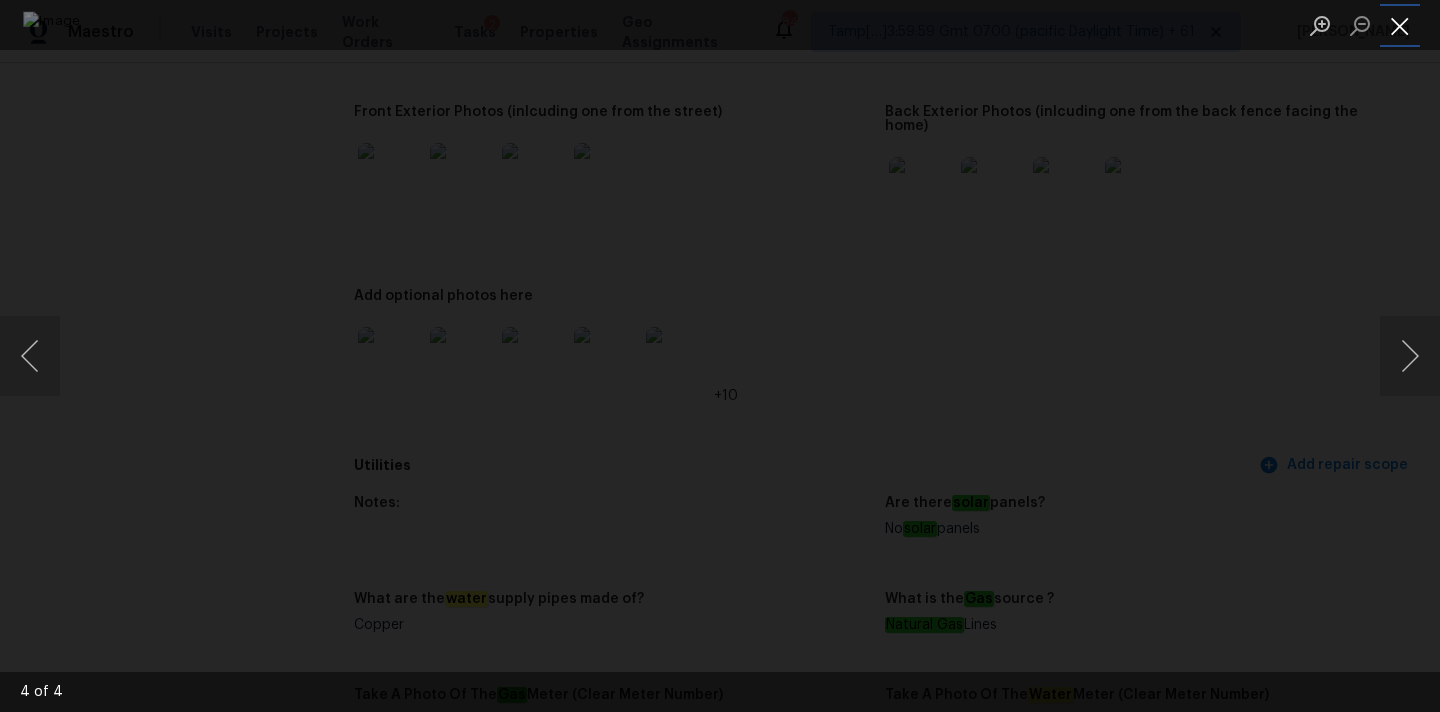 click at bounding box center (1400, 25) 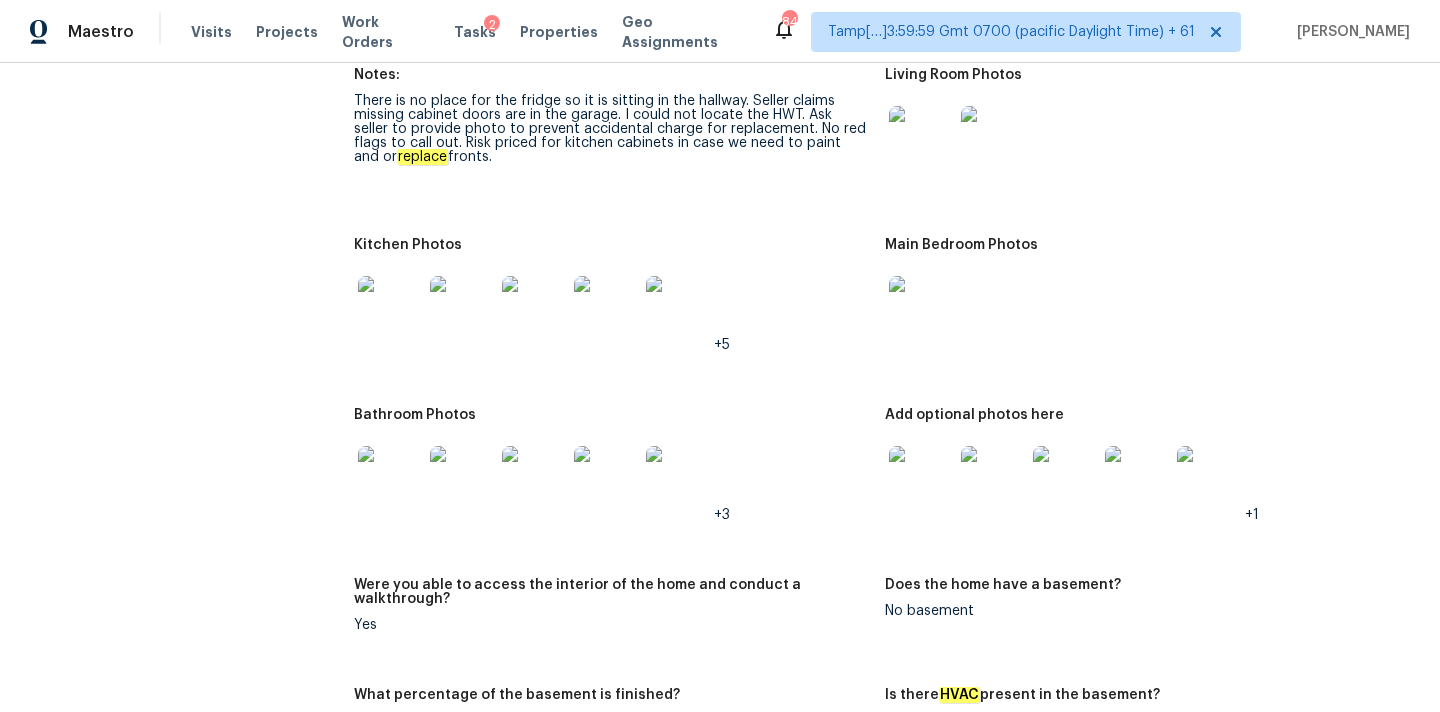 scroll, scrollTop: 2232, scrollLeft: 0, axis: vertical 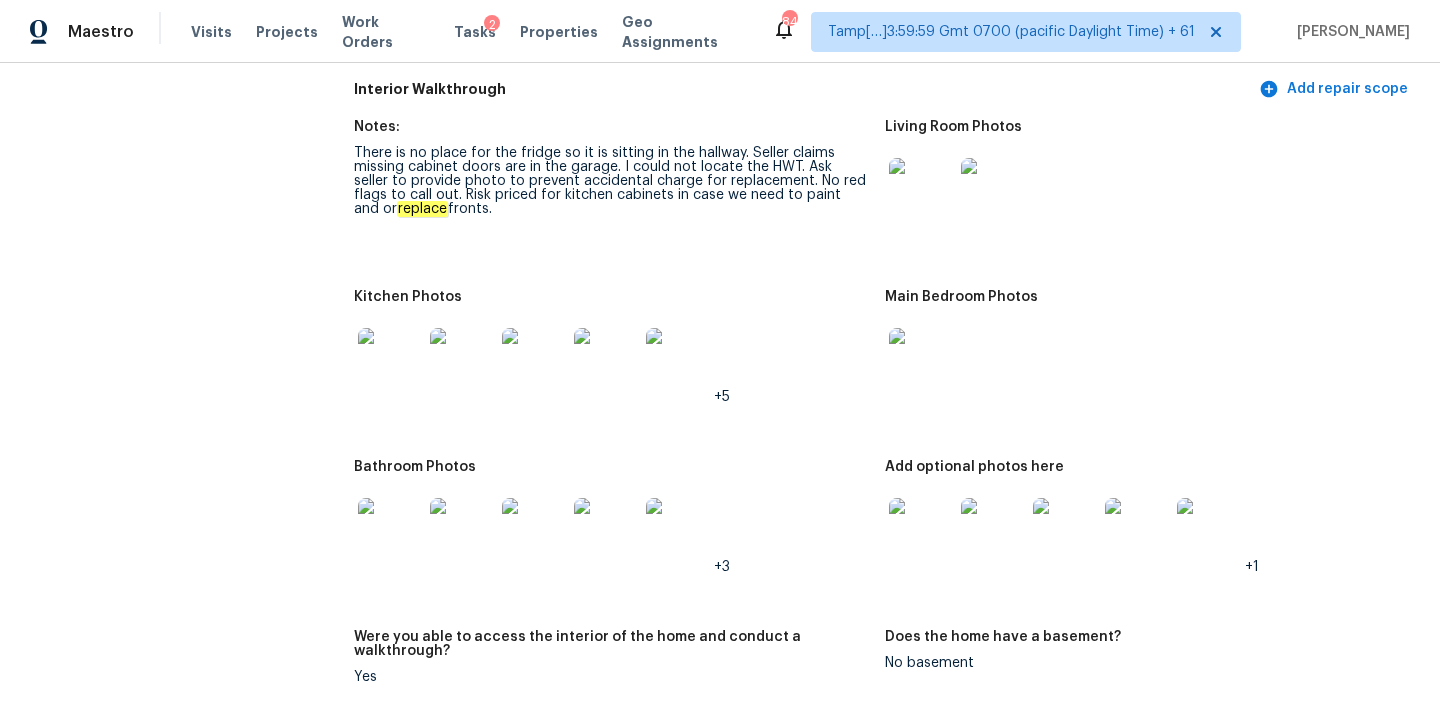 click at bounding box center [921, 190] 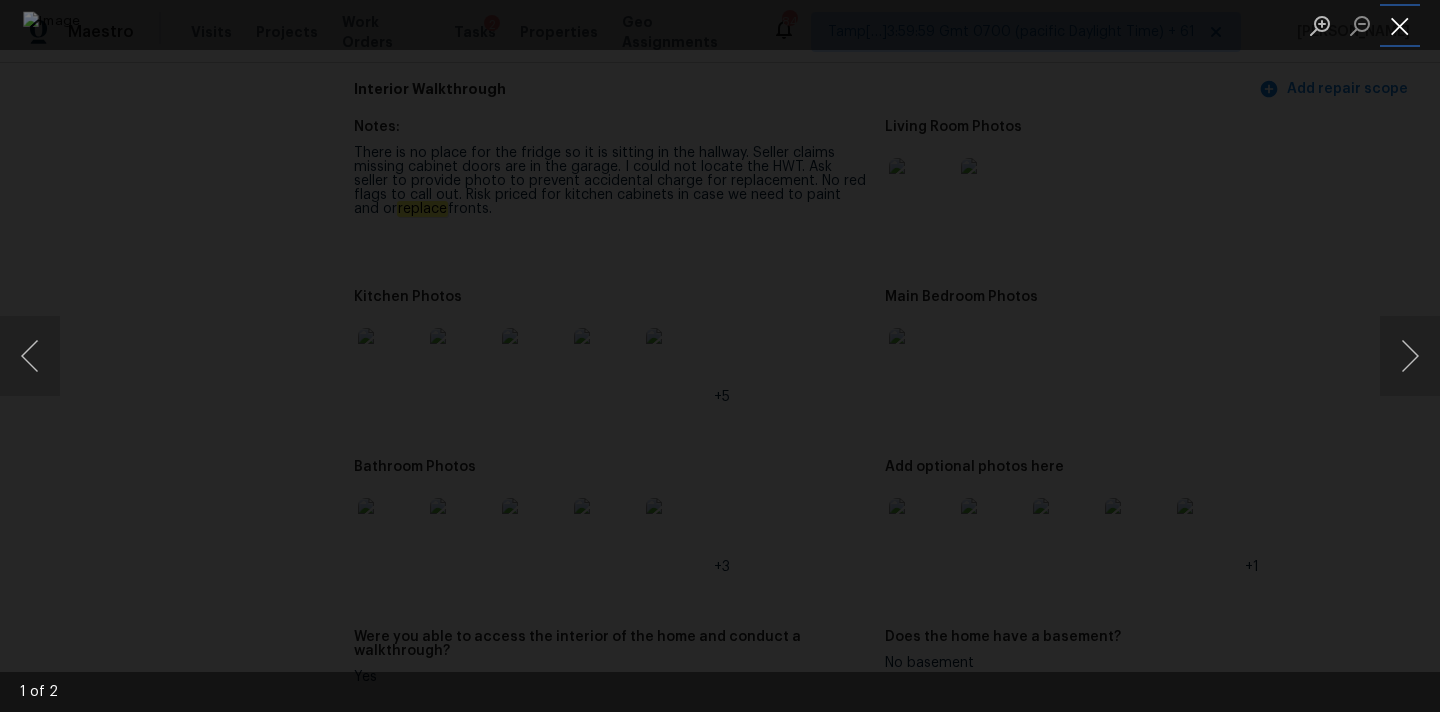 click at bounding box center (1400, 25) 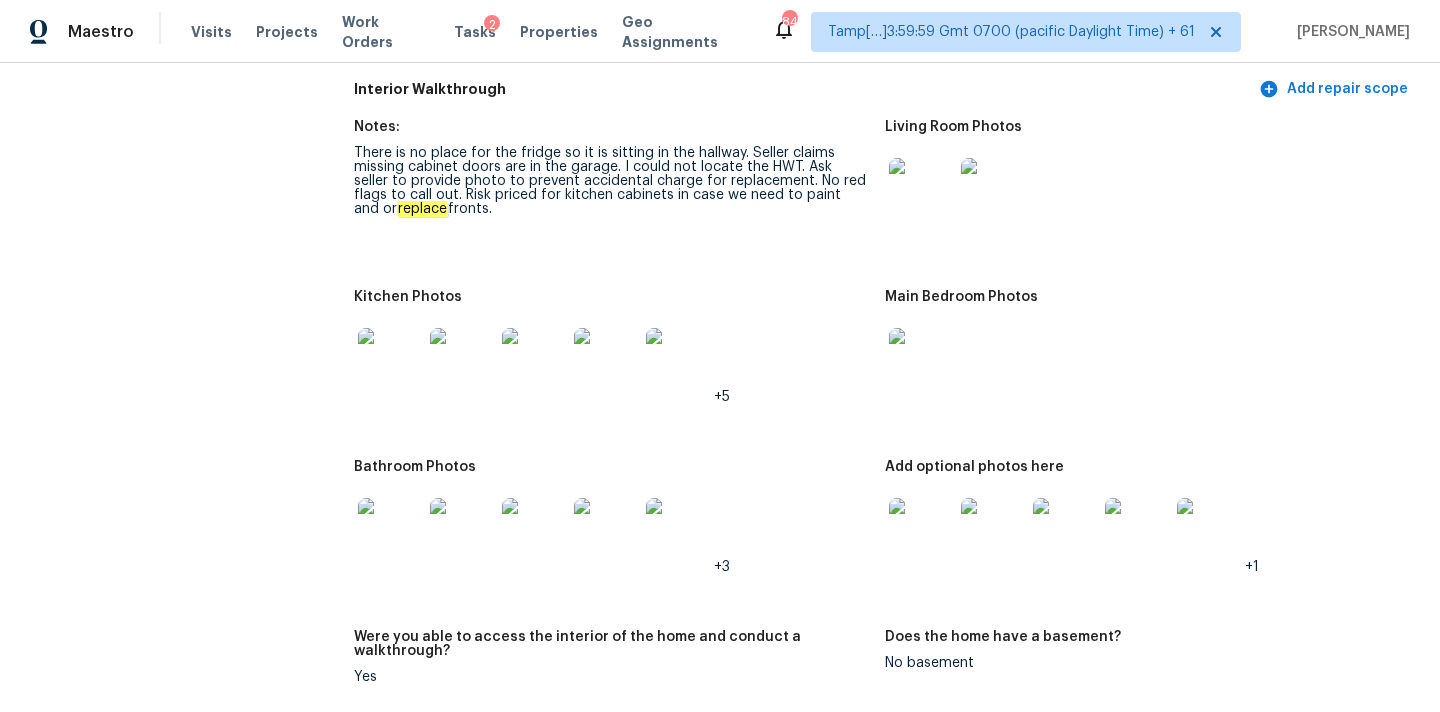 click at bounding box center (921, 360) 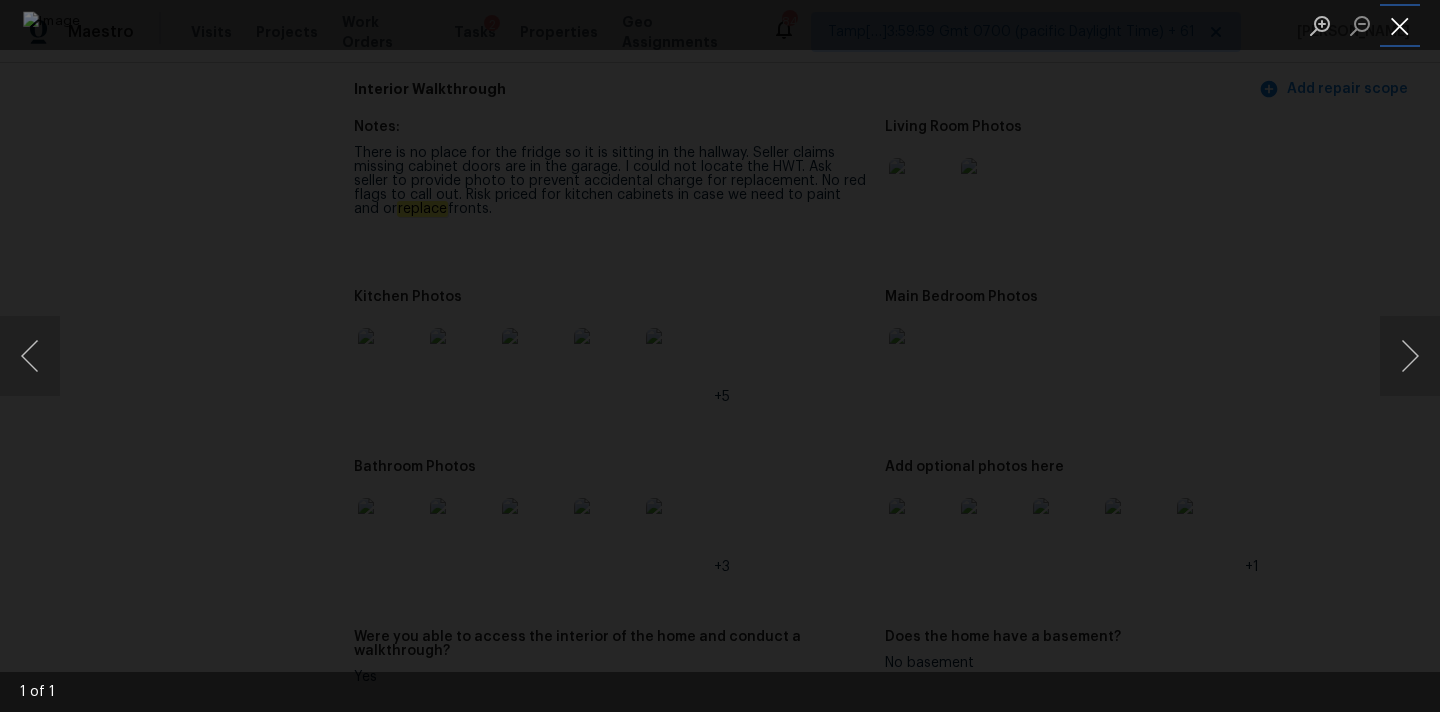 click at bounding box center (1400, 25) 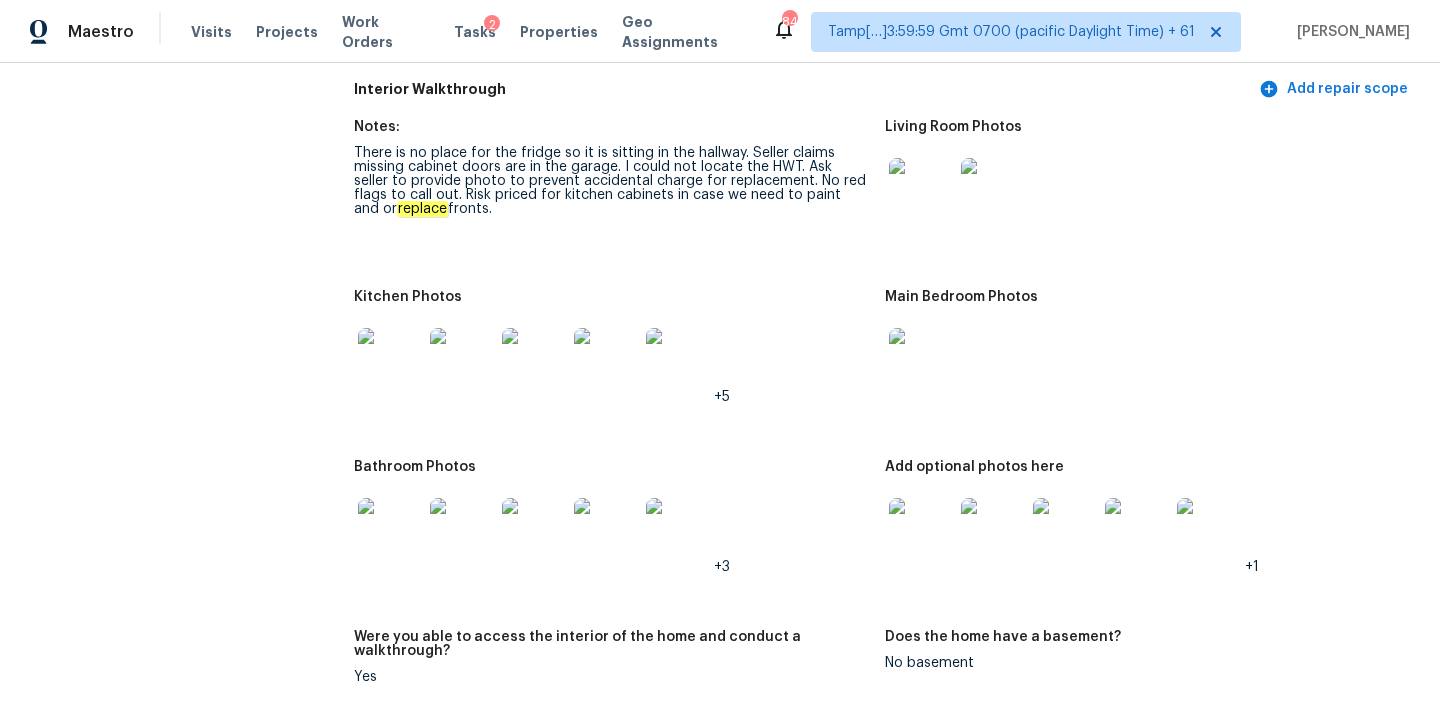 click at bounding box center [390, 360] 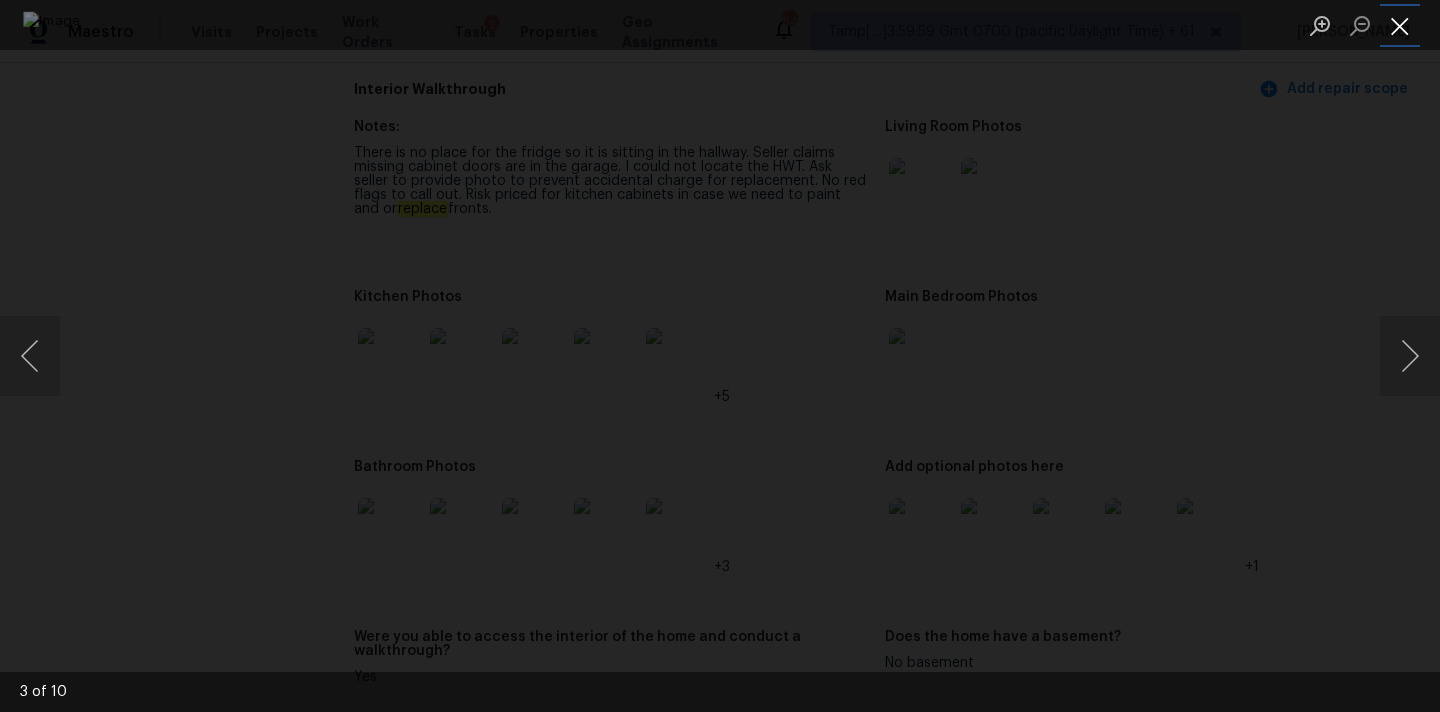 click at bounding box center (1400, 25) 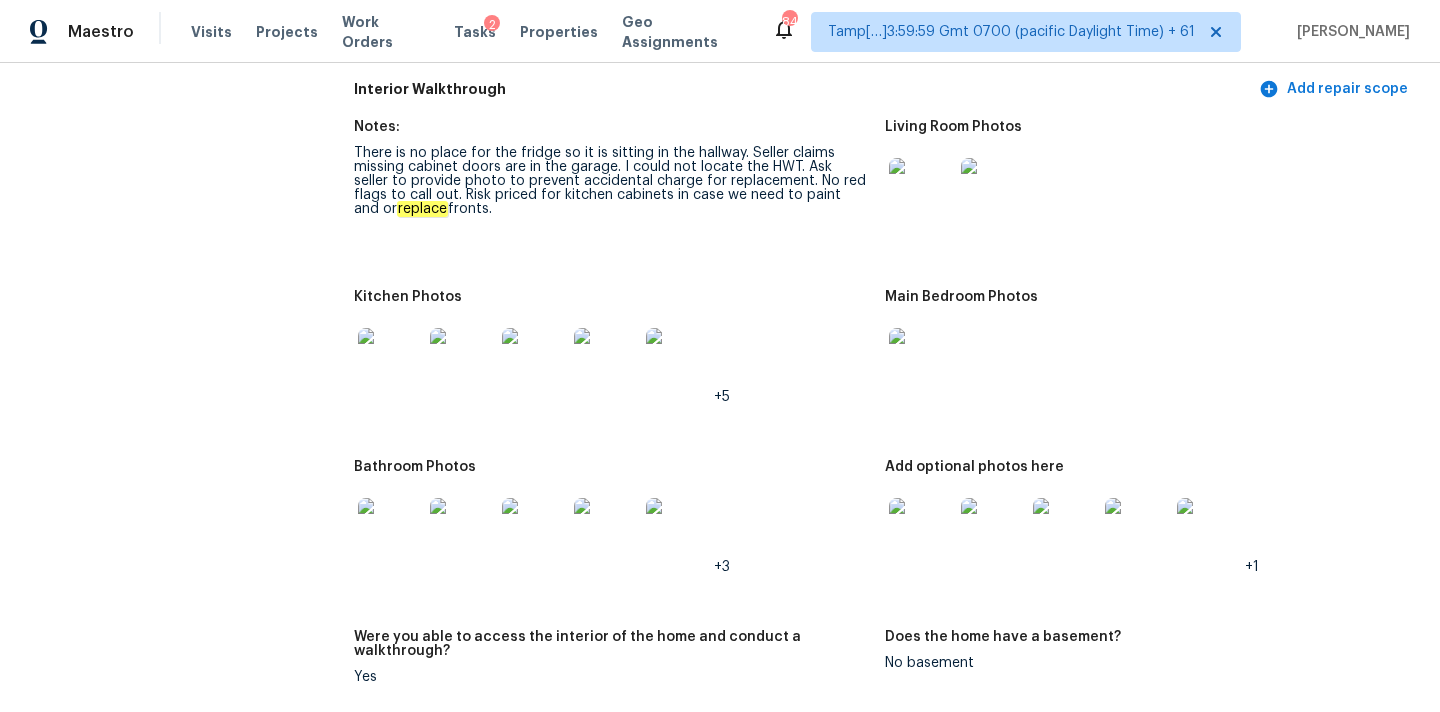 click at bounding box center [390, 530] 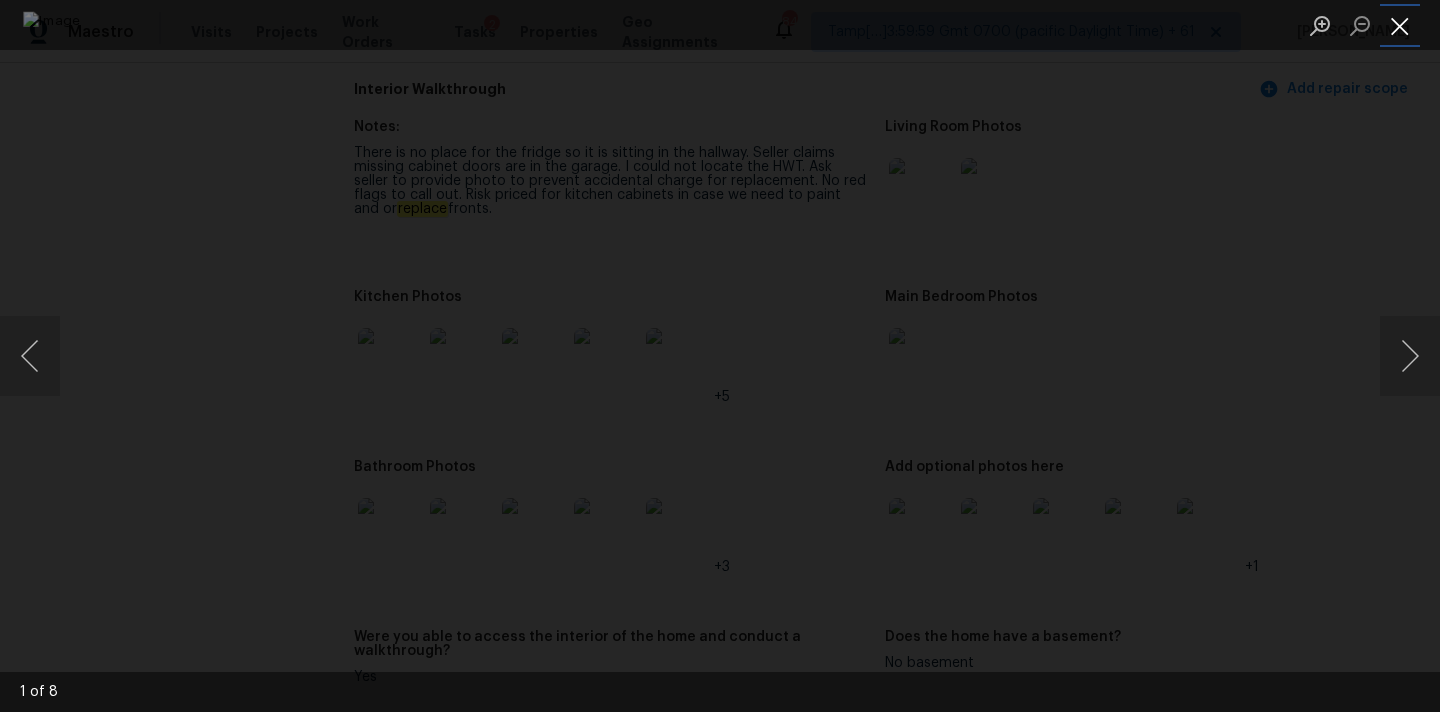 click at bounding box center [1400, 25] 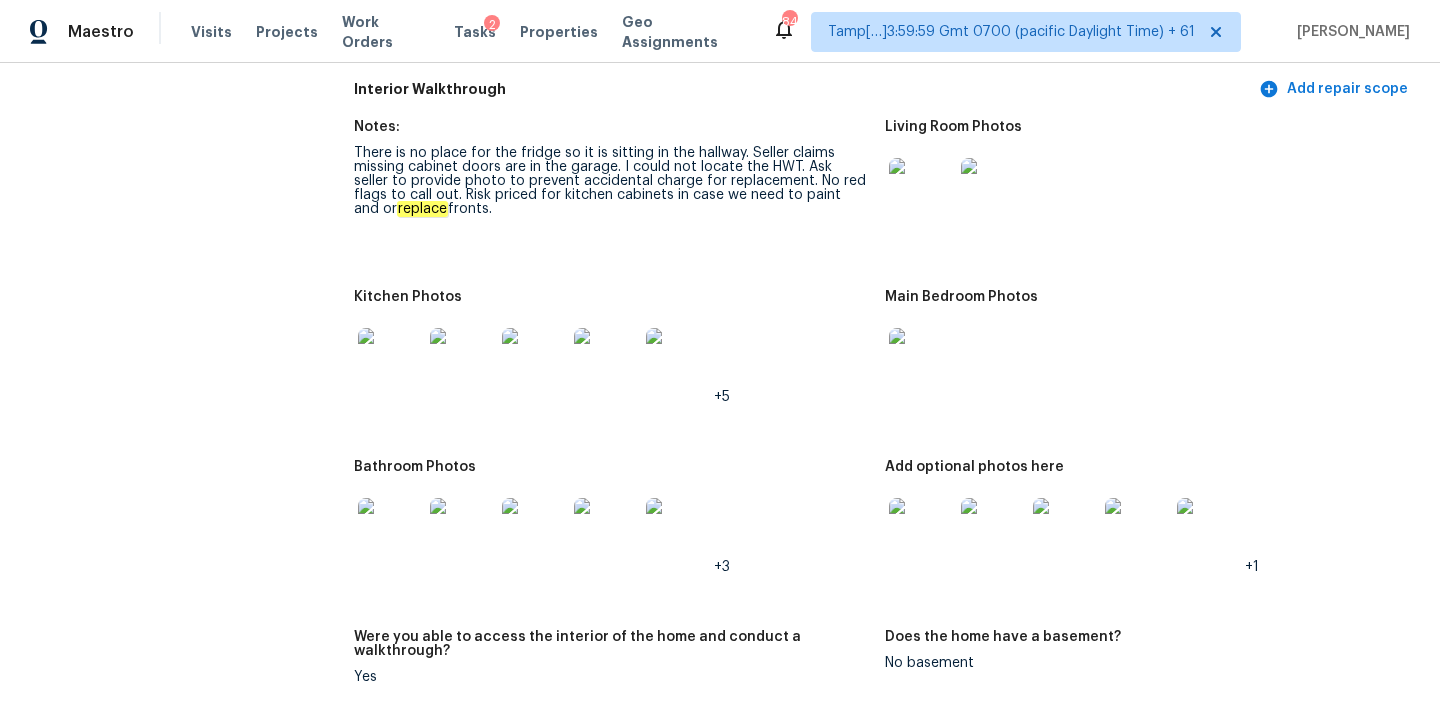 click at bounding box center [921, 530] 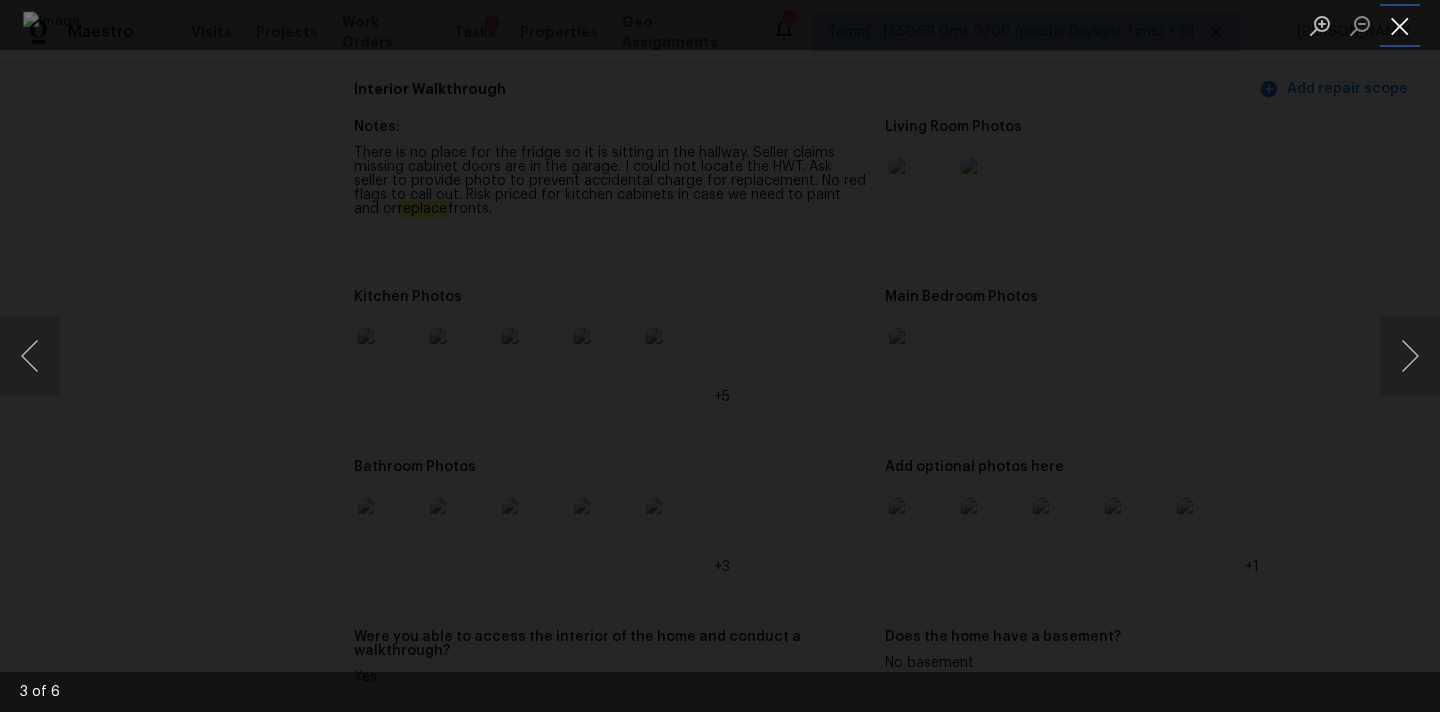 click at bounding box center (1400, 25) 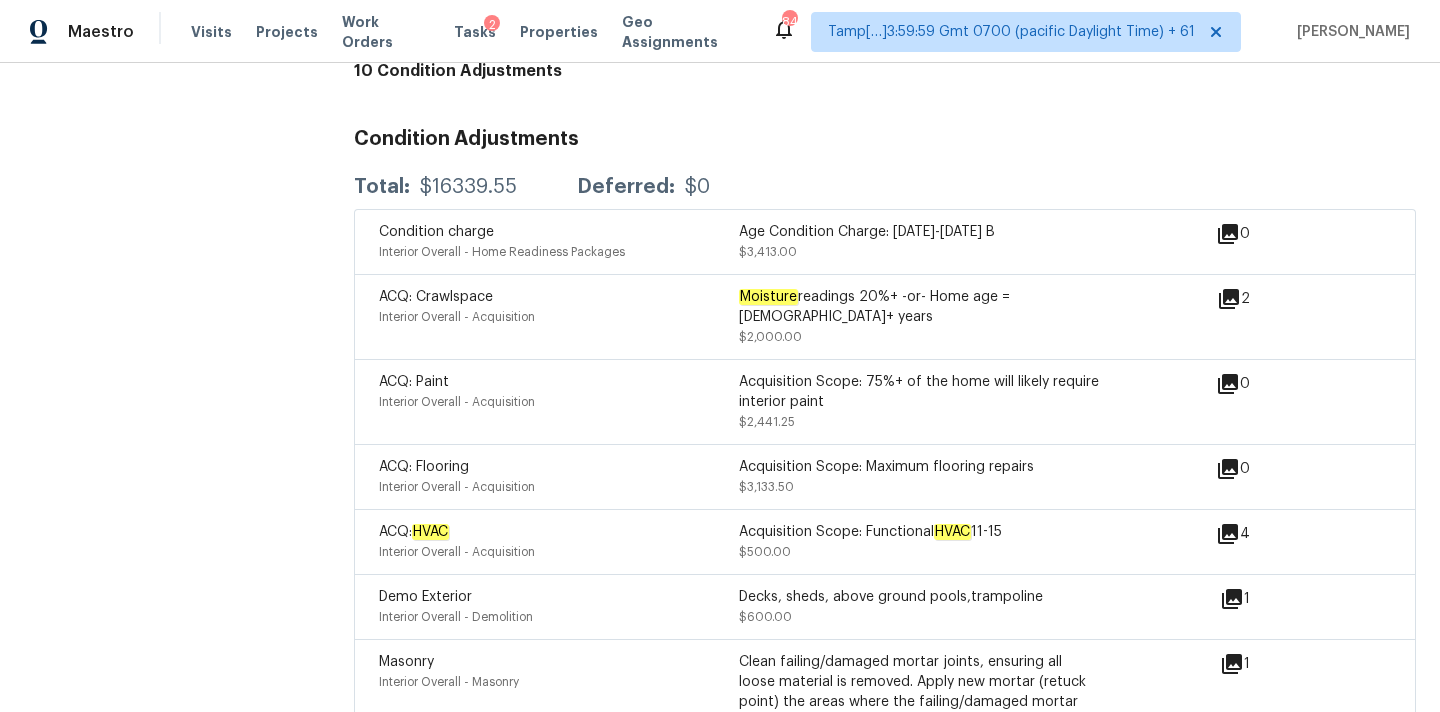 scroll, scrollTop: 4791, scrollLeft: 0, axis: vertical 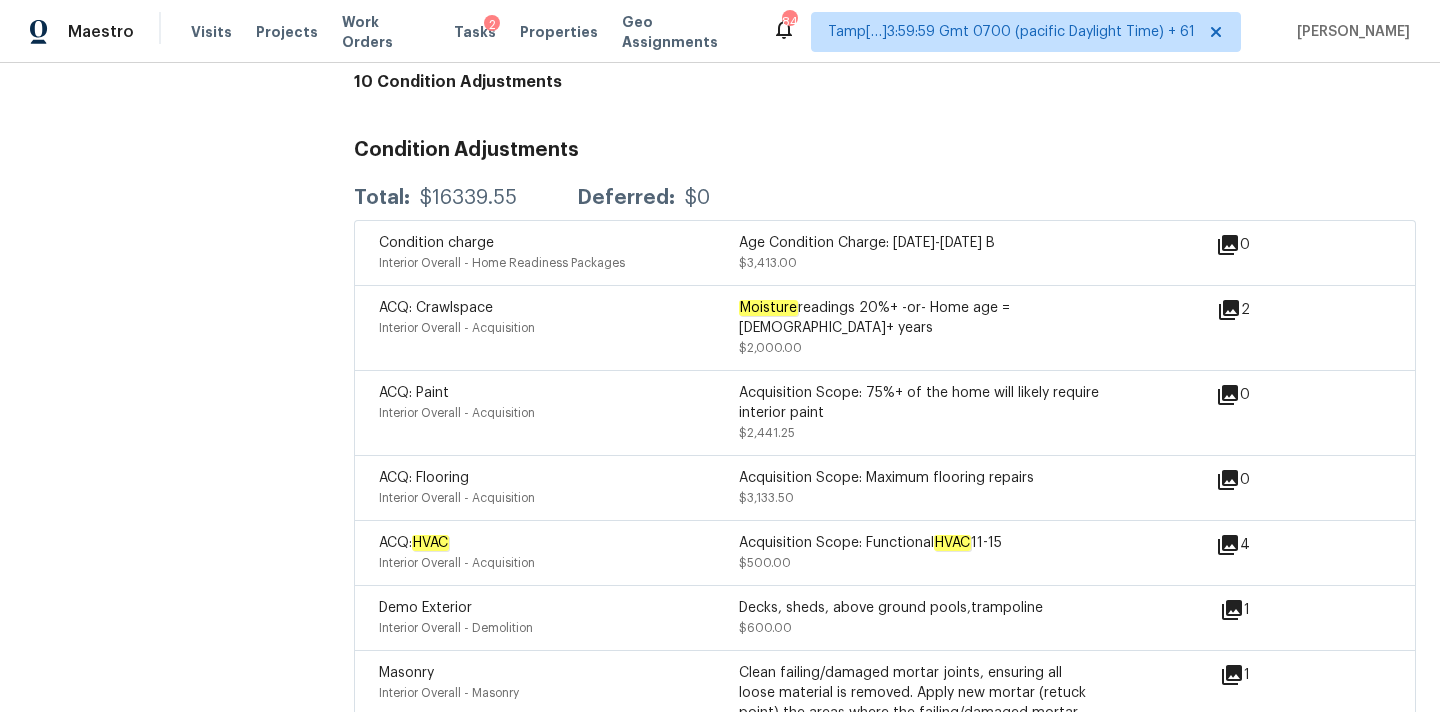 click on "ACQ: Crawlspace" at bounding box center (436, 308) 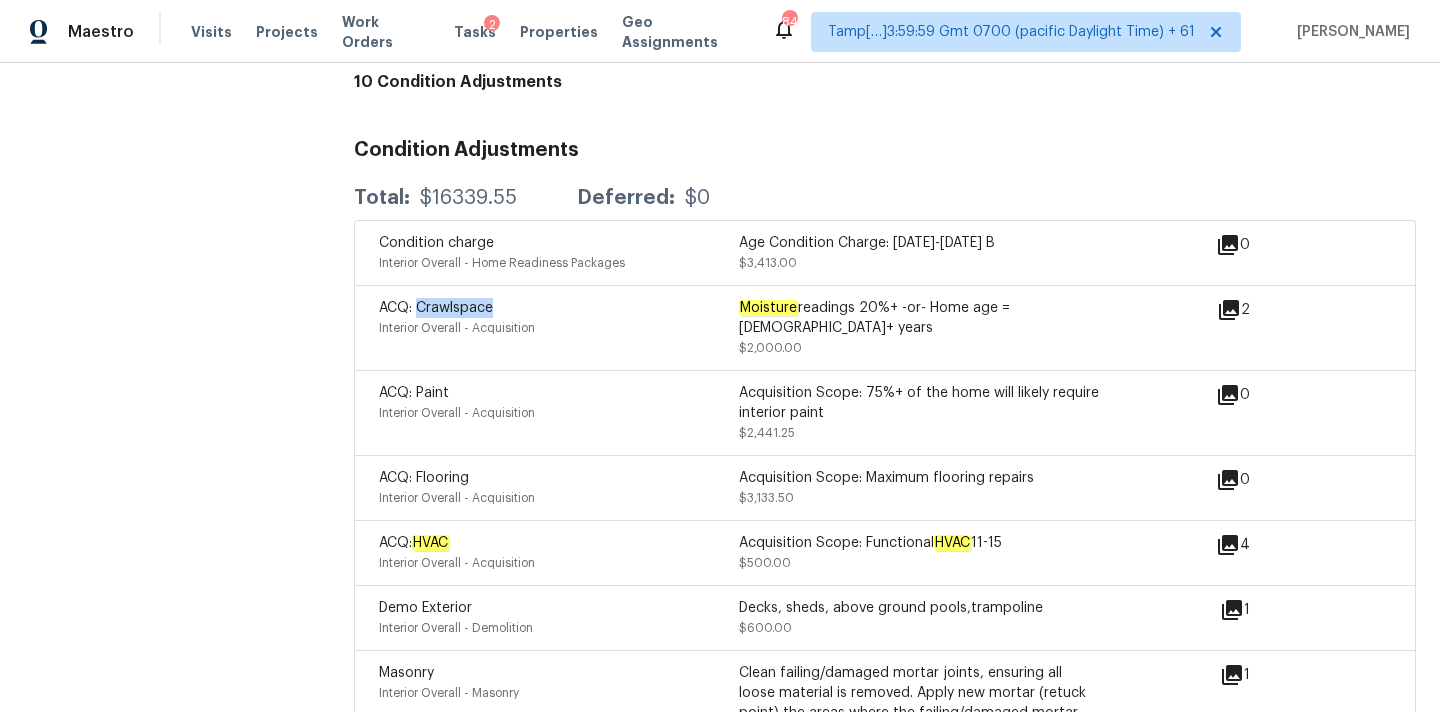 click on "ACQ: Crawlspace" at bounding box center (436, 308) 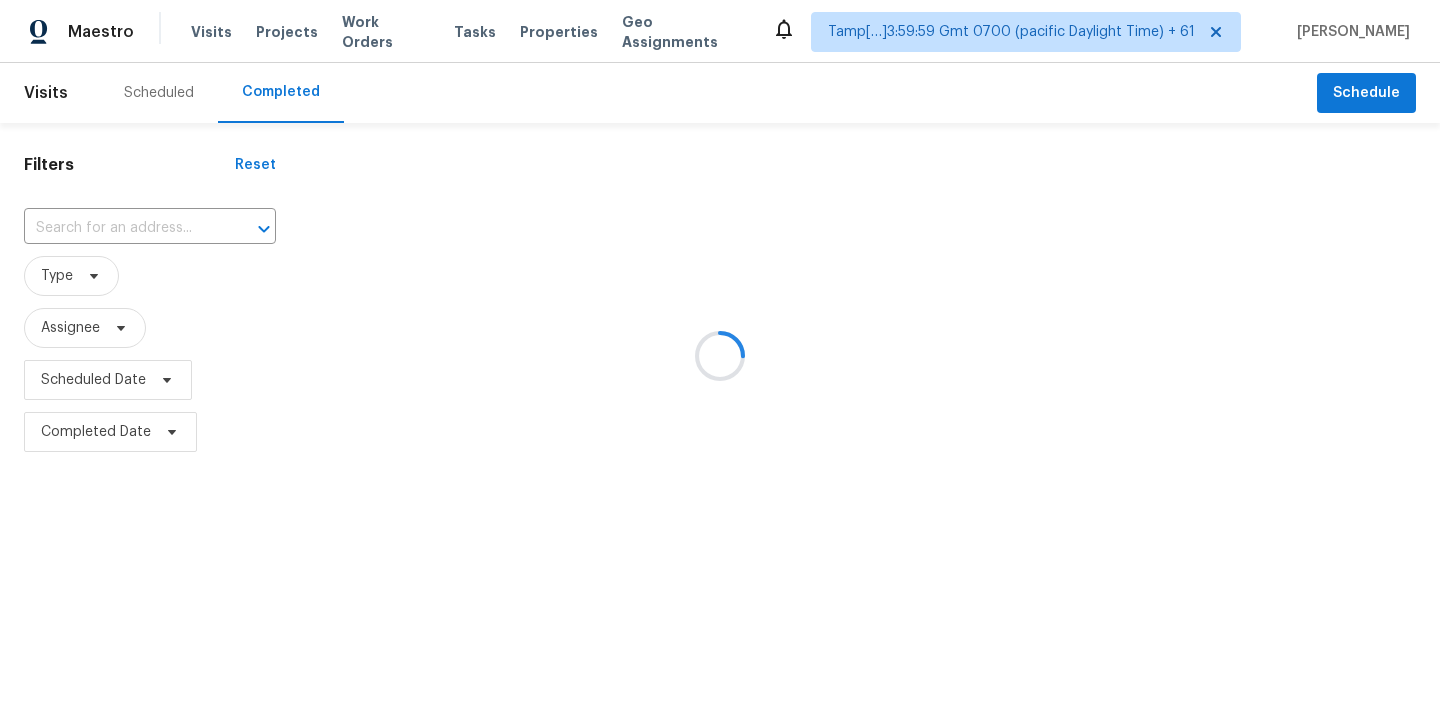 scroll, scrollTop: 0, scrollLeft: 0, axis: both 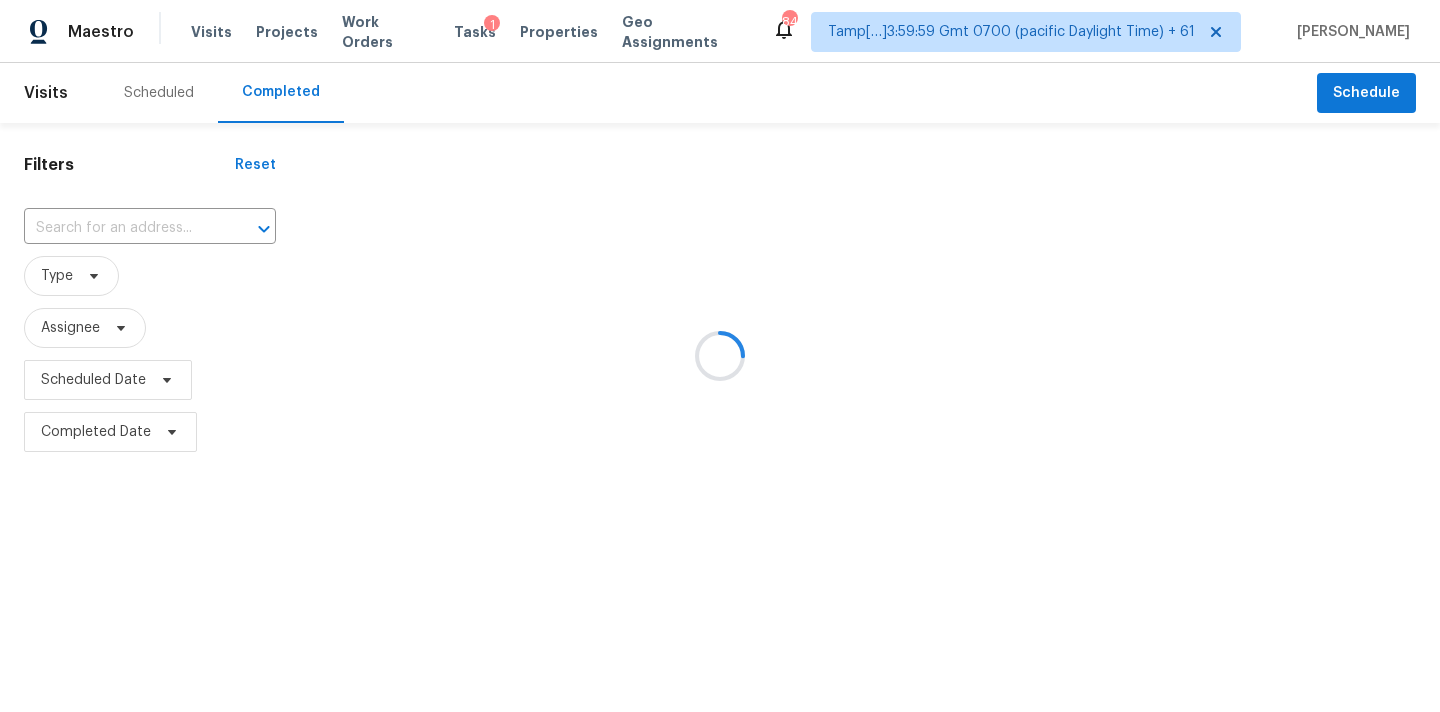 click at bounding box center [720, 356] 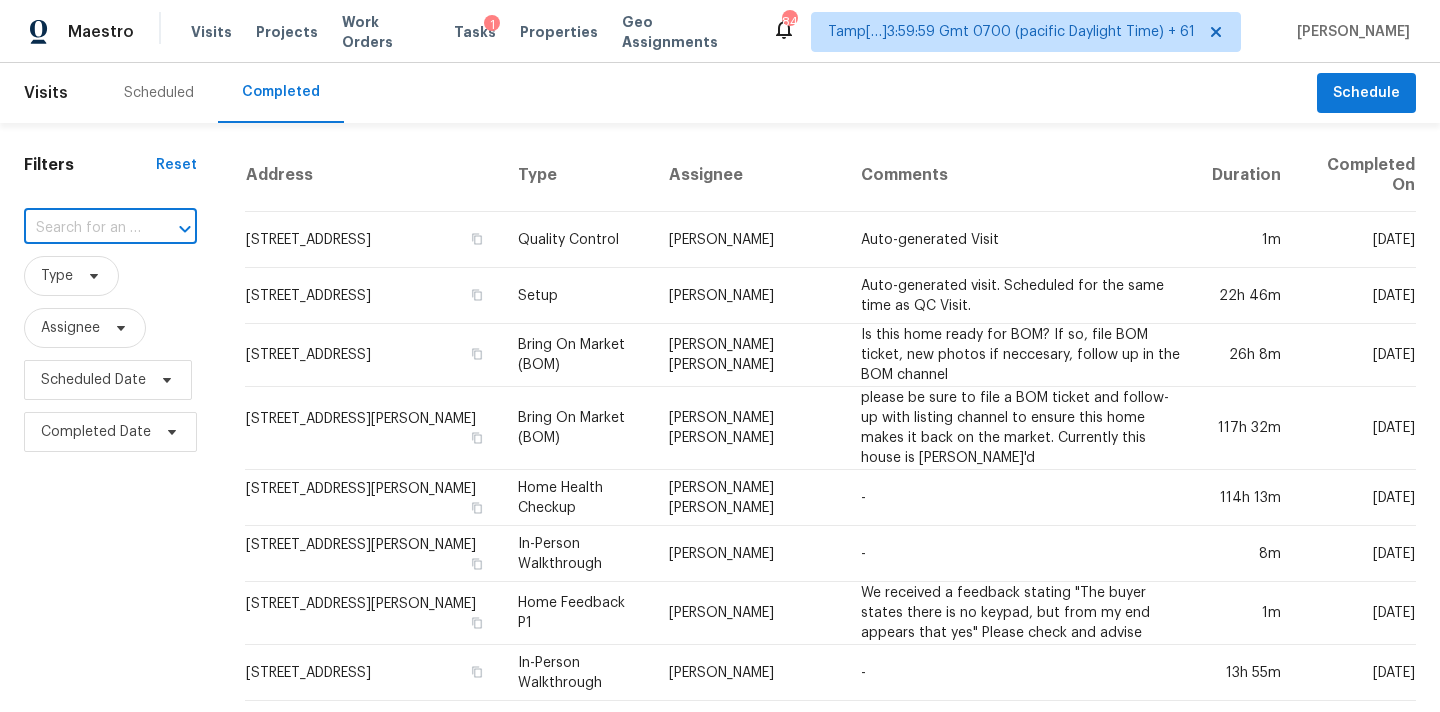 click at bounding box center [82, 228] 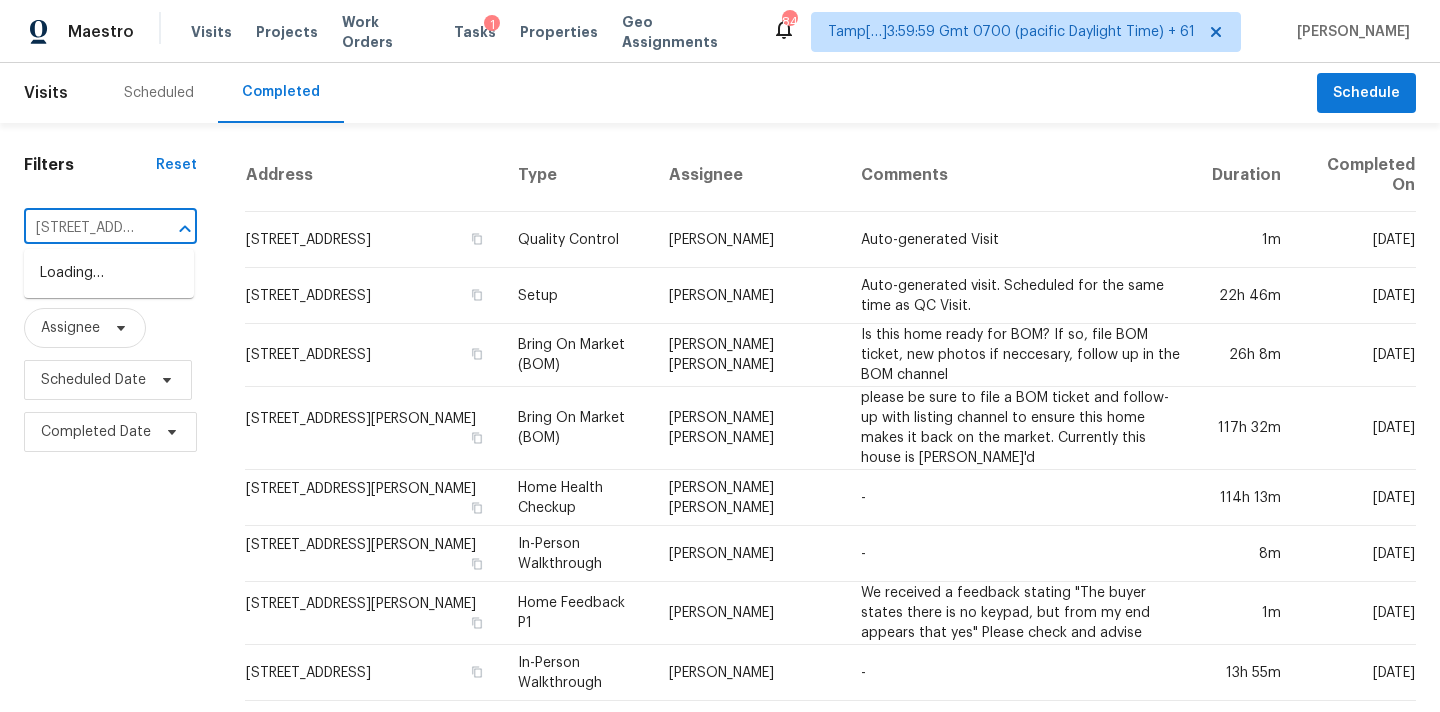 scroll, scrollTop: 0, scrollLeft: 143, axis: horizontal 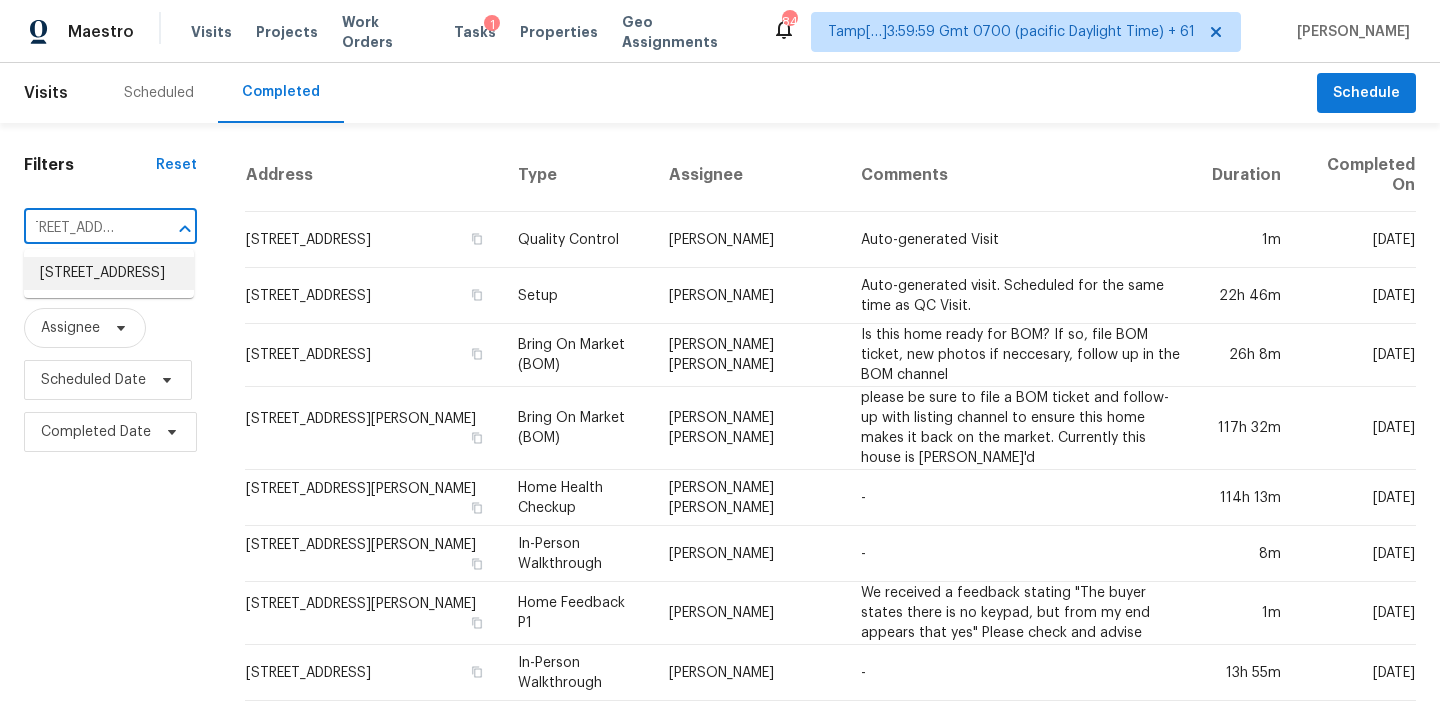 click on "[STREET_ADDRESS]" at bounding box center [109, 273] 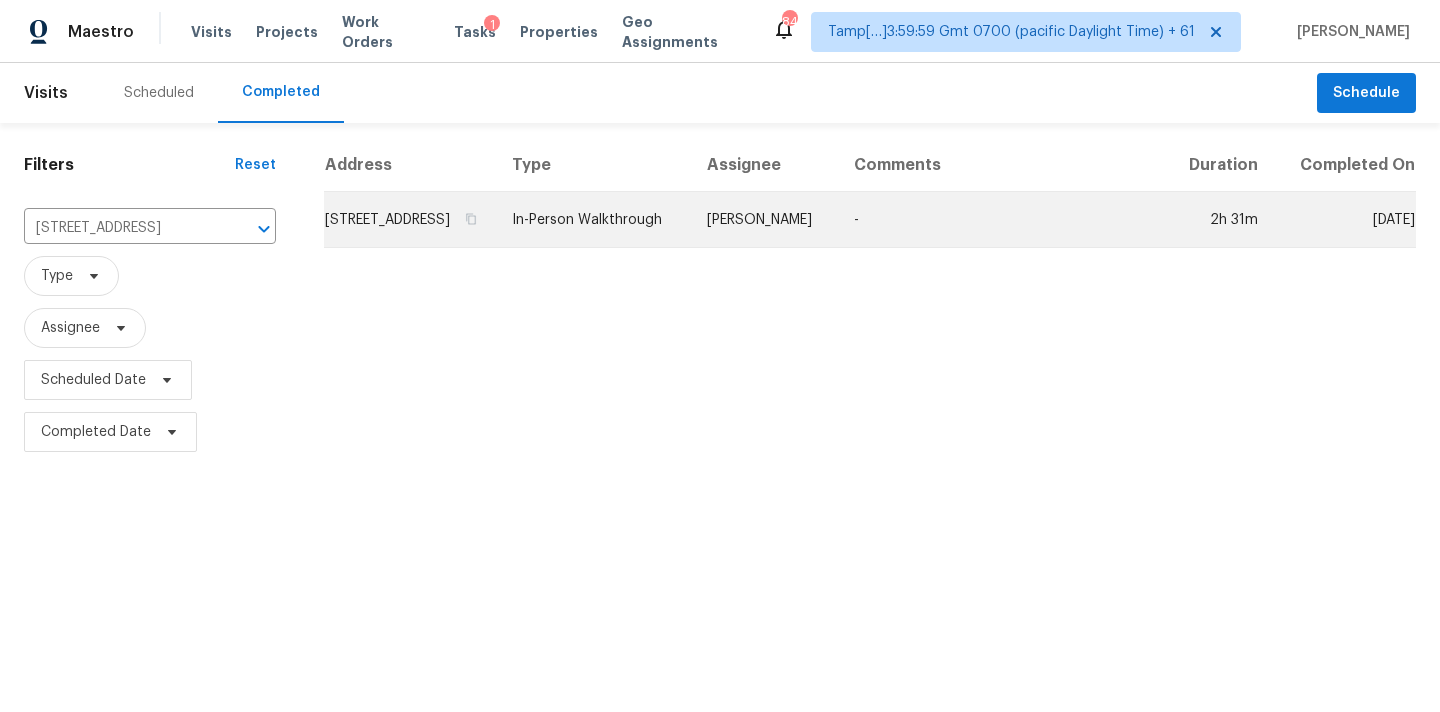 click on "[PERSON_NAME]" at bounding box center [764, 220] 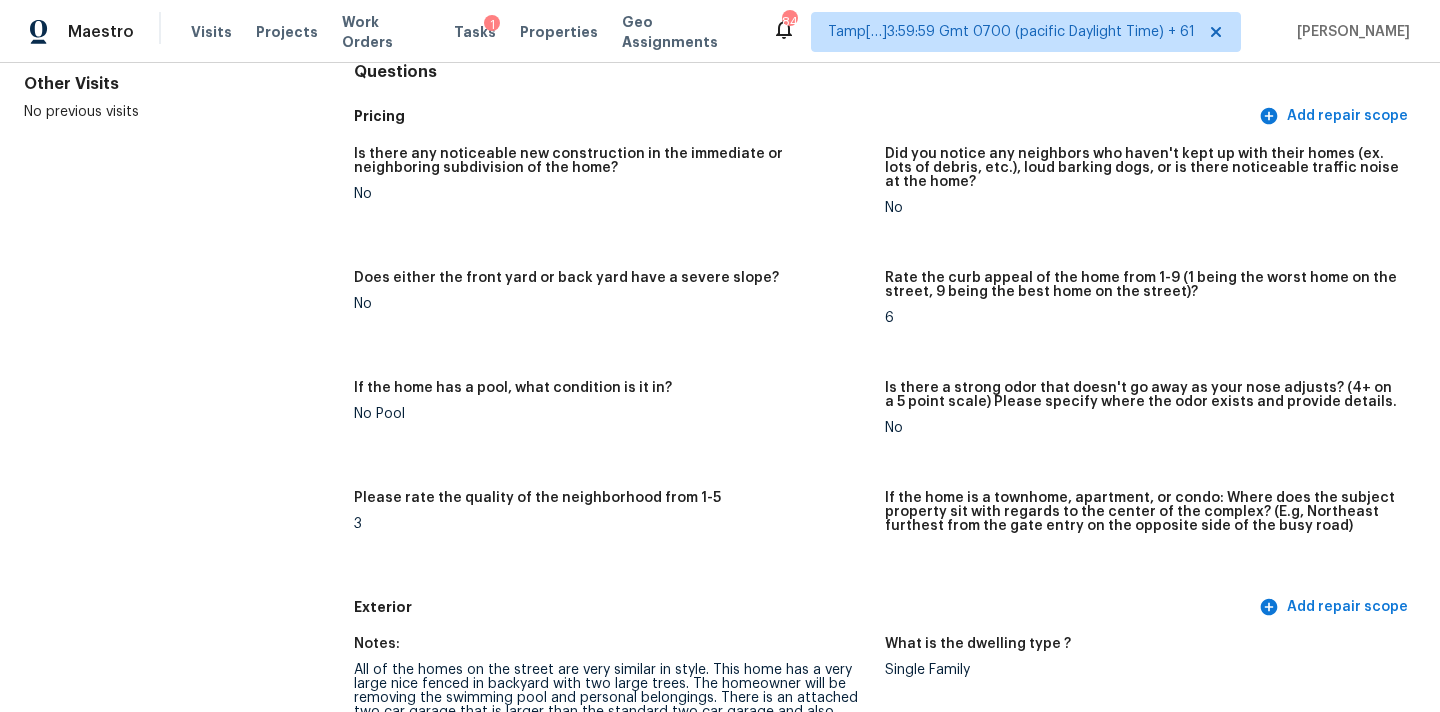 scroll, scrollTop: 1487, scrollLeft: 0, axis: vertical 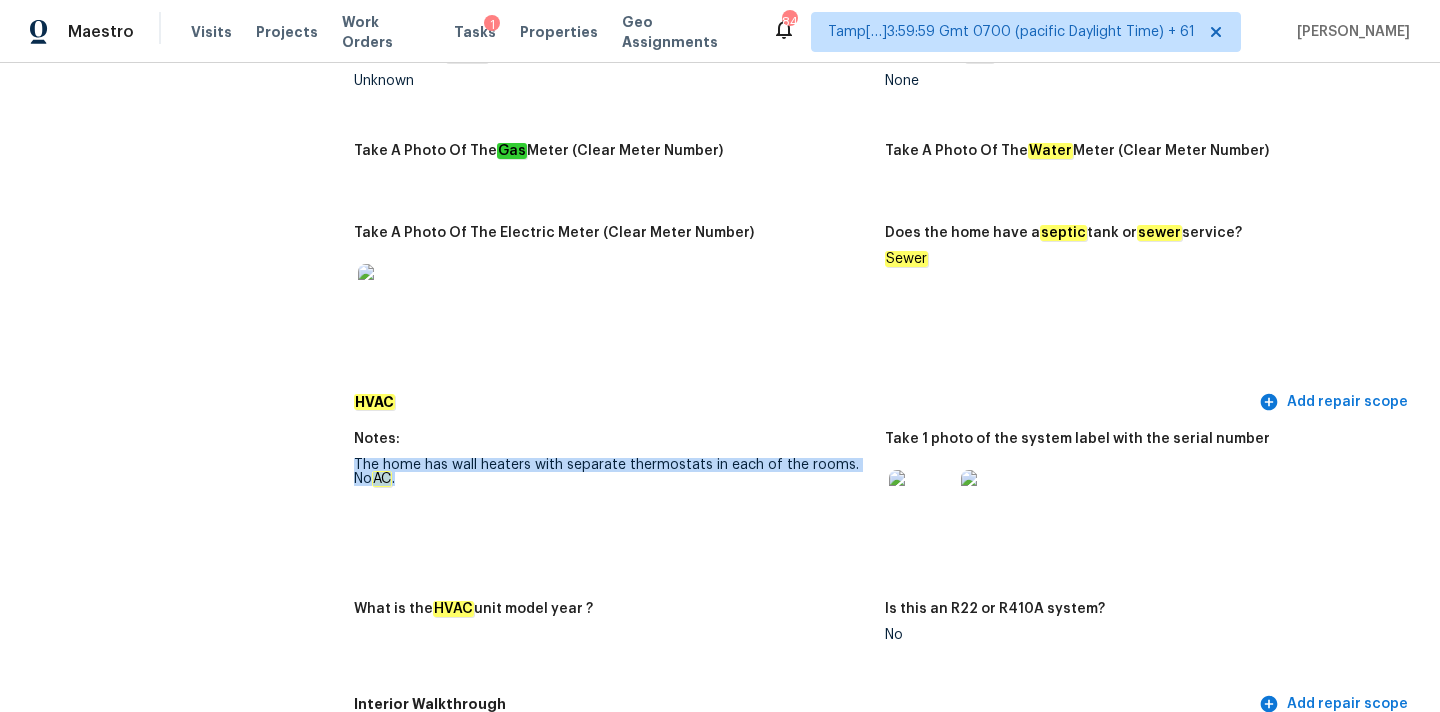 drag, startPoint x: 355, startPoint y: 453, endPoint x: 398, endPoint y: 465, distance: 44.64303 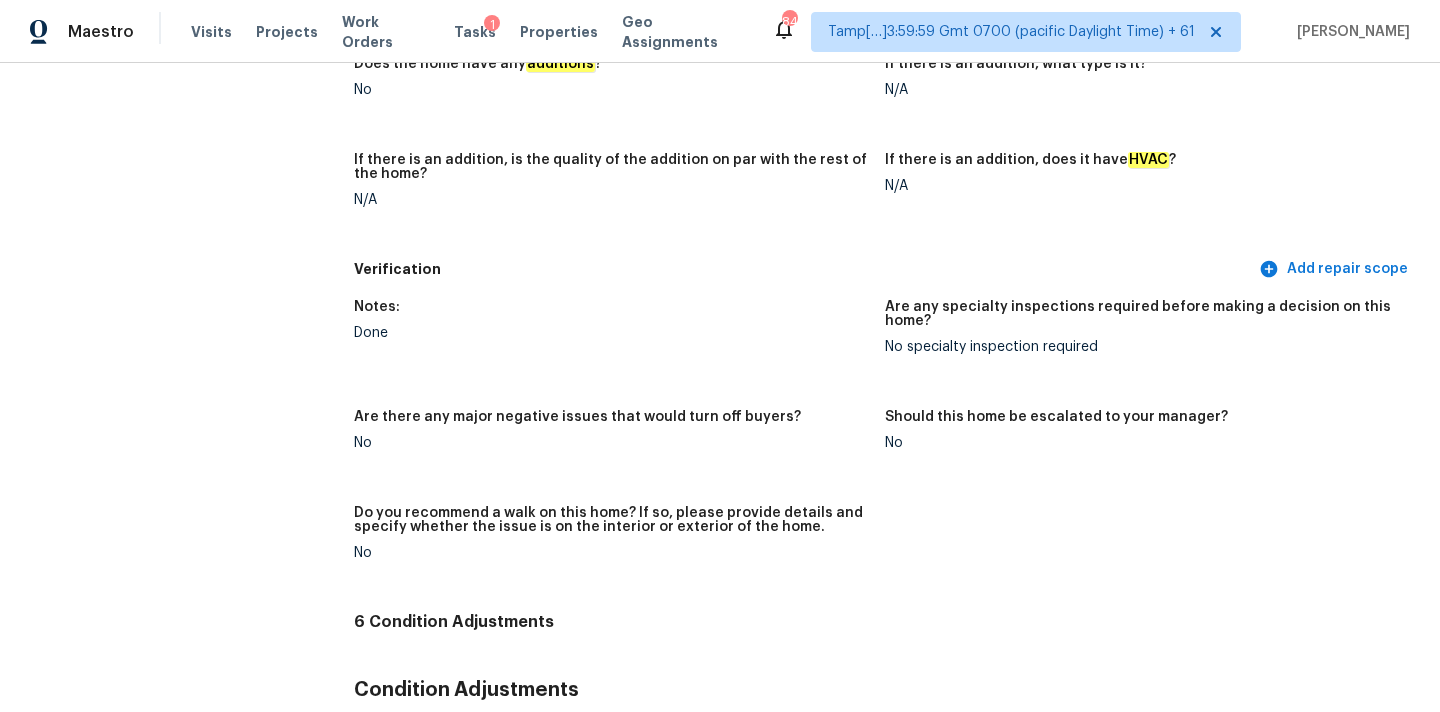 scroll, scrollTop: 99, scrollLeft: 0, axis: vertical 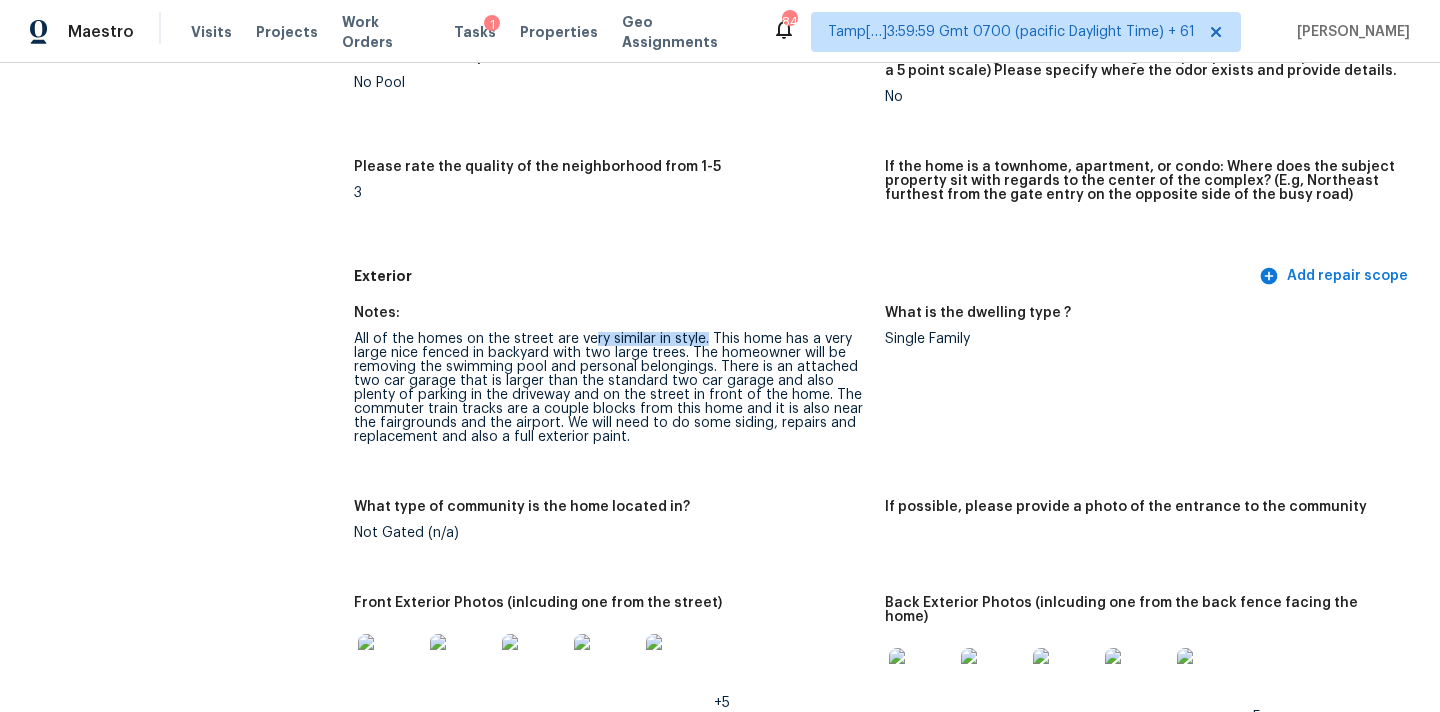 drag, startPoint x: 356, startPoint y: 337, endPoint x: 702, endPoint y: 341, distance: 346.02313 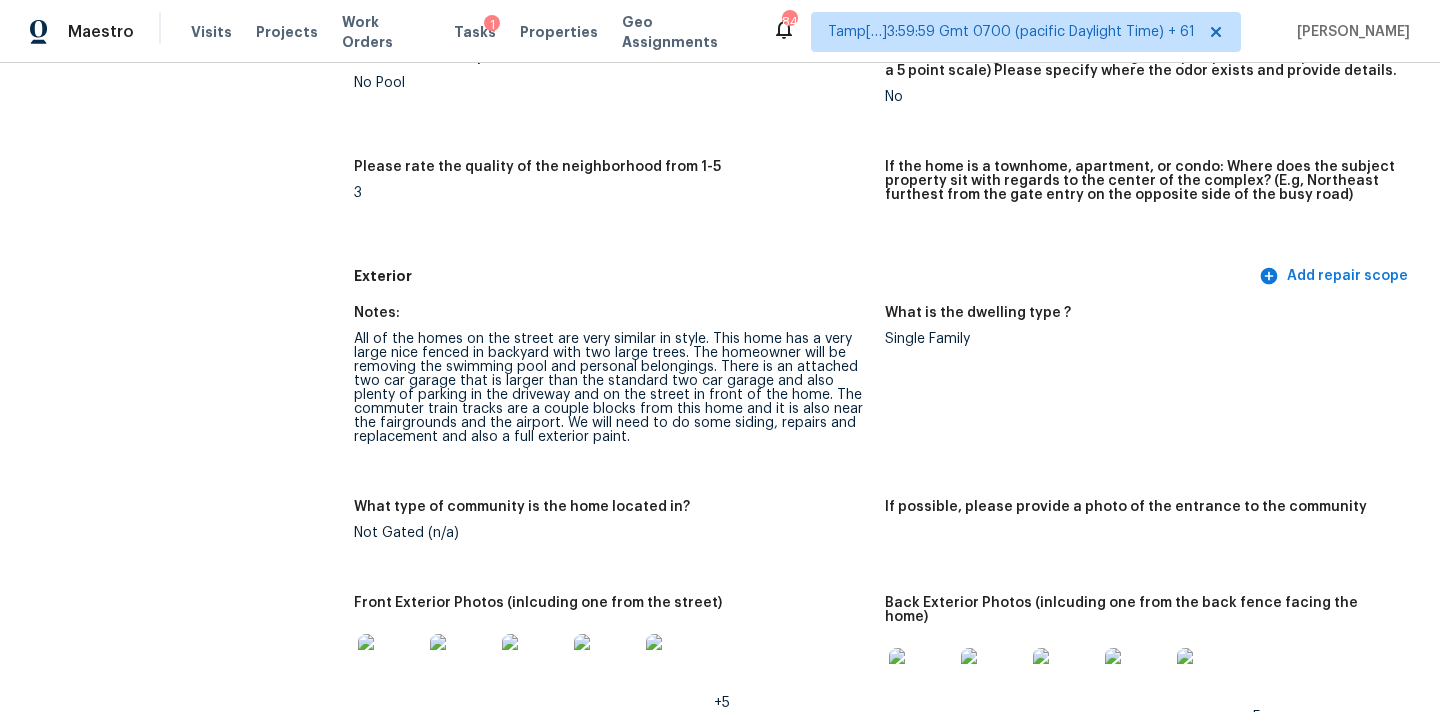 click on "All of the homes on the street are very similar in style. This home has a very large nice fenced in backyard with two large trees. The homeowner will be removing the swimming pool and personal belongings. There is an attached two car garage that is larger than the standard two car garage and also plenty of parking in the driveway and on the street in front of the home. The commuter train tracks are a couple blocks from this home and it is also near the fairgrounds and the airport. We will need to do some siding, repairs and replacement and also a full exterior paint." at bounding box center [611, 388] 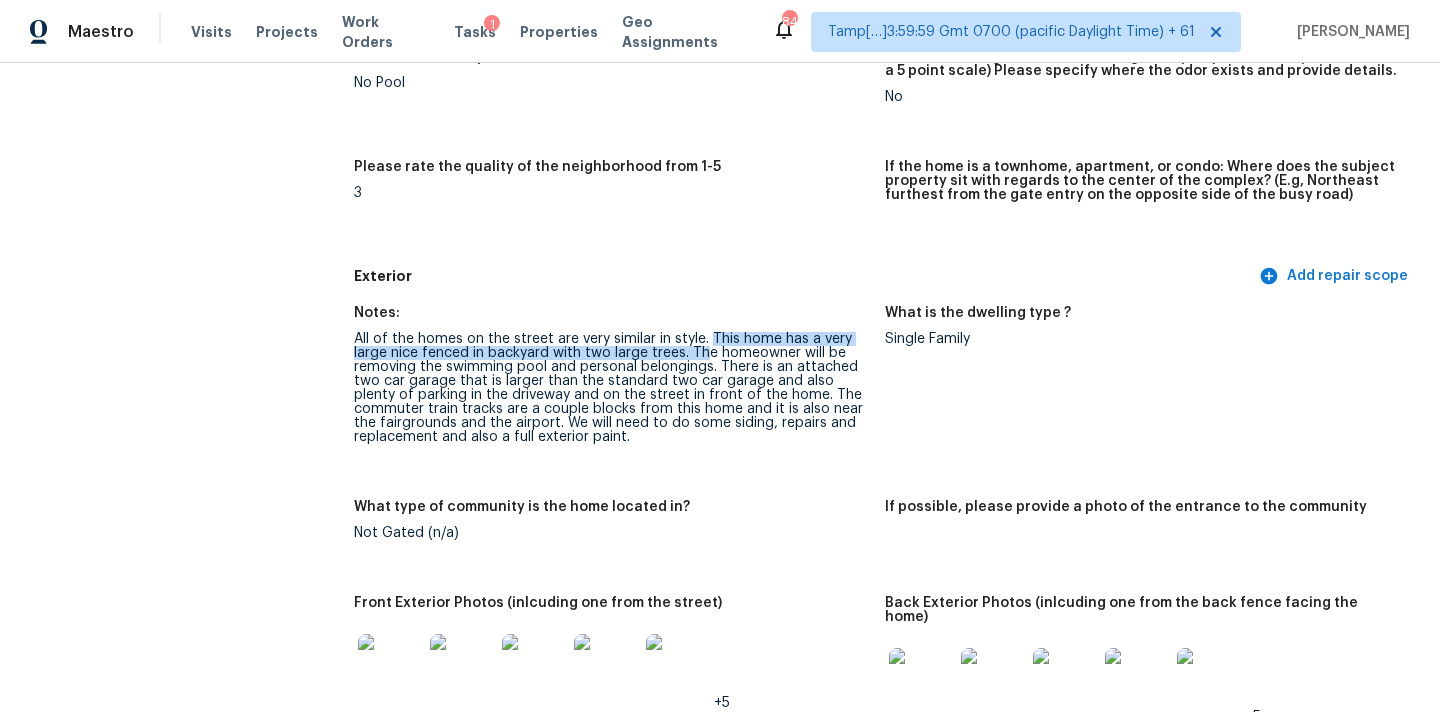 drag, startPoint x: 710, startPoint y: 340, endPoint x: 701, endPoint y: 347, distance: 11.401754 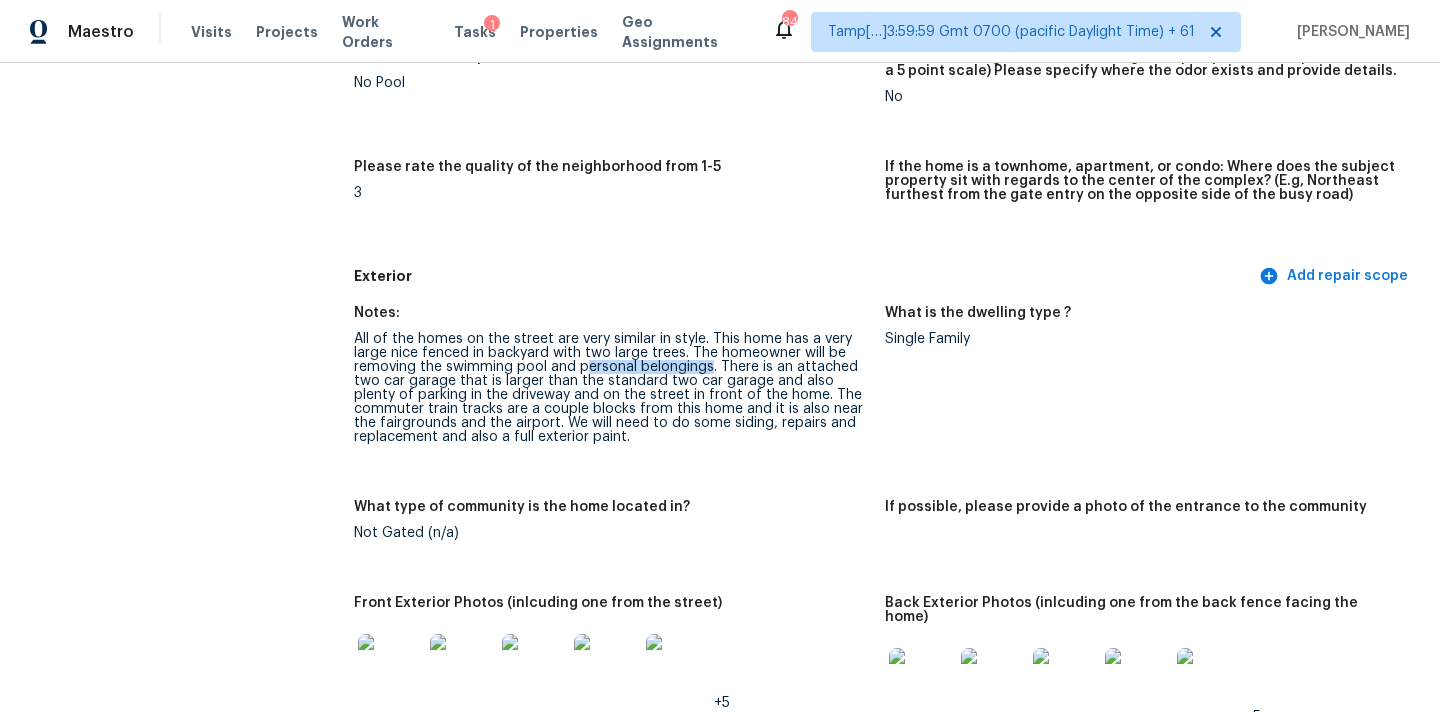 drag, startPoint x: 585, startPoint y: 366, endPoint x: 711, endPoint y: 365, distance: 126.00397 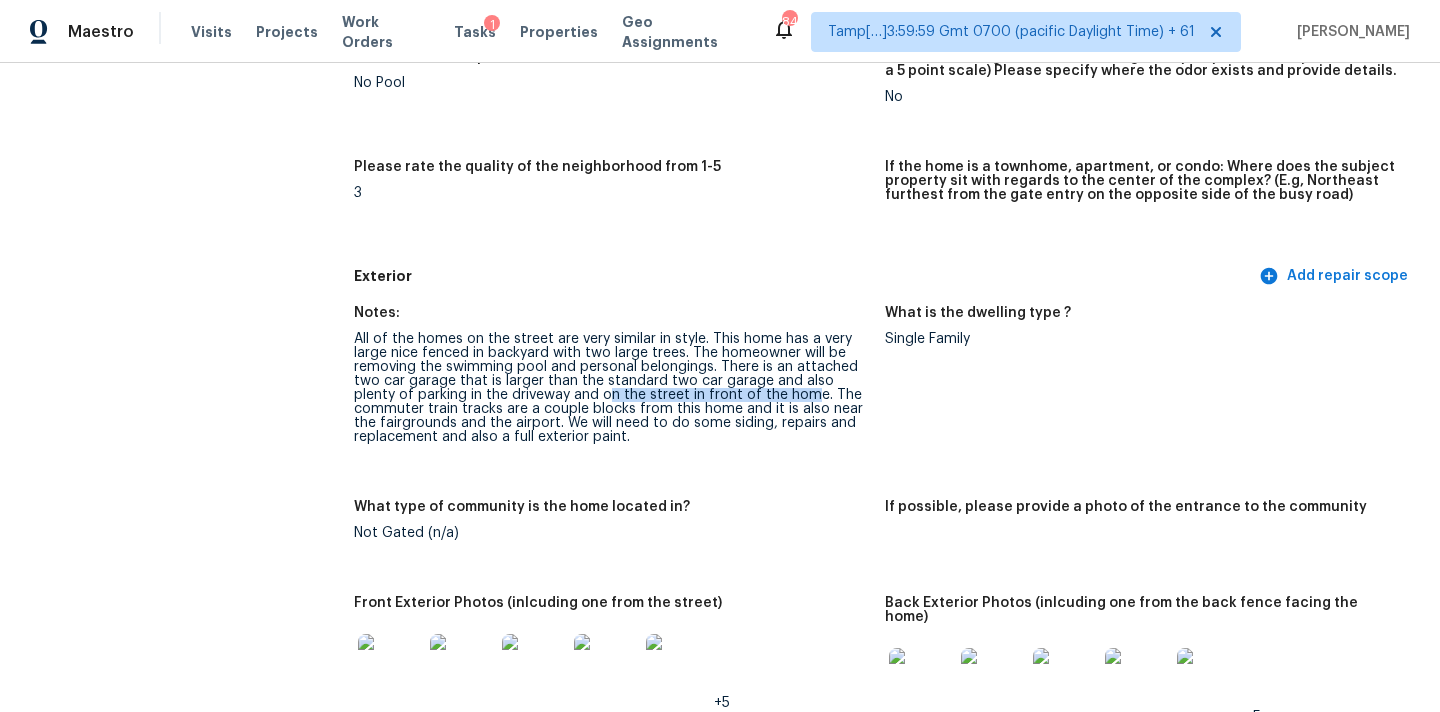 drag, startPoint x: 562, startPoint y: 395, endPoint x: 762, endPoint y: 392, distance: 200.02249 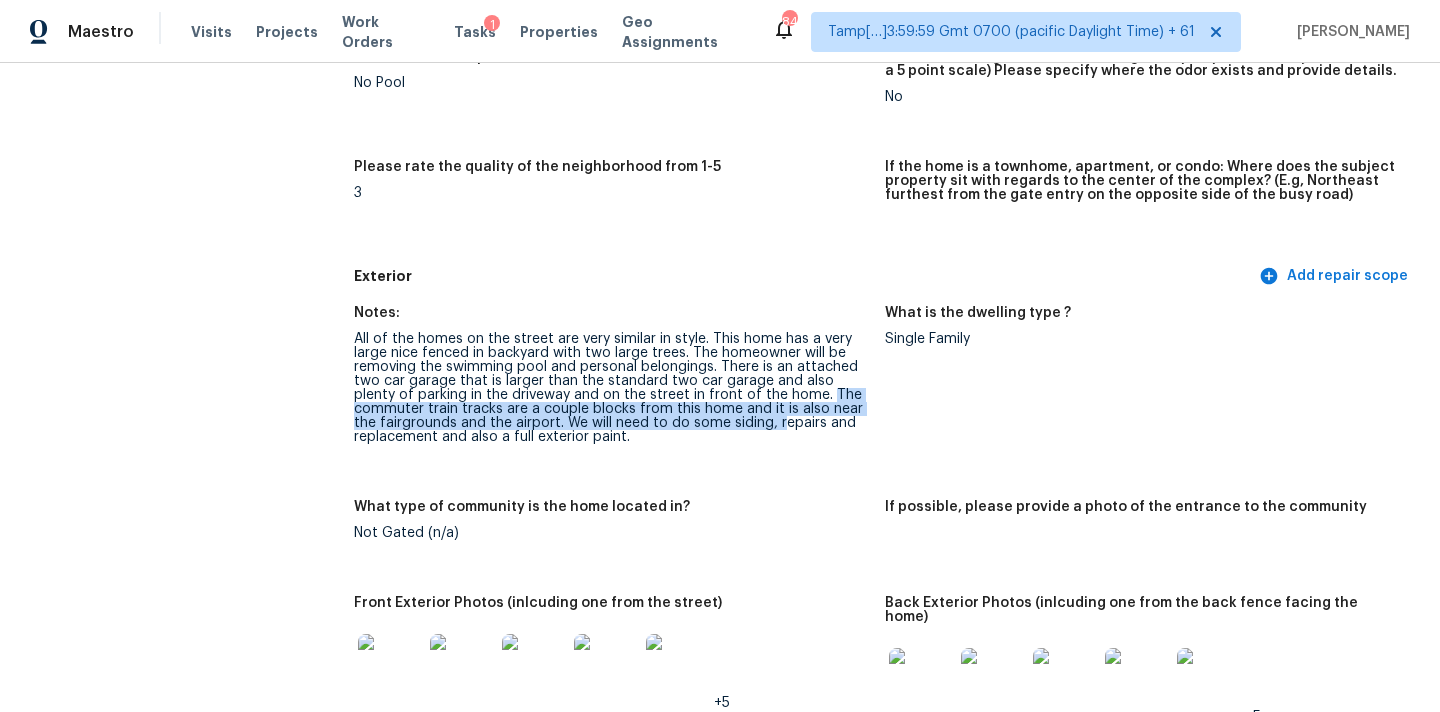 drag, startPoint x: 778, startPoint y: 394, endPoint x: 778, endPoint y: 433, distance: 39 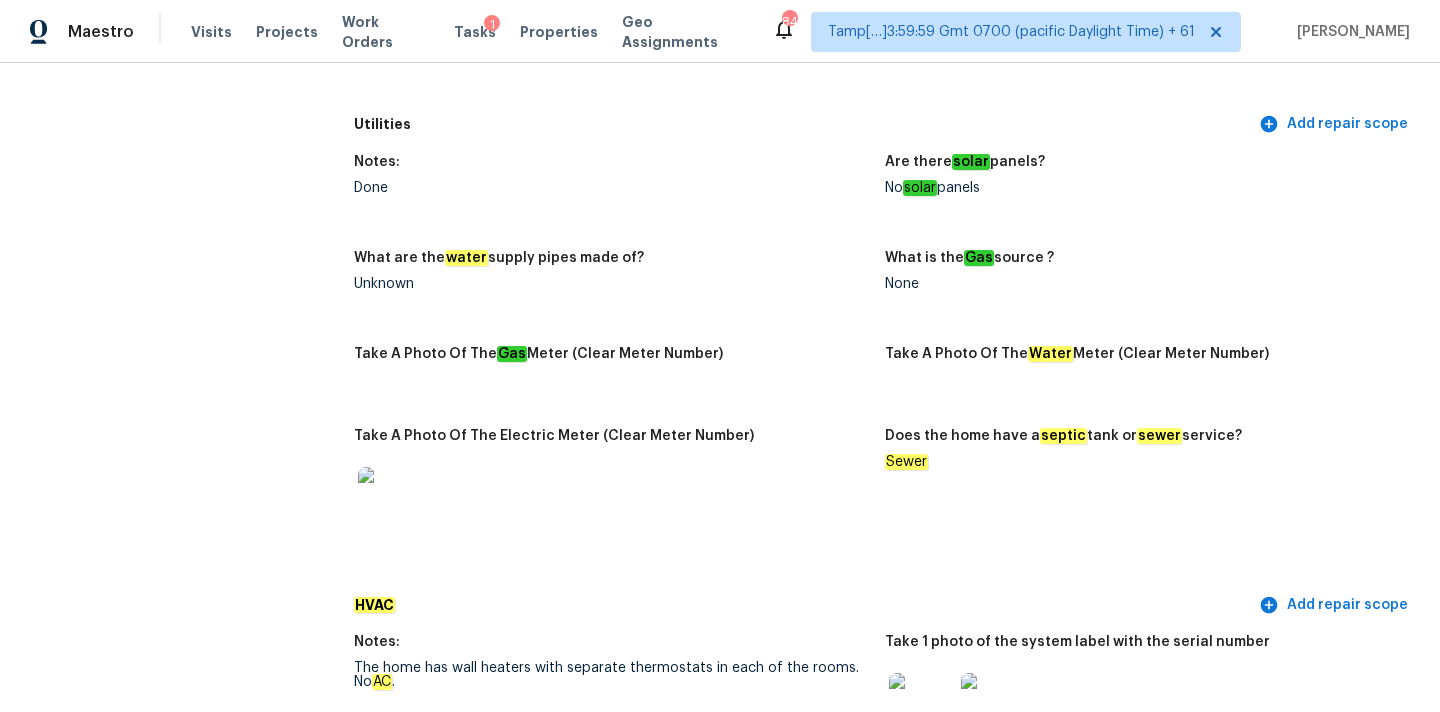 scroll, scrollTop: 867, scrollLeft: 0, axis: vertical 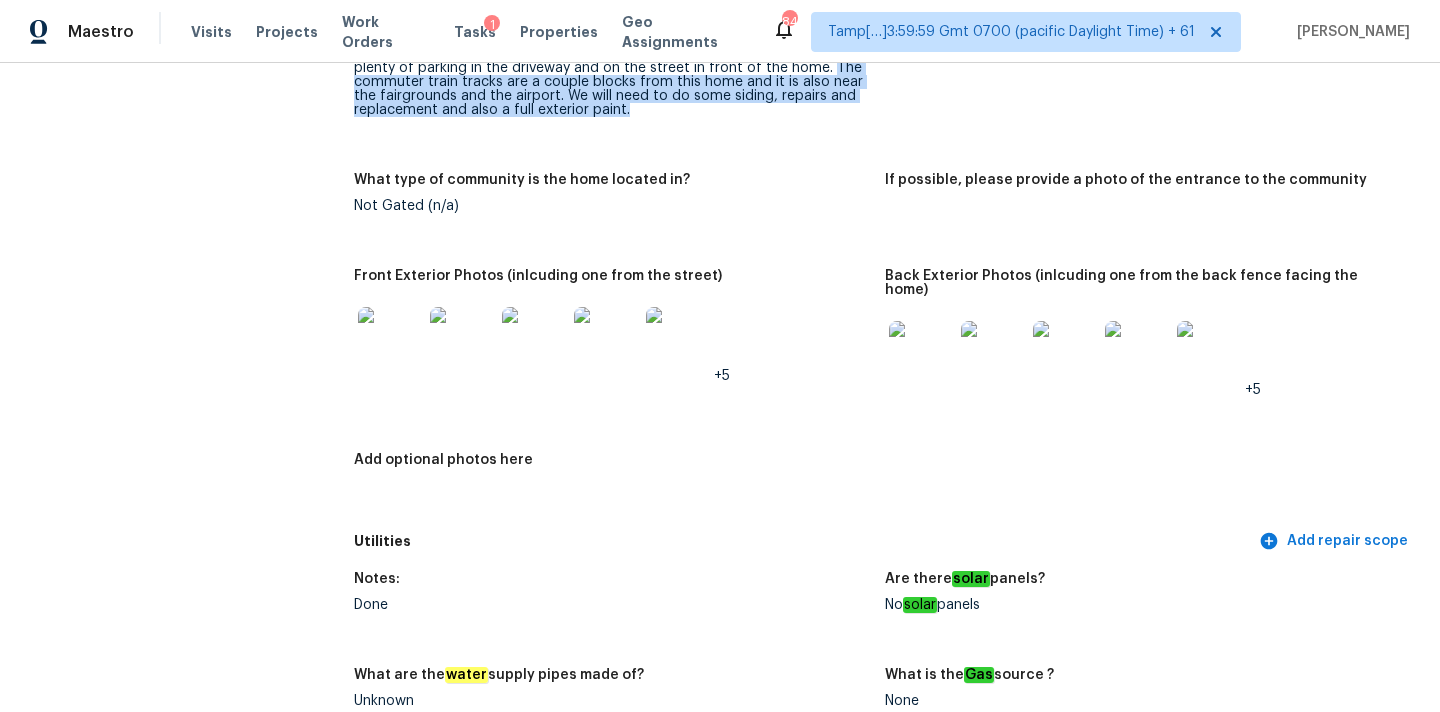 click at bounding box center [390, 339] 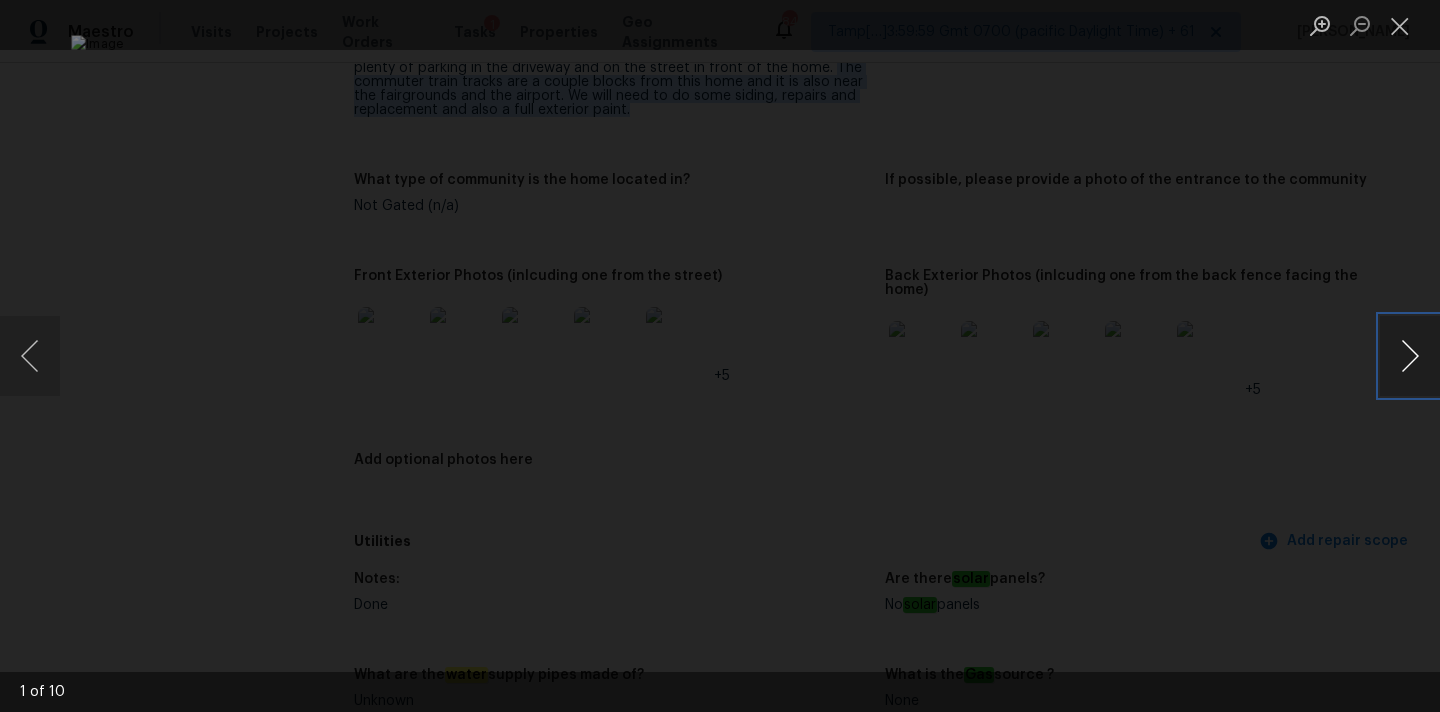 click at bounding box center (1410, 356) 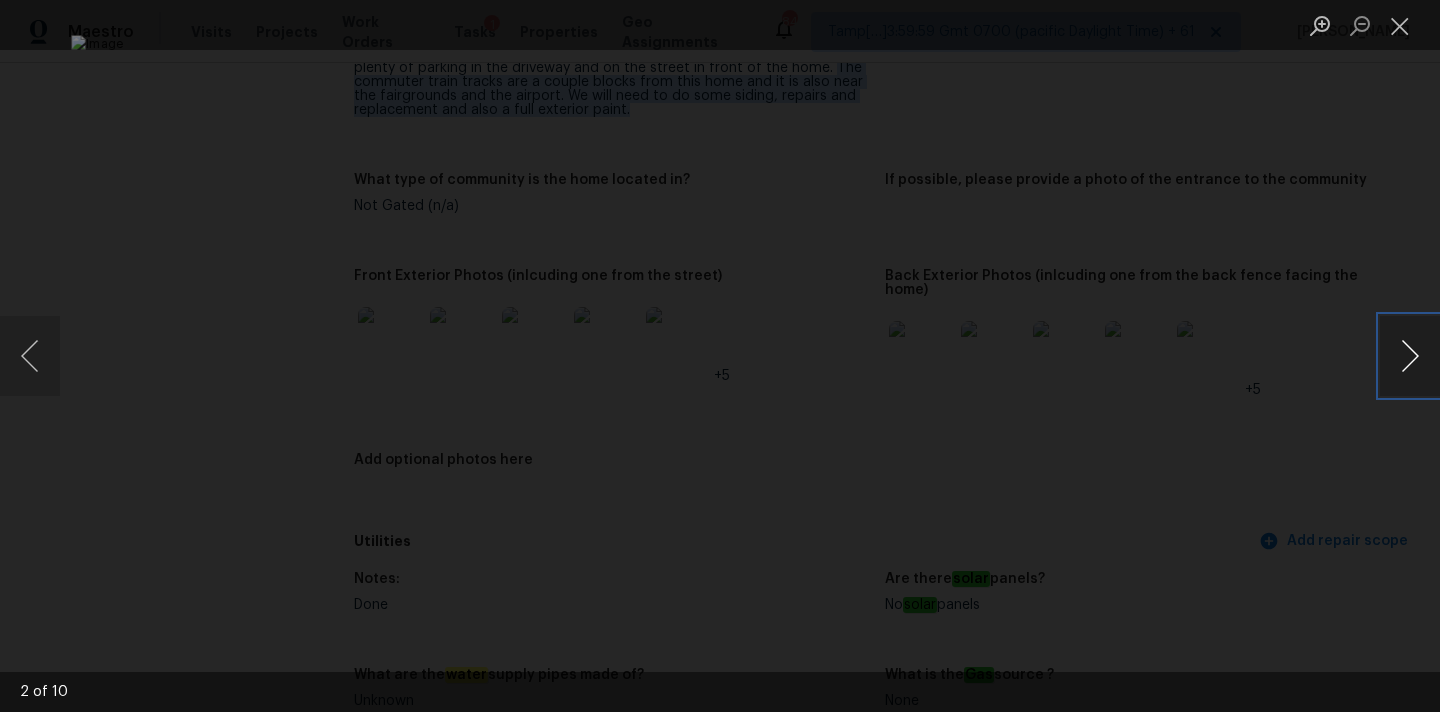 click at bounding box center (1410, 356) 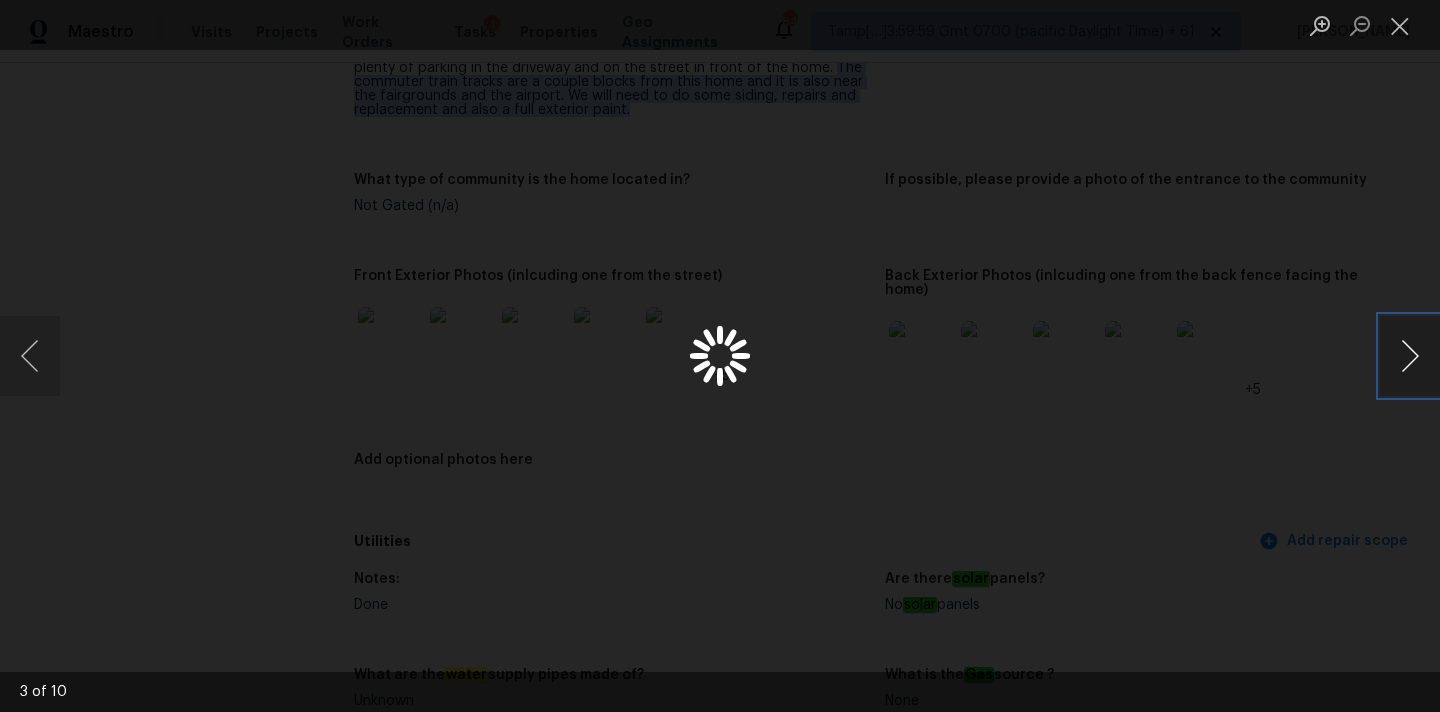 click at bounding box center (1410, 356) 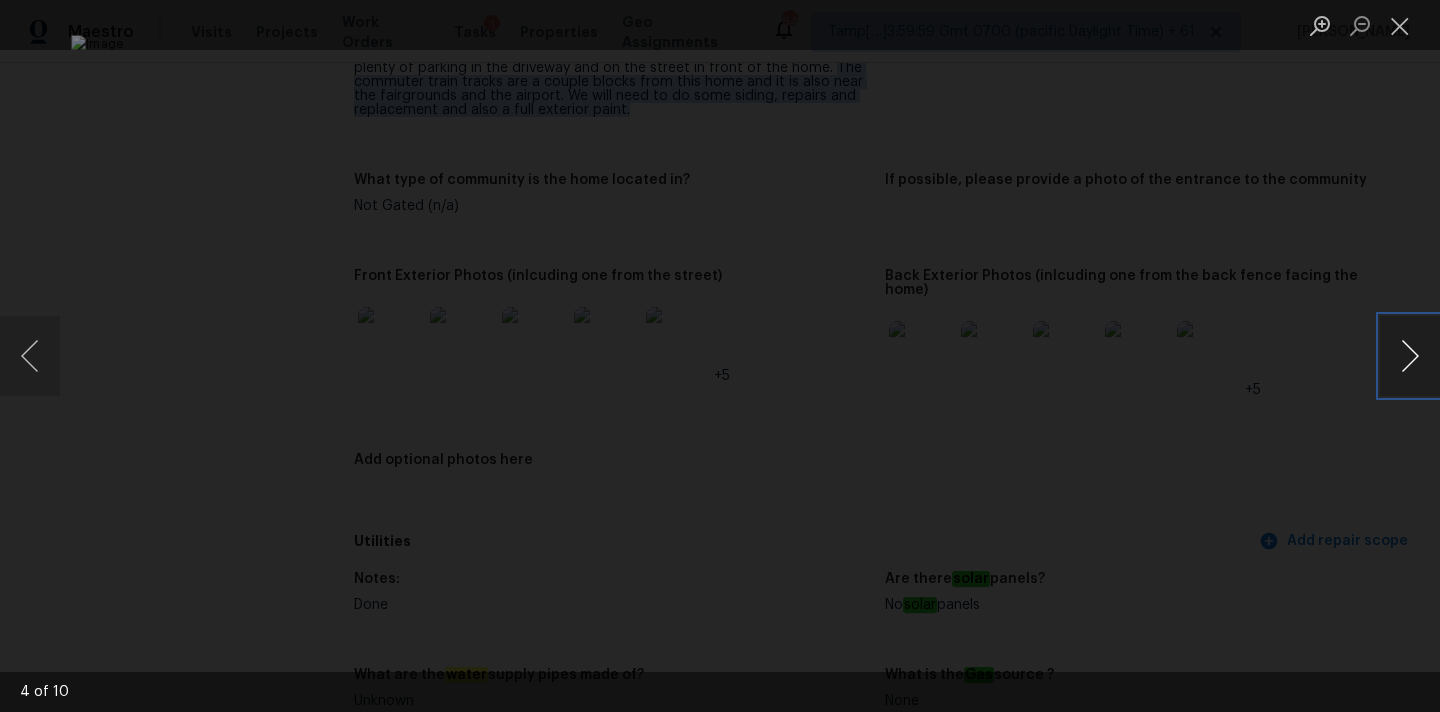 click at bounding box center (1410, 356) 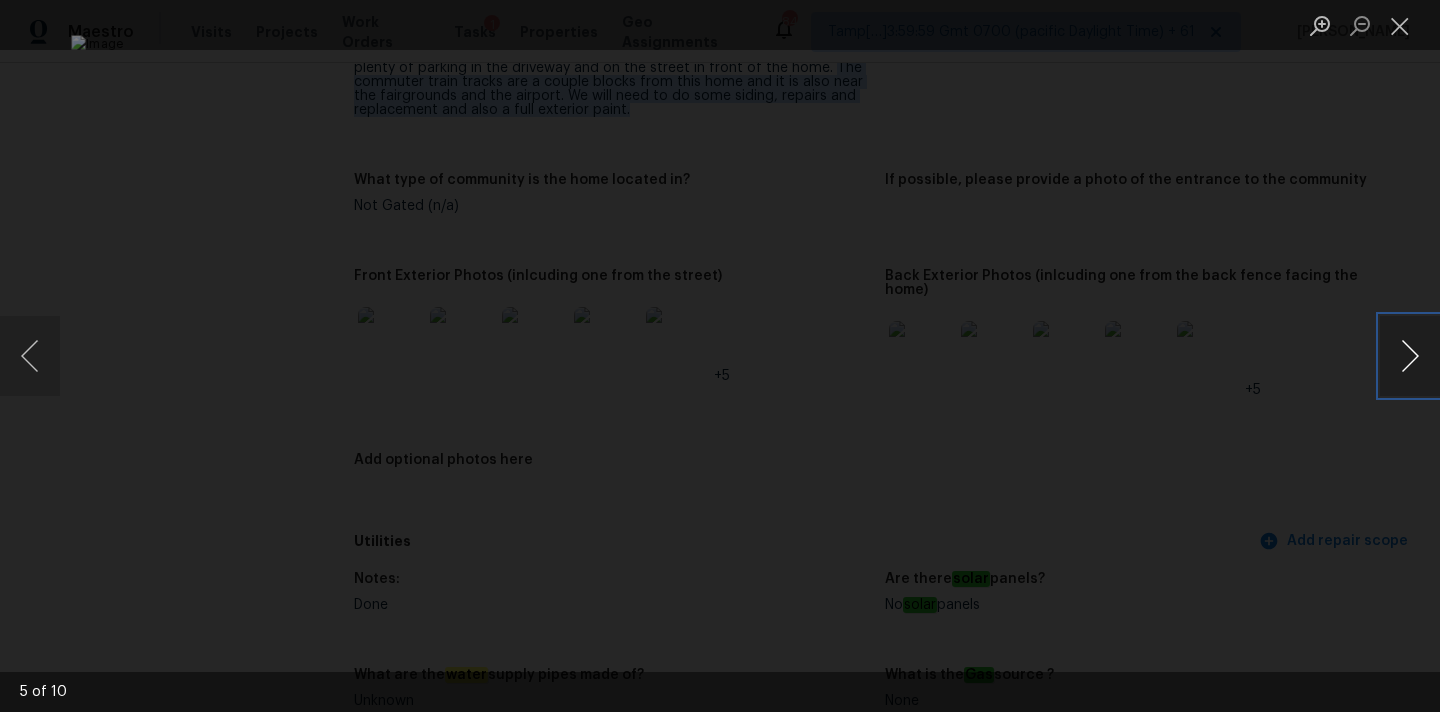 click at bounding box center (1410, 356) 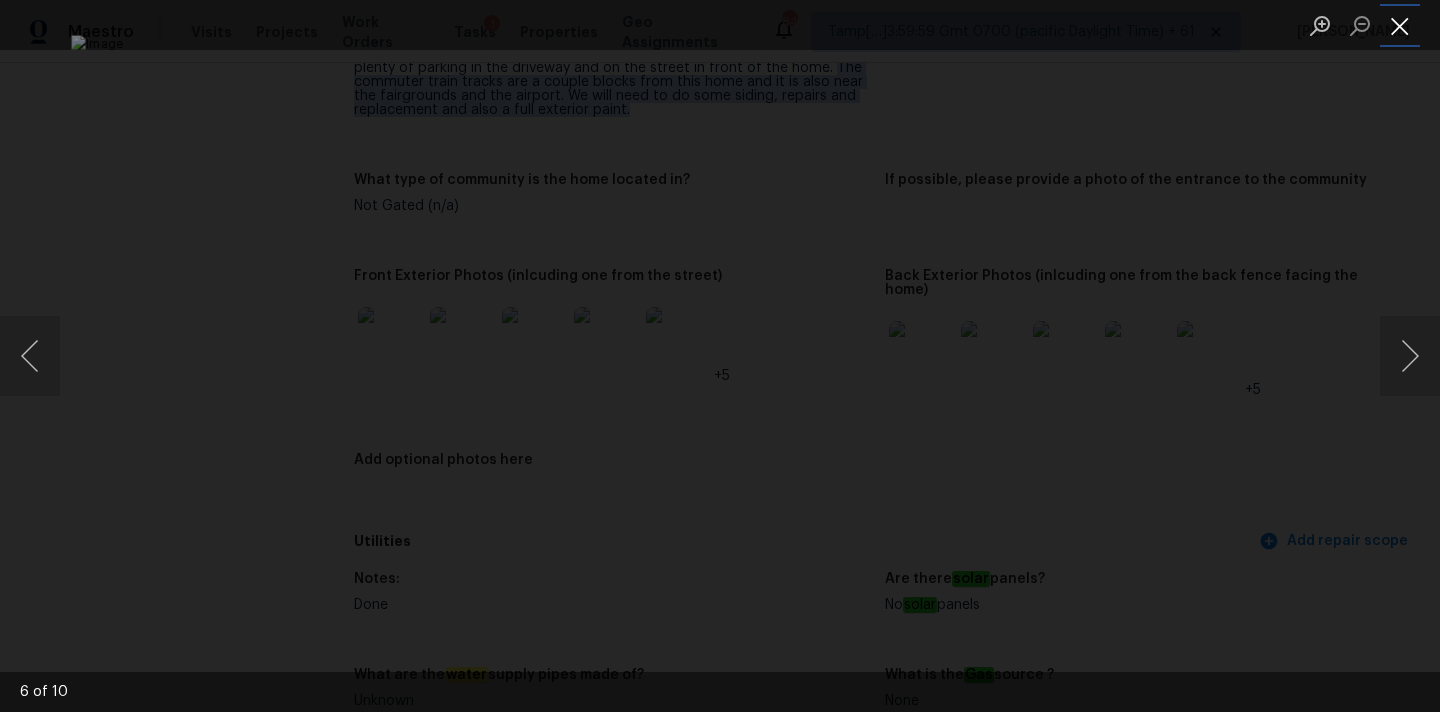 click at bounding box center [1400, 25] 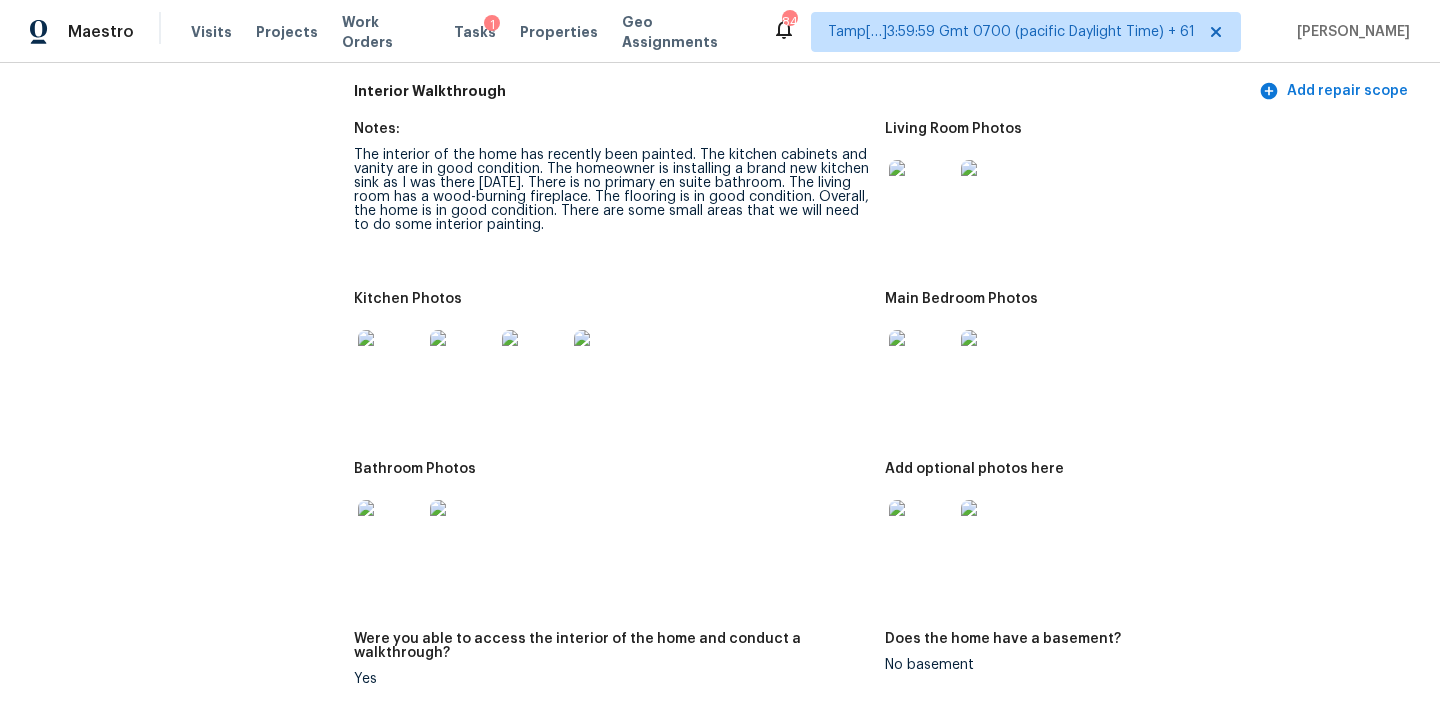scroll, scrollTop: 2085, scrollLeft: 0, axis: vertical 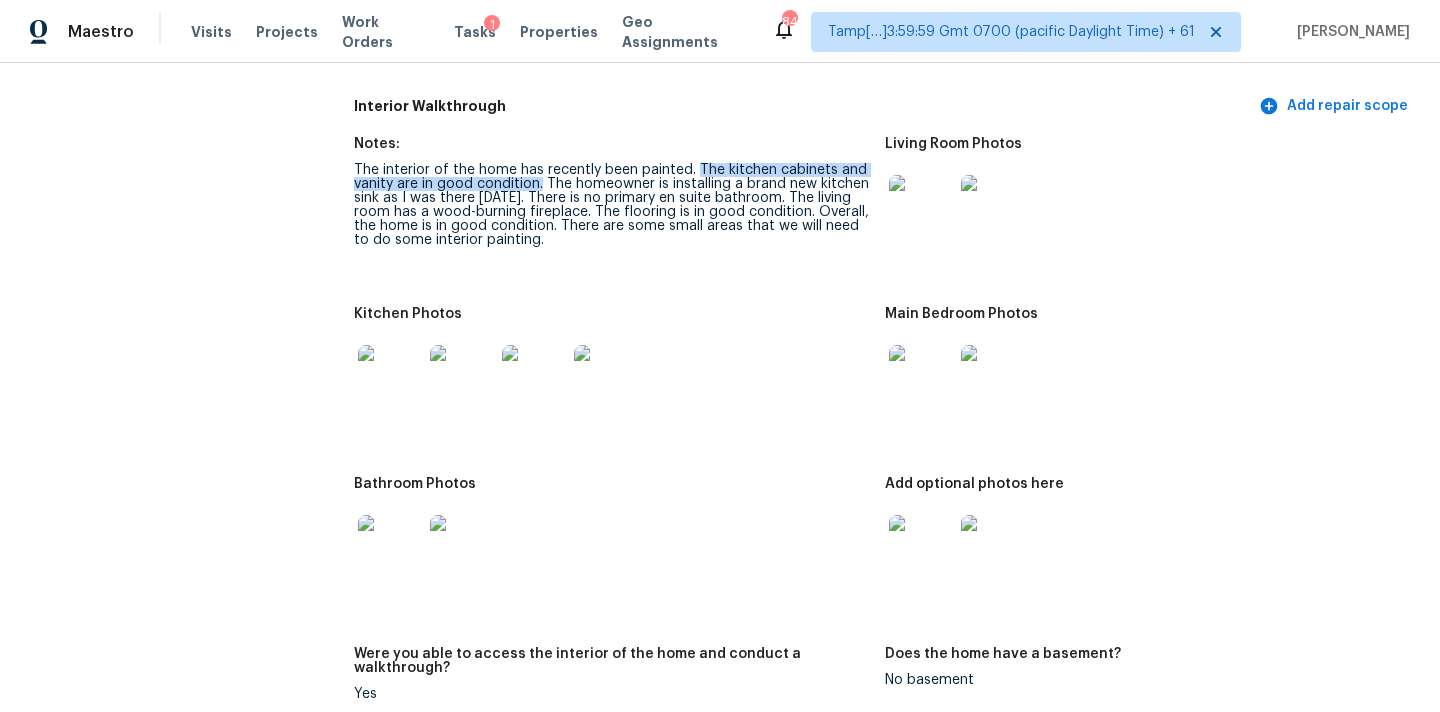 drag, startPoint x: 696, startPoint y: 155, endPoint x: 541, endPoint y: 171, distance: 155.82362 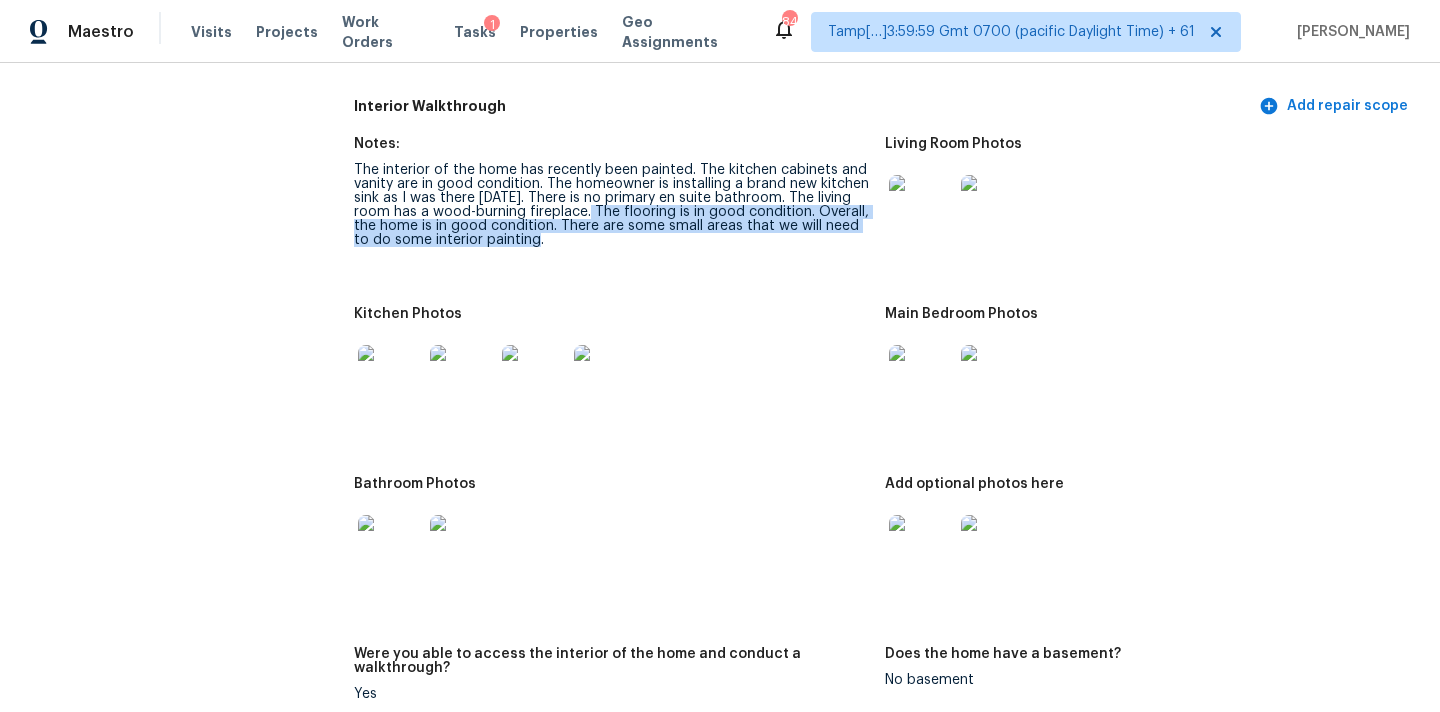 copy on "The flooring is in good condition. Overall, the home is in good condition. There are some small areas that we will need to do some interior painting." 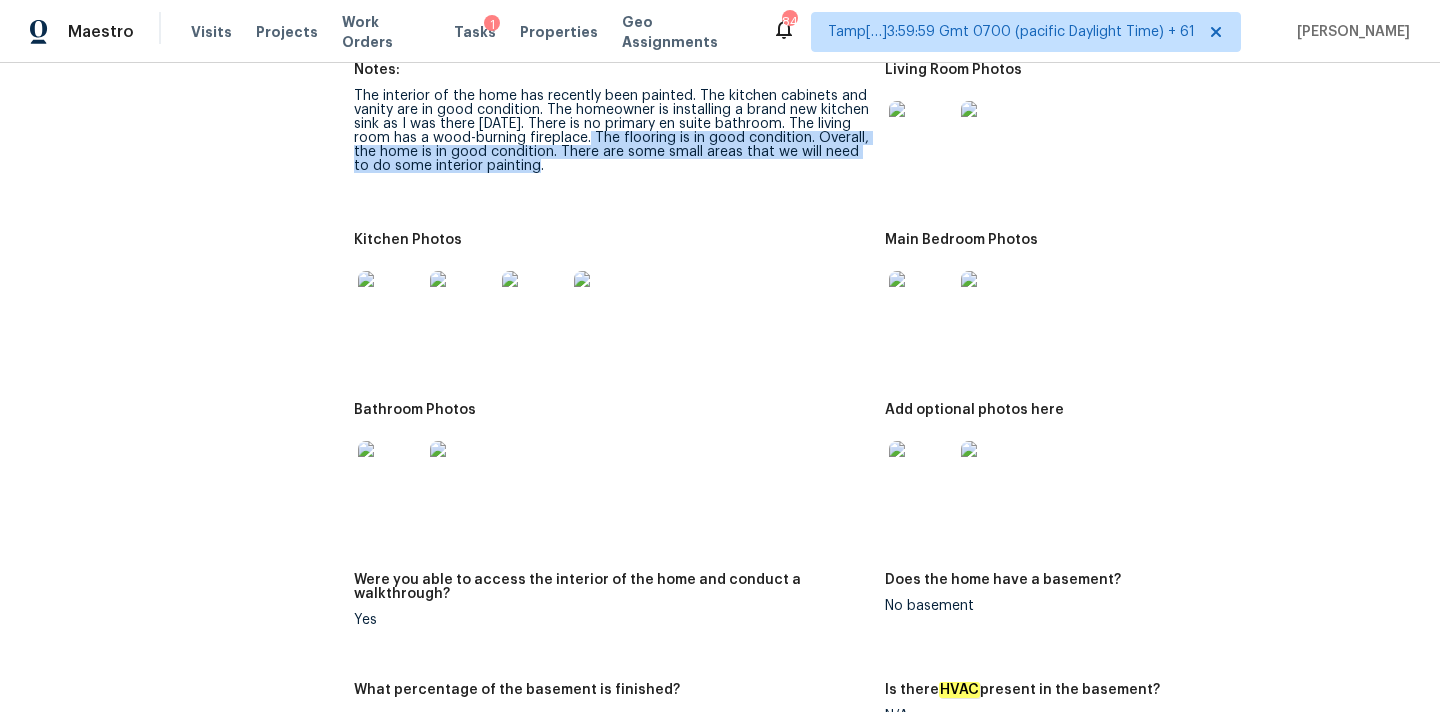 scroll, scrollTop: 2140, scrollLeft: 0, axis: vertical 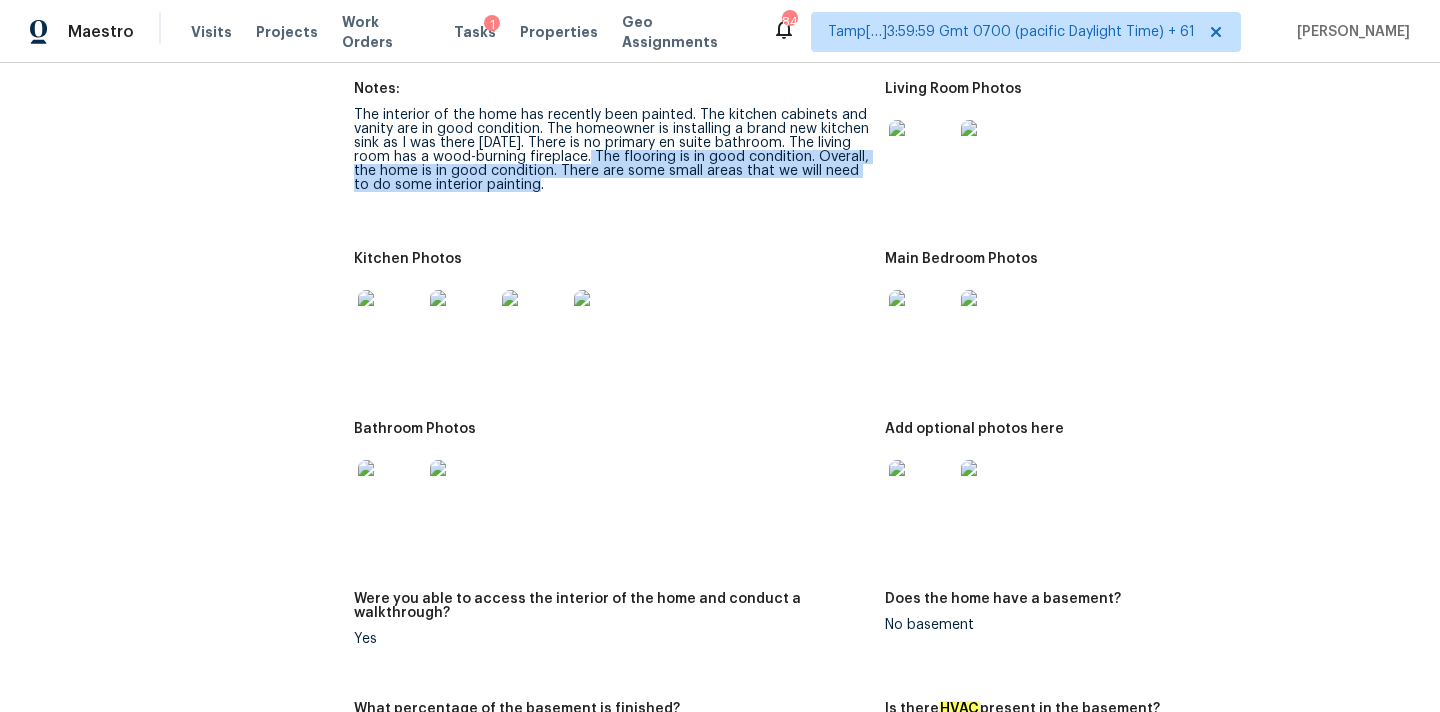 click at bounding box center [921, 152] 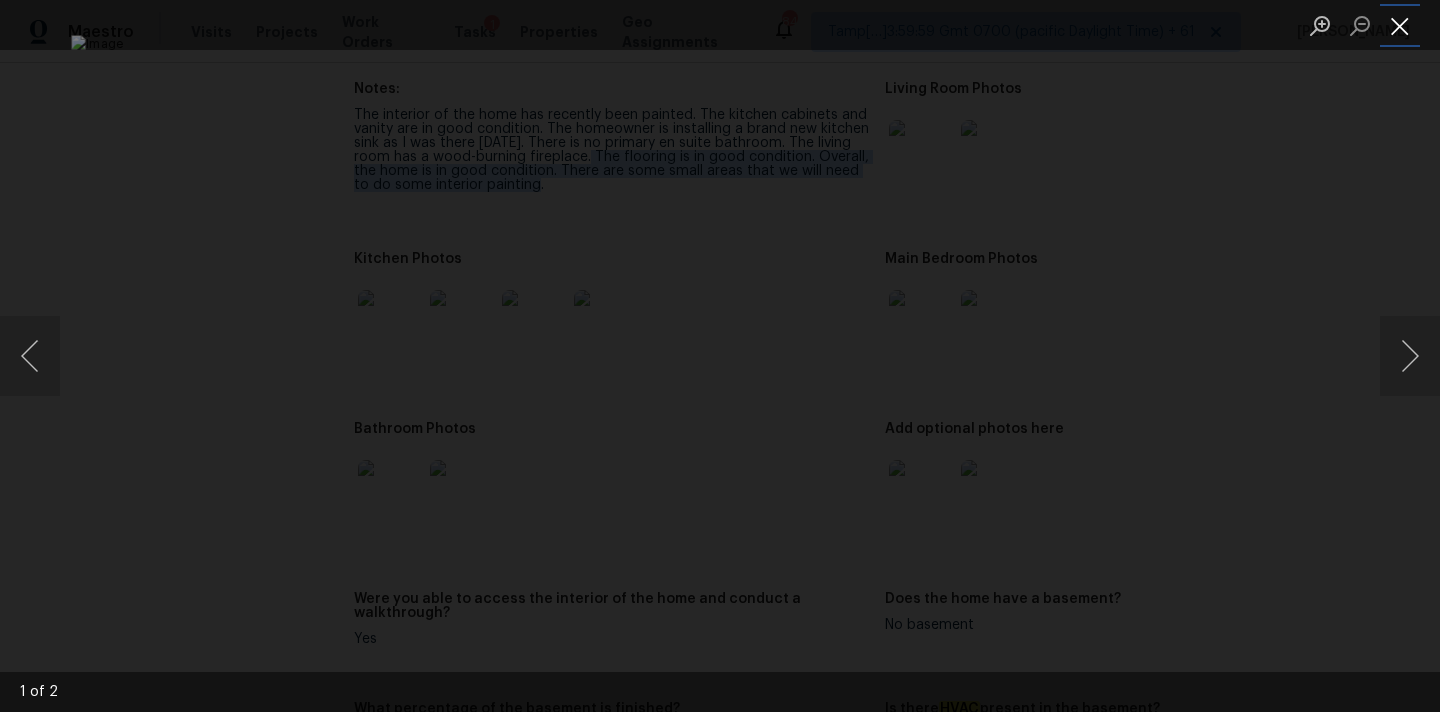 click at bounding box center (1400, 25) 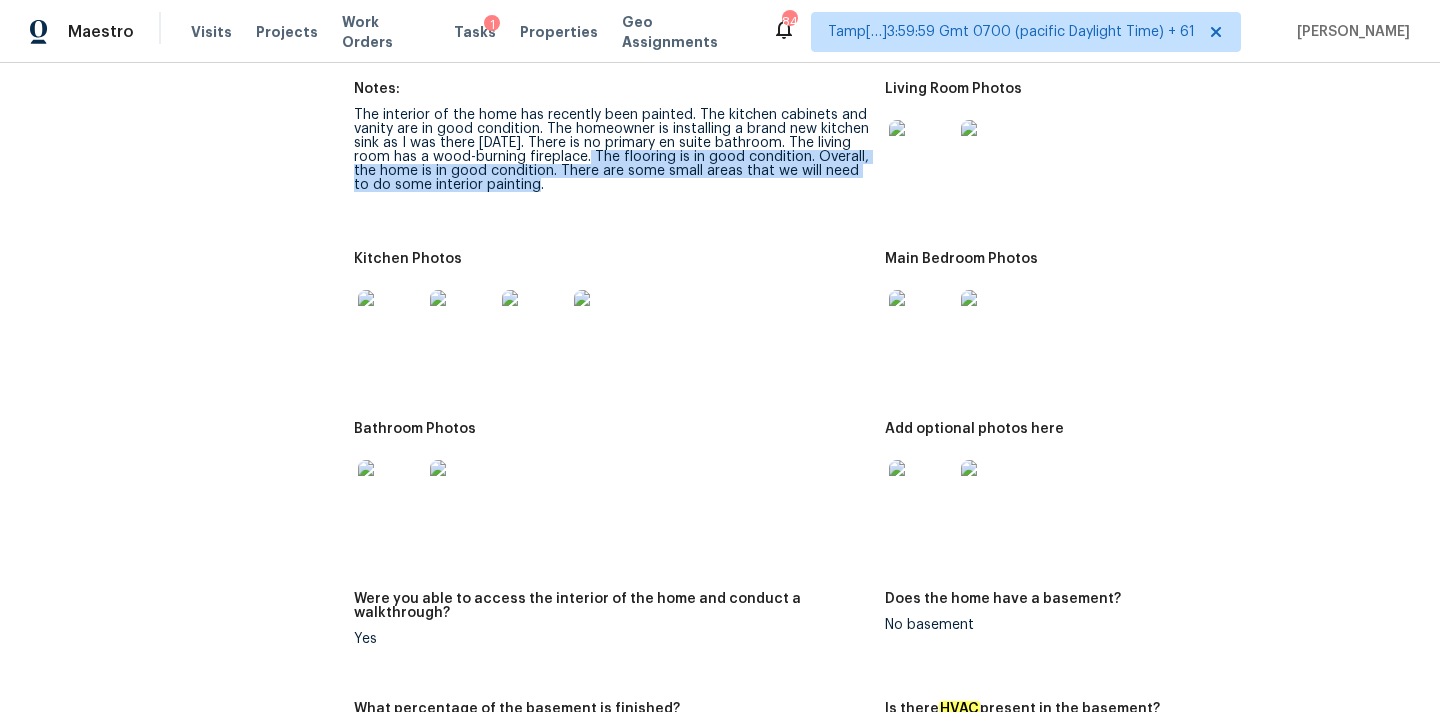 click at bounding box center [921, 322] 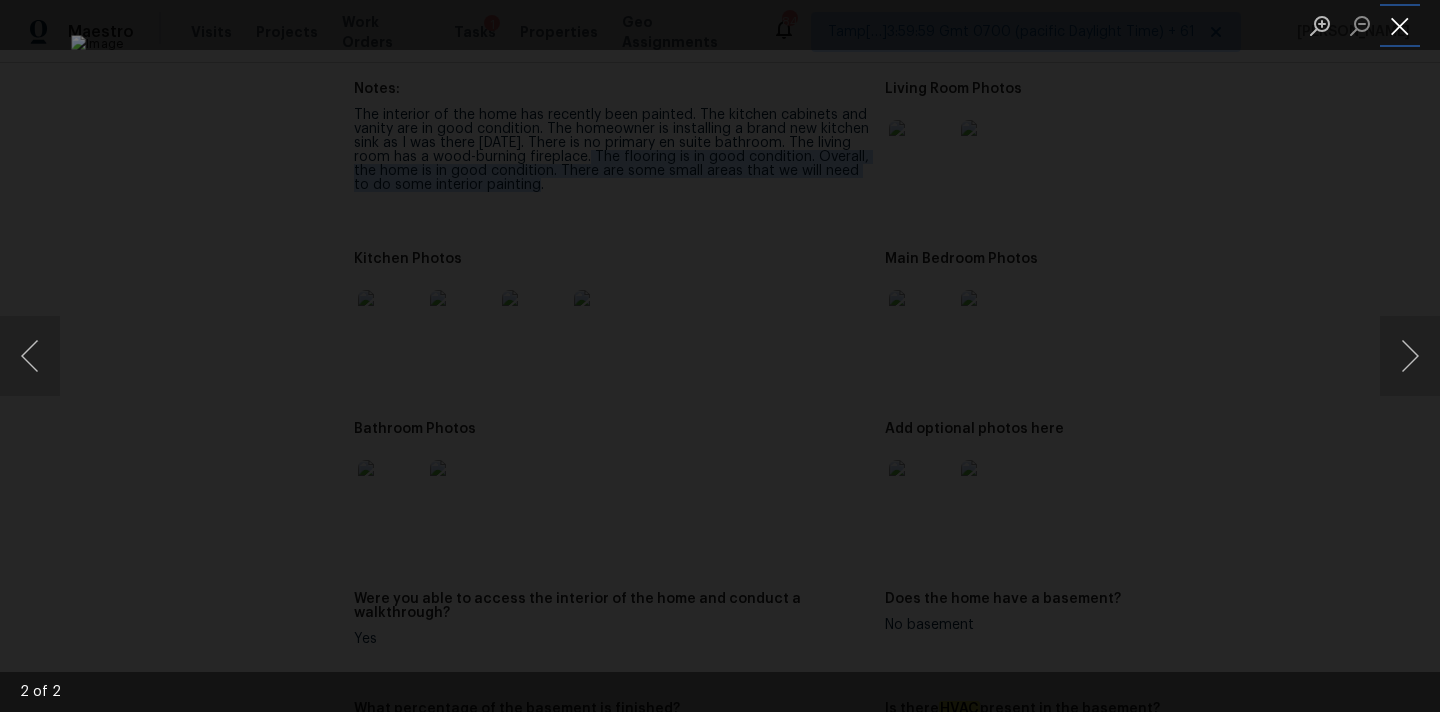click at bounding box center [1400, 25] 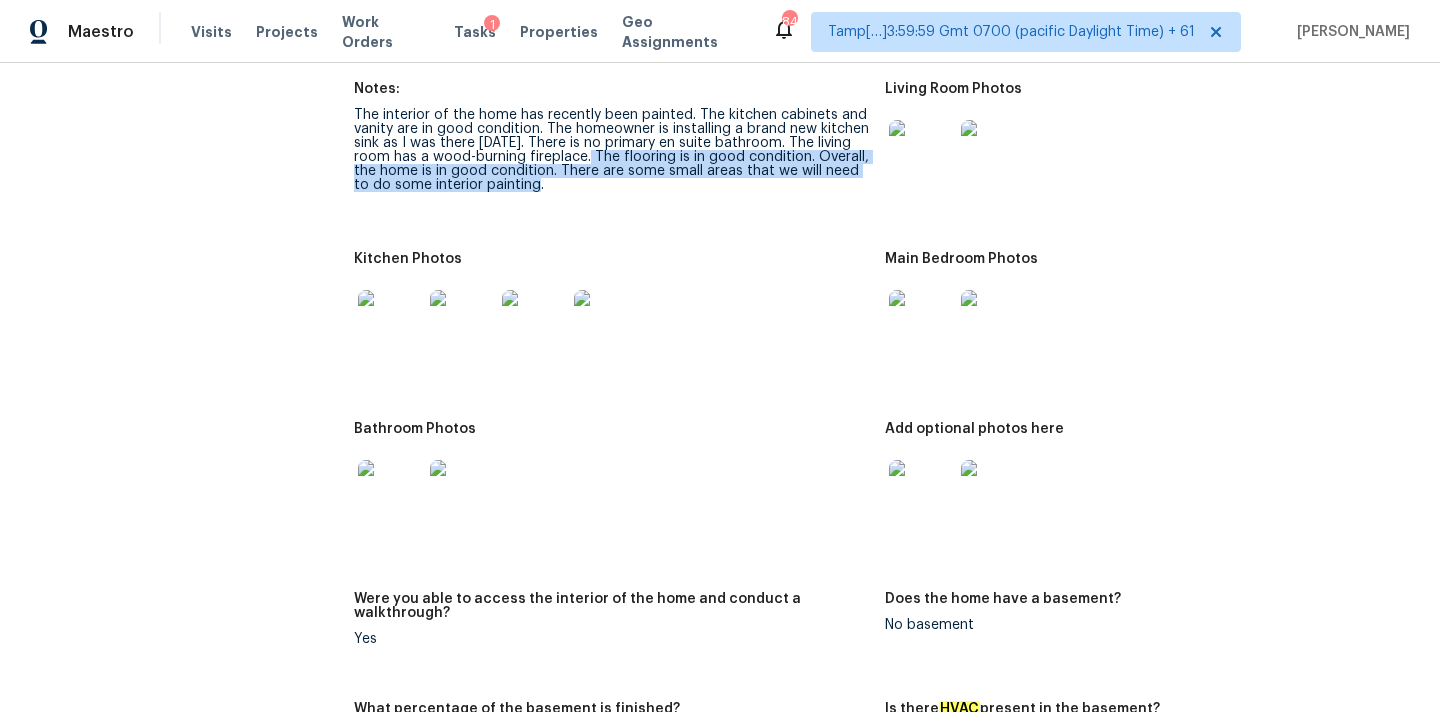 click at bounding box center [390, 322] 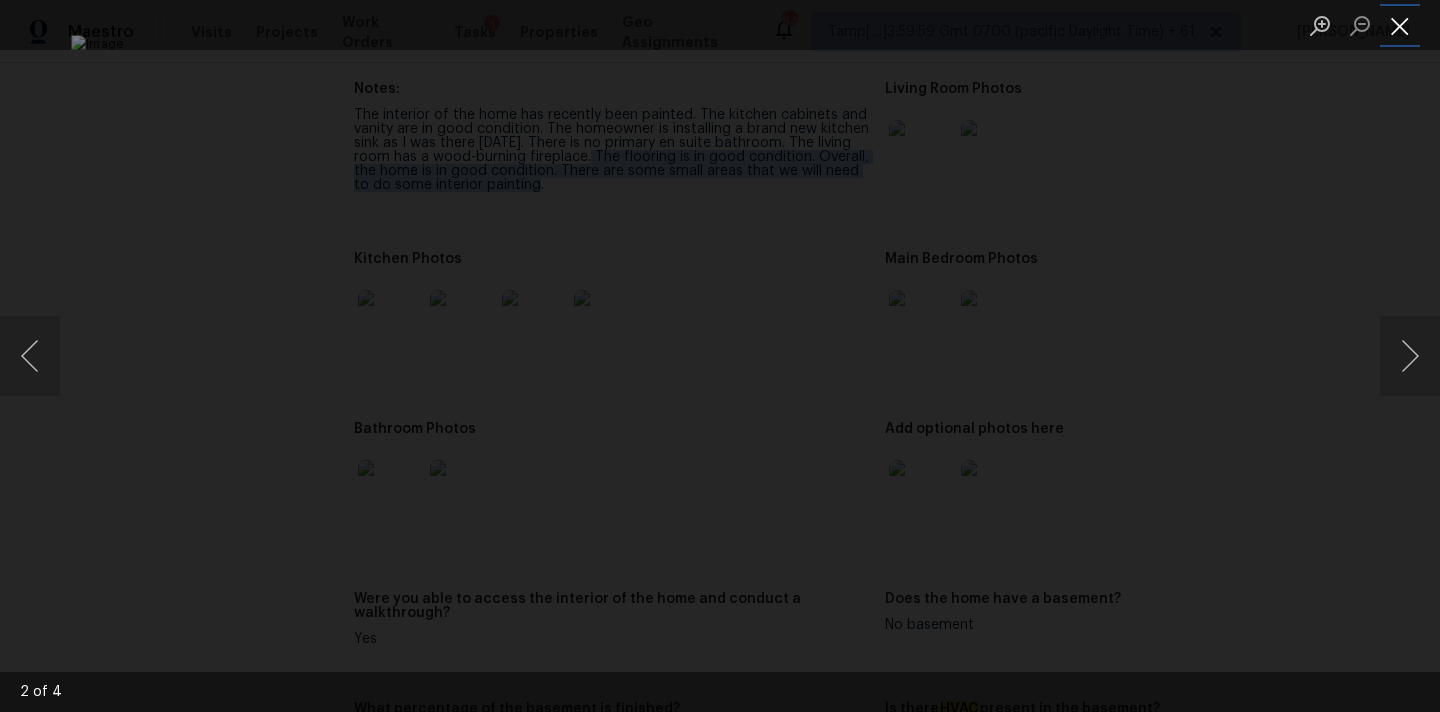 click at bounding box center [1400, 25] 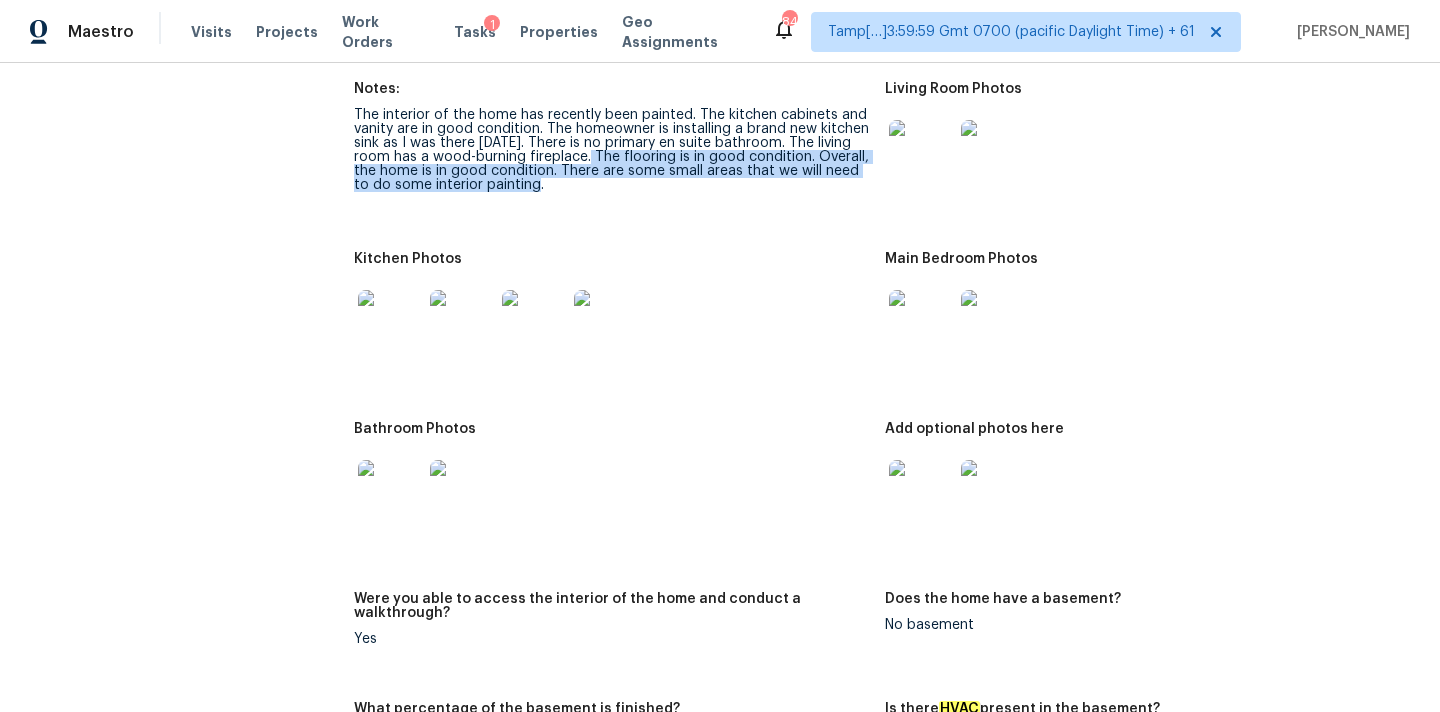 click at bounding box center (390, 492) 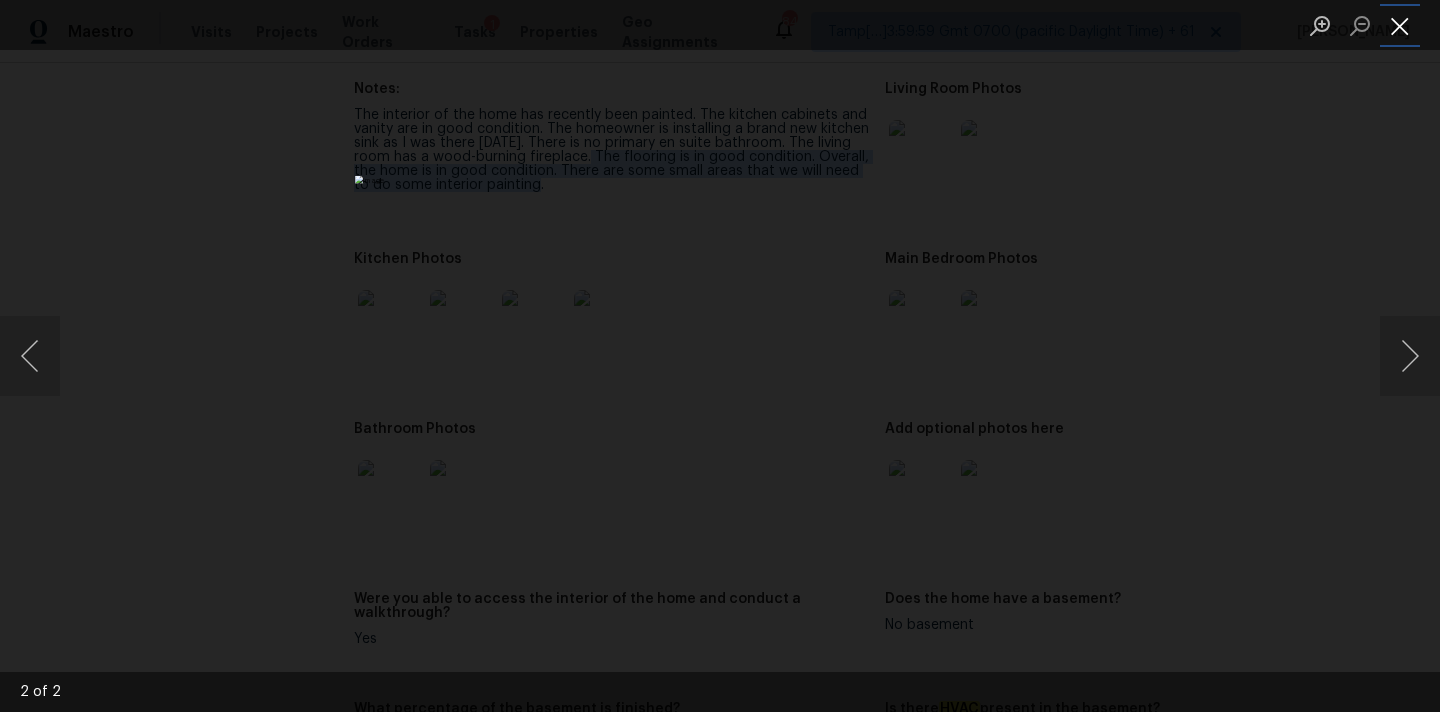 click at bounding box center (1400, 25) 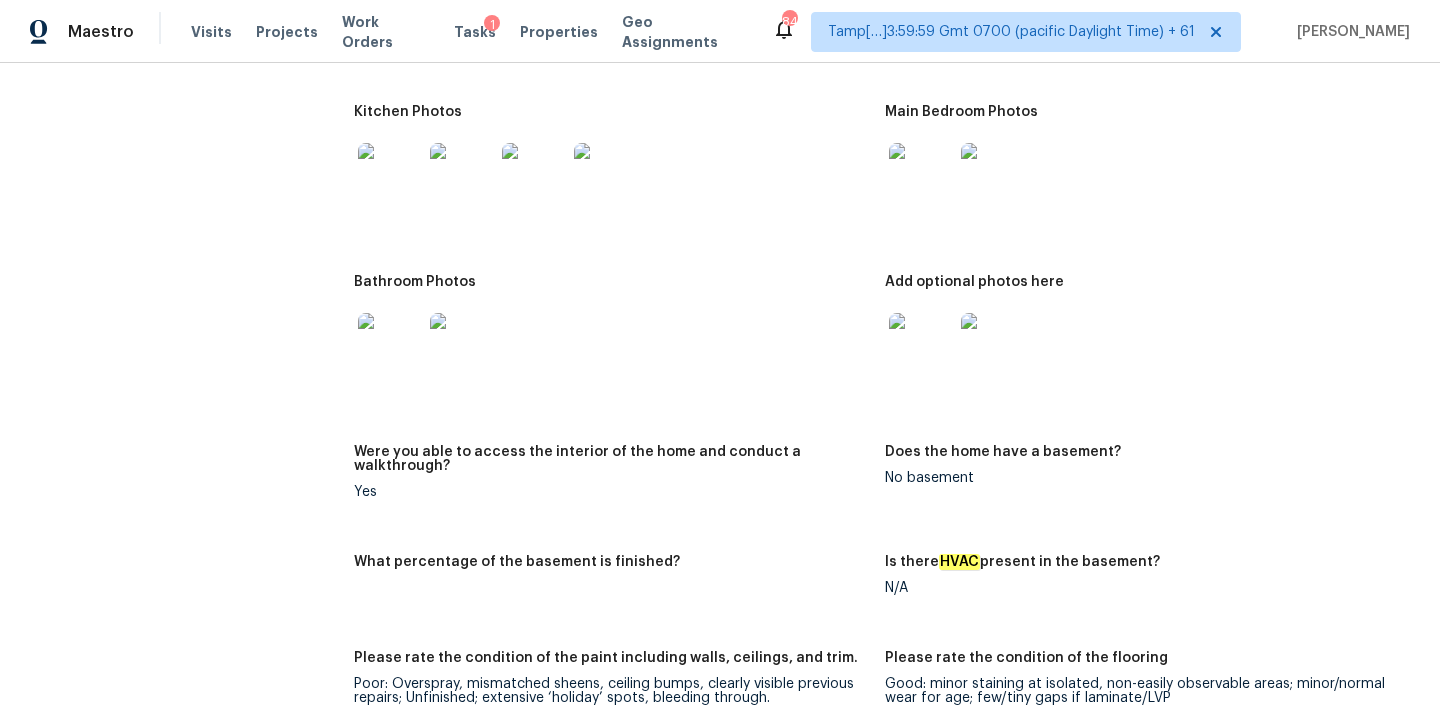 scroll, scrollTop: 2426, scrollLeft: 0, axis: vertical 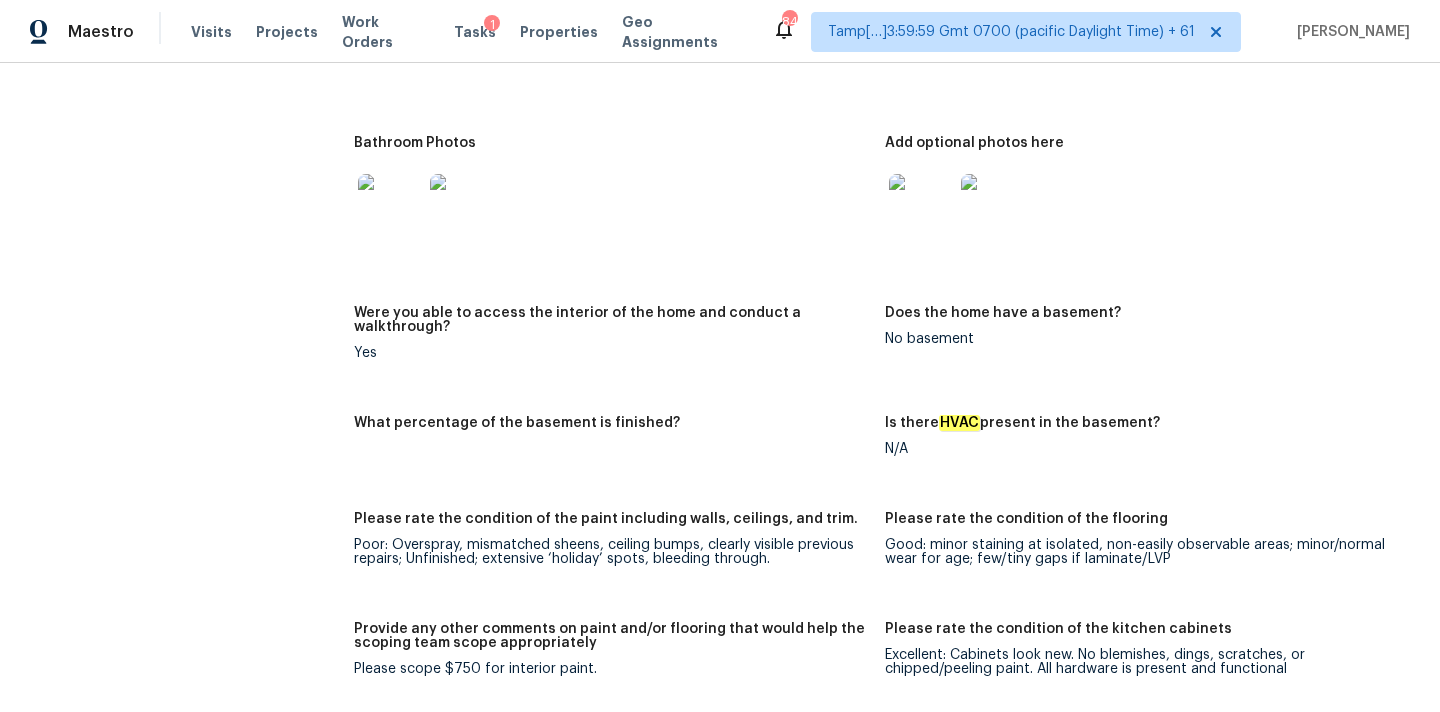 click at bounding box center [921, 206] 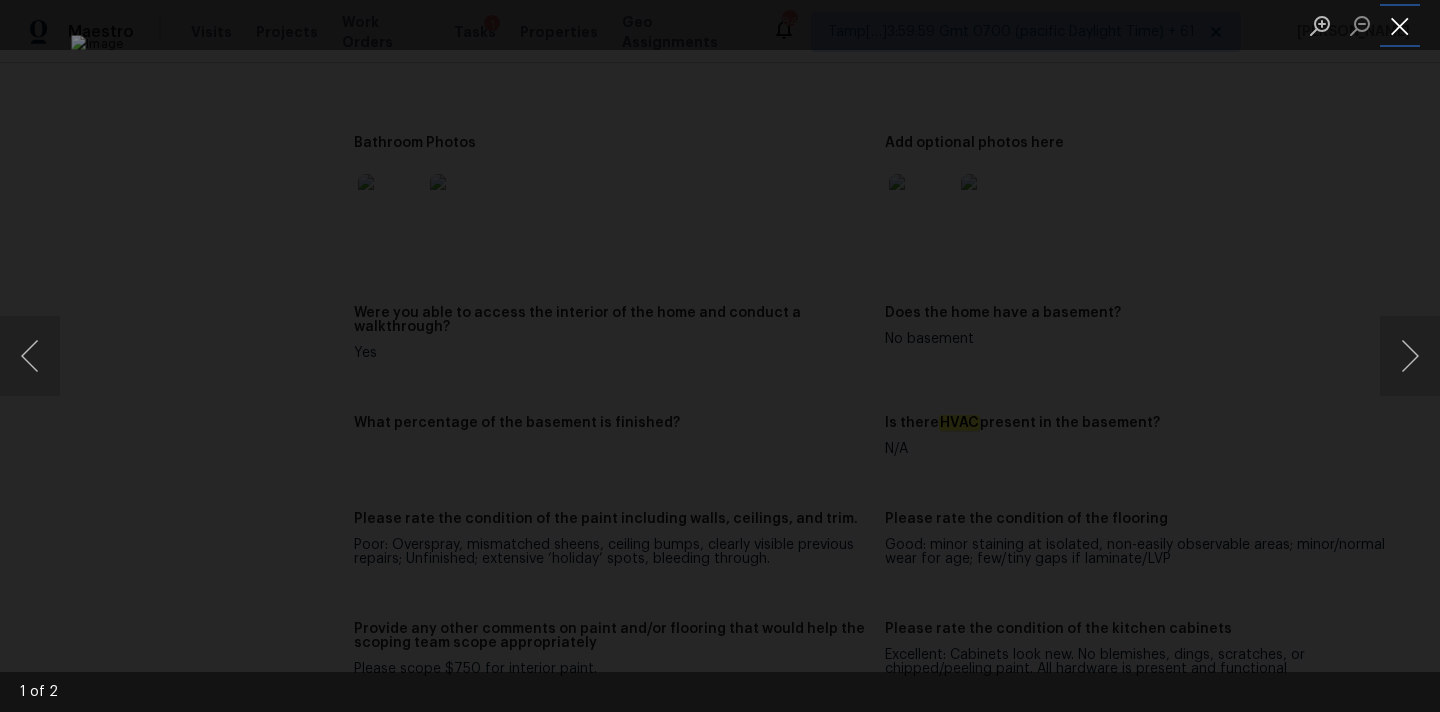 click at bounding box center [1400, 25] 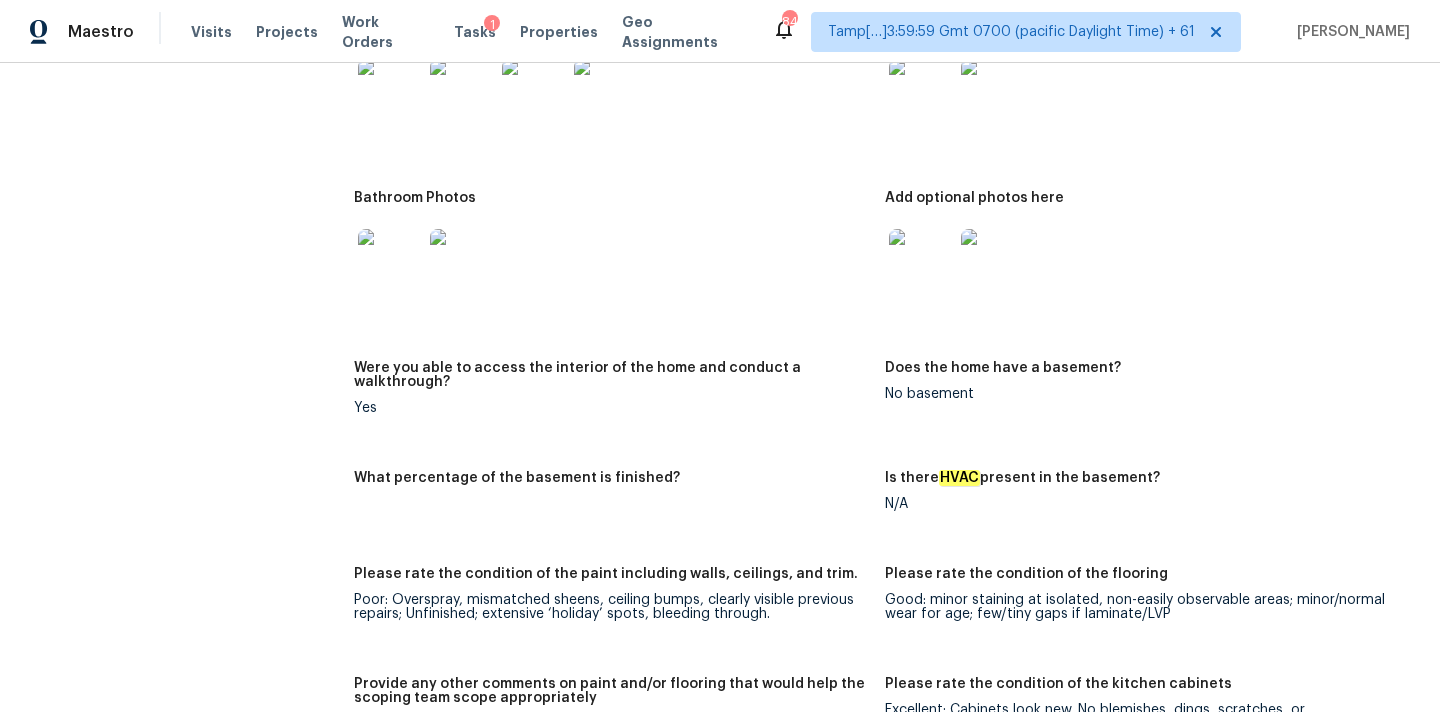 scroll, scrollTop: 2314, scrollLeft: 0, axis: vertical 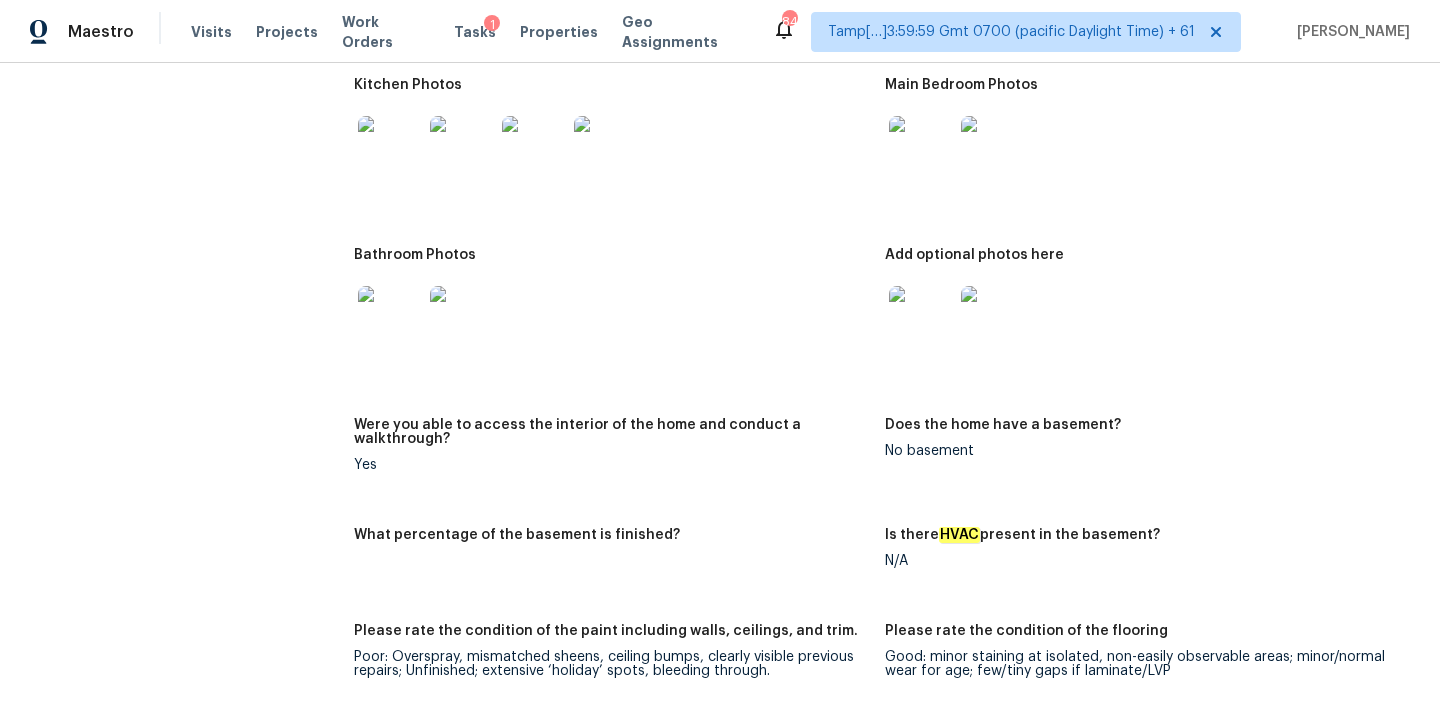 click at bounding box center (390, 148) 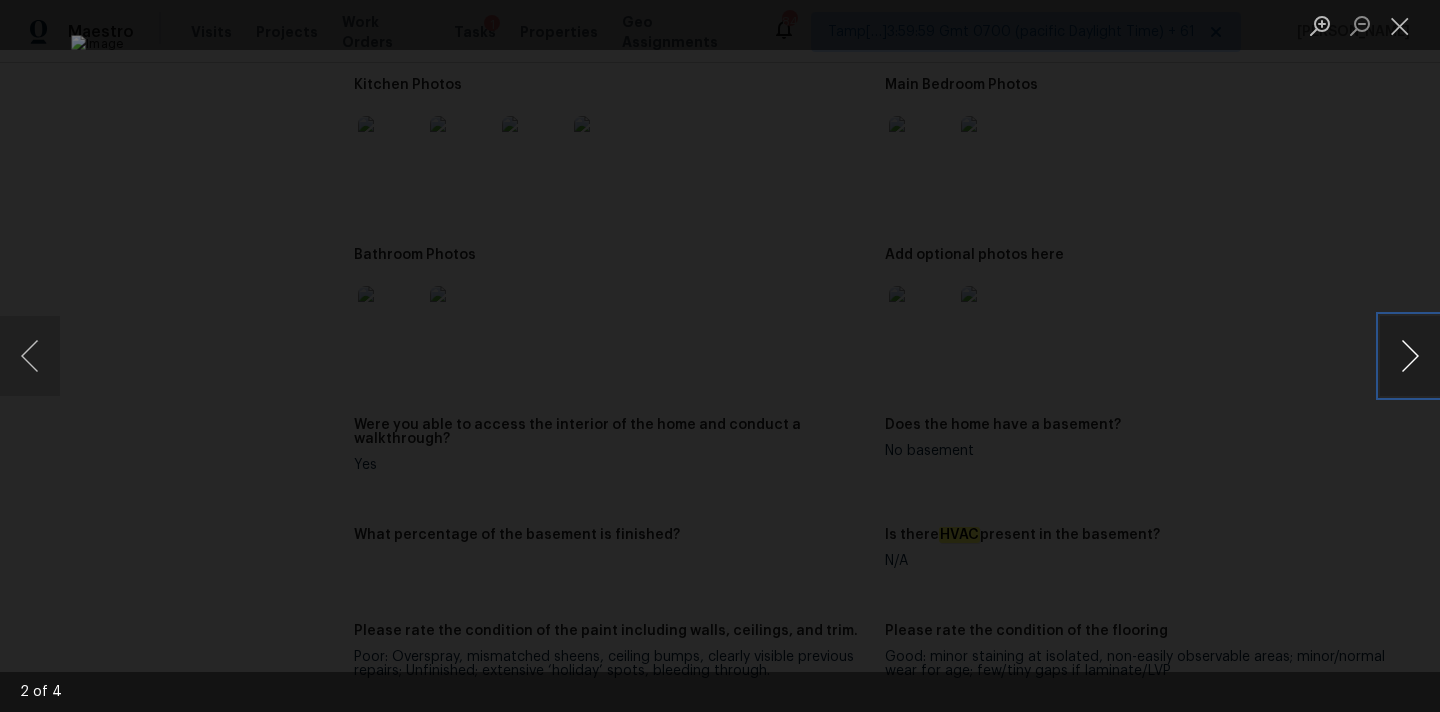 click at bounding box center (1410, 356) 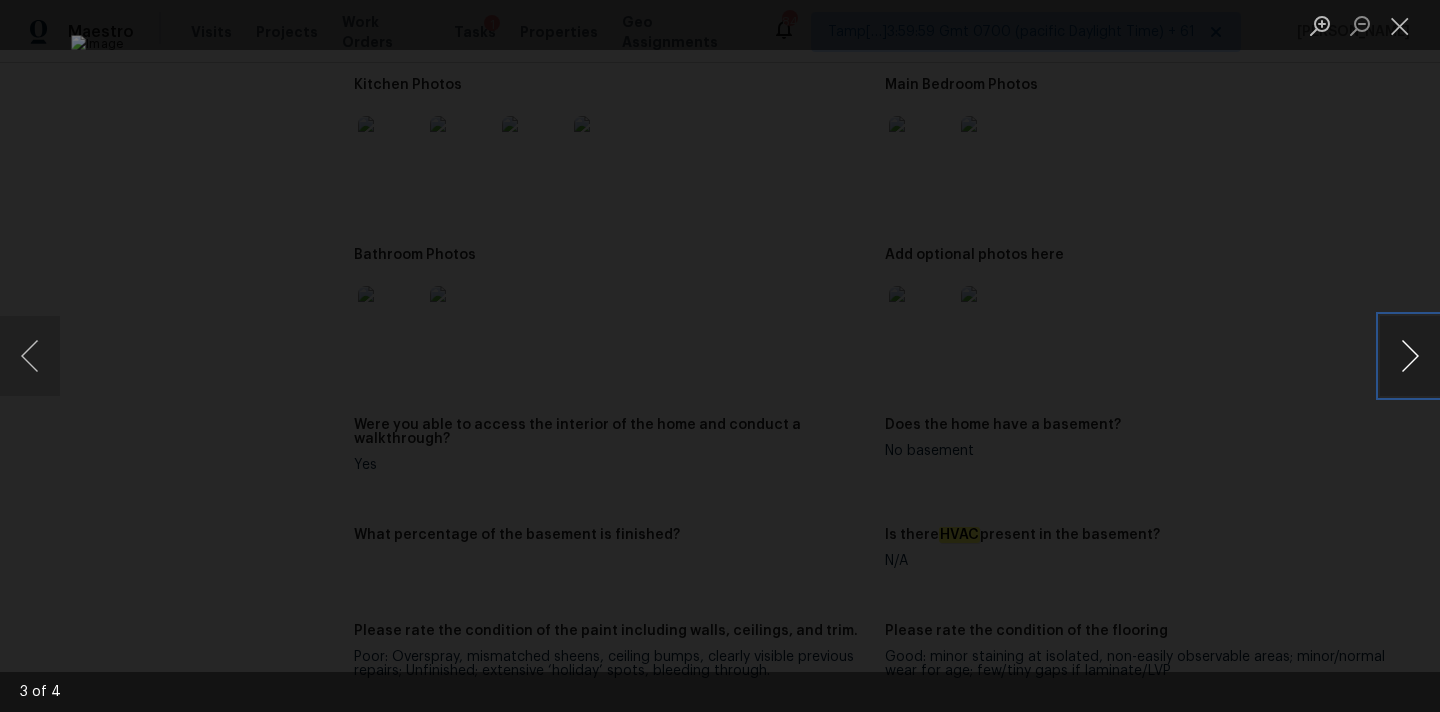 click at bounding box center (1410, 356) 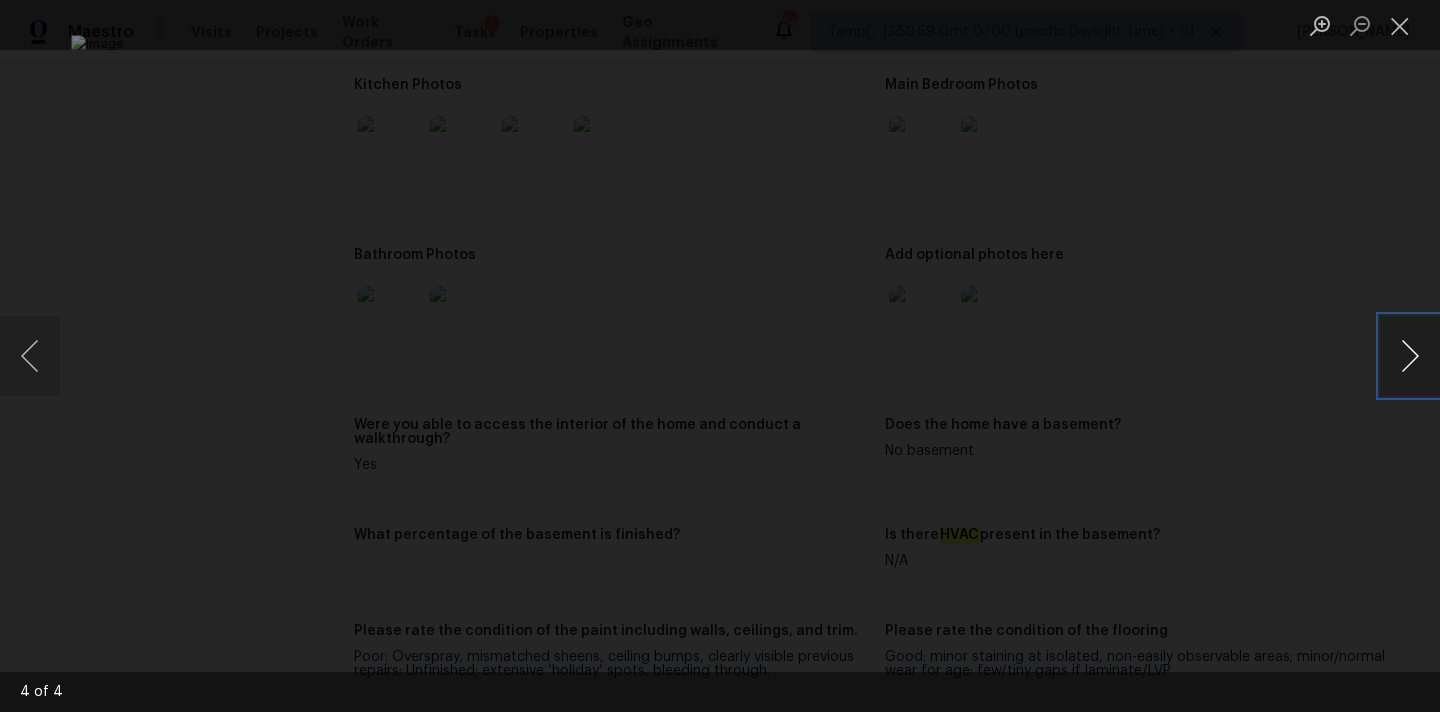 click at bounding box center [1410, 356] 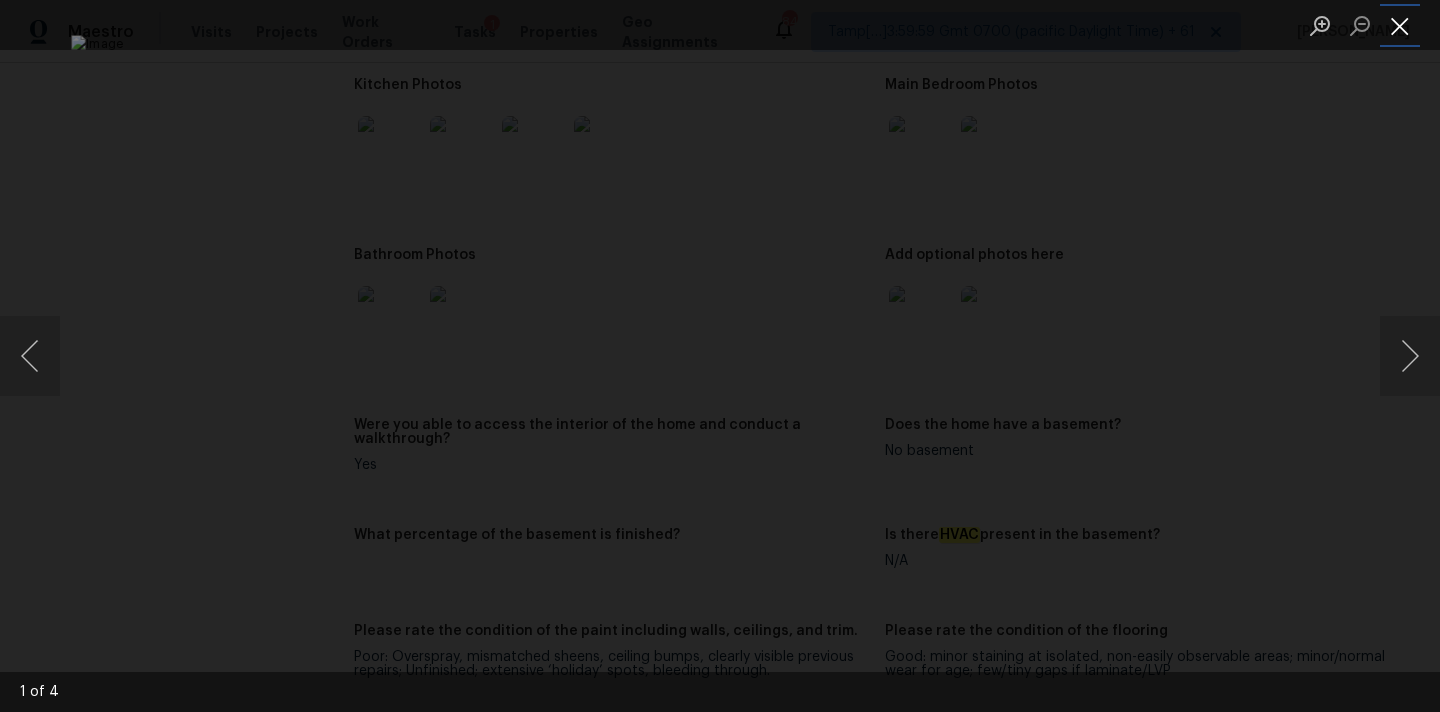 click at bounding box center (1400, 25) 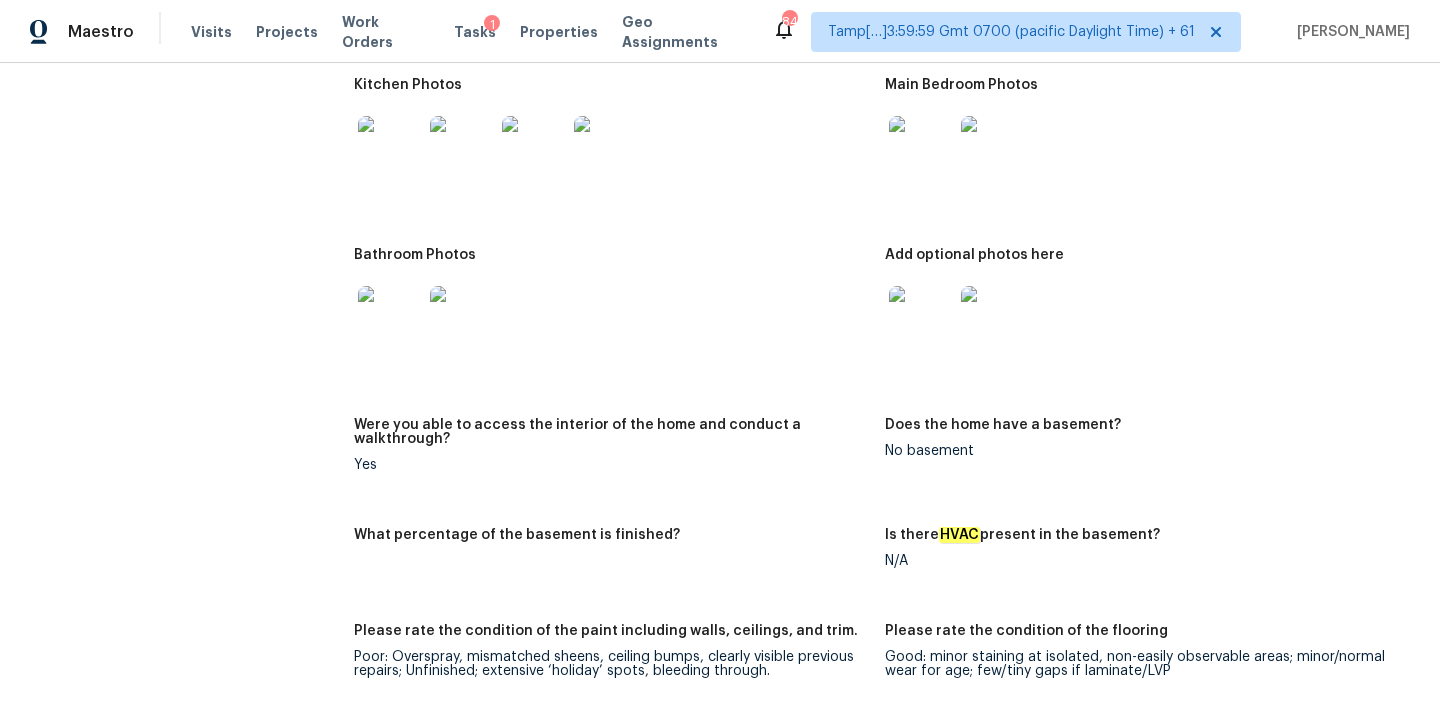 click at bounding box center [390, 318] 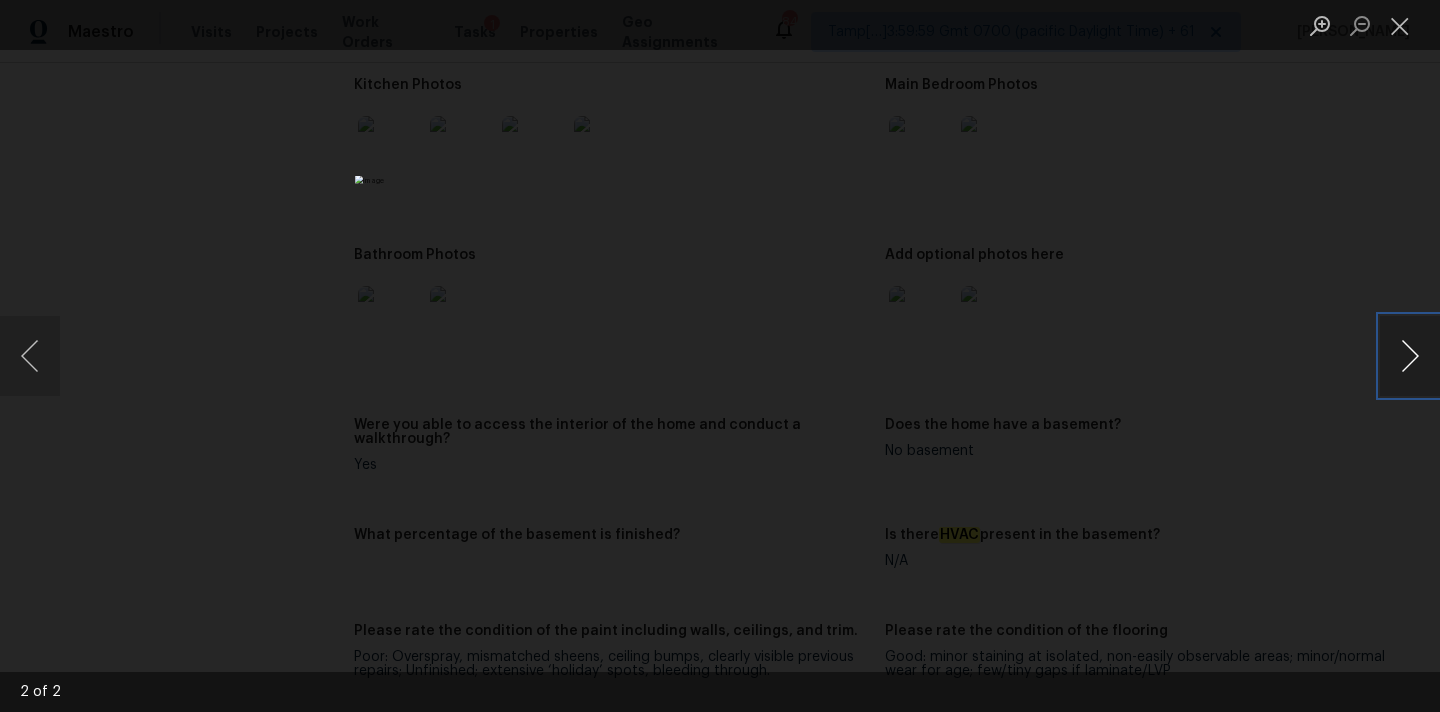 click at bounding box center (1410, 356) 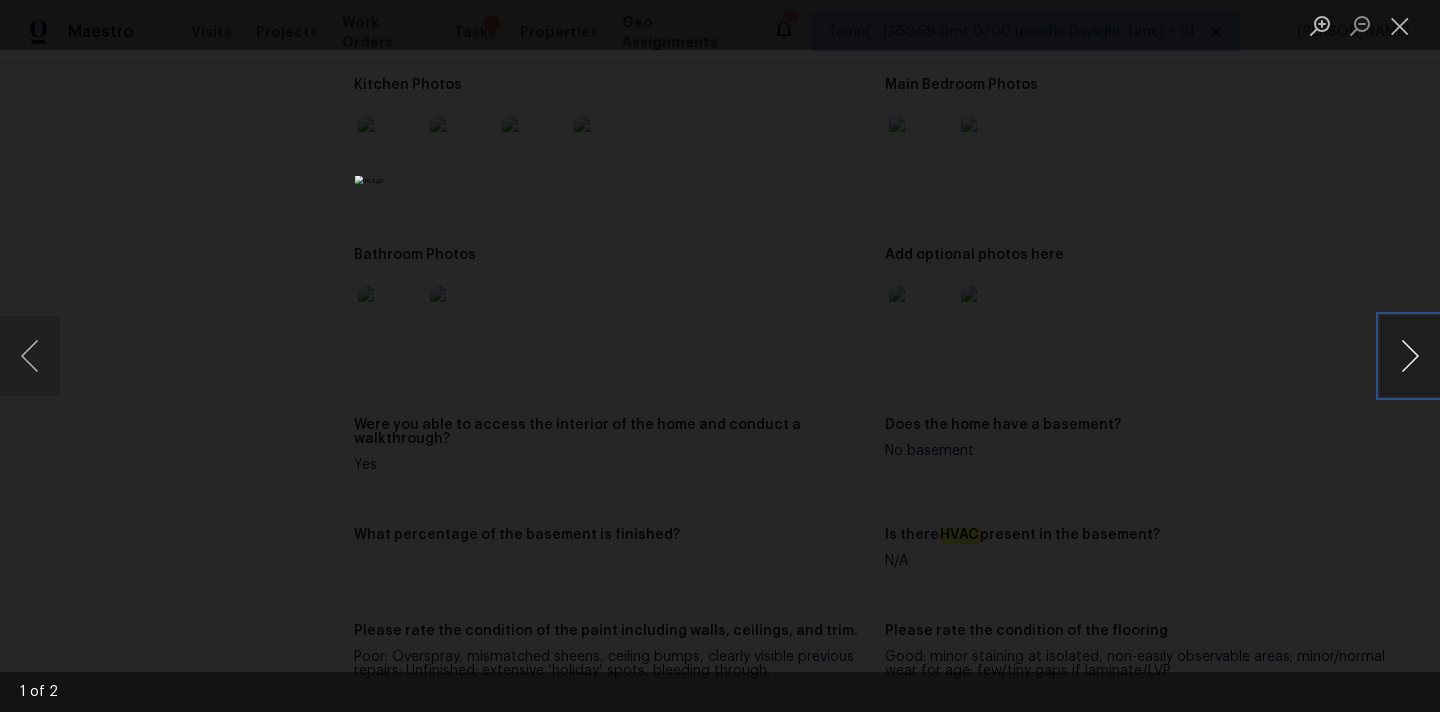 click at bounding box center (1410, 356) 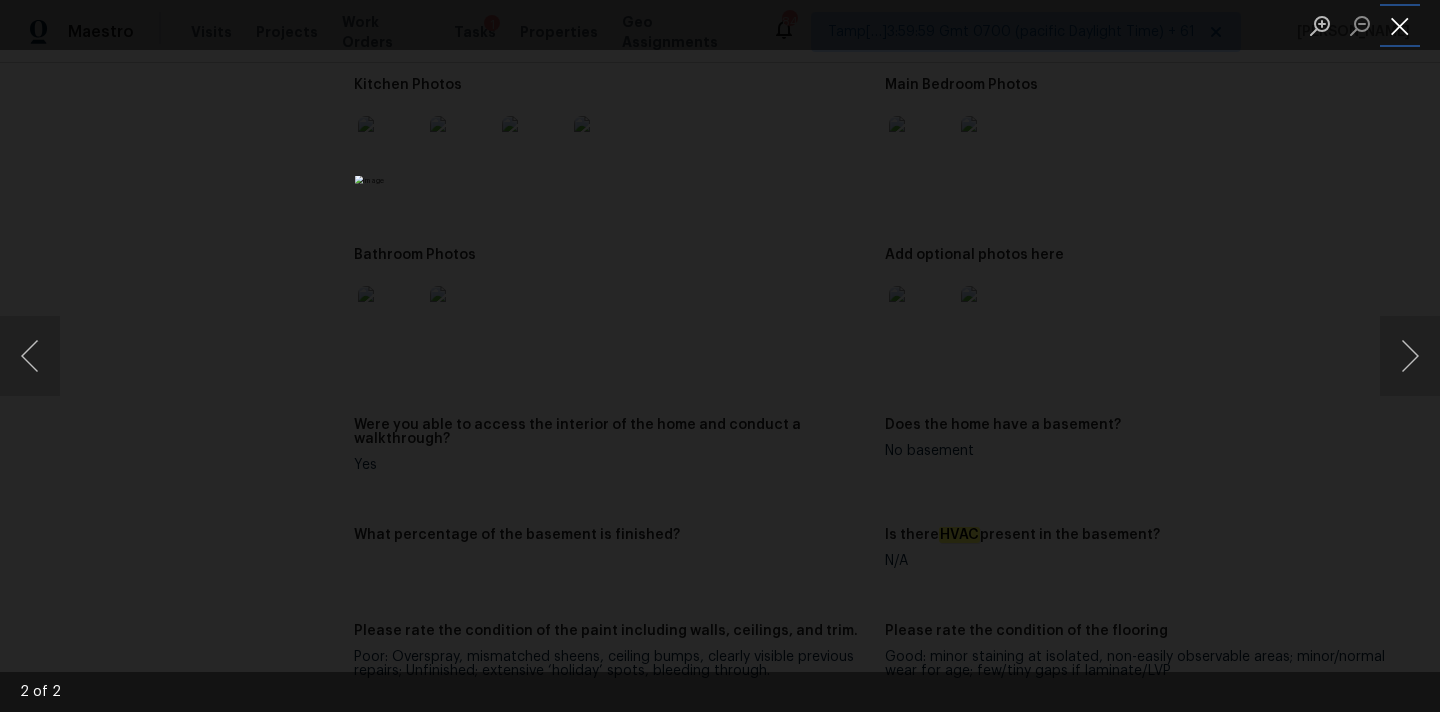 click at bounding box center [1400, 25] 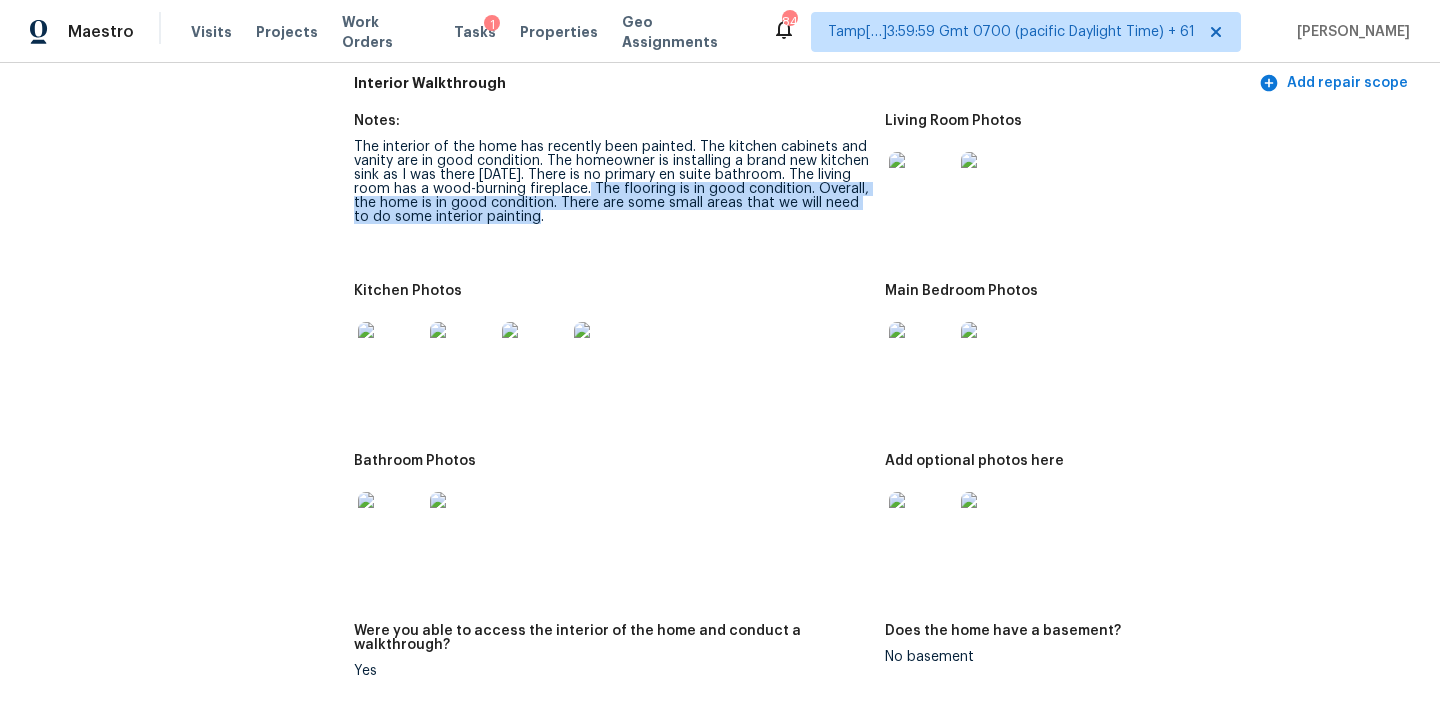 scroll, scrollTop: 2106, scrollLeft: 0, axis: vertical 